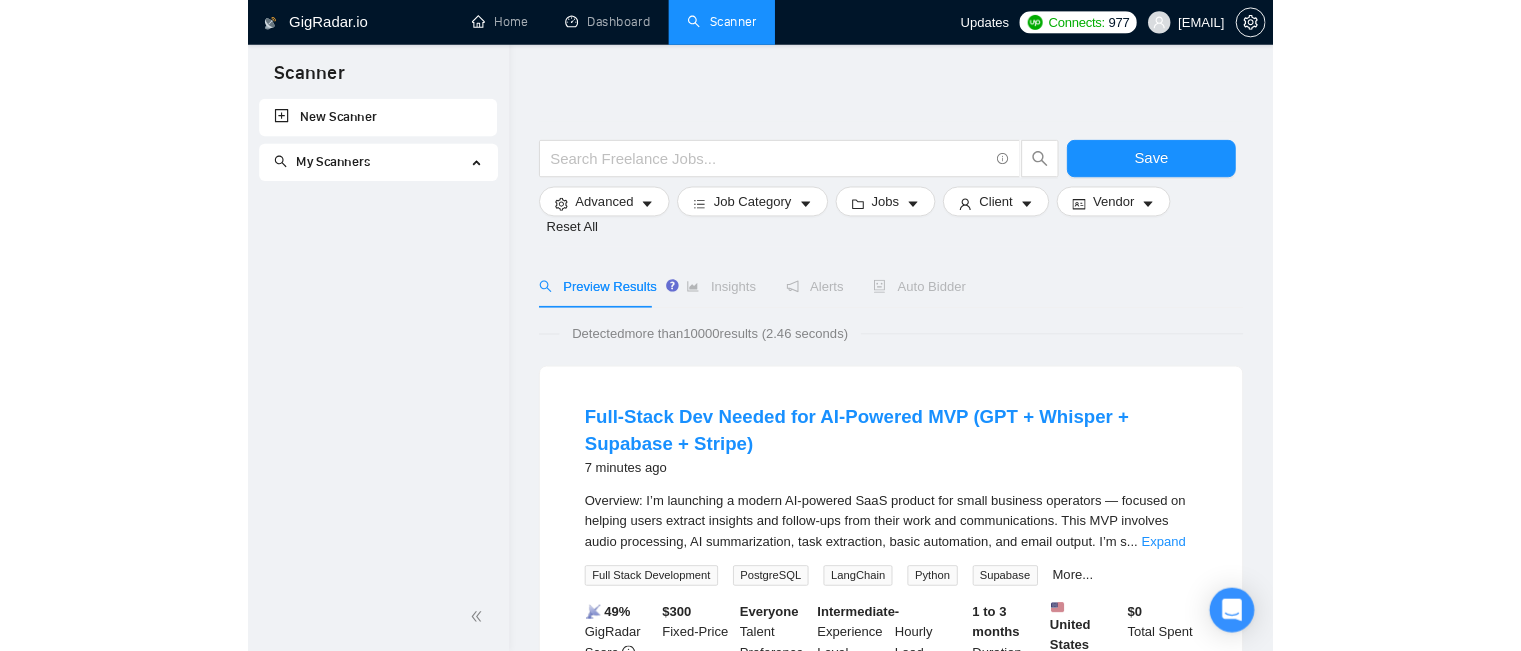 scroll, scrollTop: 0, scrollLeft: 0, axis: both 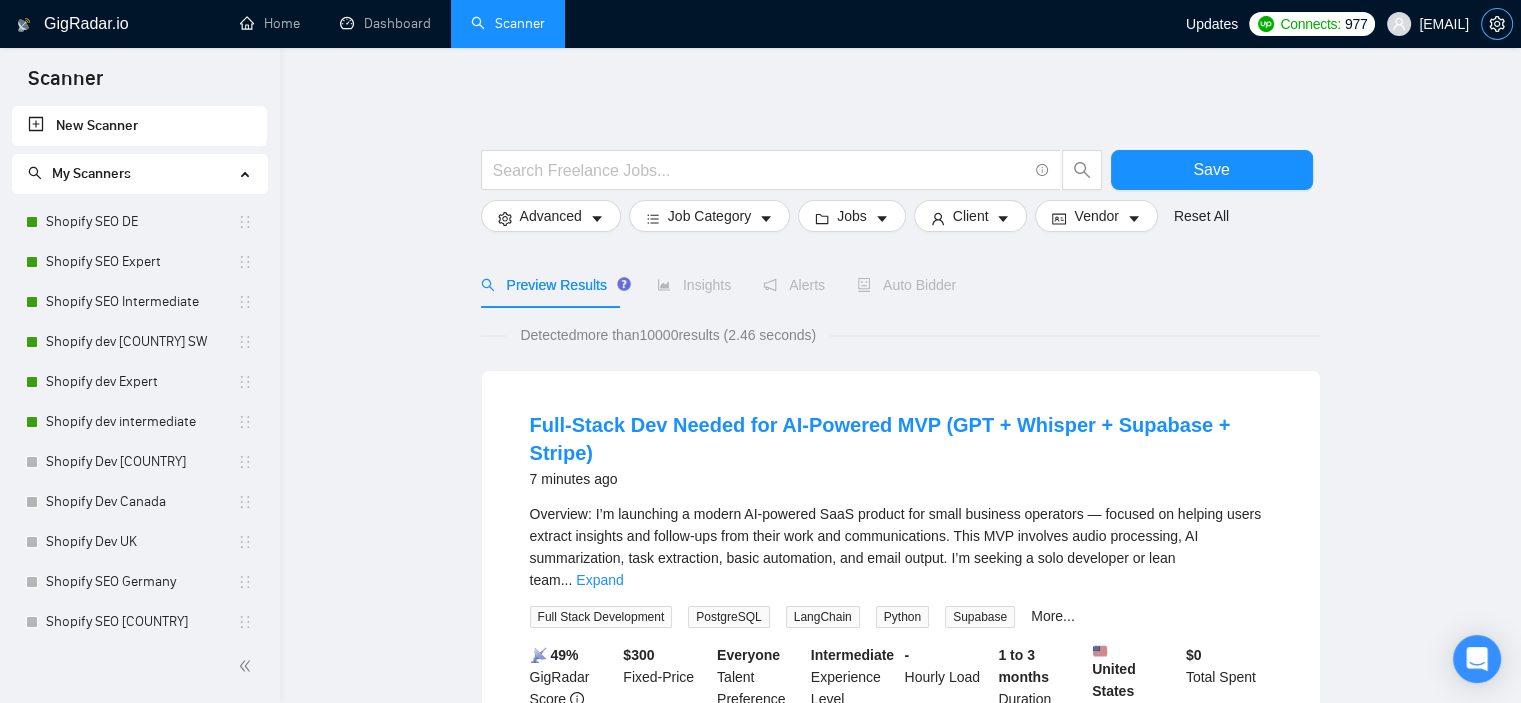 click at bounding box center [1497, 24] 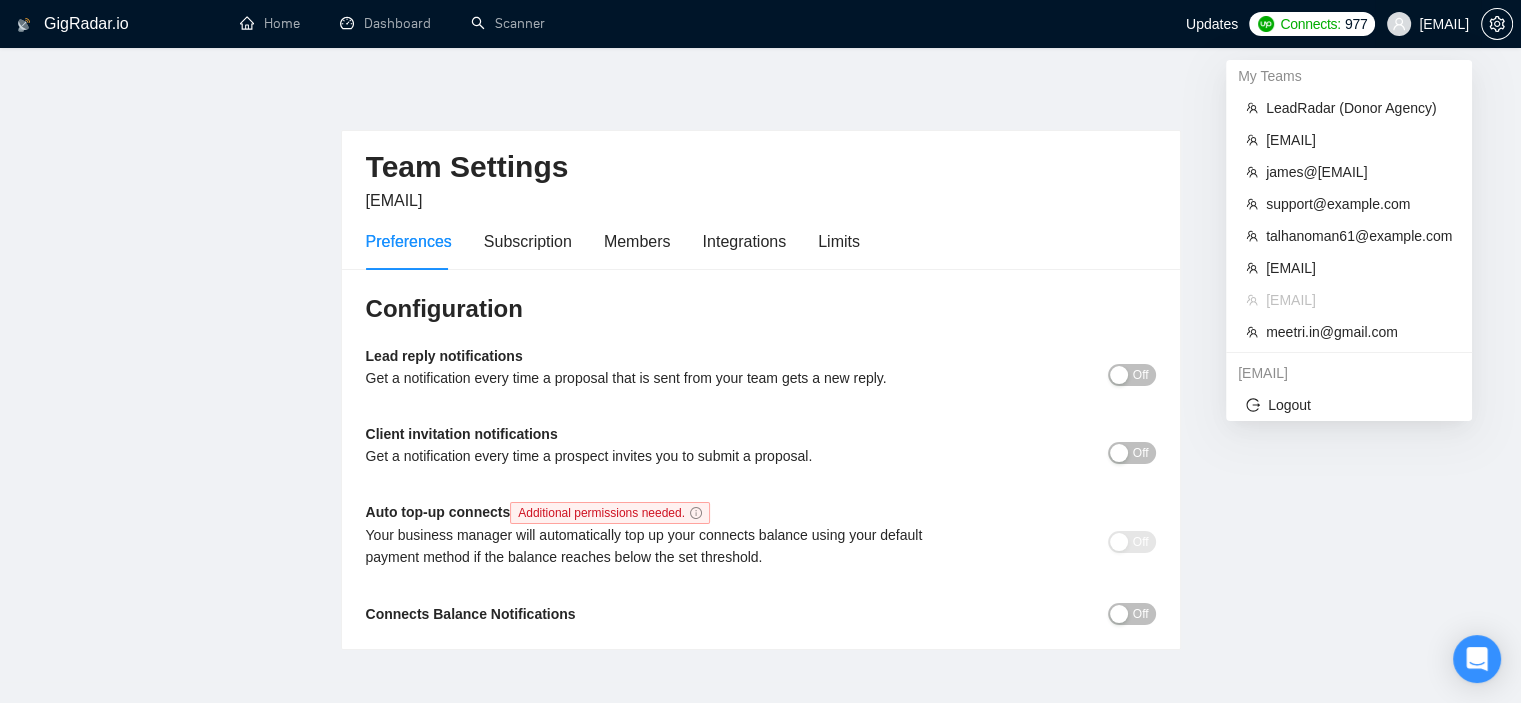 click on "[EMAIL]" at bounding box center [1444, 24] 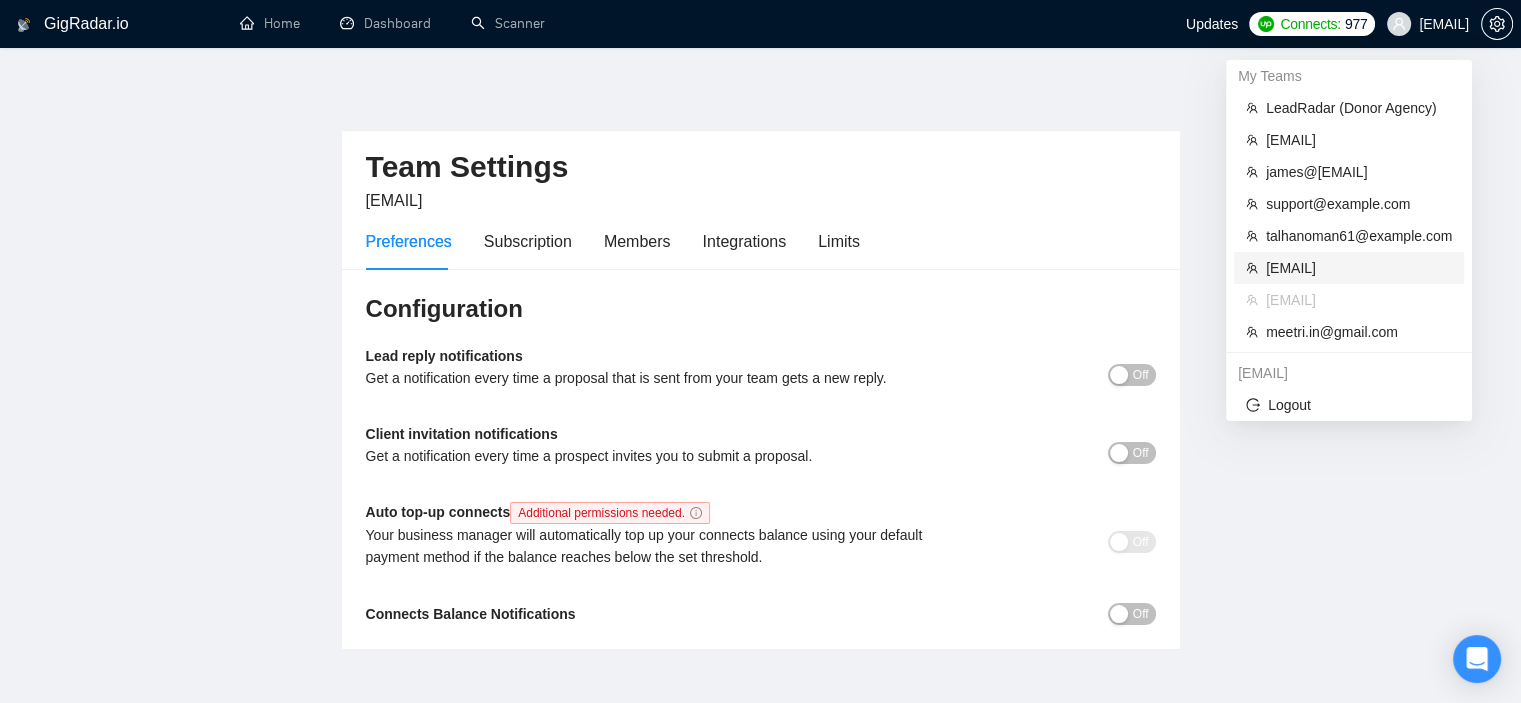 click on "[EMAIL]" at bounding box center (1359, 268) 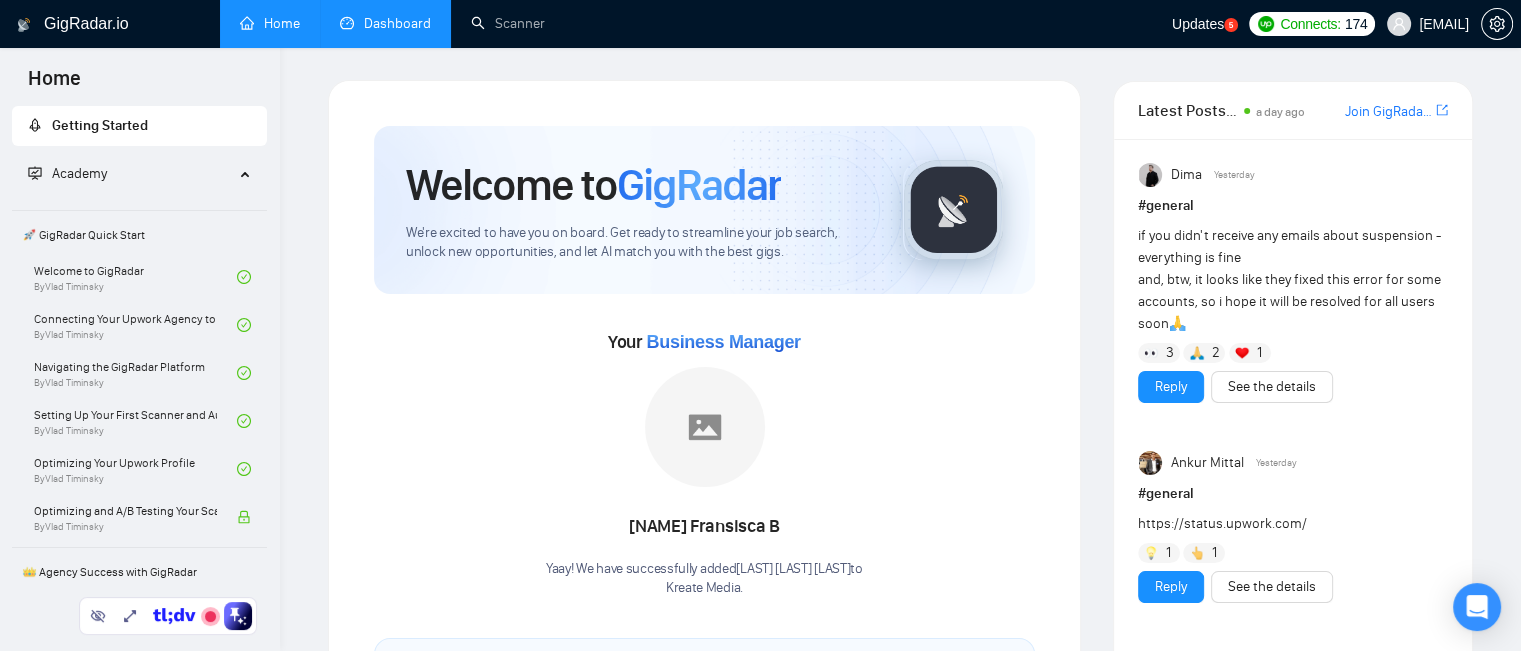 click on "Dashboard" at bounding box center [385, 23] 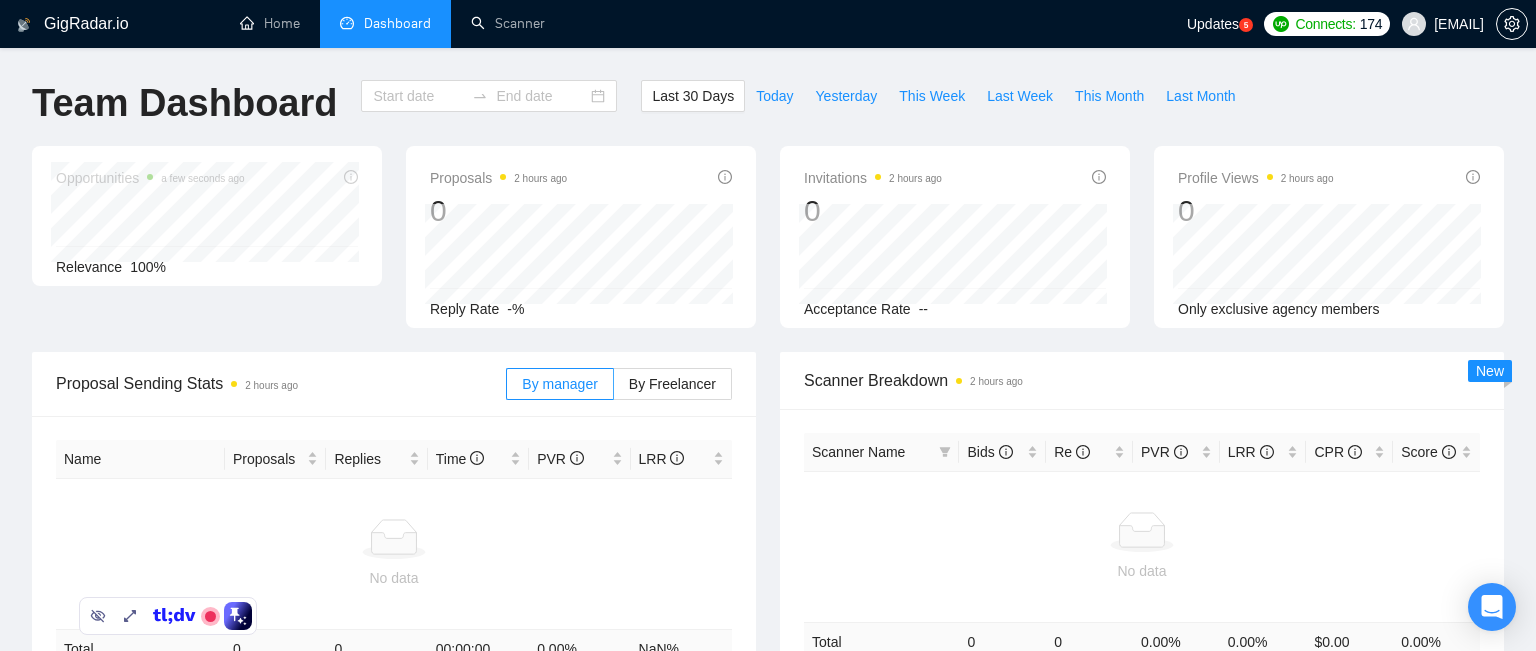 type on "2025-07-02" 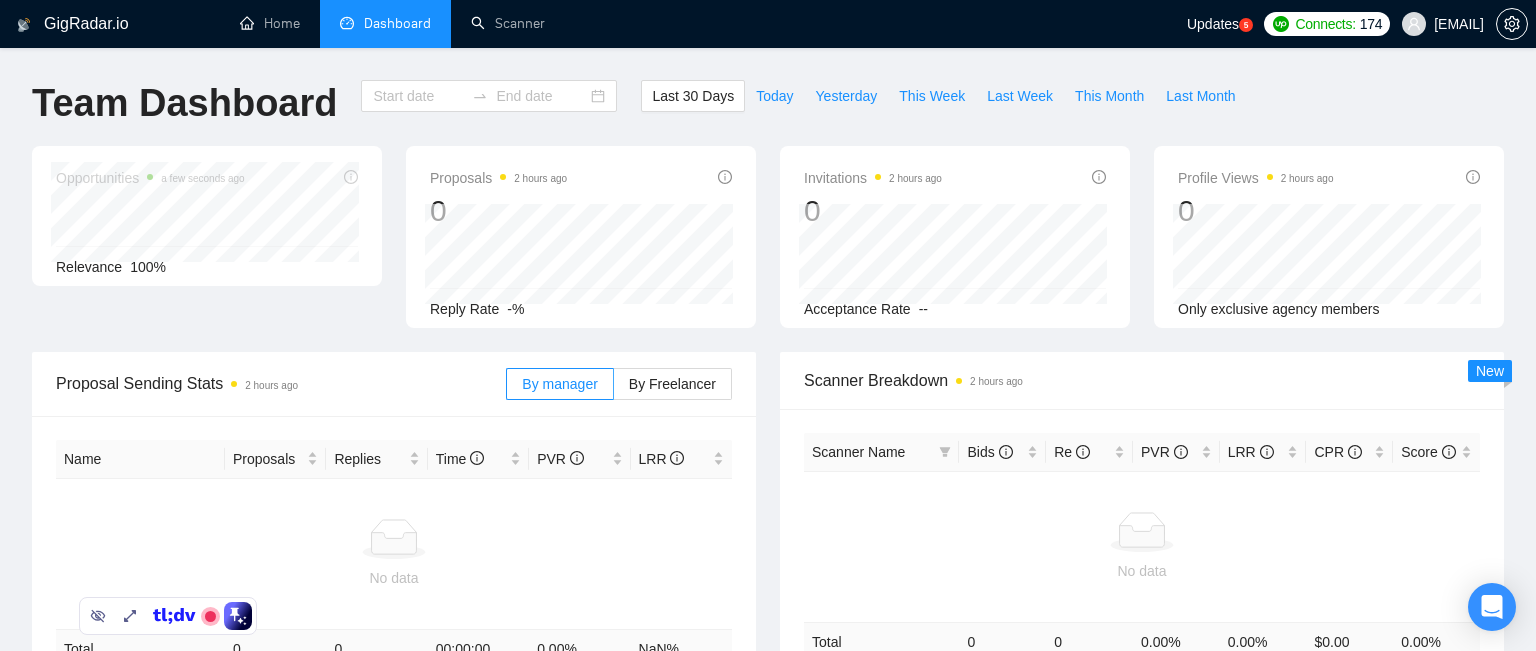 type on "2025-08-01" 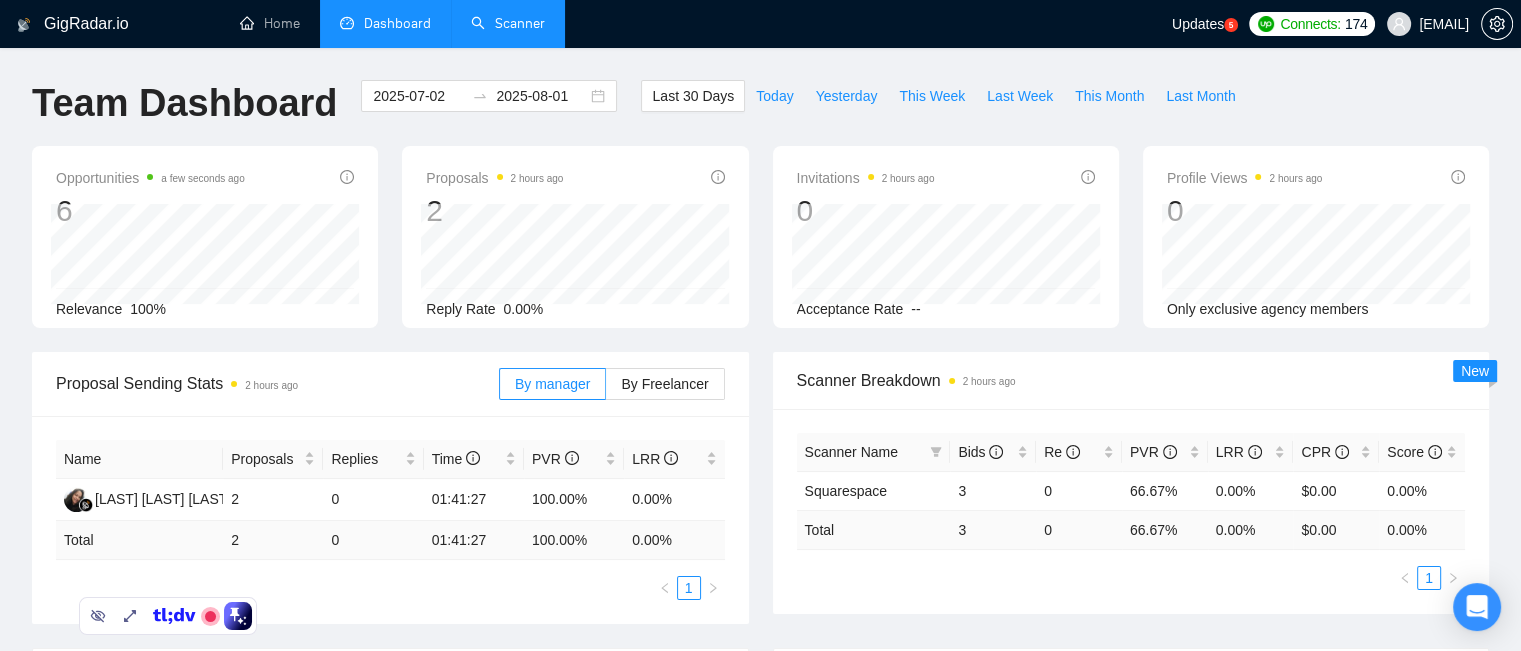 click on "Scanner" at bounding box center (508, 23) 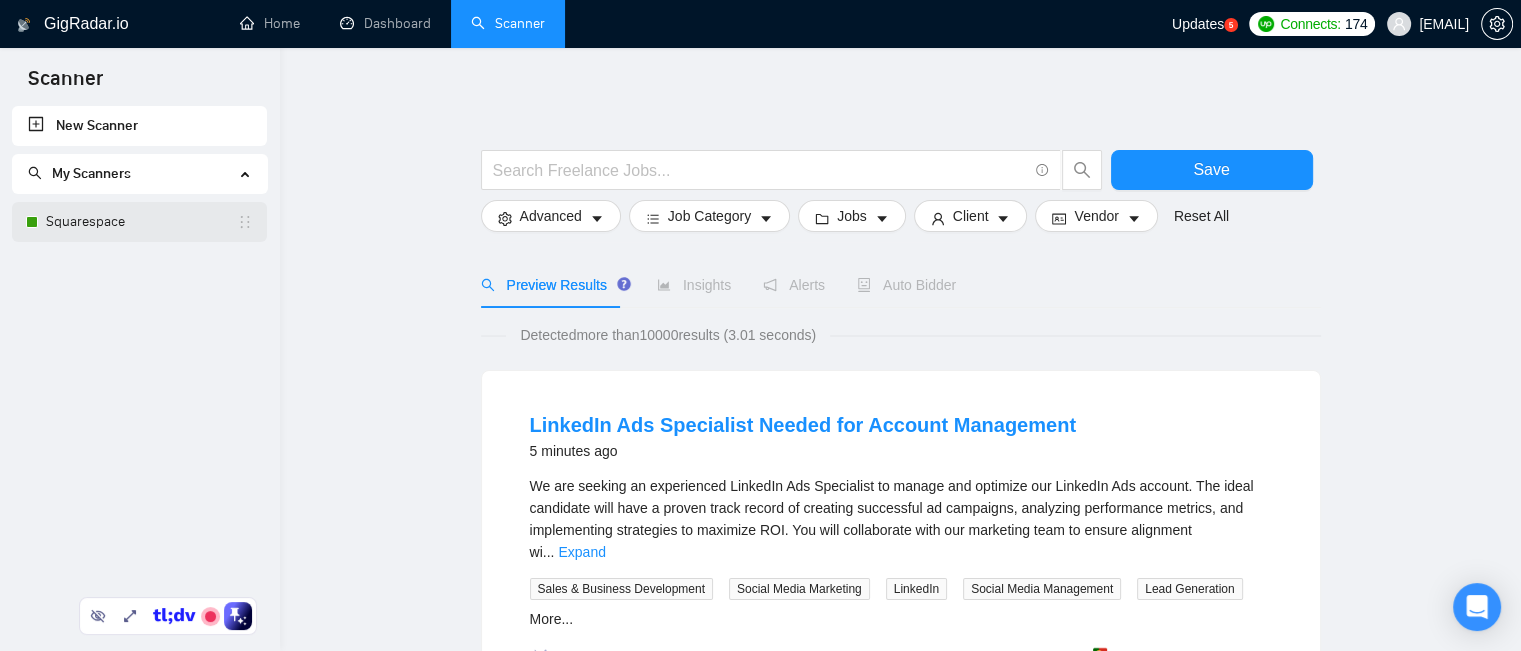 click on "Squarespace" at bounding box center (141, 222) 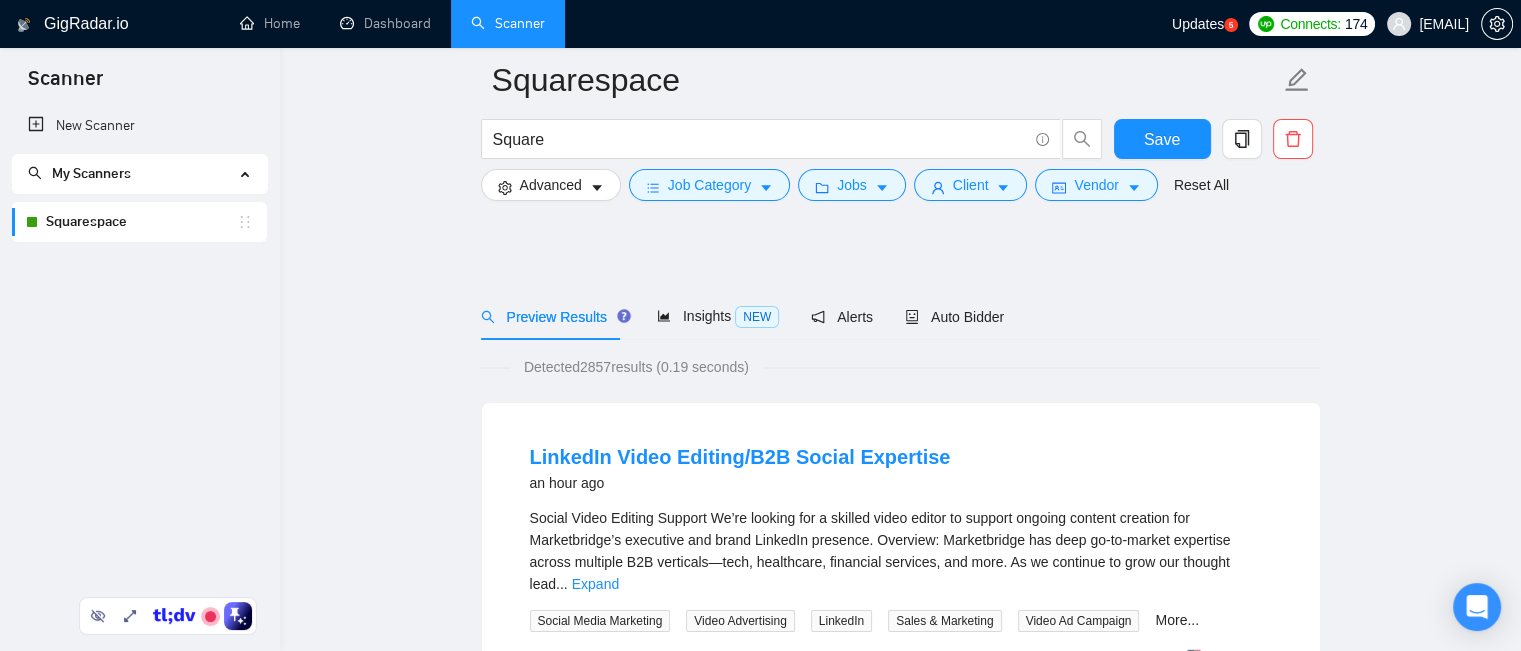 scroll, scrollTop: 100, scrollLeft: 0, axis: vertical 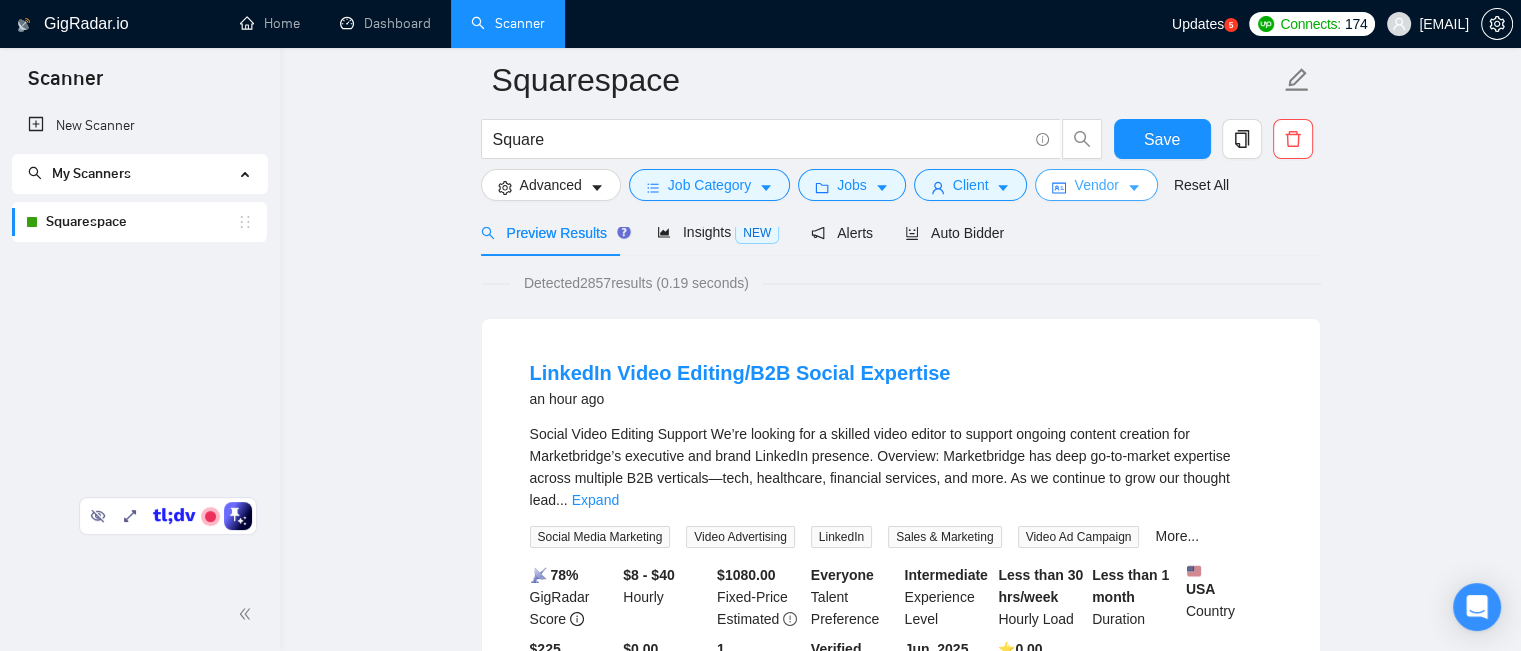 click on "Vendor" at bounding box center [1096, 185] 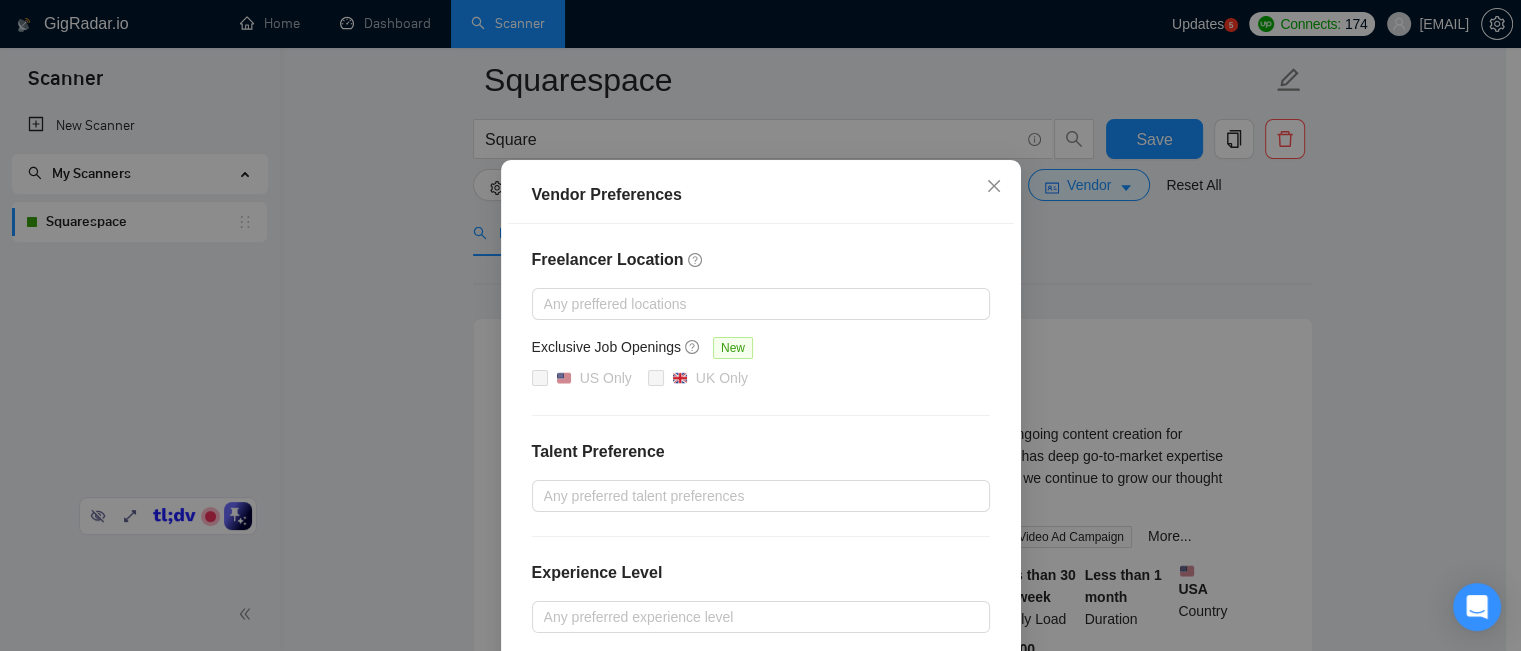scroll, scrollTop: 78, scrollLeft: 0, axis: vertical 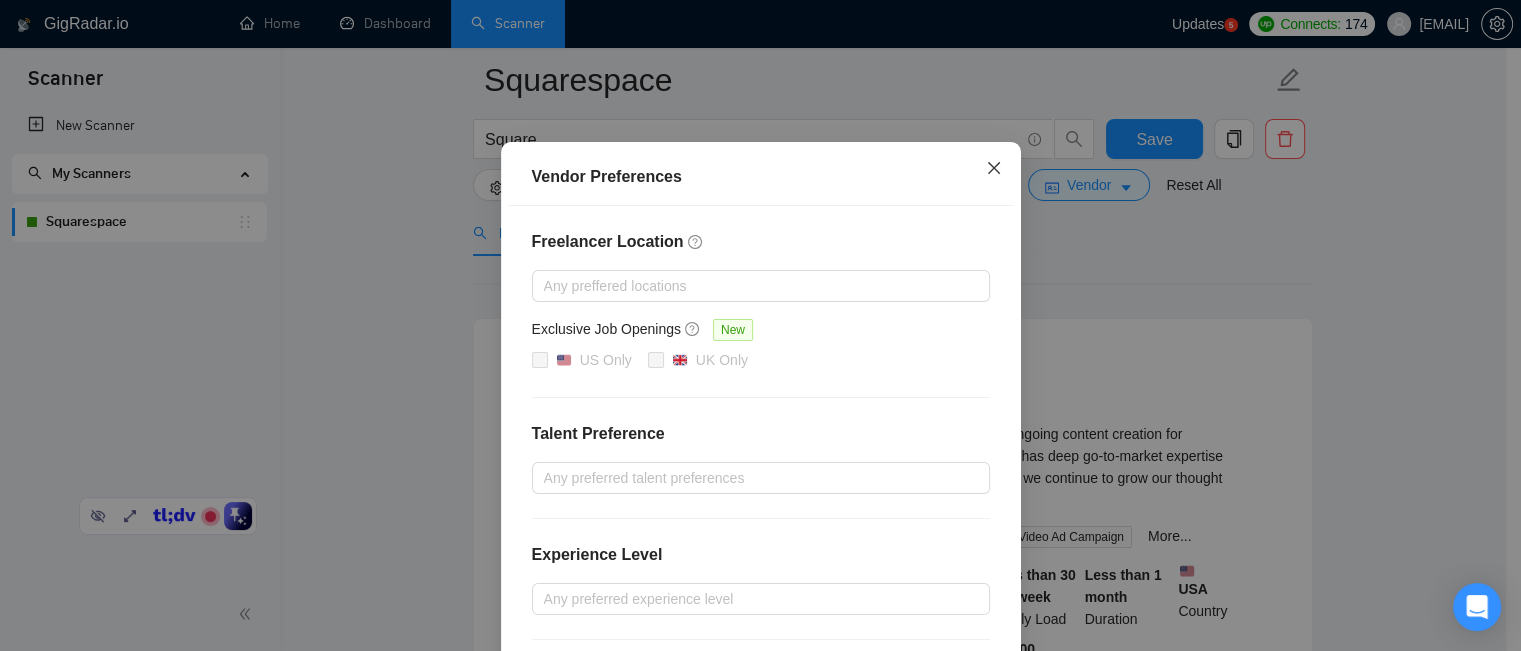click 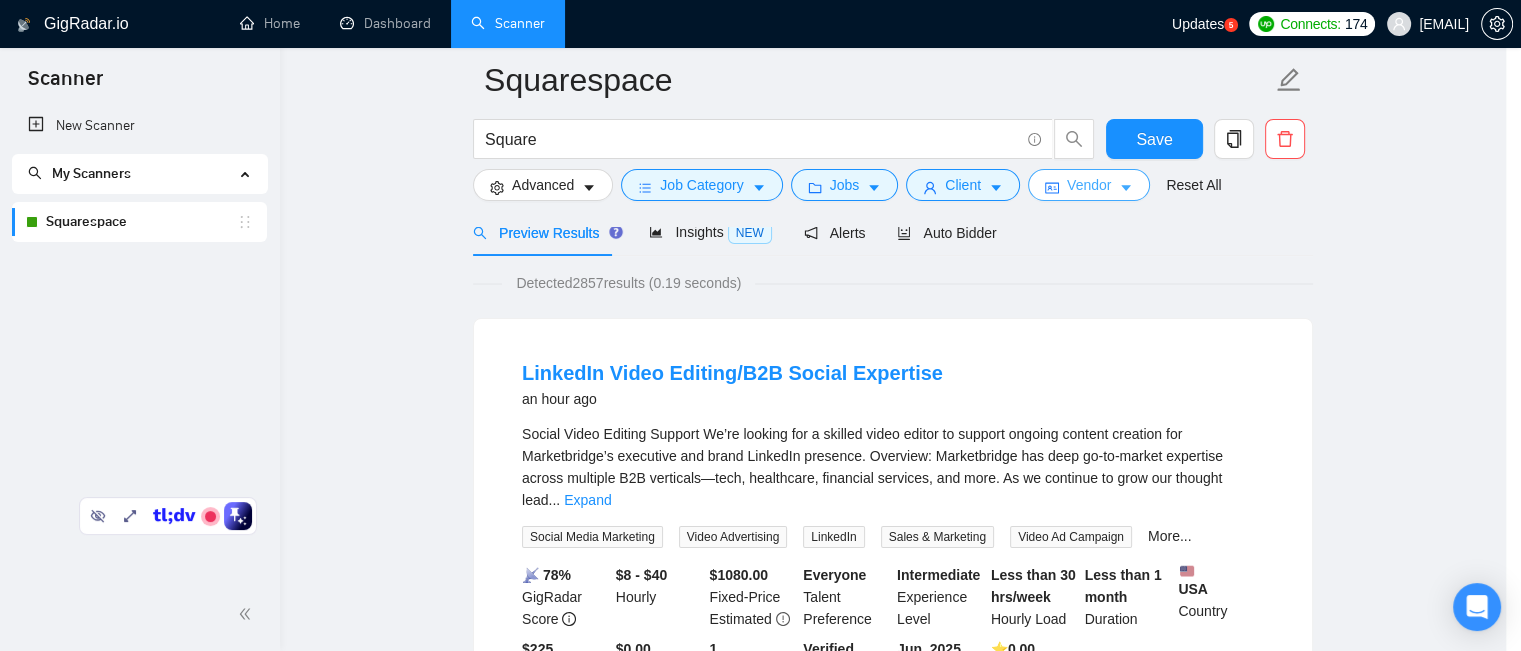scroll, scrollTop: 0, scrollLeft: 0, axis: both 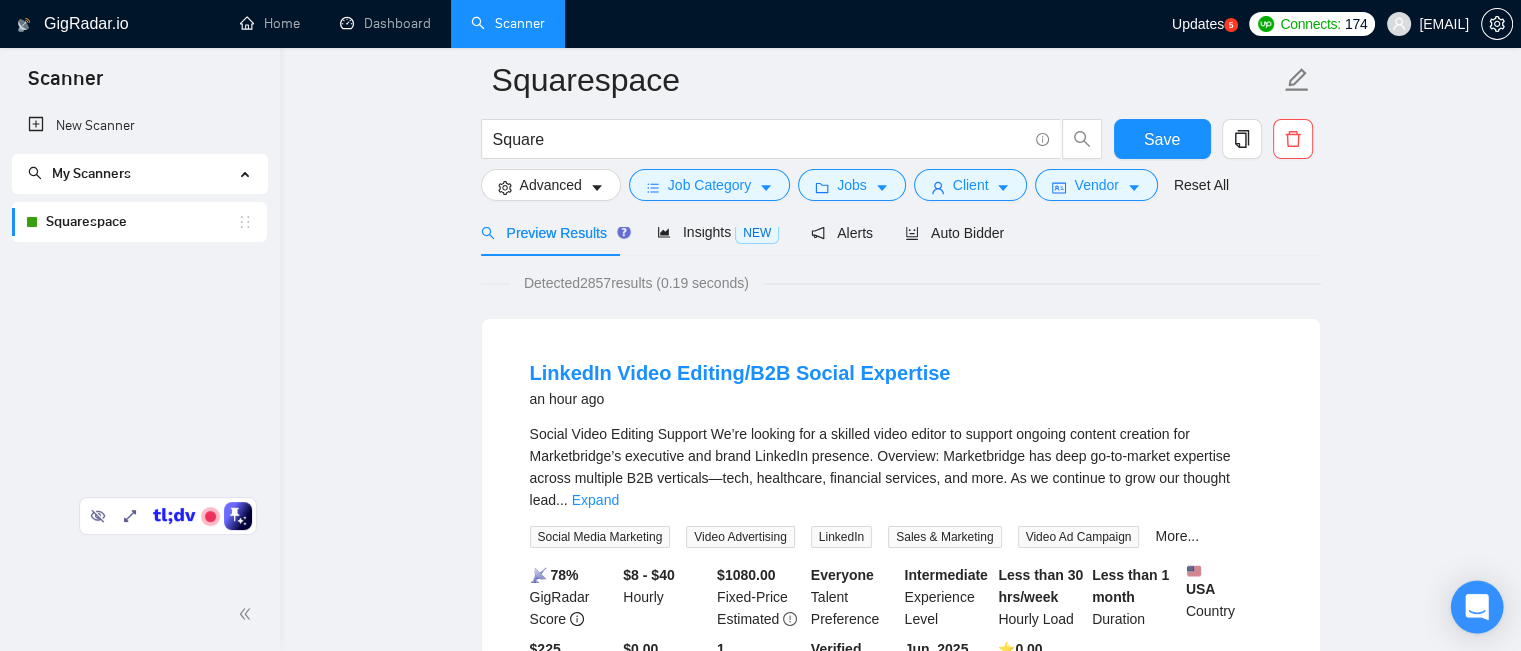 click at bounding box center (1477, 607) 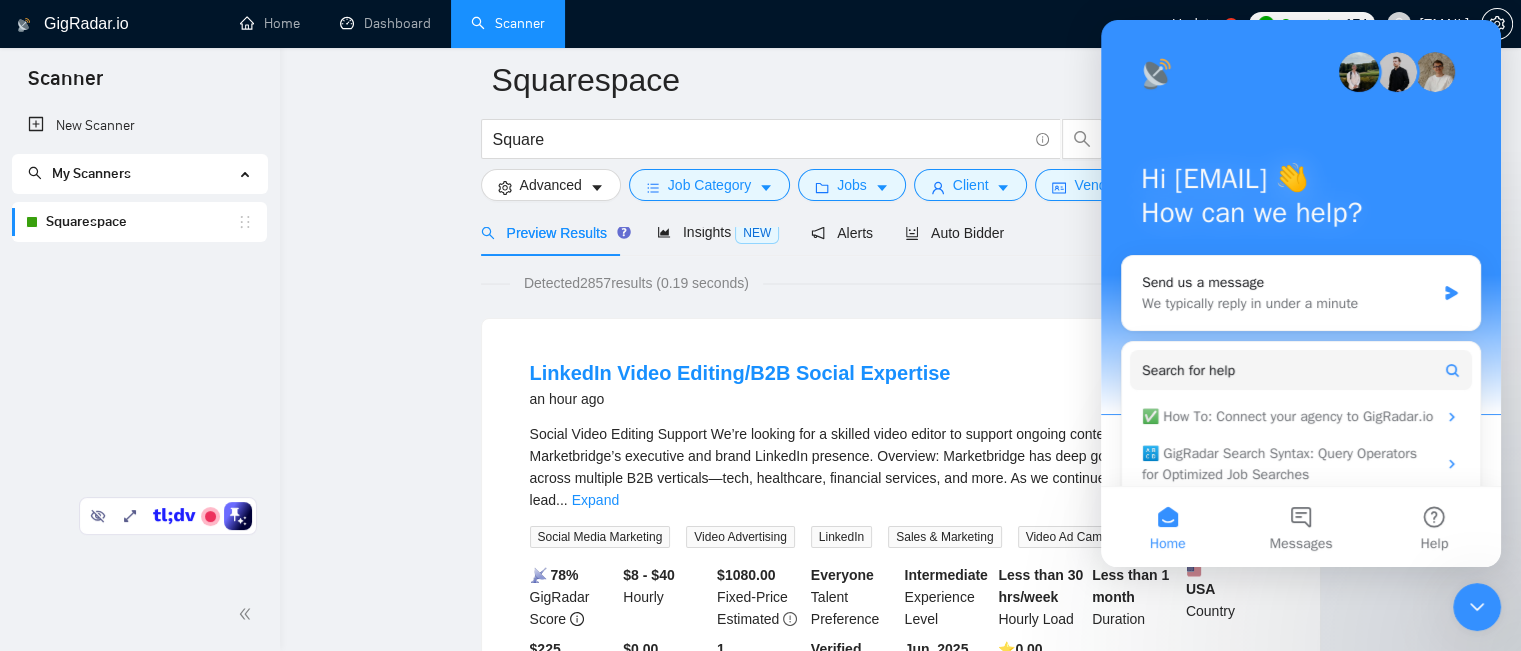 scroll, scrollTop: 0, scrollLeft: 0, axis: both 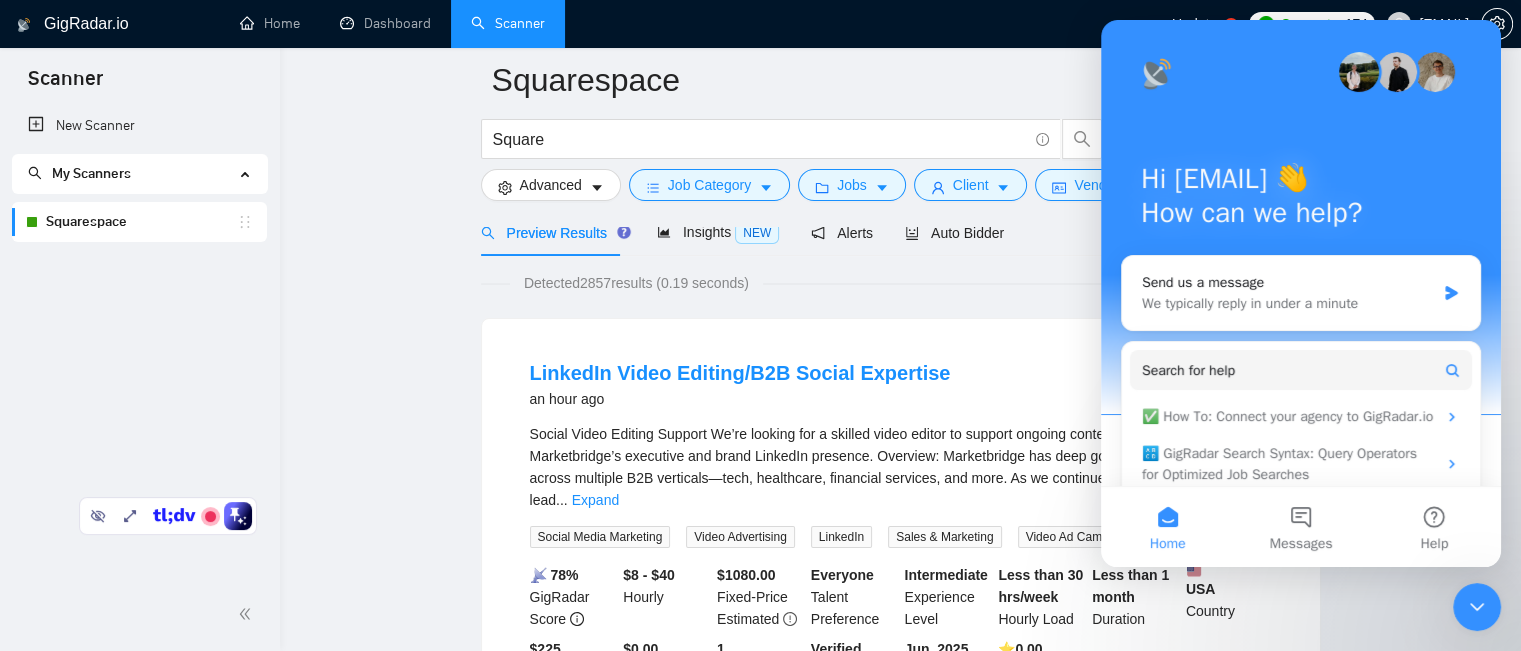 click 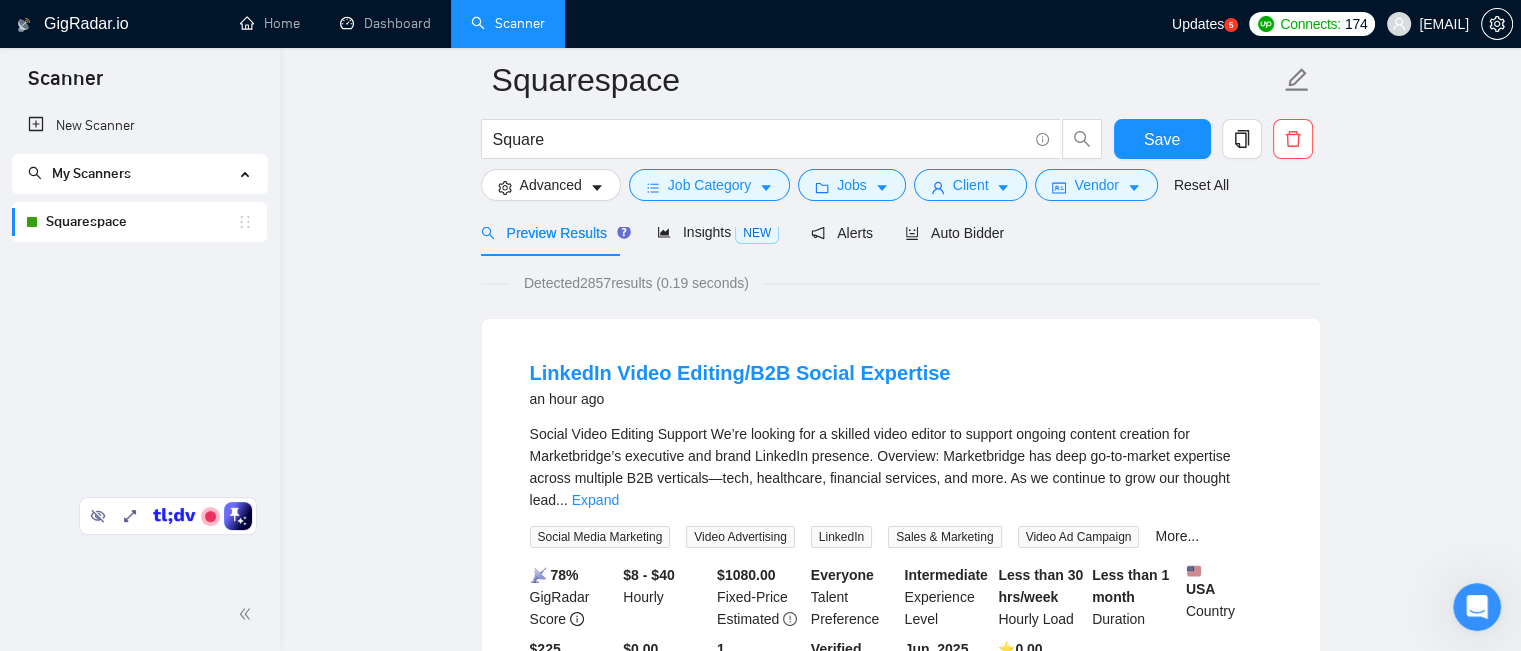 scroll, scrollTop: 0, scrollLeft: 0, axis: both 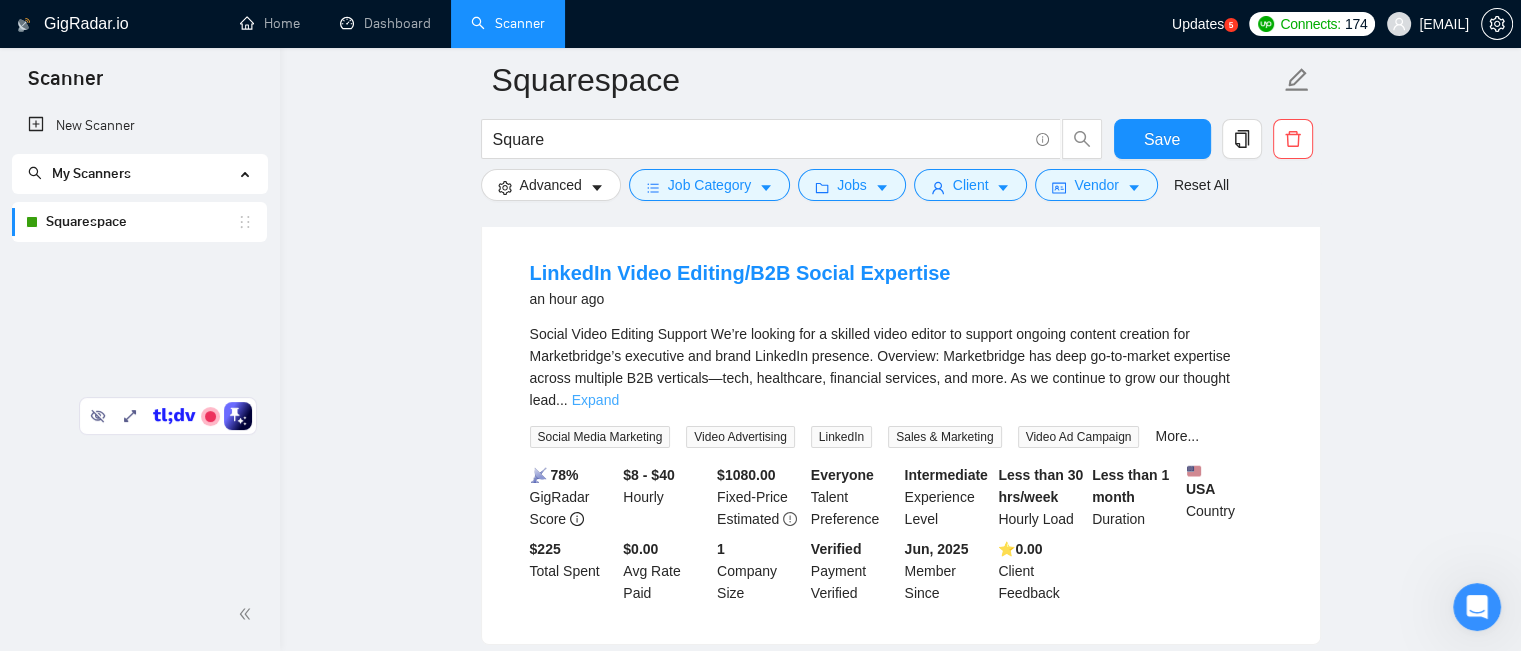 click on "Expand" at bounding box center (595, 400) 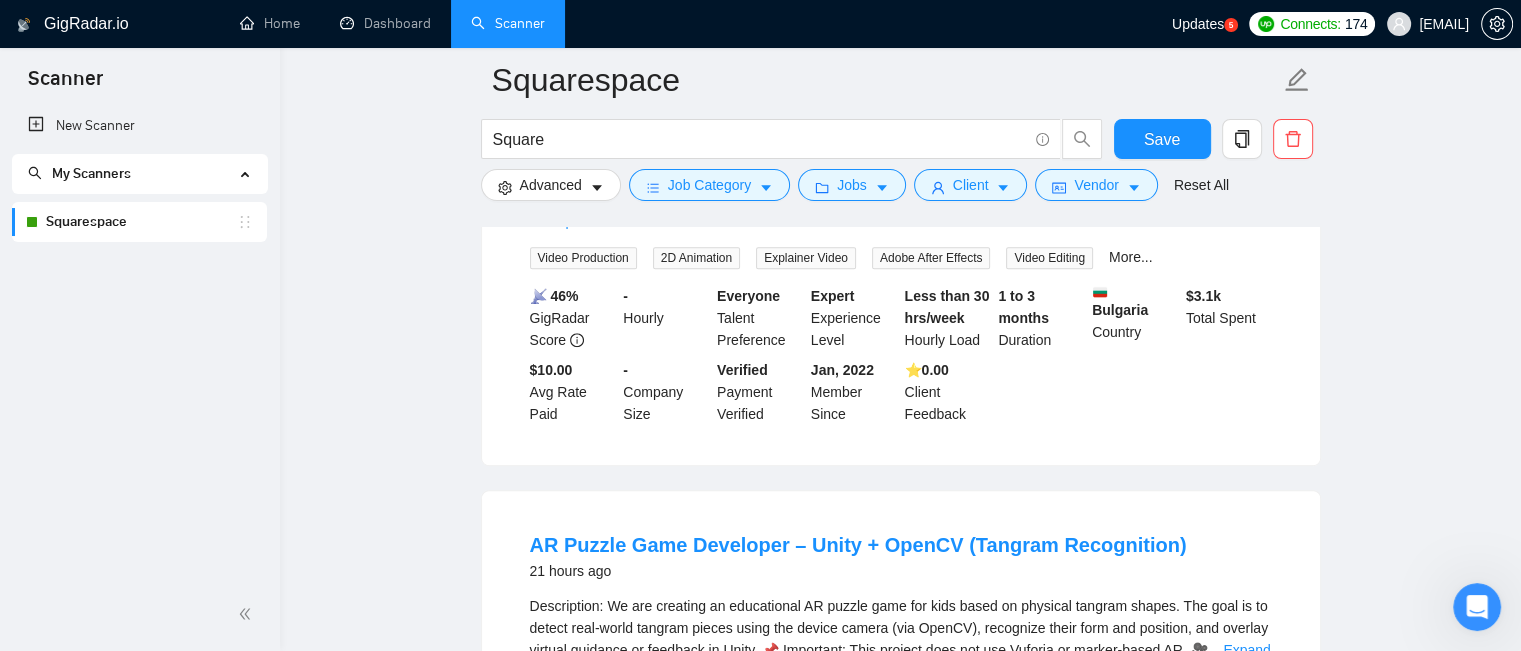 scroll, scrollTop: 900, scrollLeft: 0, axis: vertical 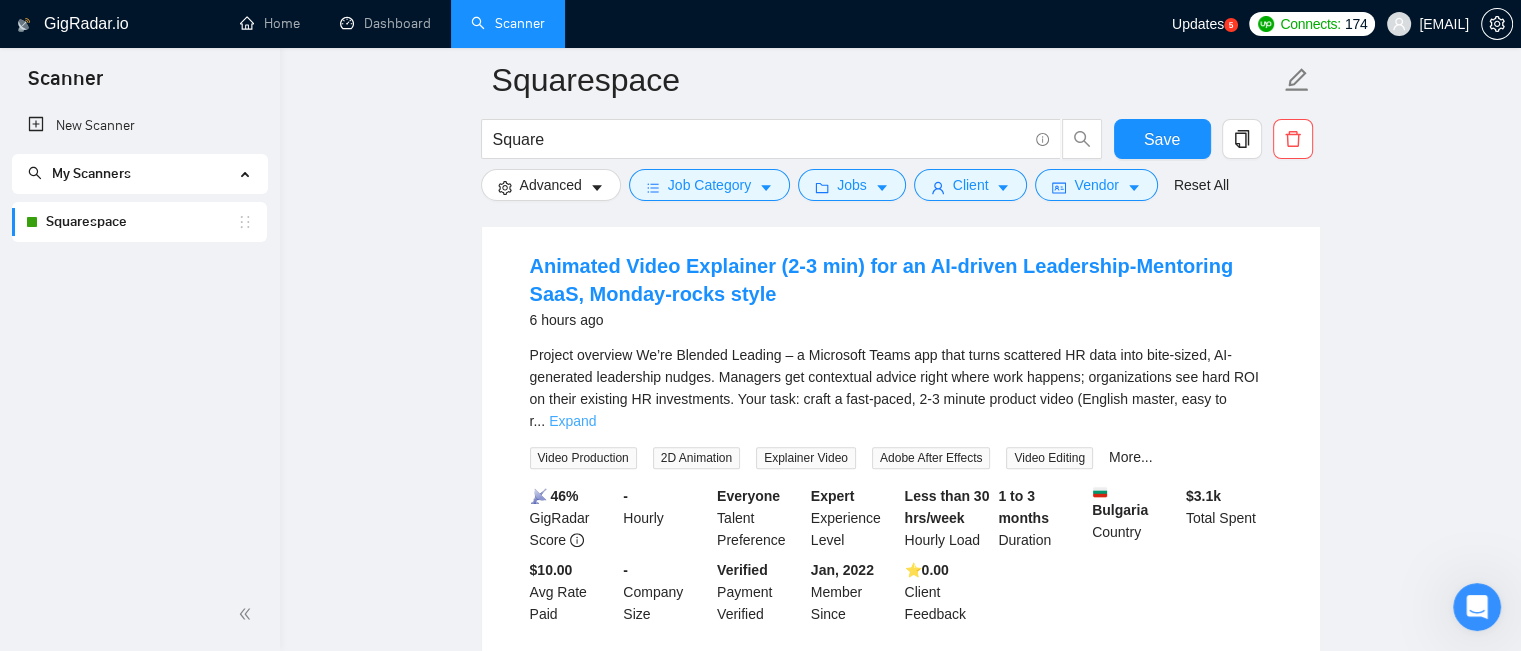 click on "Expand" at bounding box center [572, 421] 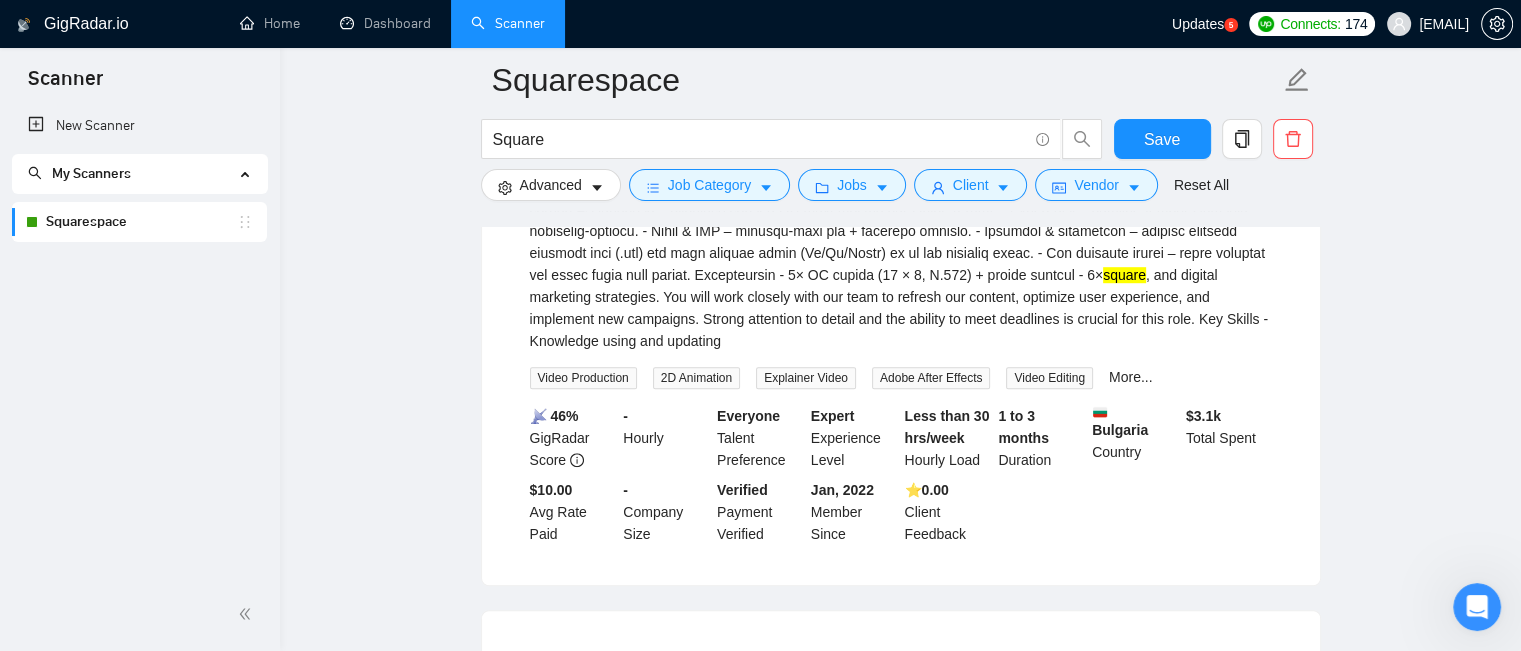 scroll, scrollTop: 1000, scrollLeft: 0, axis: vertical 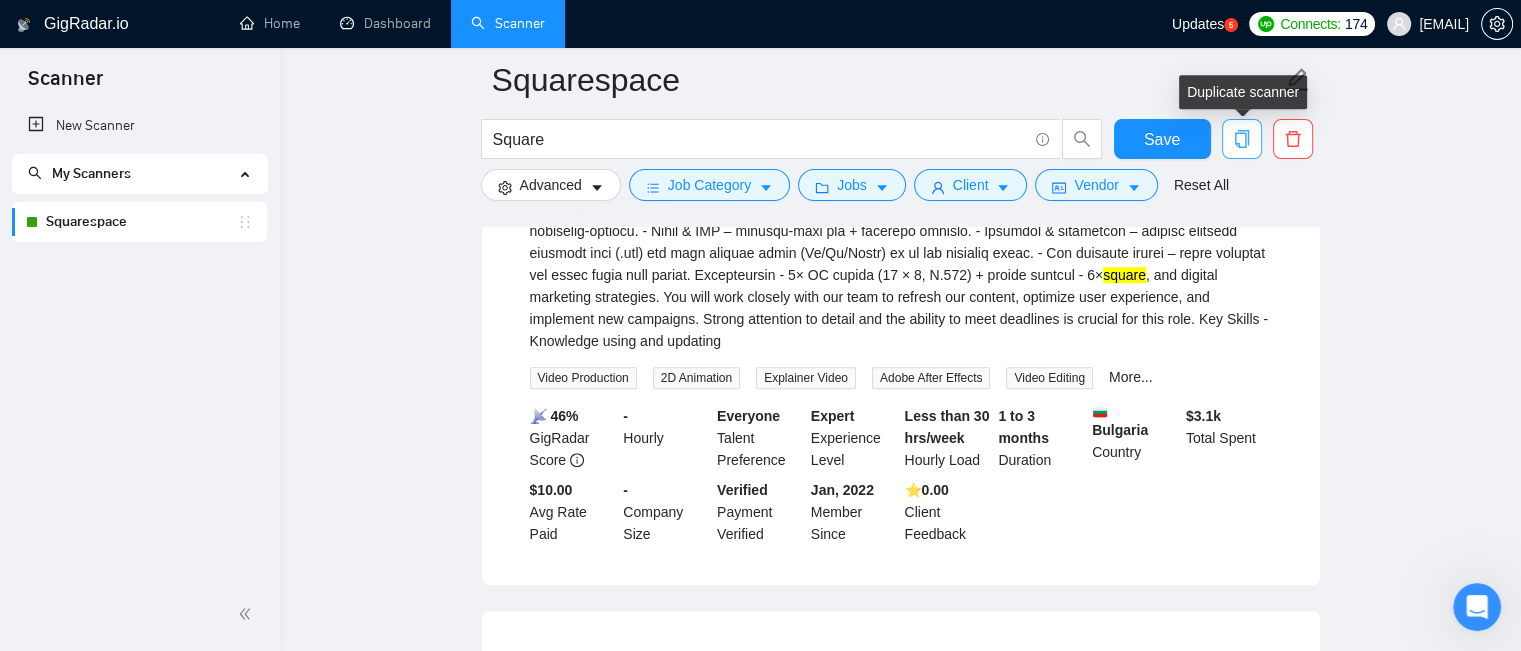 click 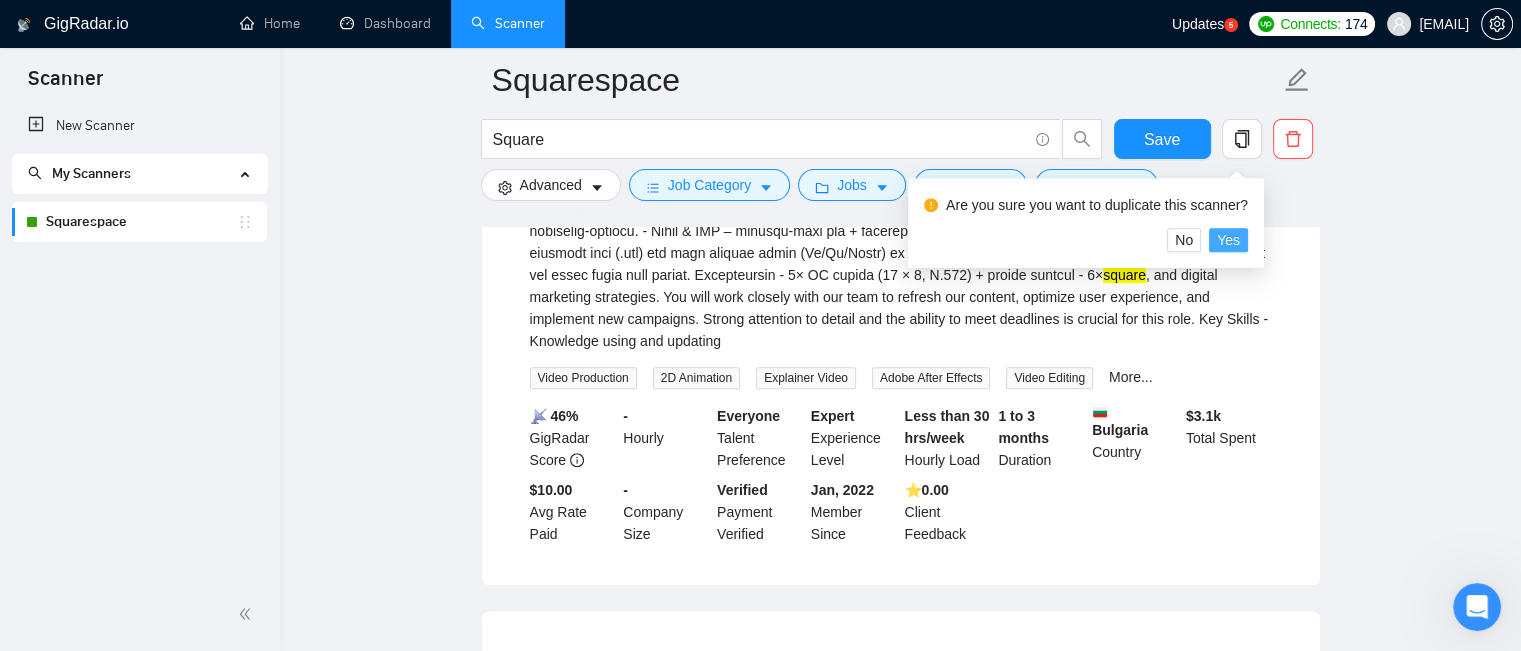 click on "Yes" at bounding box center [1228, 240] 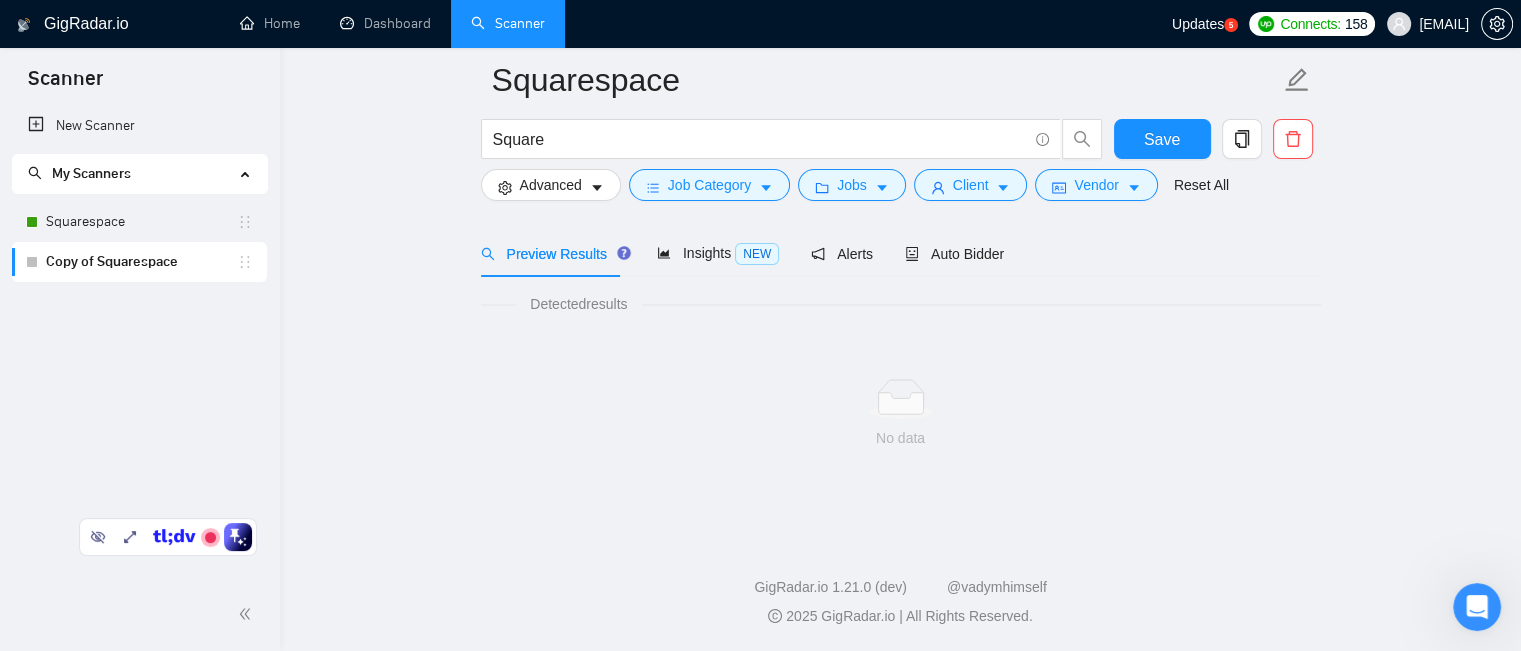 scroll, scrollTop: 79, scrollLeft: 0, axis: vertical 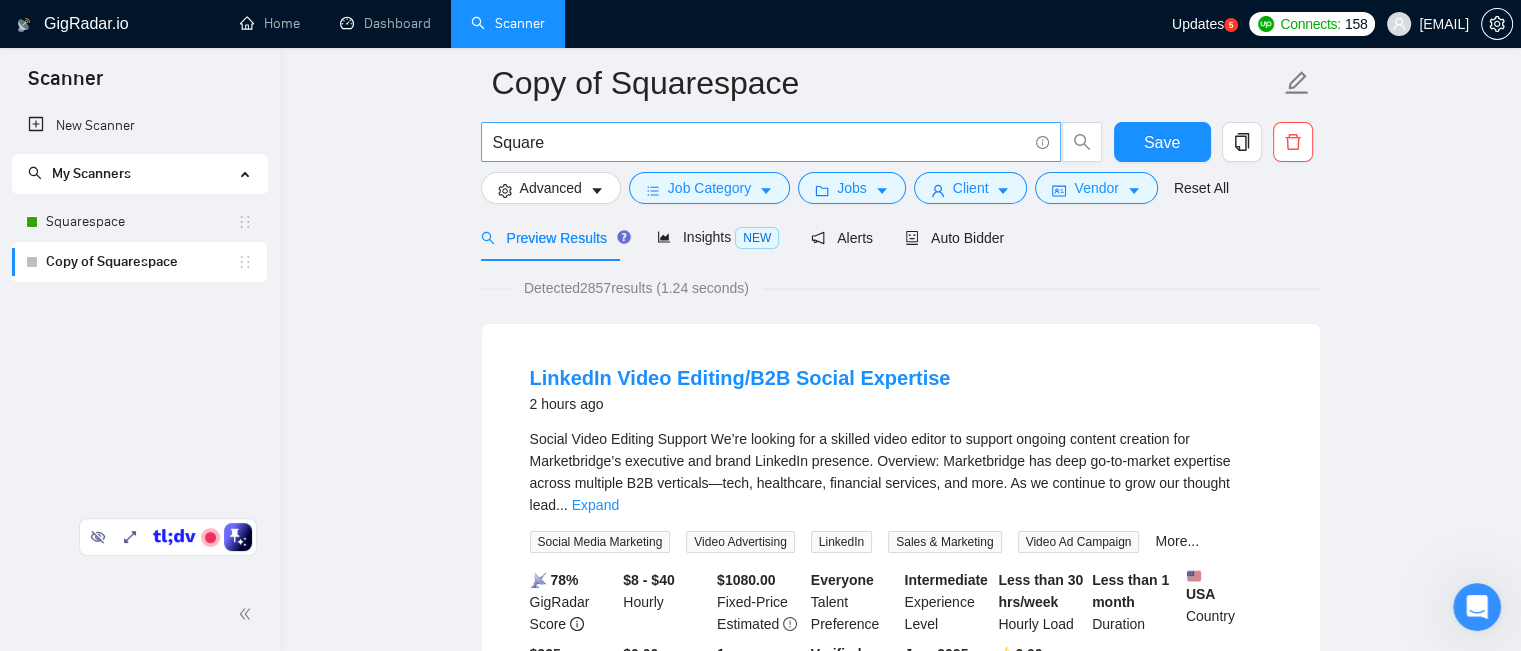 click on "Square" at bounding box center (760, 142) 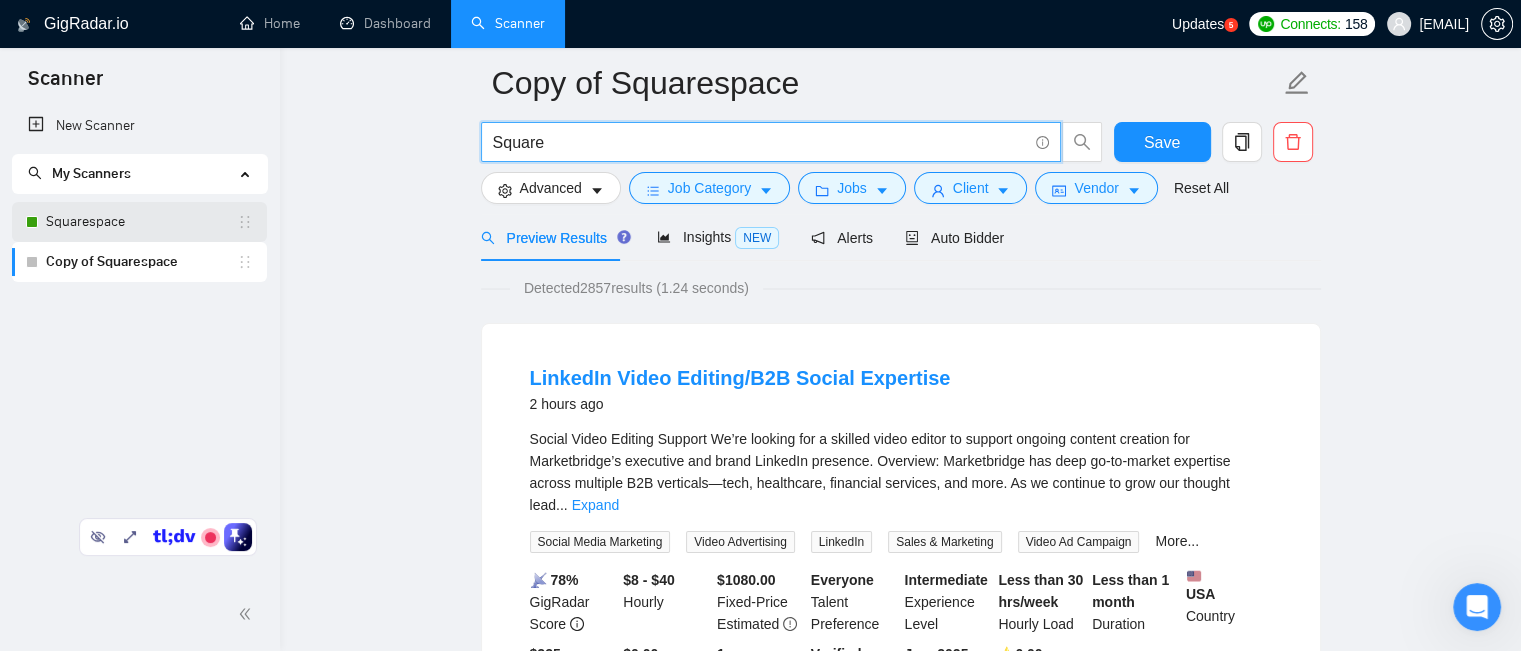 type on "Square" 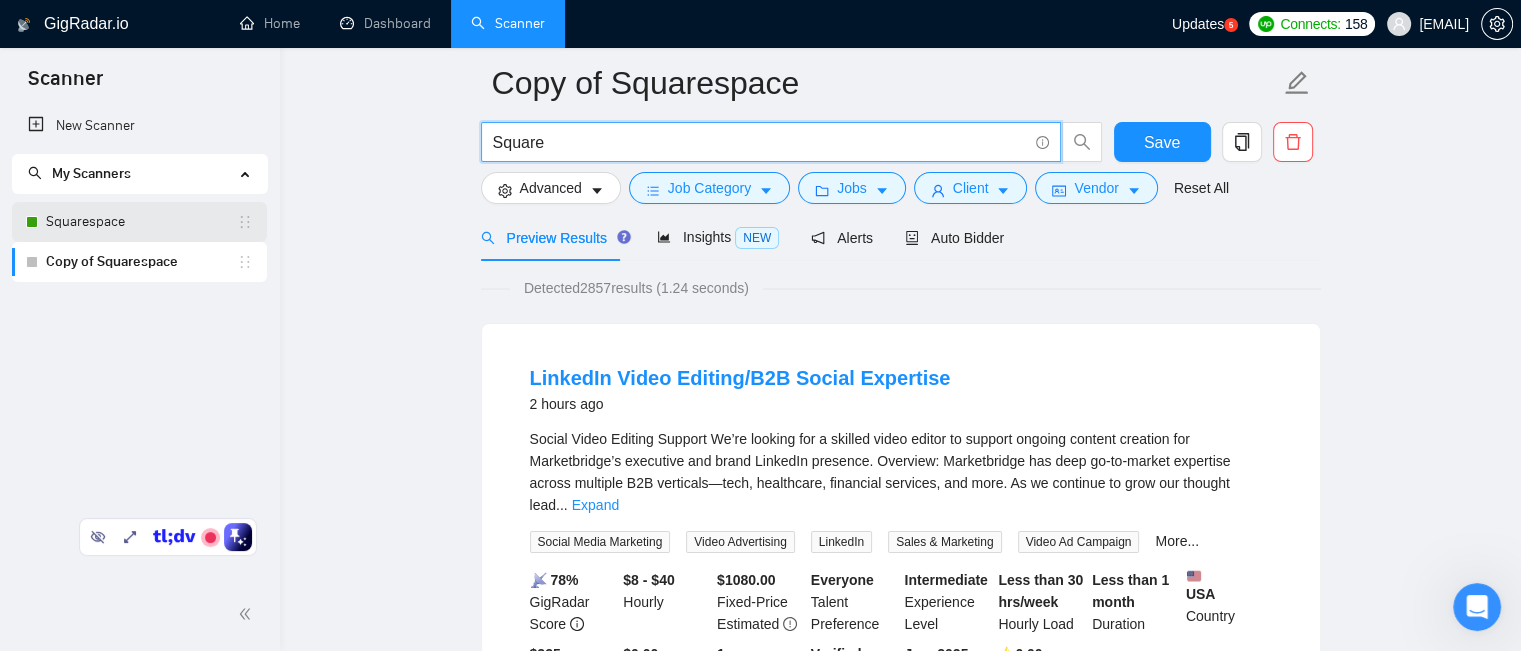 click on "Squarespace" at bounding box center [141, 222] 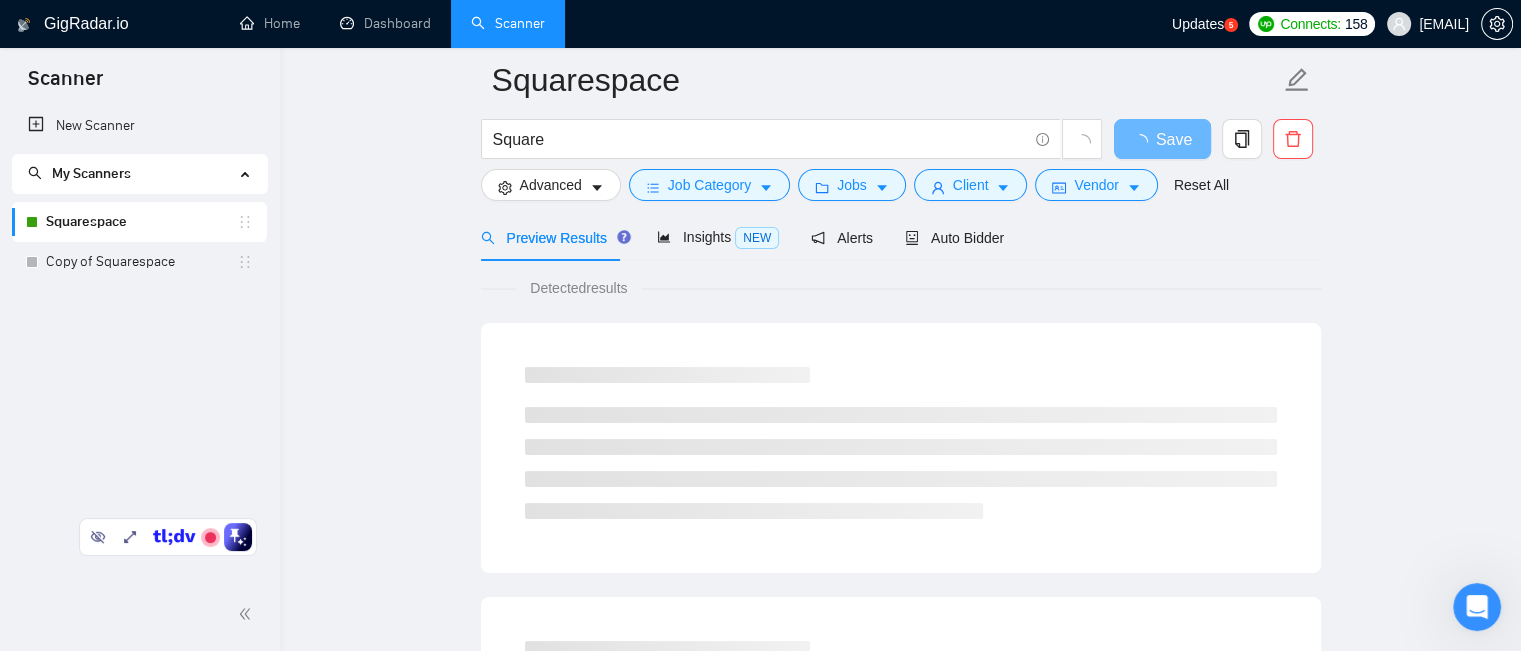 scroll, scrollTop: 179, scrollLeft: 0, axis: vertical 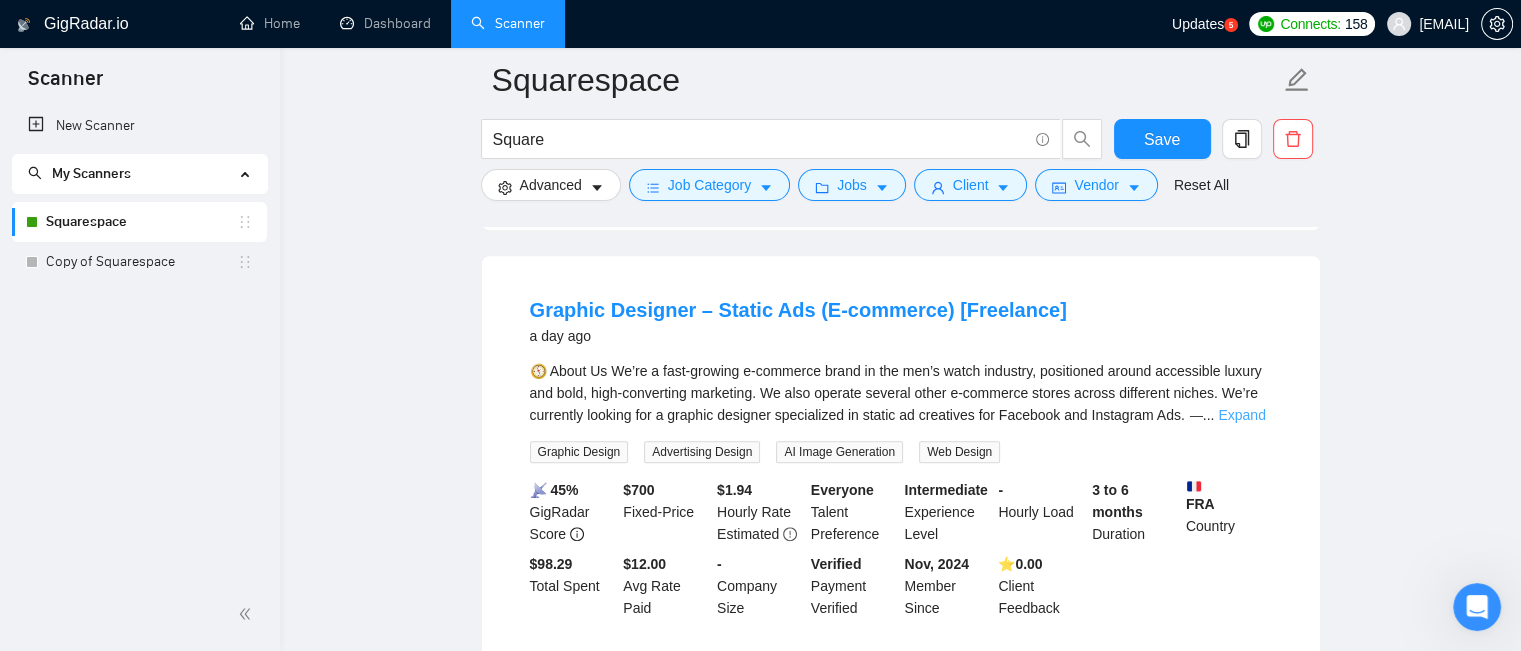 click on "Expand" at bounding box center (1241, 415) 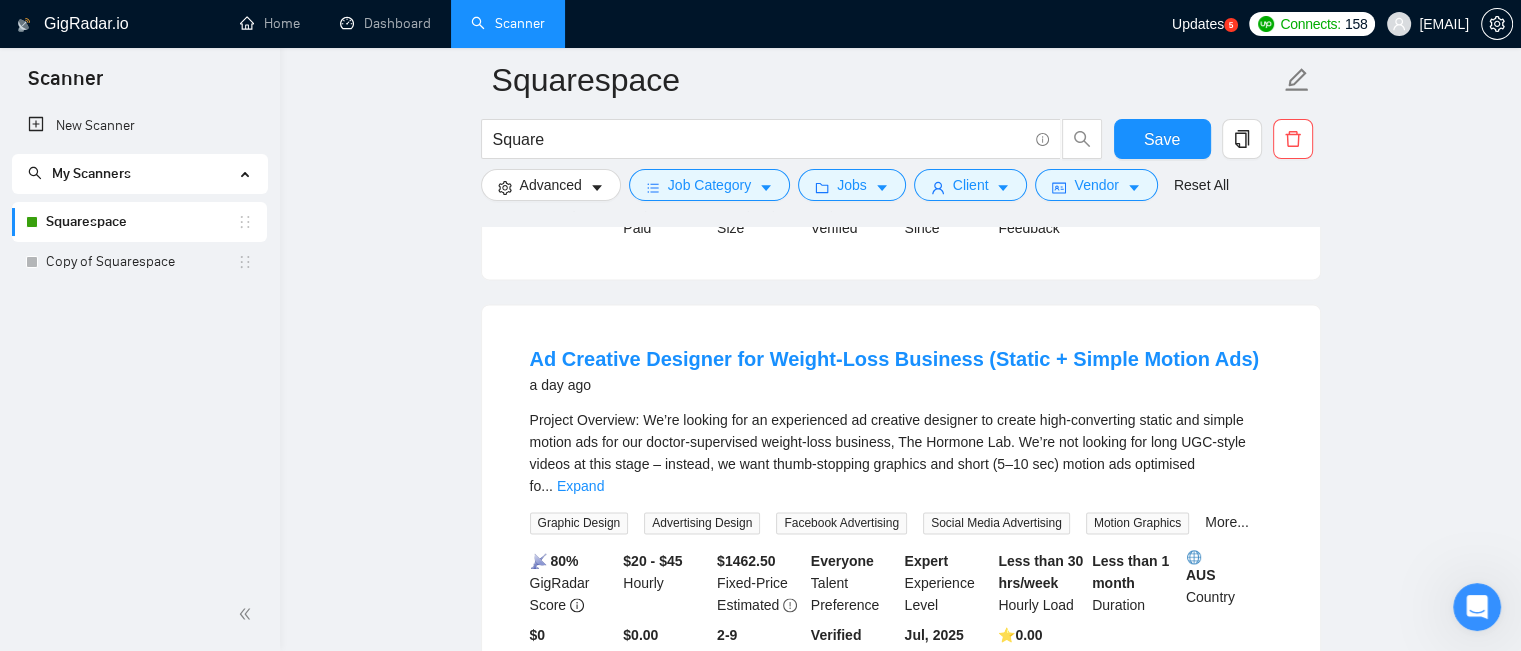 scroll, scrollTop: 2687, scrollLeft: 0, axis: vertical 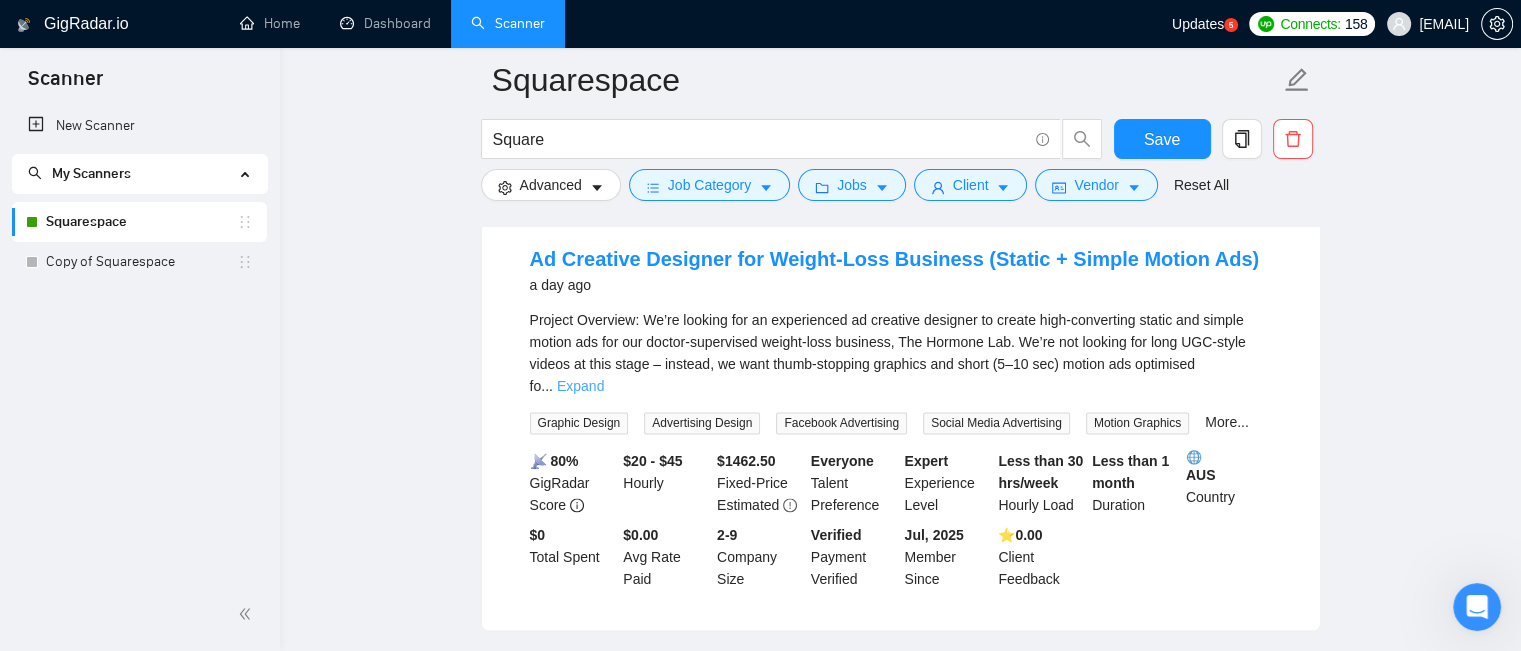 click on "Expand" at bounding box center [580, 386] 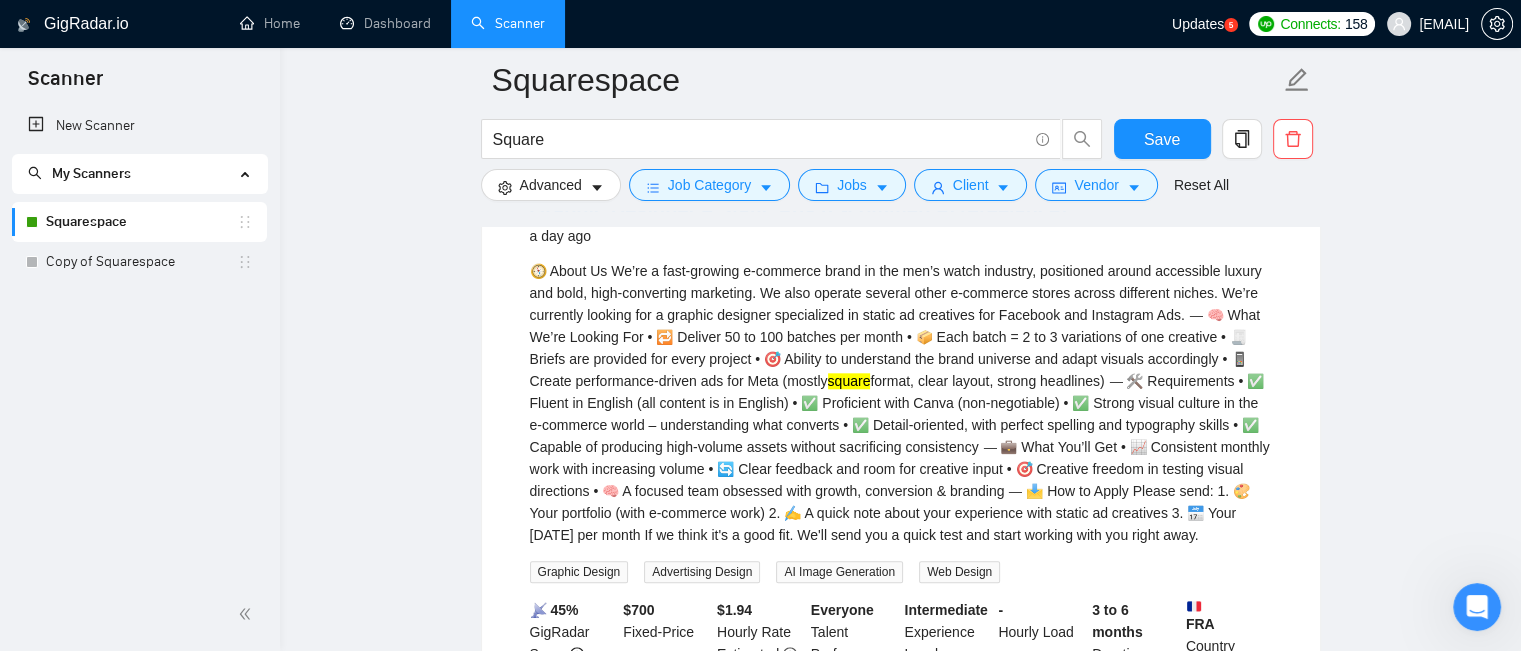 scroll, scrollTop: 1987, scrollLeft: 0, axis: vertical 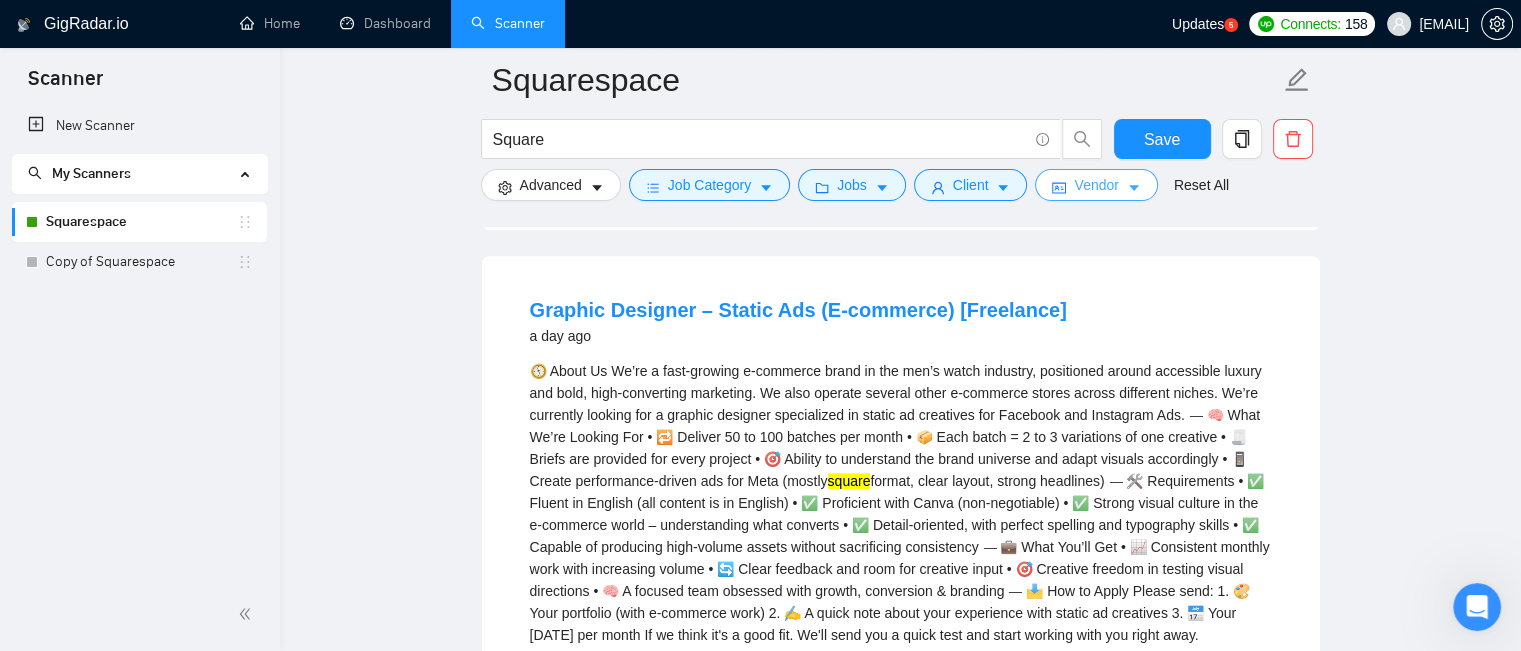 click on "Vendor" at bounding box center [1096, 185] 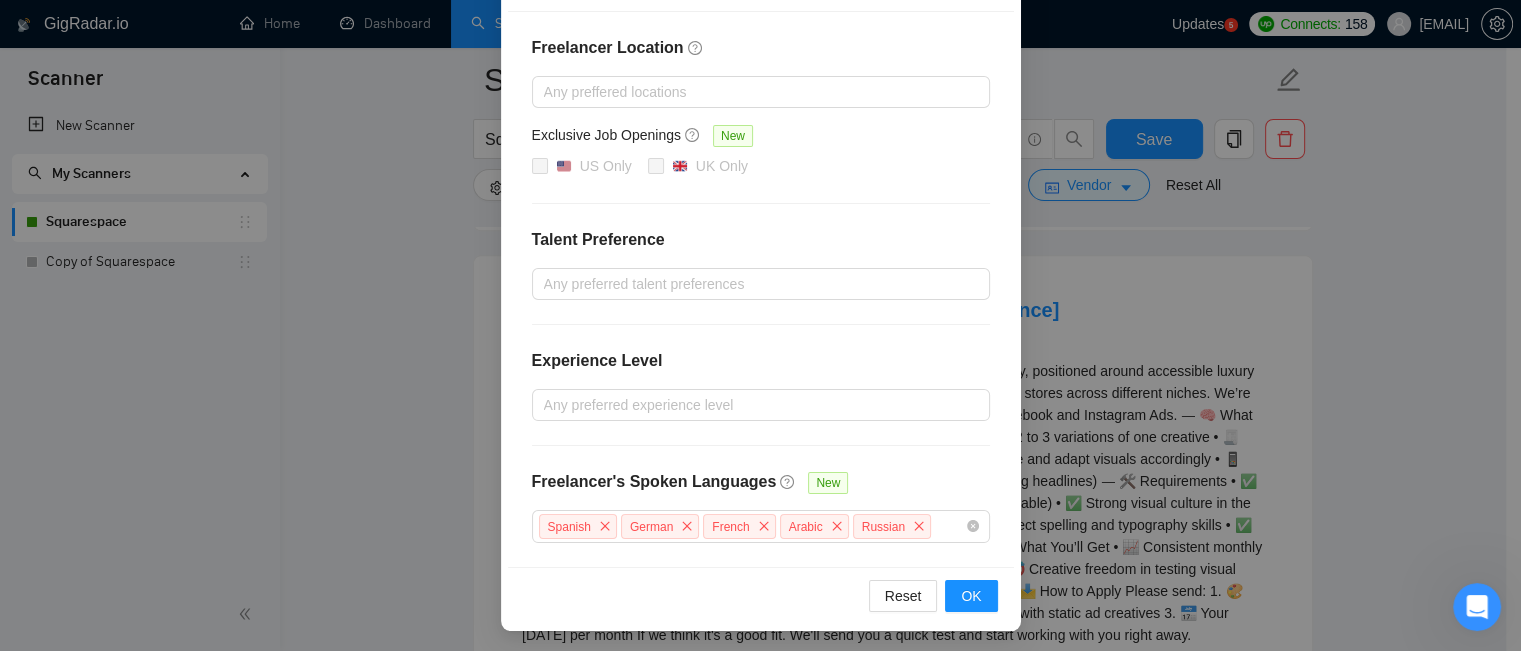 scroll, scrollTop: 172, scrollLeft: 0, axis: vertical 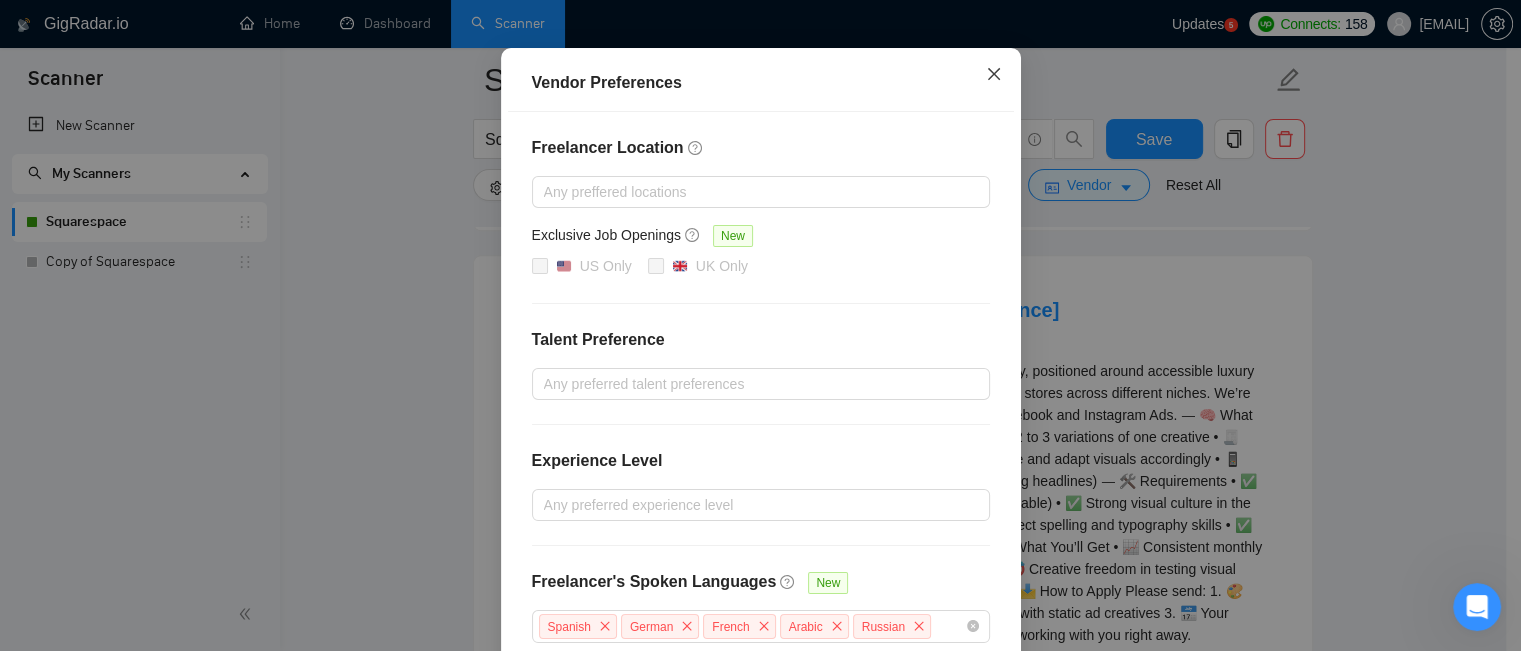 click 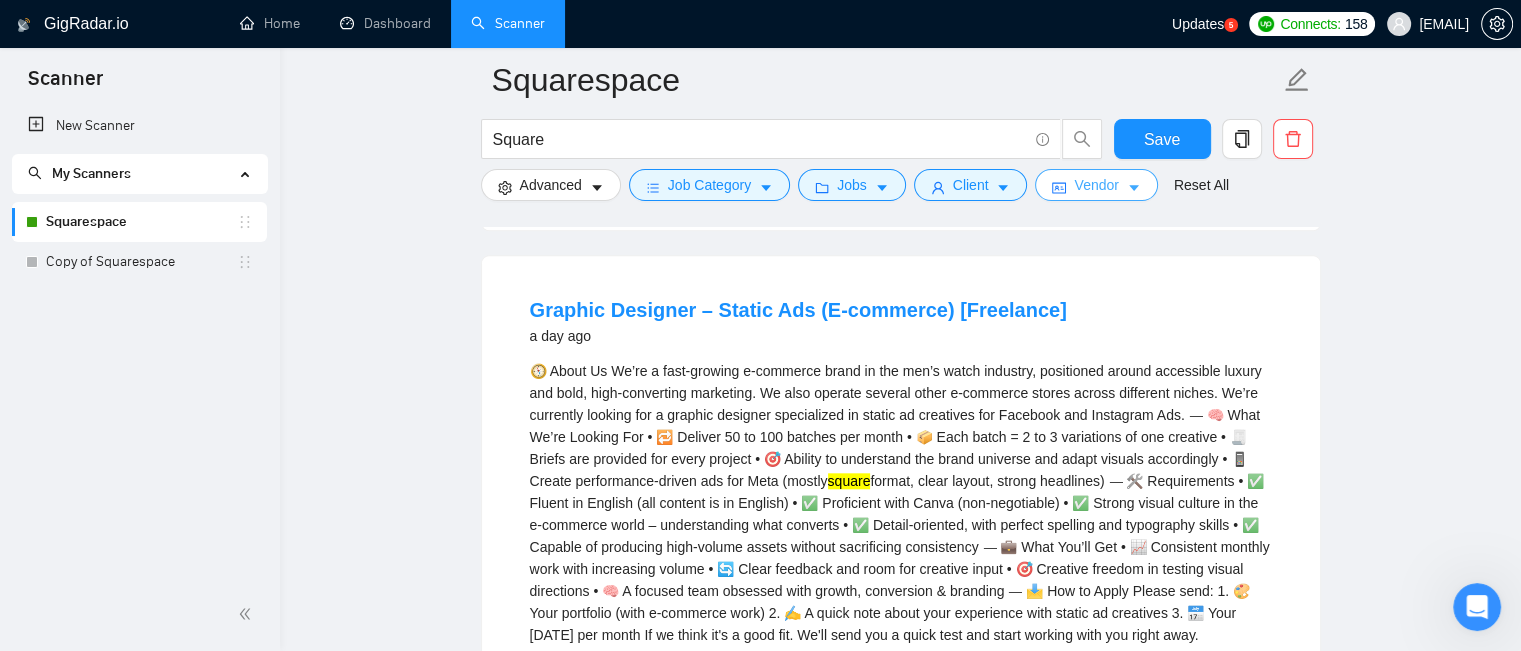 scroll, scrollTop: 0, scrollLeft: 0, axis: both 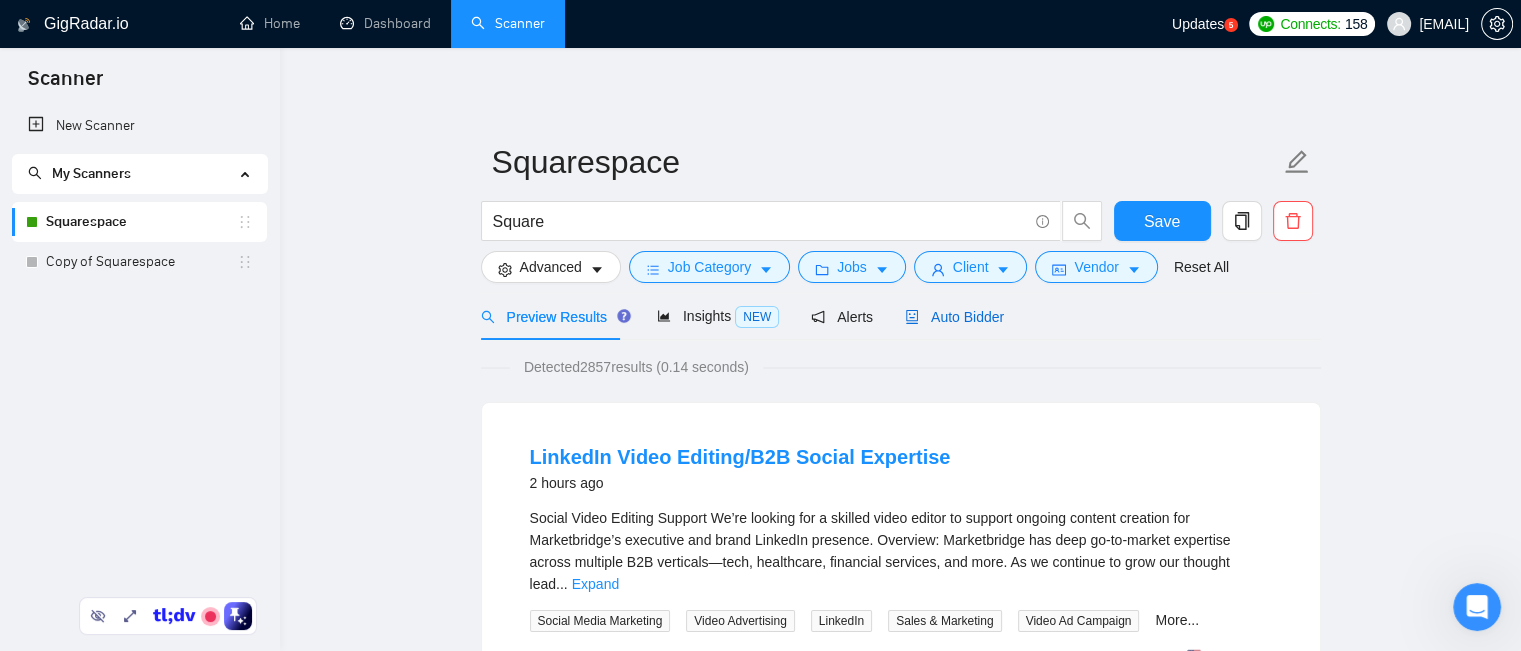 click on "Auto Bidder" at bounding box center (954, 317) 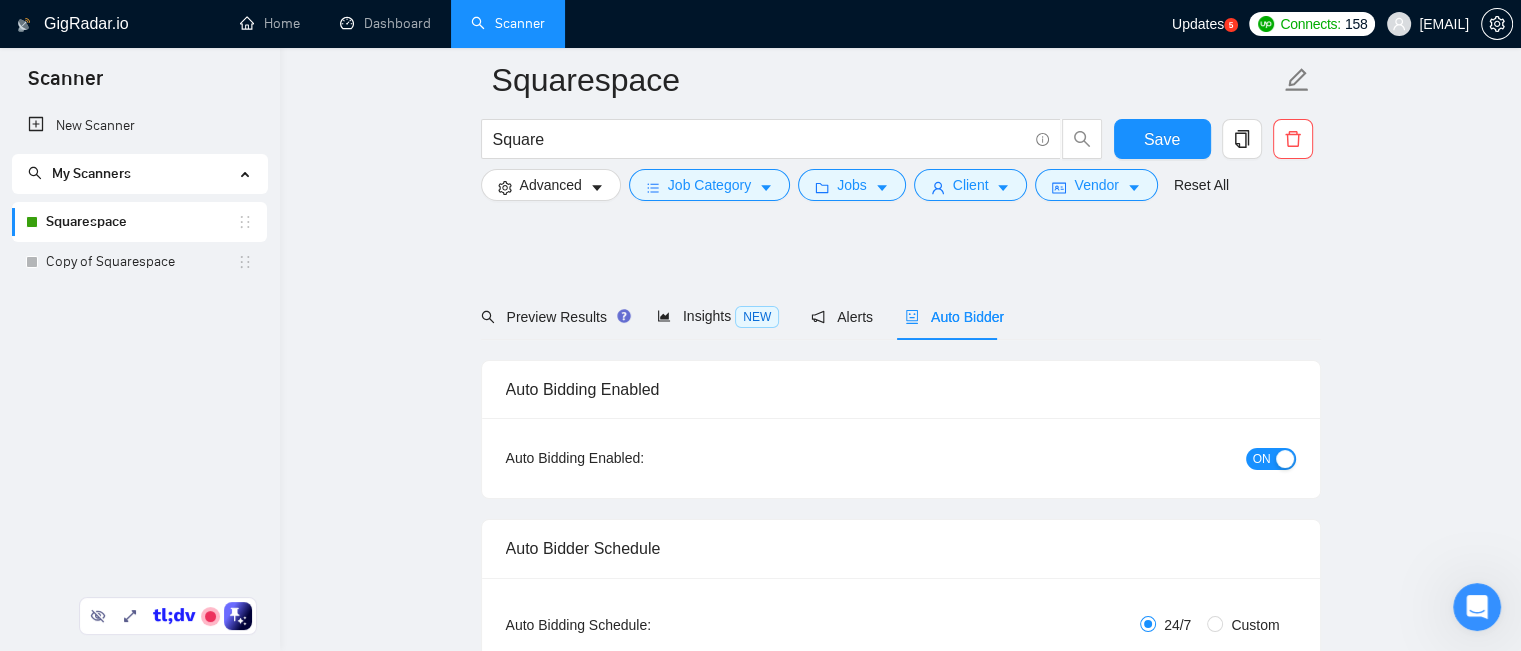type 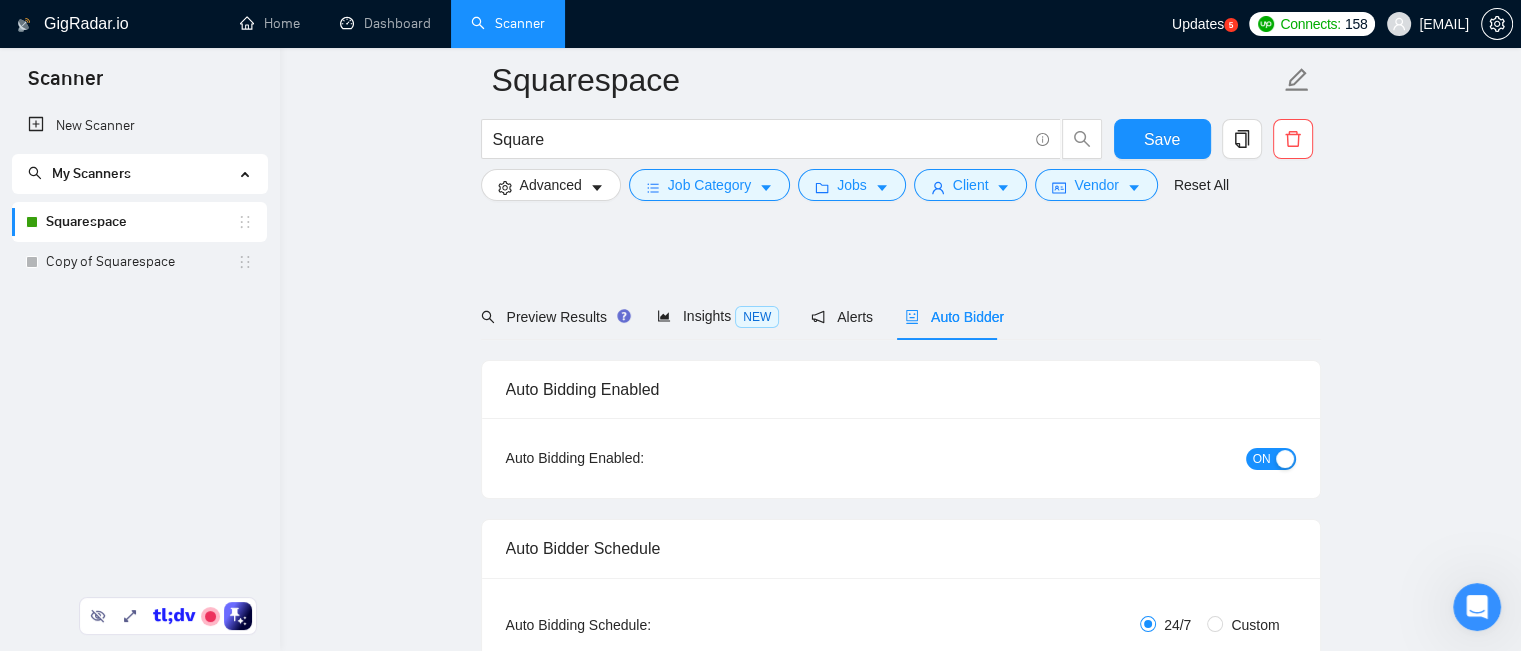 checkbox on "true" 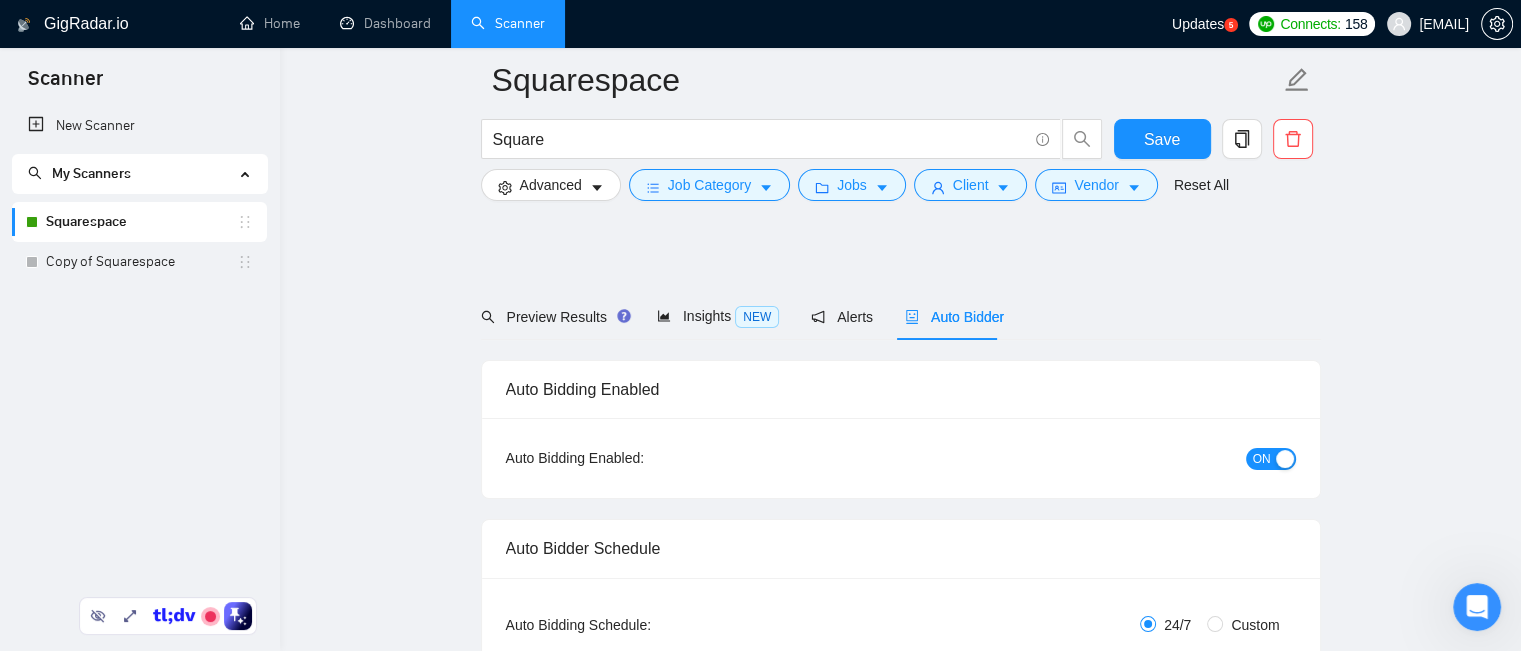 scroll, scrollTop: 100, scrollLeft: 0, axis: vertical 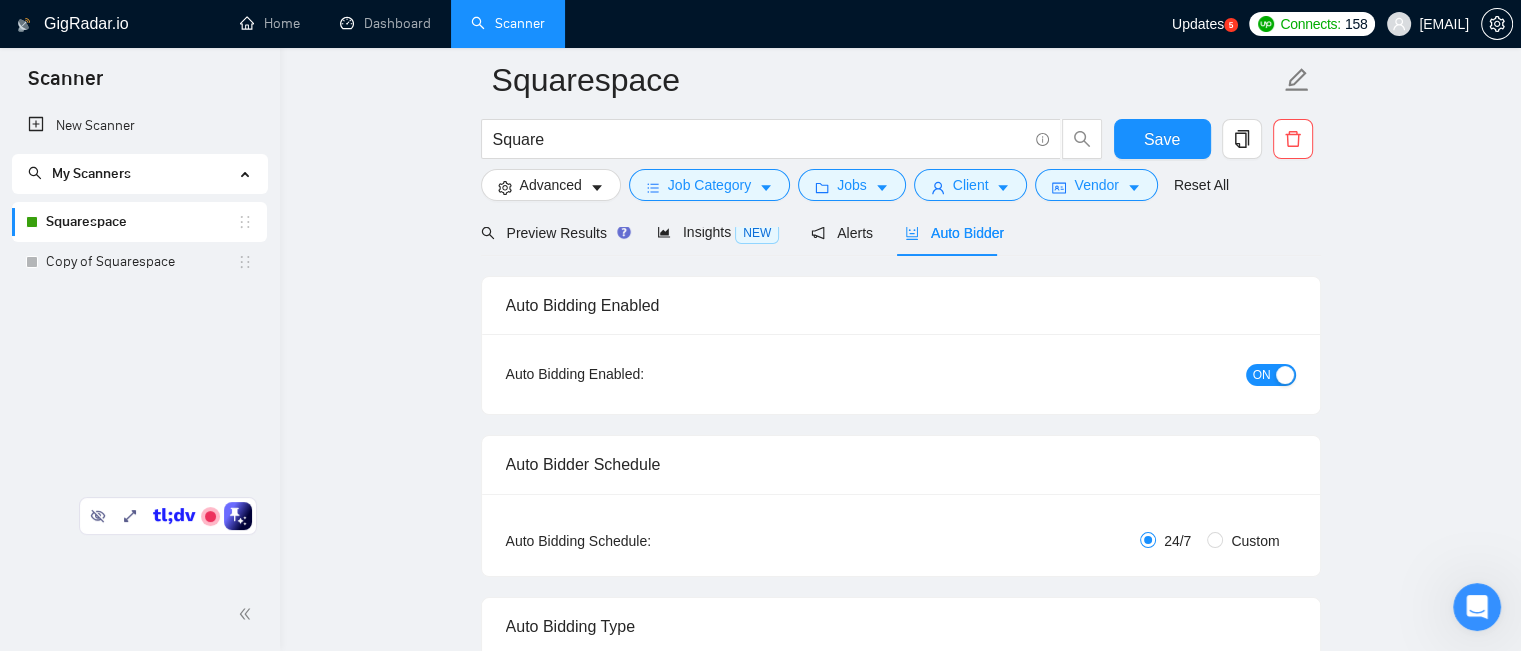 click on "ON" at bounding box center (1262, 375) 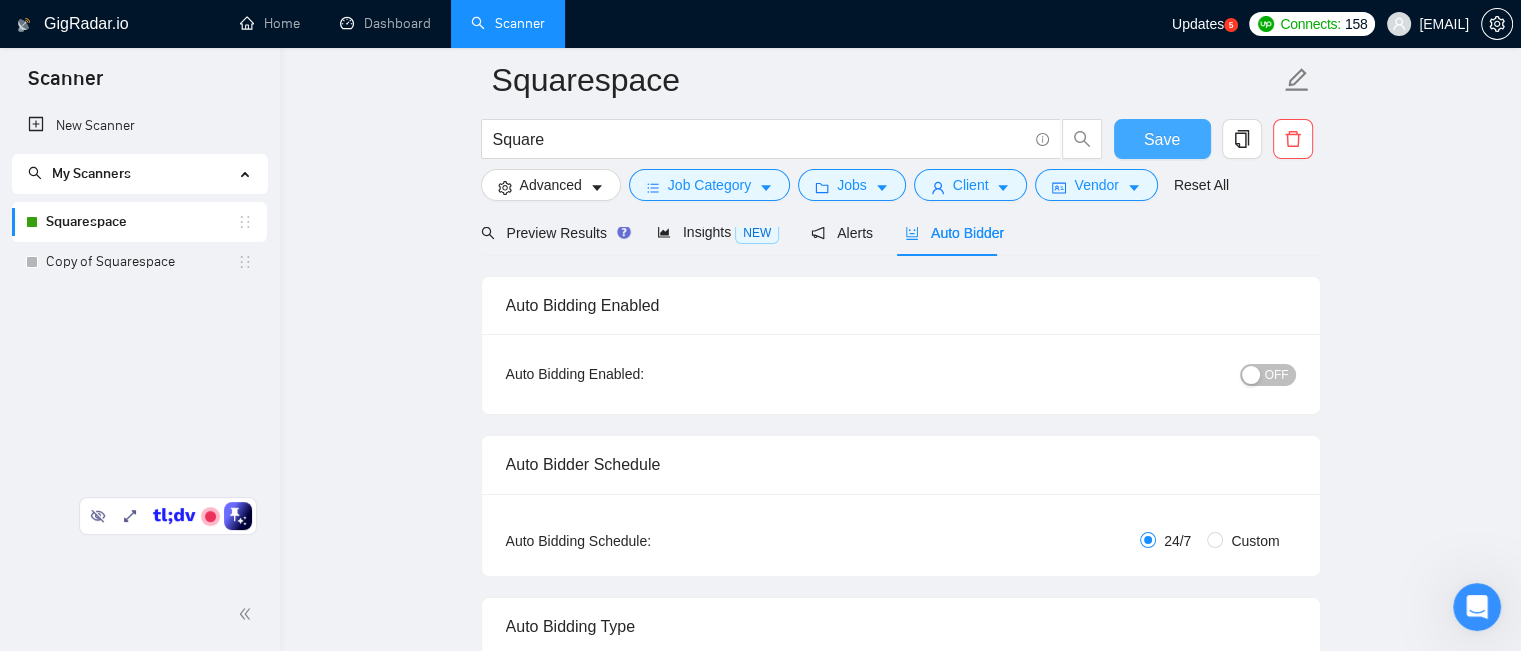click on "Save" at bounding box center [1162, 139] 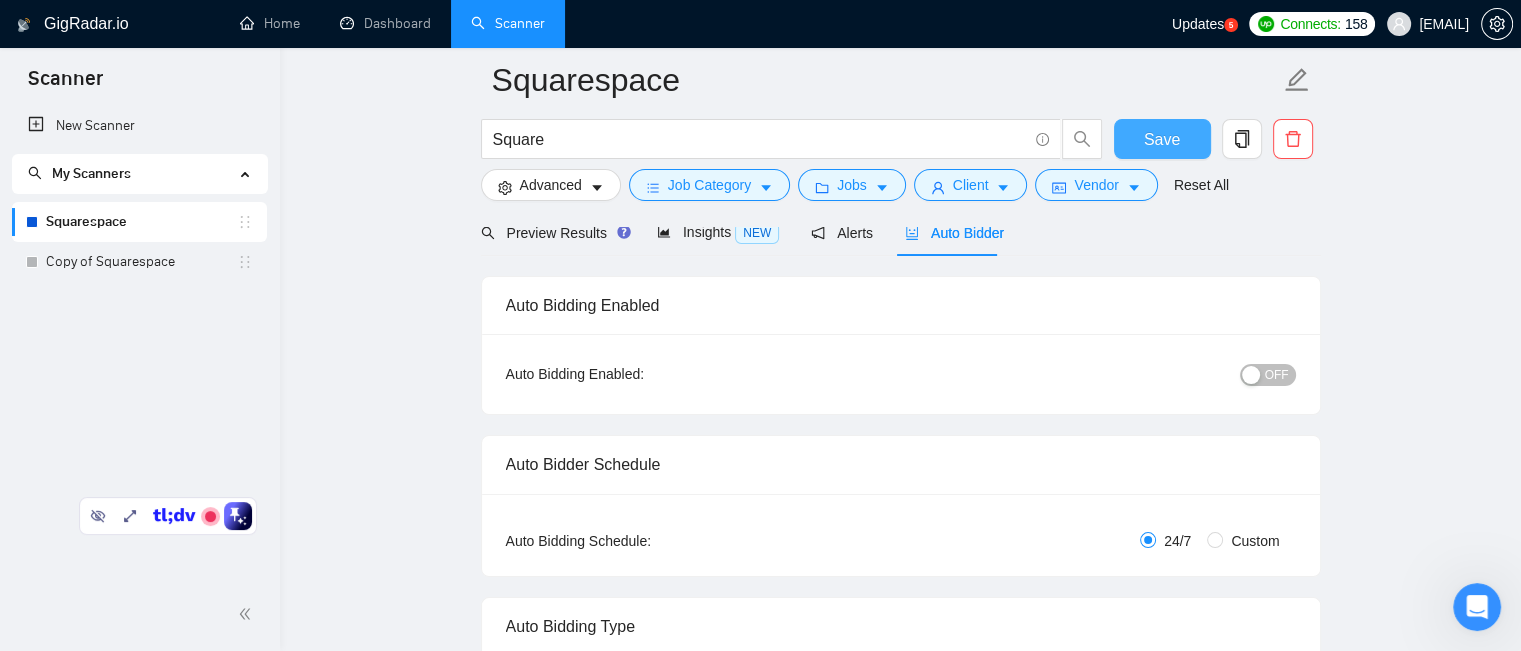 type 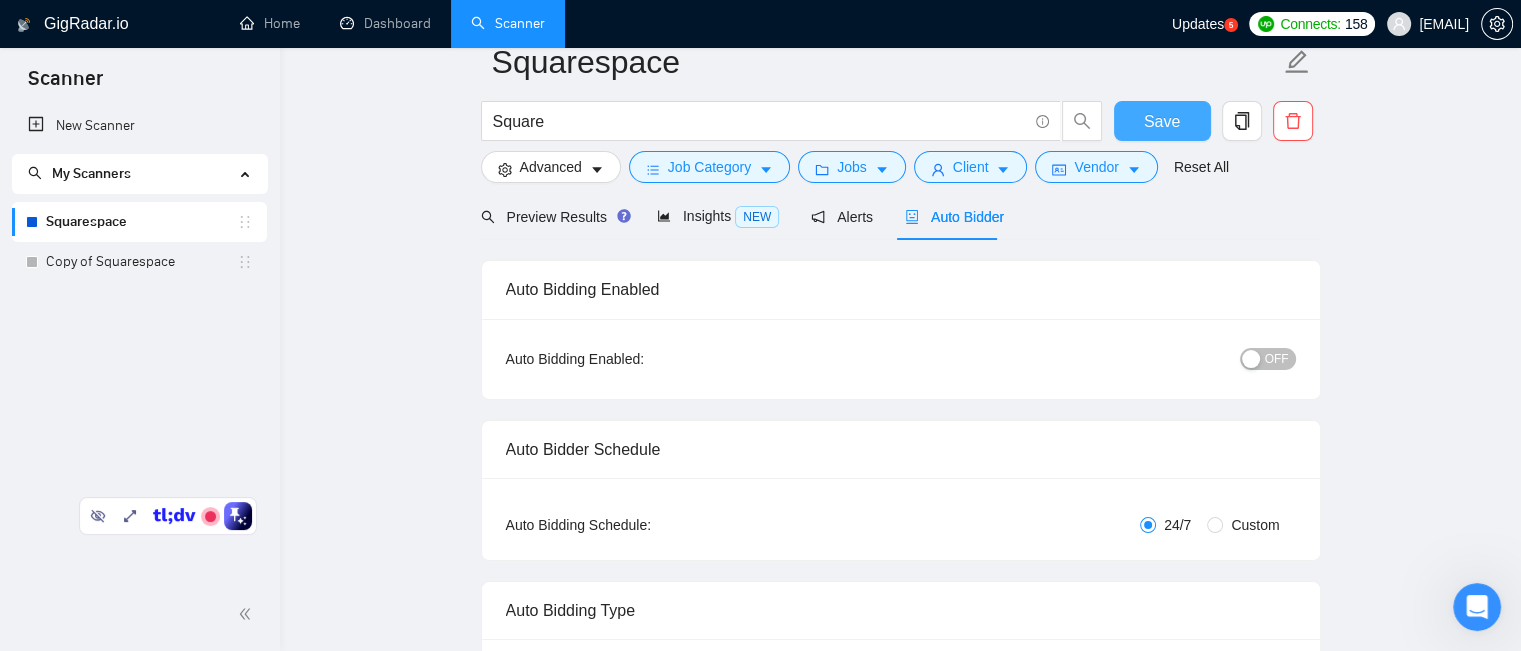 scroll, scrollTop: 0, scrollLeft: 0, axis: both 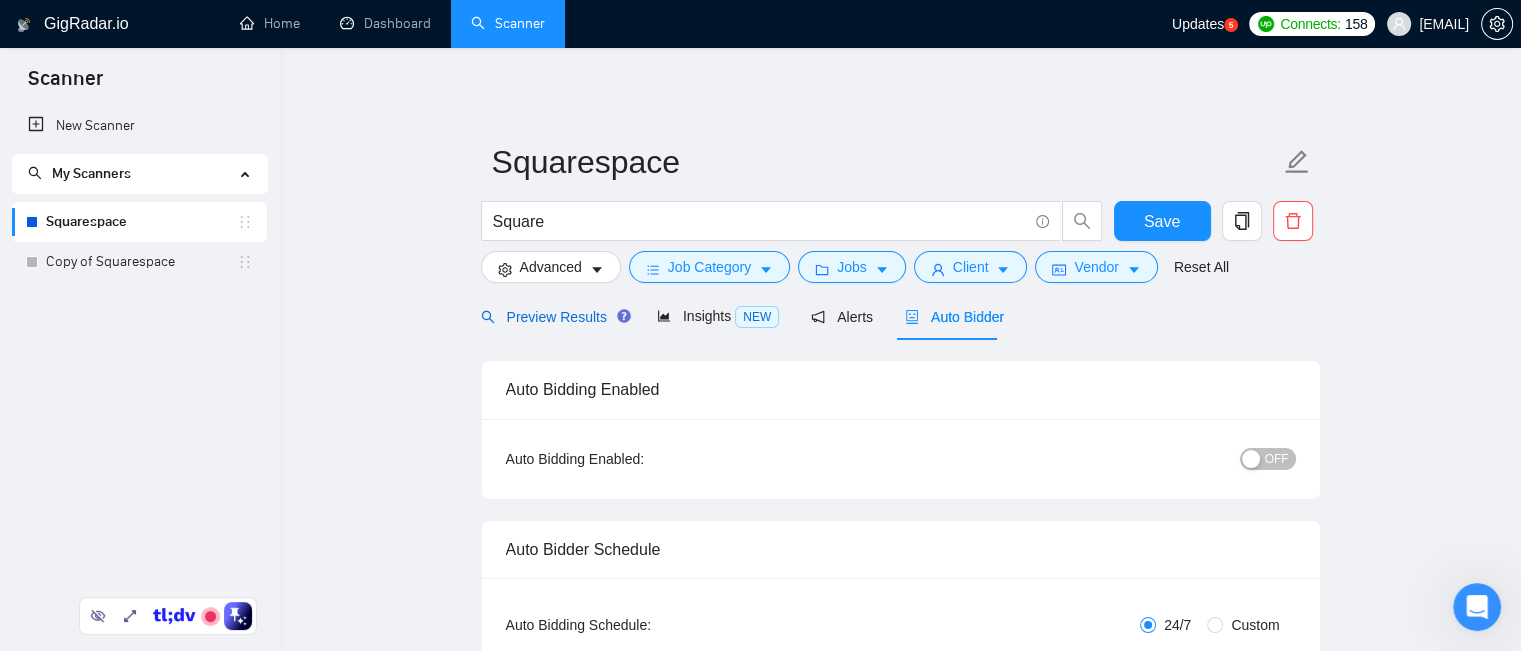 click on "Preview Results" at bounding box center [553, 317] 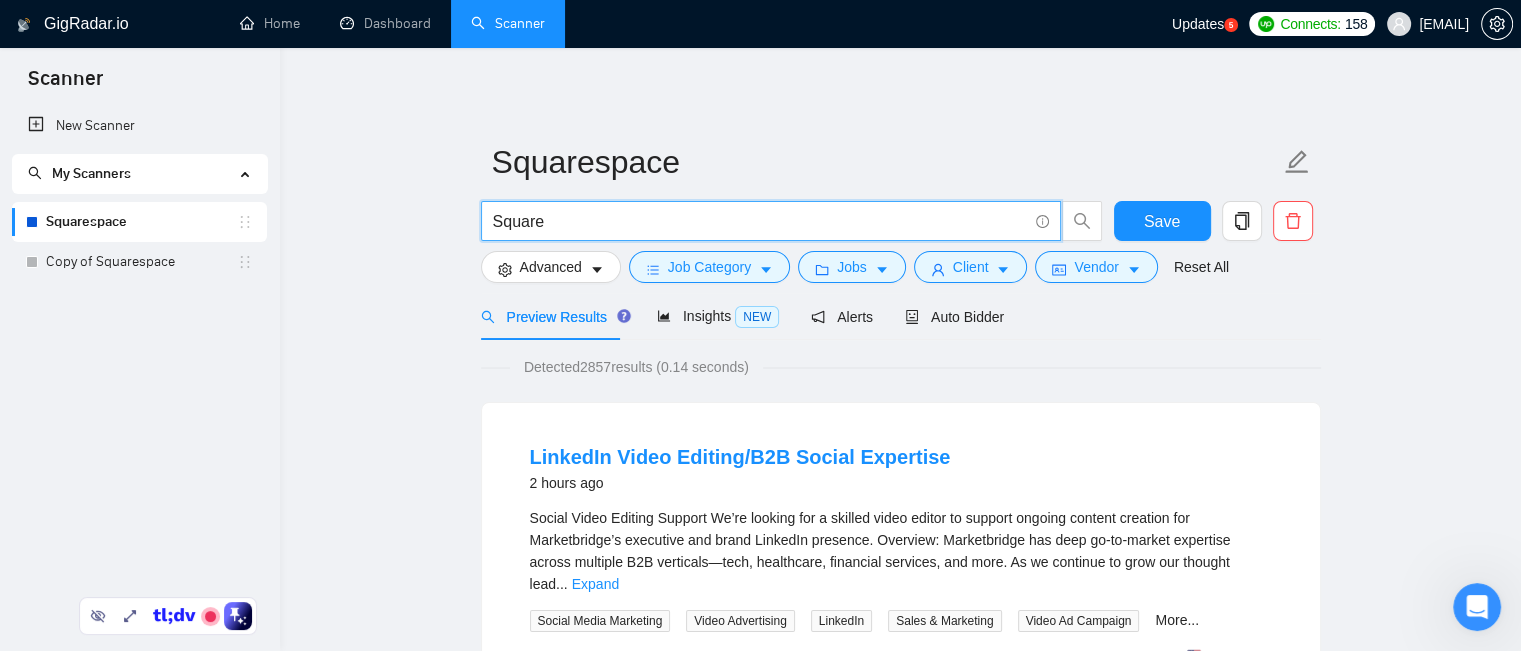 click on "Square" at bounding box center (760, 221) 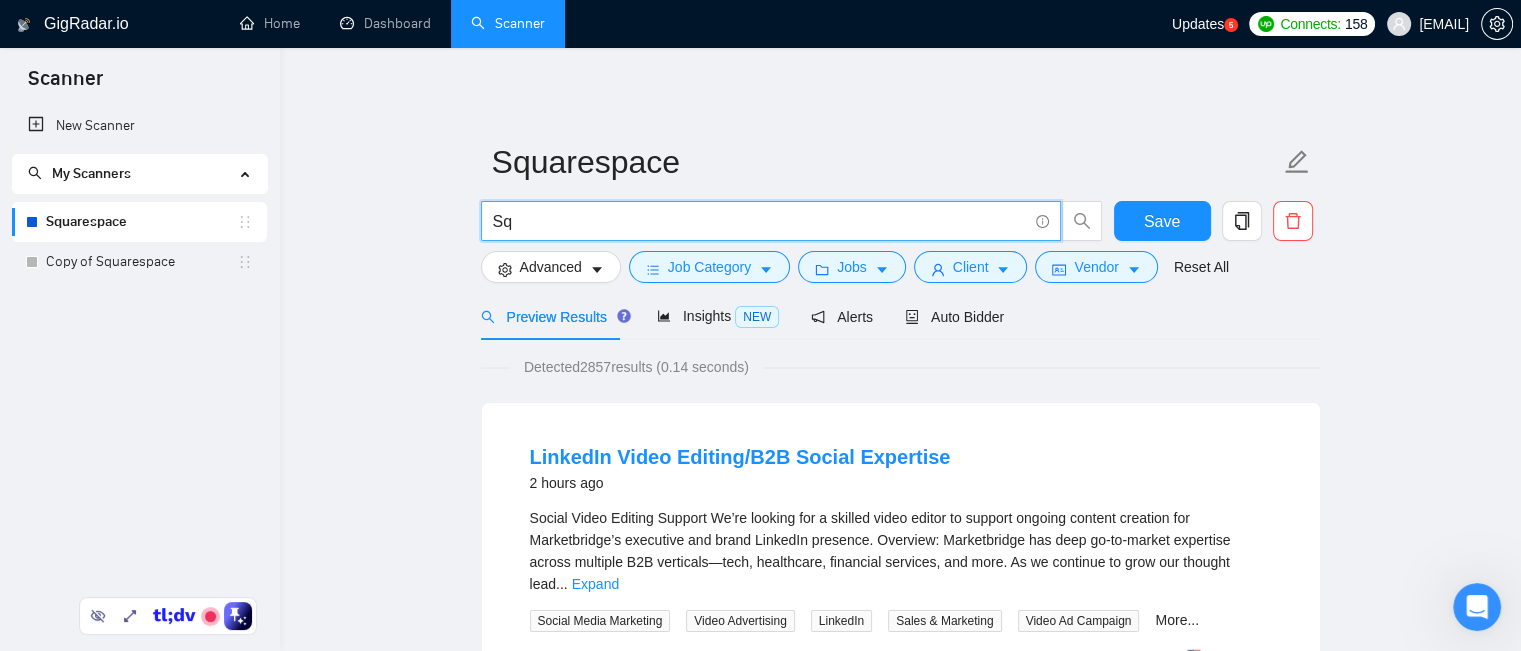 type on "S" 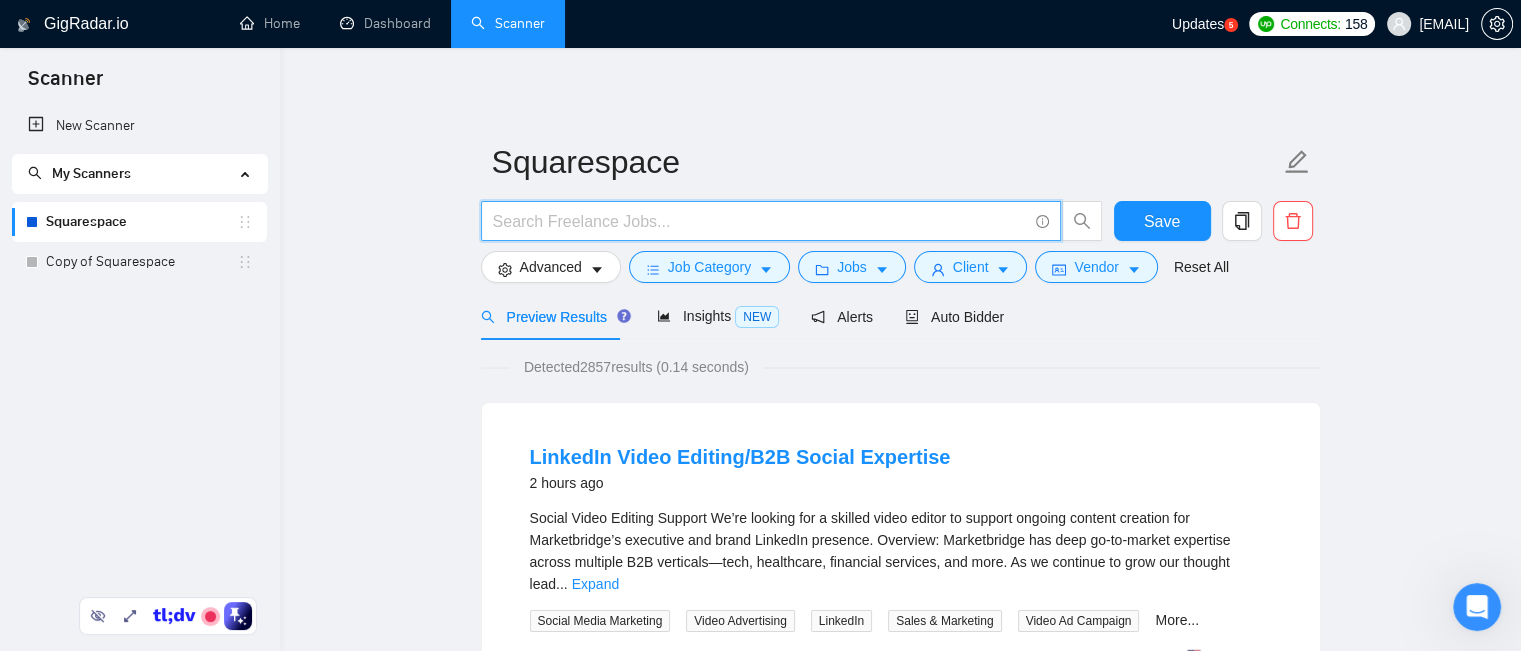 paste on "(design*) | (redesign*) | "re design" | "re - design"" 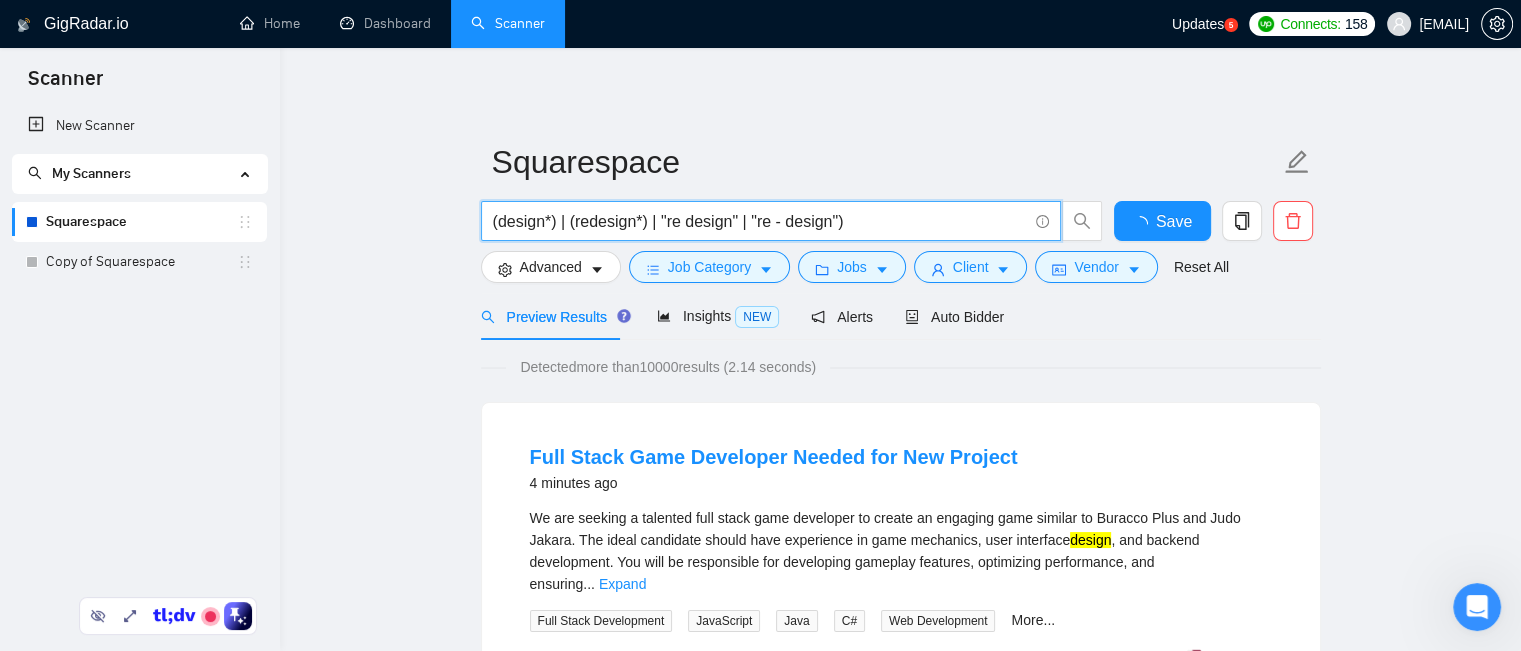 click on "(design*) | (redesign*) | "re design" | "re - design")" at bounding box center (771, 221) 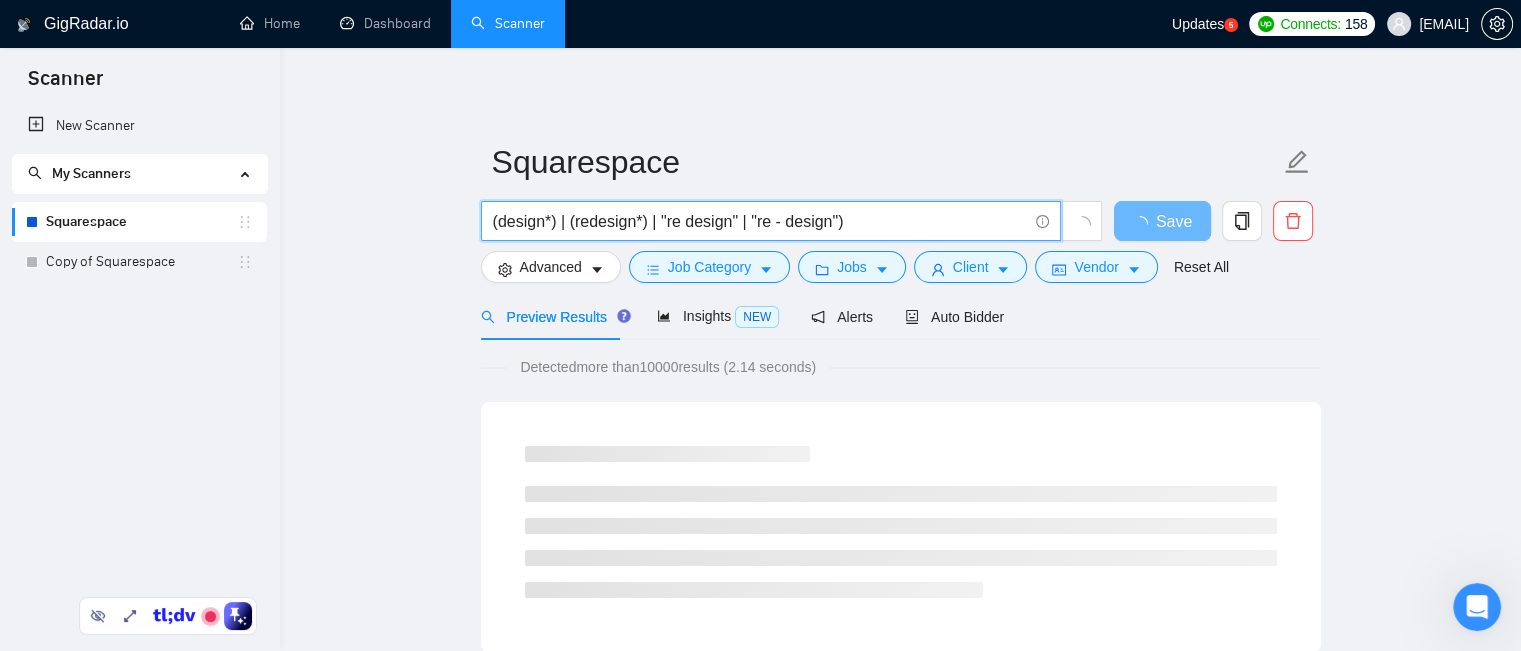 click on "(design*) | (redesign*) | "re design" | "re - design")" at bounding box center (760, 221) 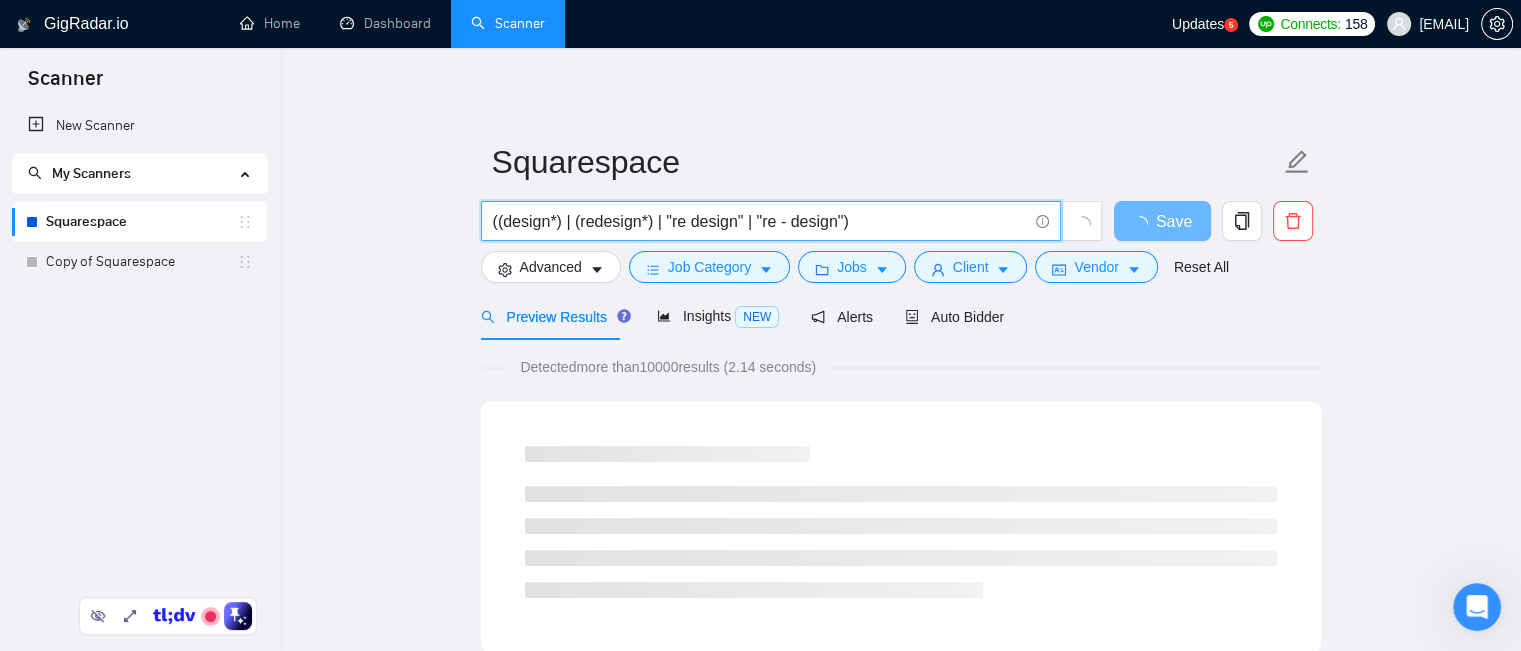 click on "((design*) | (redesign*) | "re design" | "re - design")" at bounding box center [760, 221] 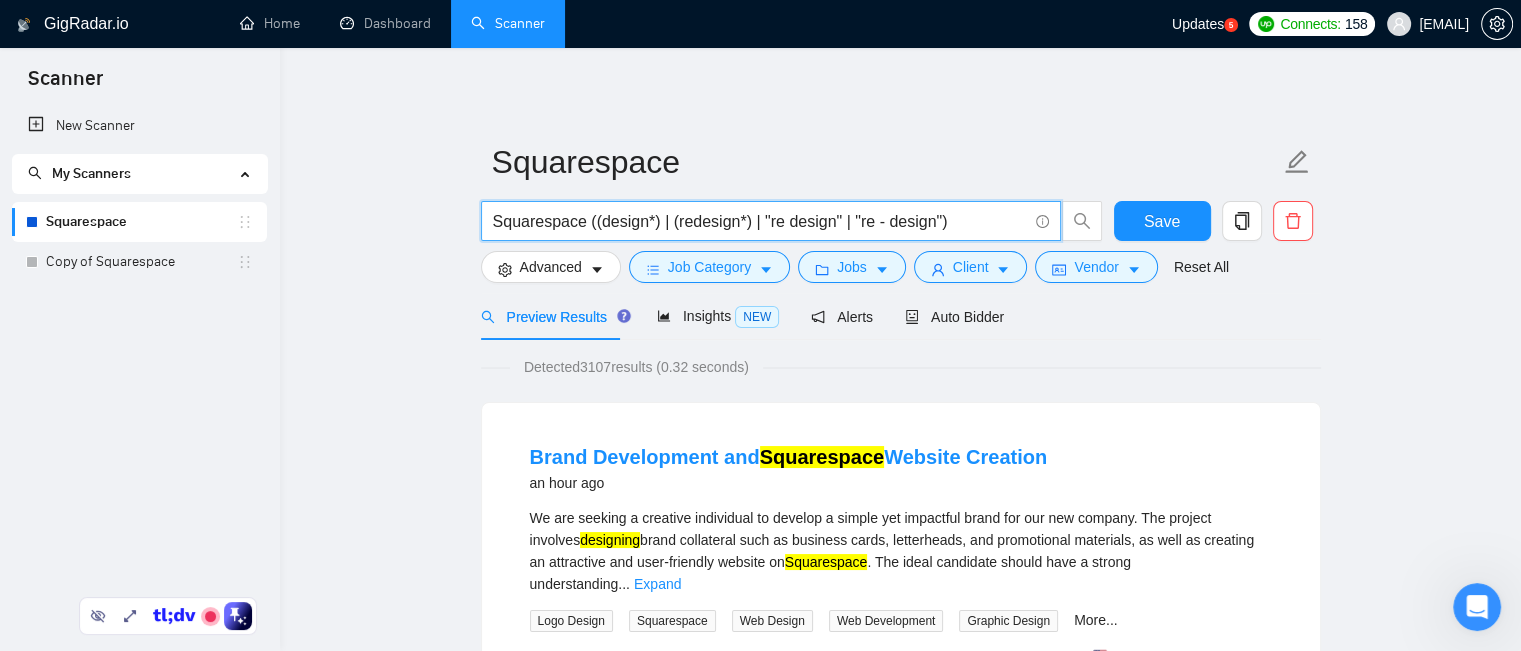 paste on "Drag-and-drop" 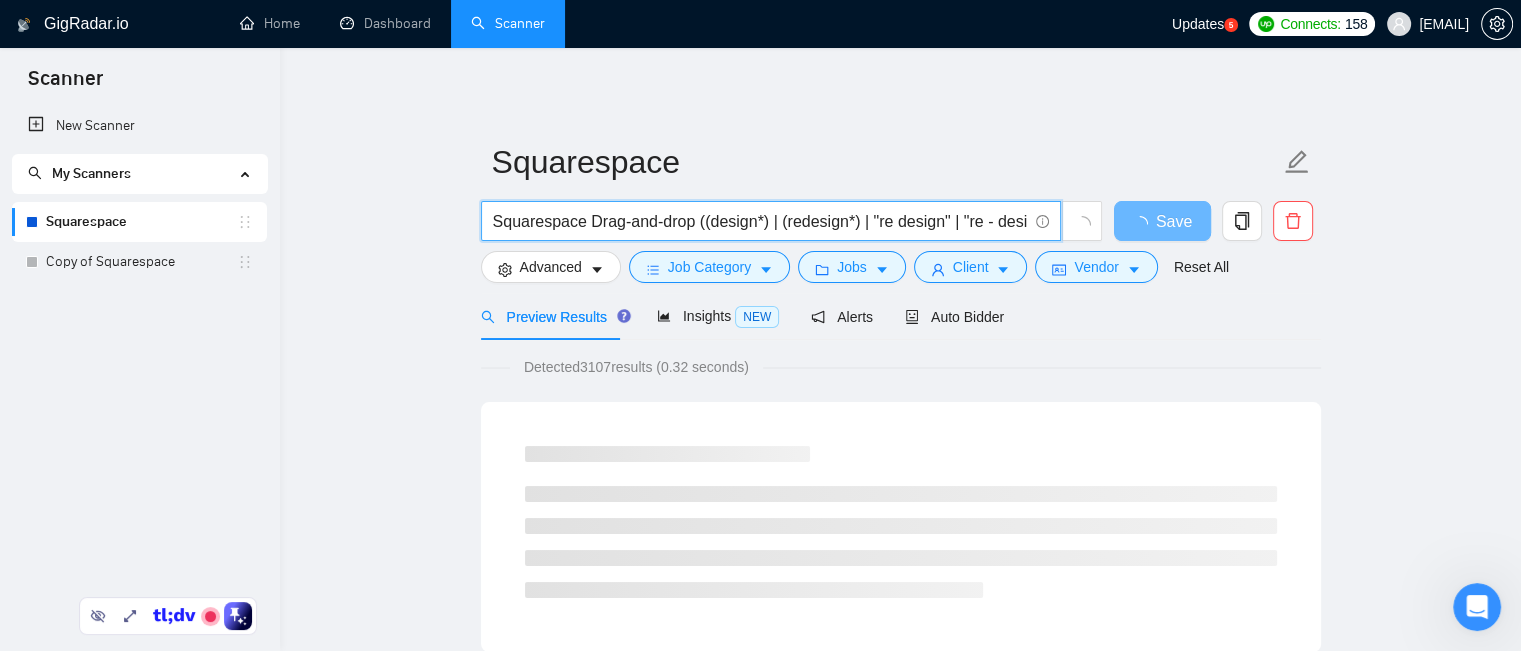 click on "Squarespace Drag-and-drop ((design*) | (redesign*) | "re design" | "re - design")" at bounding box center (760, 221) 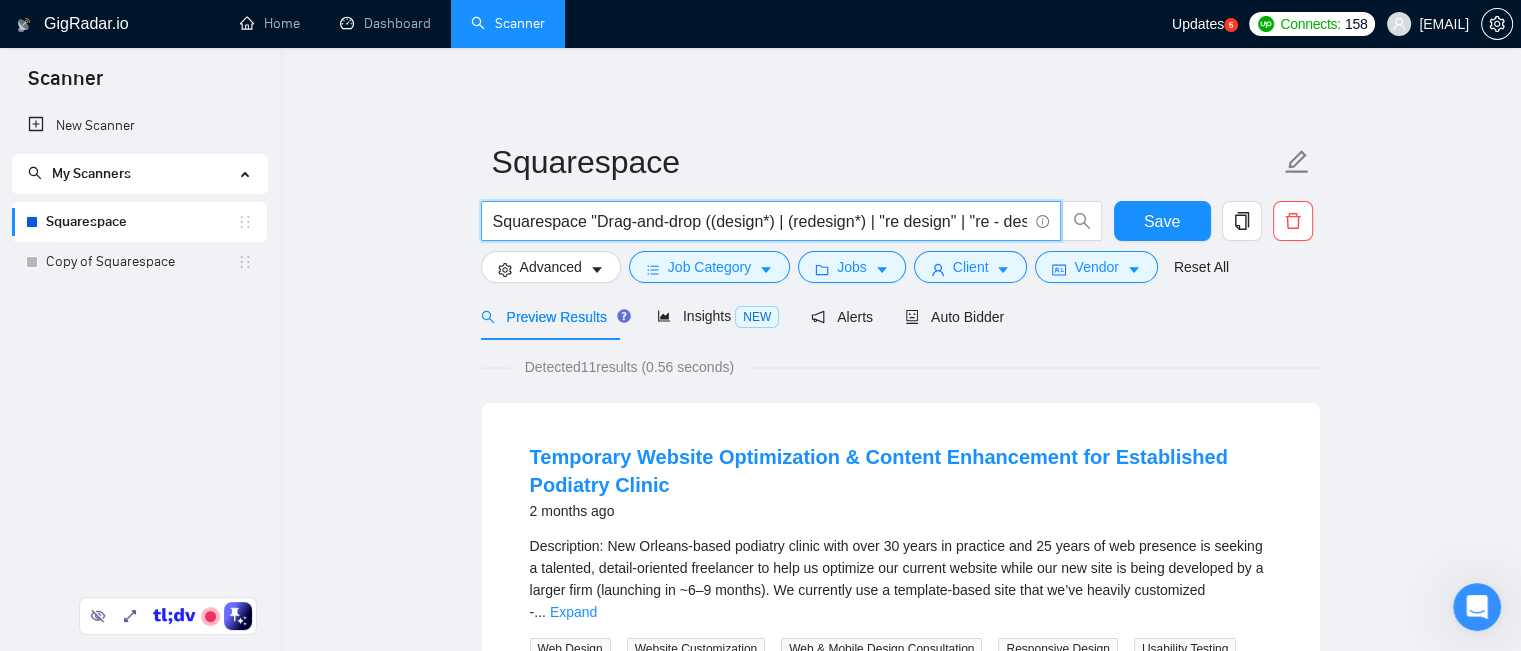 click on "Squarespace "Drag-and-drop ((design*) | (redesign*) | "re design" | "re - design")" at bounding box center (760, 221) 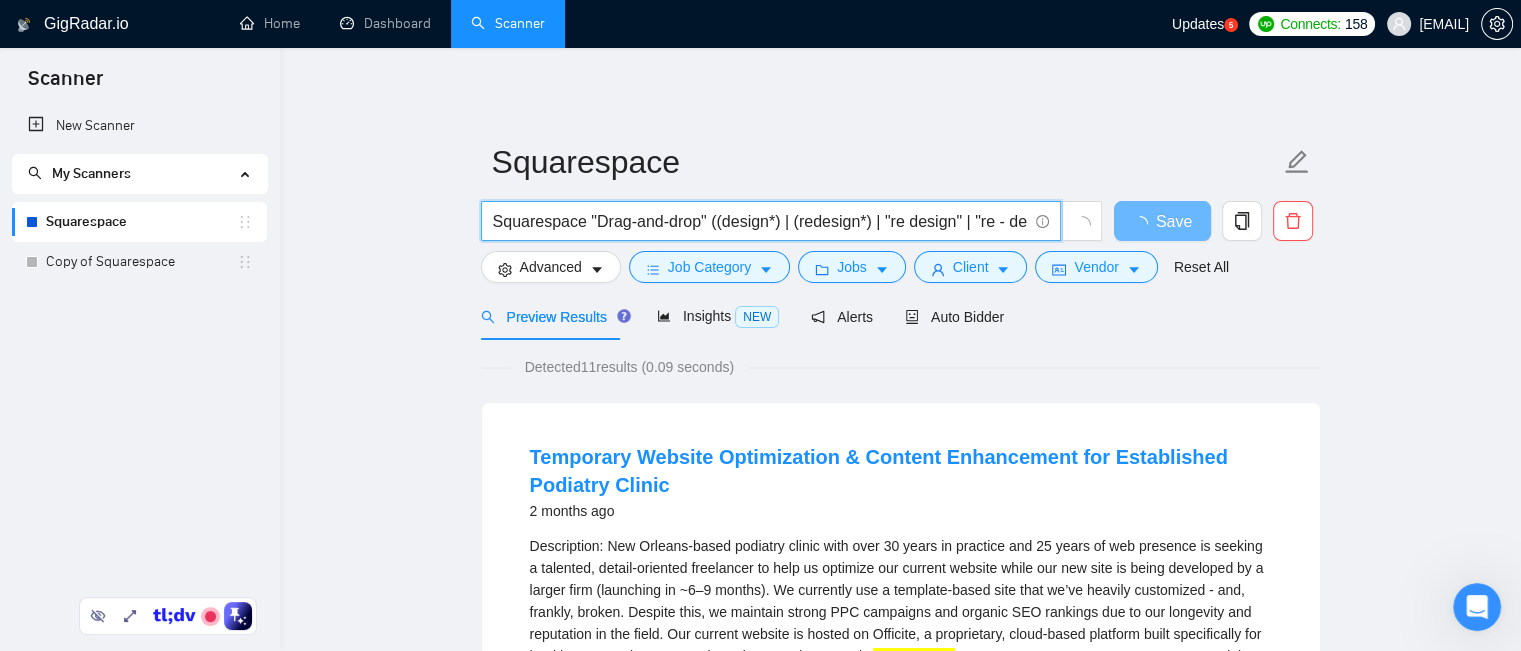 click on "Squarespace "Drag-and-drop" ((design*) | (redesign*) | "re design" | "re - design")" at bounding box center (771, 221) 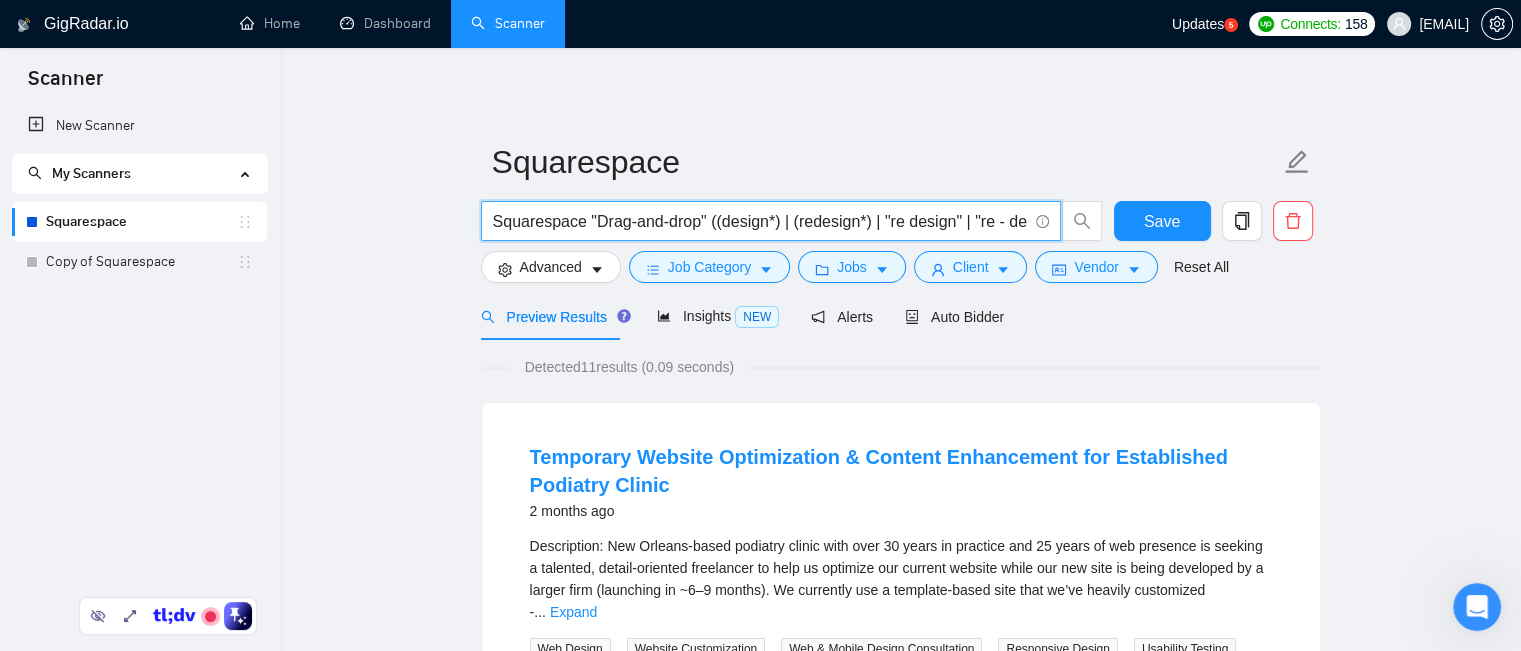 click on "Squarespace "Drag-and-drop" ((design*) | (redesign*) | "re design" | "re - design")" at bounding box center (760, 221) 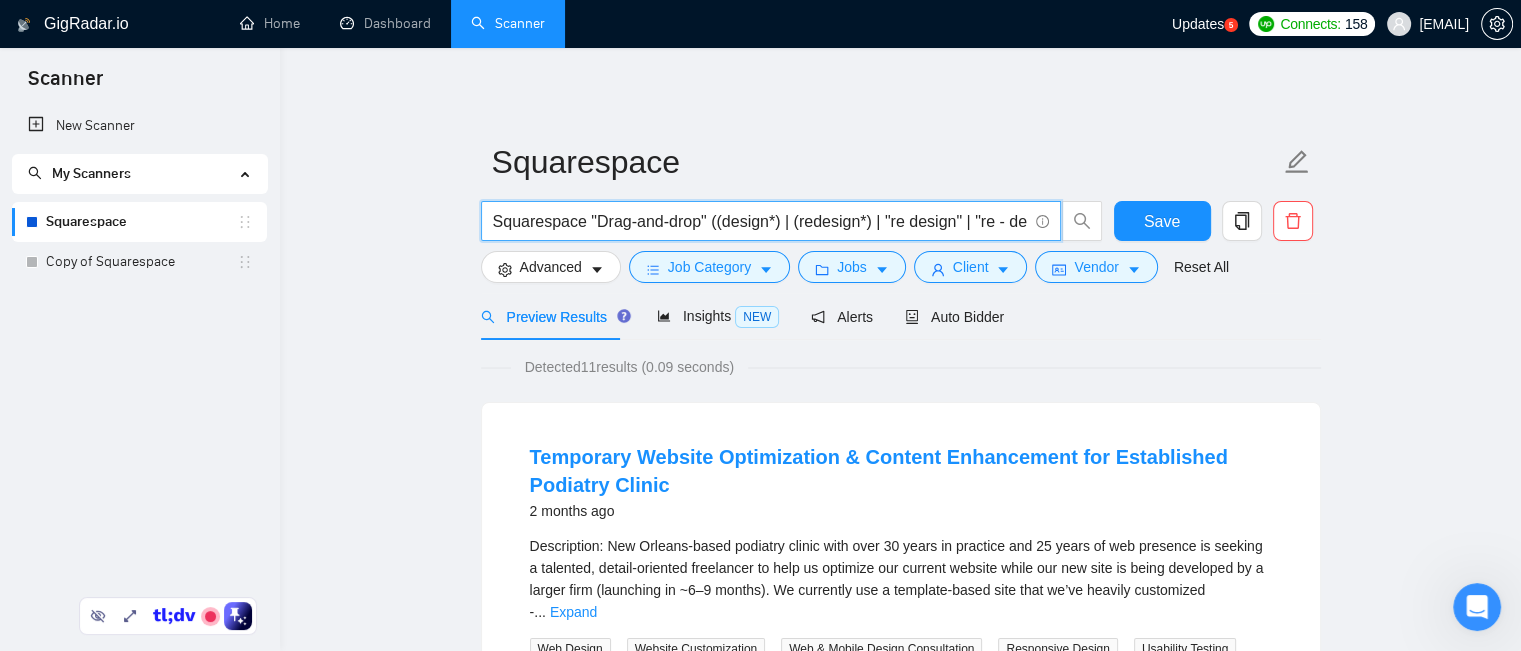 paste on "Squarespace" 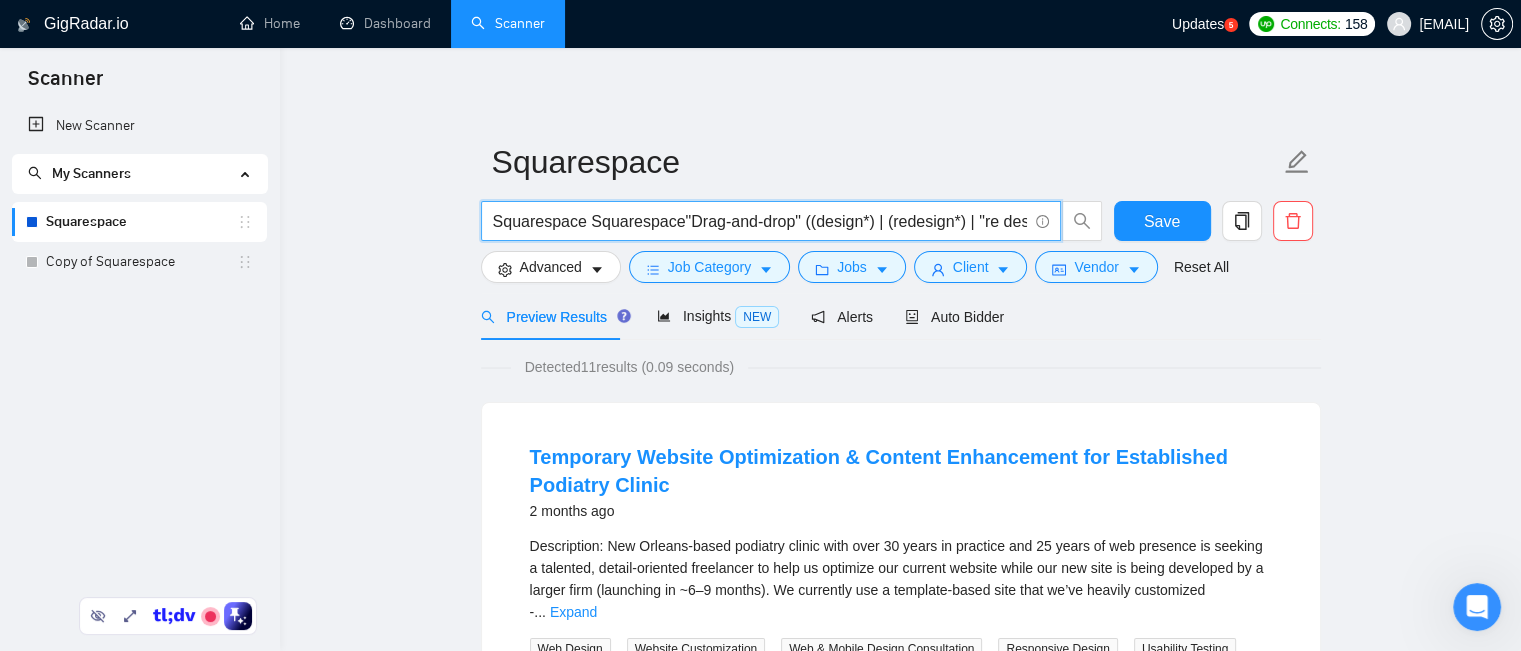 click on "Squarespace Squarespace"Drag-and-drop" ((design*) | (redesign*) | "re design" | "re - design")" at bounding box center [760, 221] 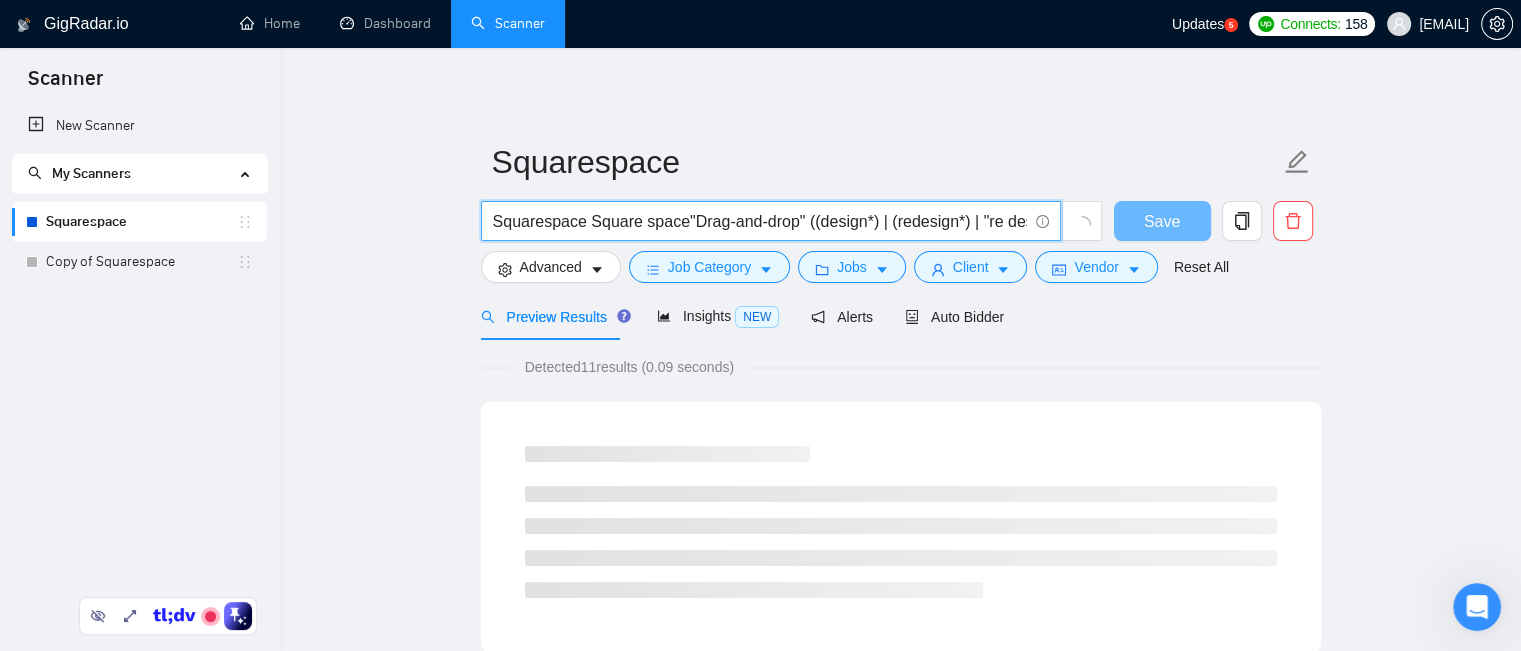 click on "Squarespace Square space"Drag-and-drop" ((design*) | (redesign*) | "re design" | "re - design")" at bounding box center [760, 221] 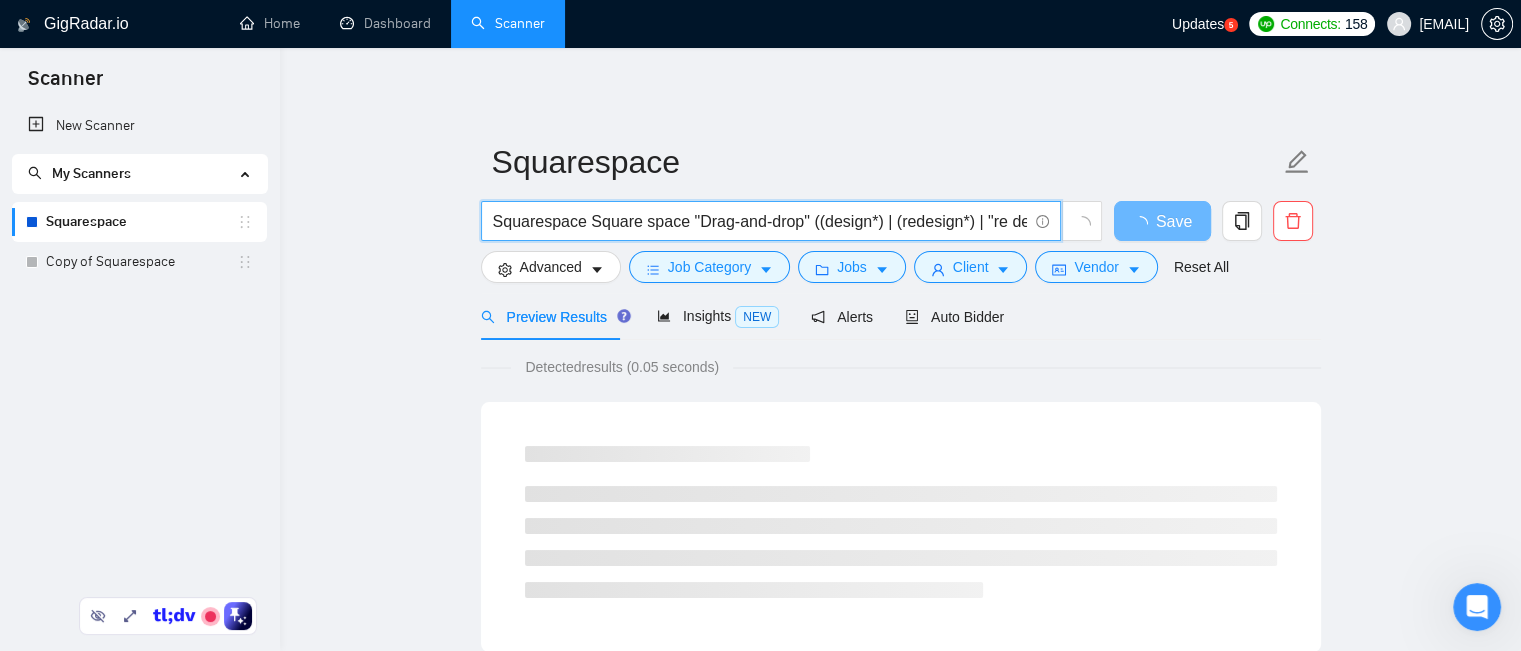 click on "Squarespace Square space "Drag-and-drop" ((design*) | (redesign*) | "re design" | "re - design")" at bounding box center (760, 221) 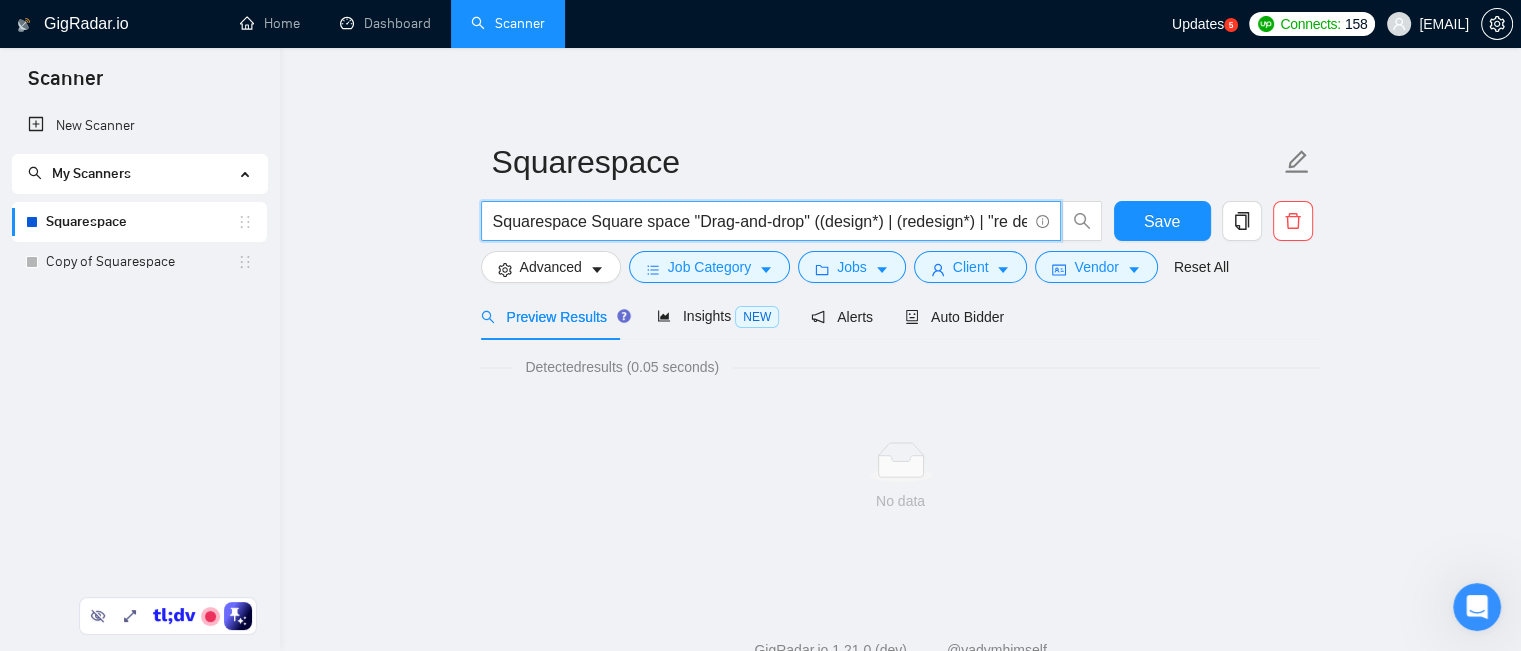 click on "Squarespace Square space "Drag-and-drop" ((design*) | (redesign*) | "re design" | "re - design")" at bounding box center [760, 221] 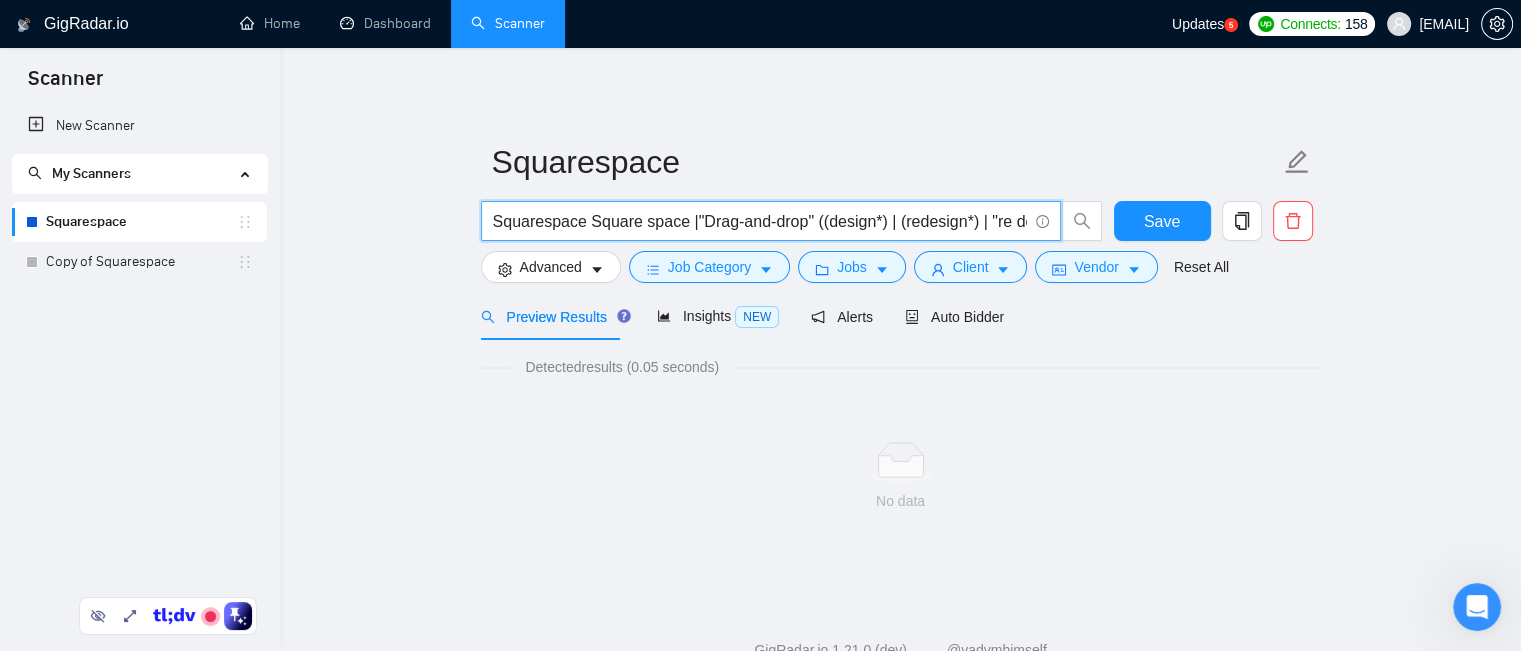 click on "Squarespace Square space |"Drag-and-drop" ((design*) | (redesign*) | "re design" | "re - design")" at bounding box center [760, 221] 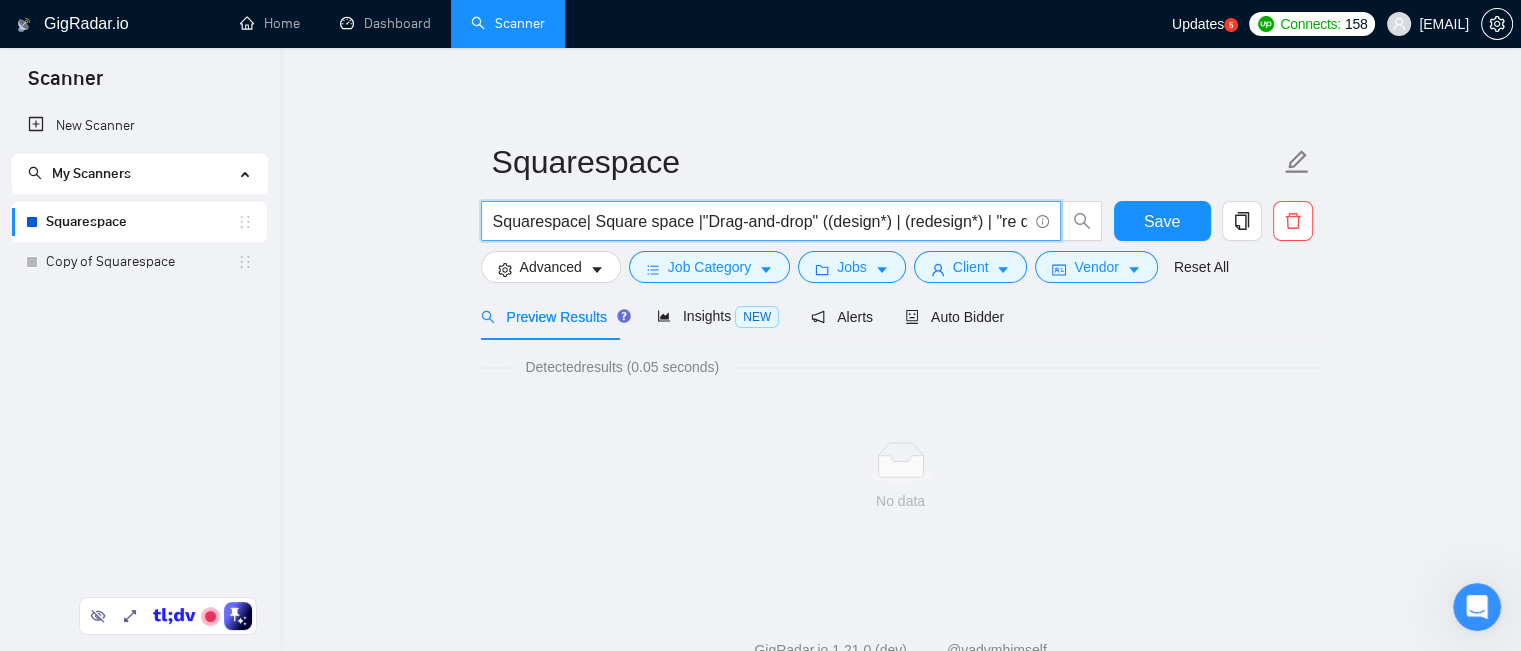 click on "Squarespace| Square space |"Drag-and-drop" ((design*) | (redesign*) | "re design" | "re - design")" at bounding box center (760, 221) 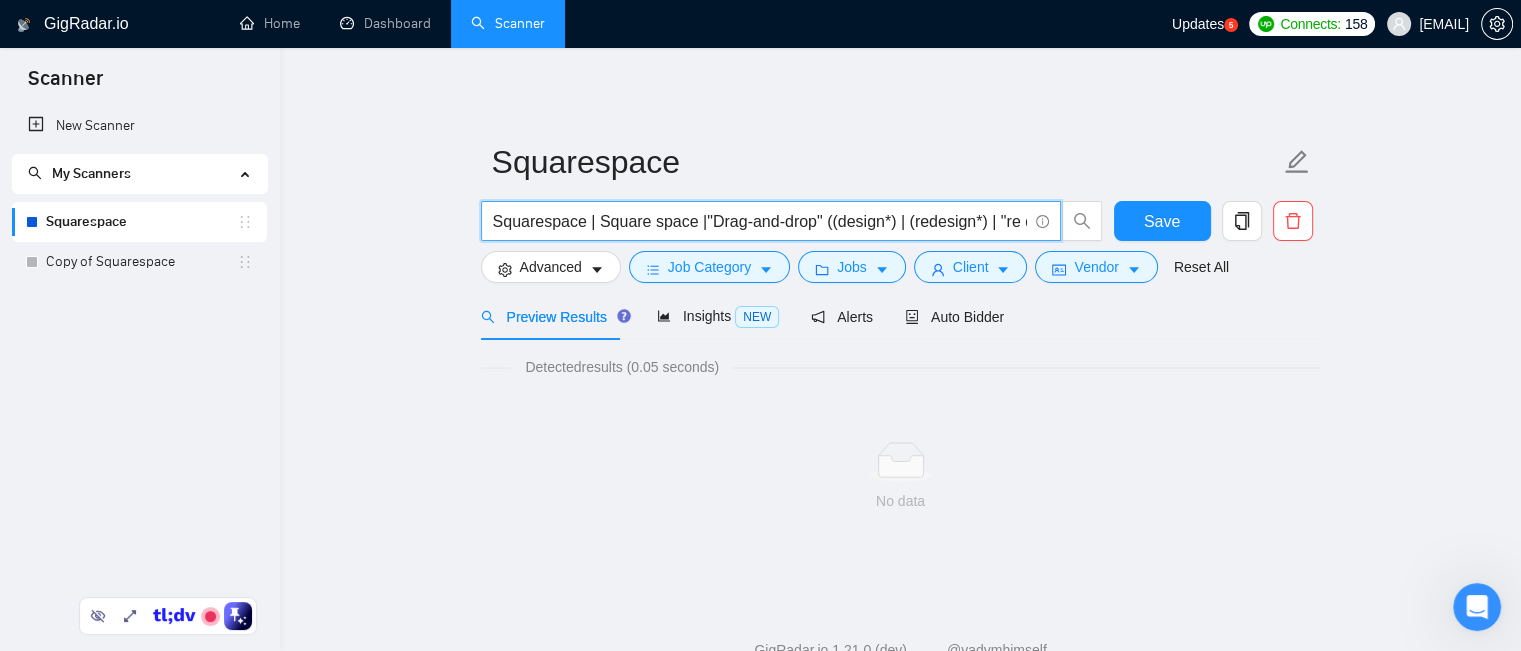 click on "Squarespace | Square space |"Drag-and-drop" ((design*) | (redesign*) | "re design" | "re - design")" at bounding box center [760, 221] 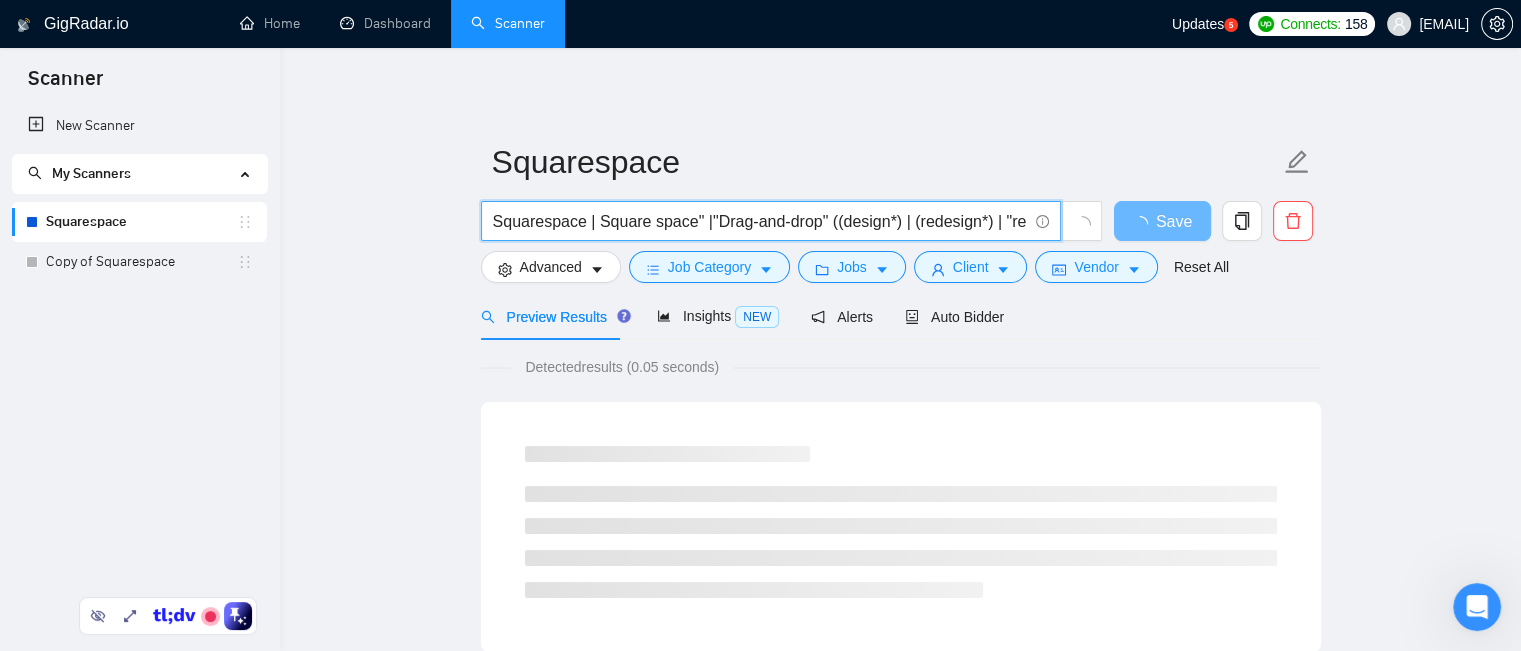click on "Squarespace | Square space" |"Drag-and-drop" ((design*) | (redesign*) | "re design" | "re - design")" at bounding box center (760, 221) 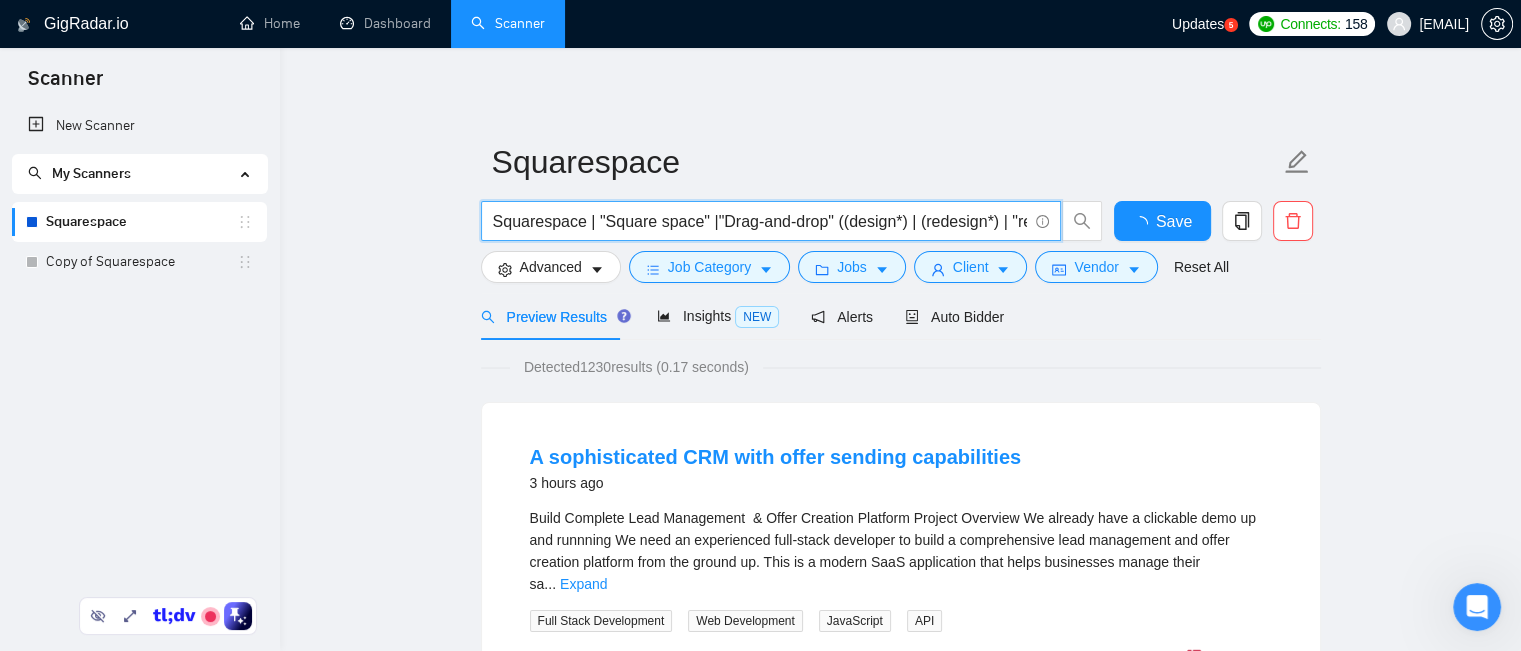 click on "Squarespace | "Square space" |"Drag-and-drop" ((design*) | (redesign*) | "re design" | "re - design")" at bounding box center [760, 221] 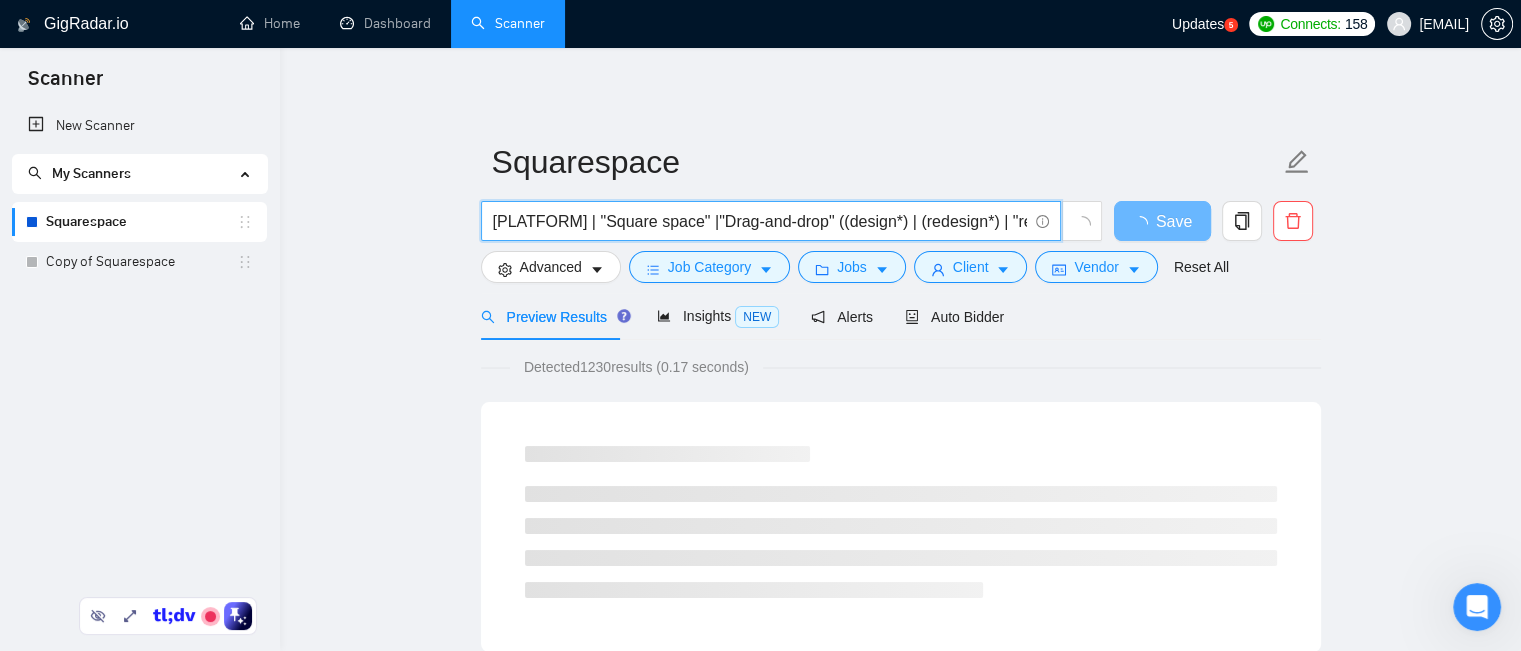 click on "[PLATFORM] | "Square space" |"Drag-and-drop" ((design*) | (redesign*) | "re design" | "re - design")" at bounding box center [760, 221] 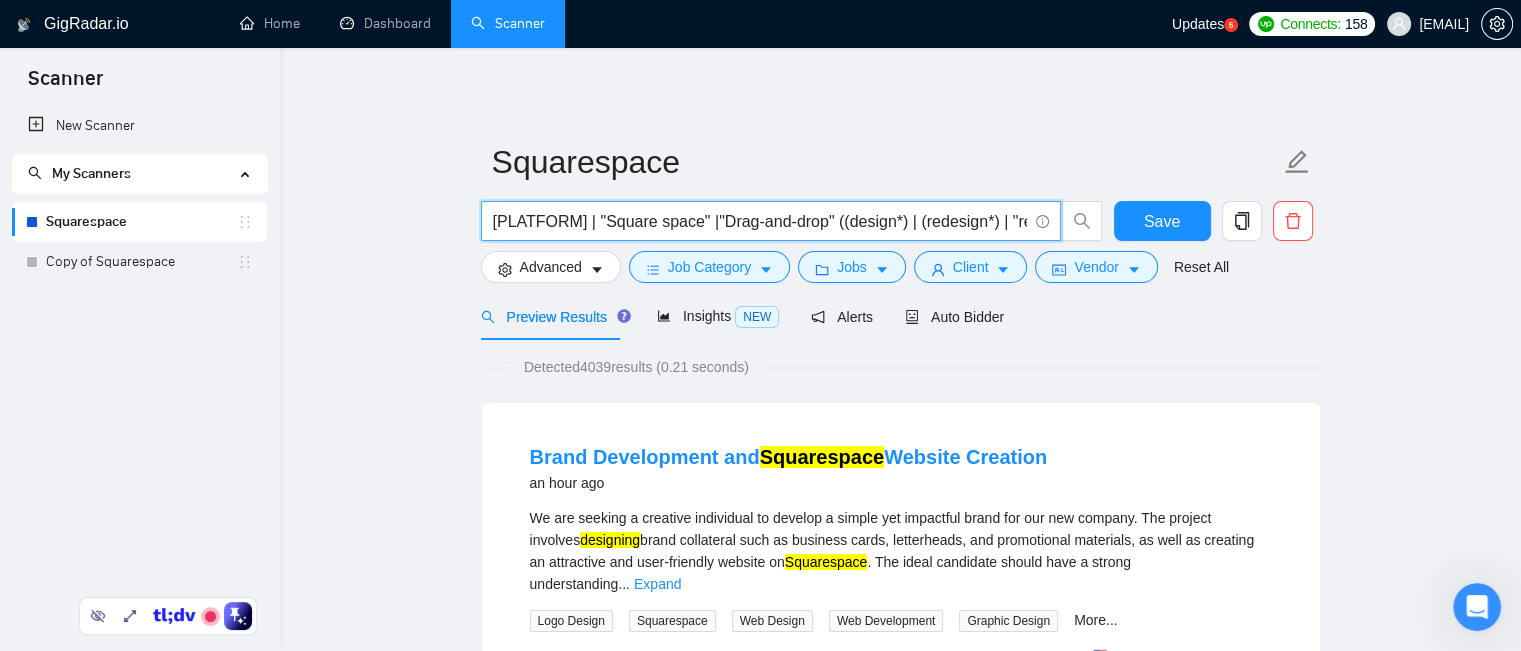 click on "[PLATFORM] | "Square space" |"Drag-and-drop" ((design*) | (redesign*) | "re design" | "re - design")" at bounding box center (760, 221) 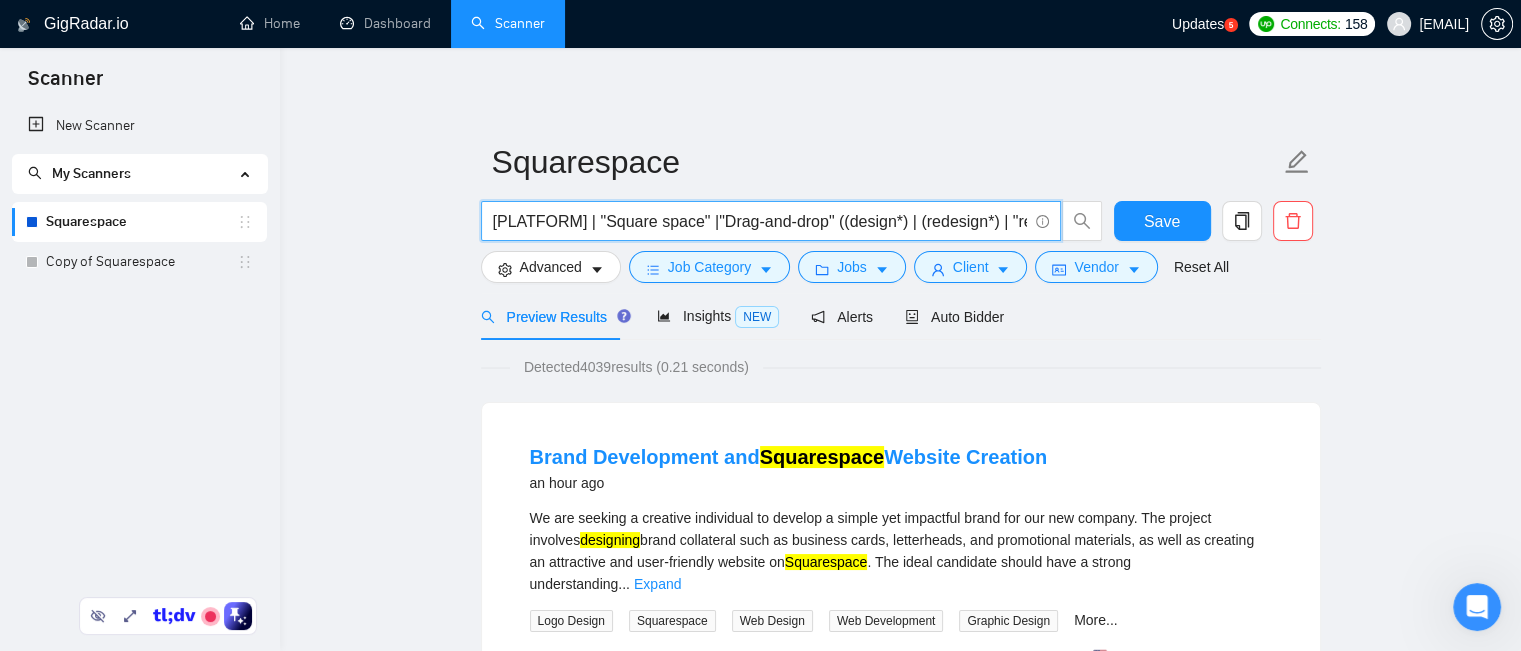 click on "[PLATFORM] | "Square space" |"Drag-and-drop" ((design*) | (redesign*) | "re design" | "re - design")" at bounding box center (760, 221) 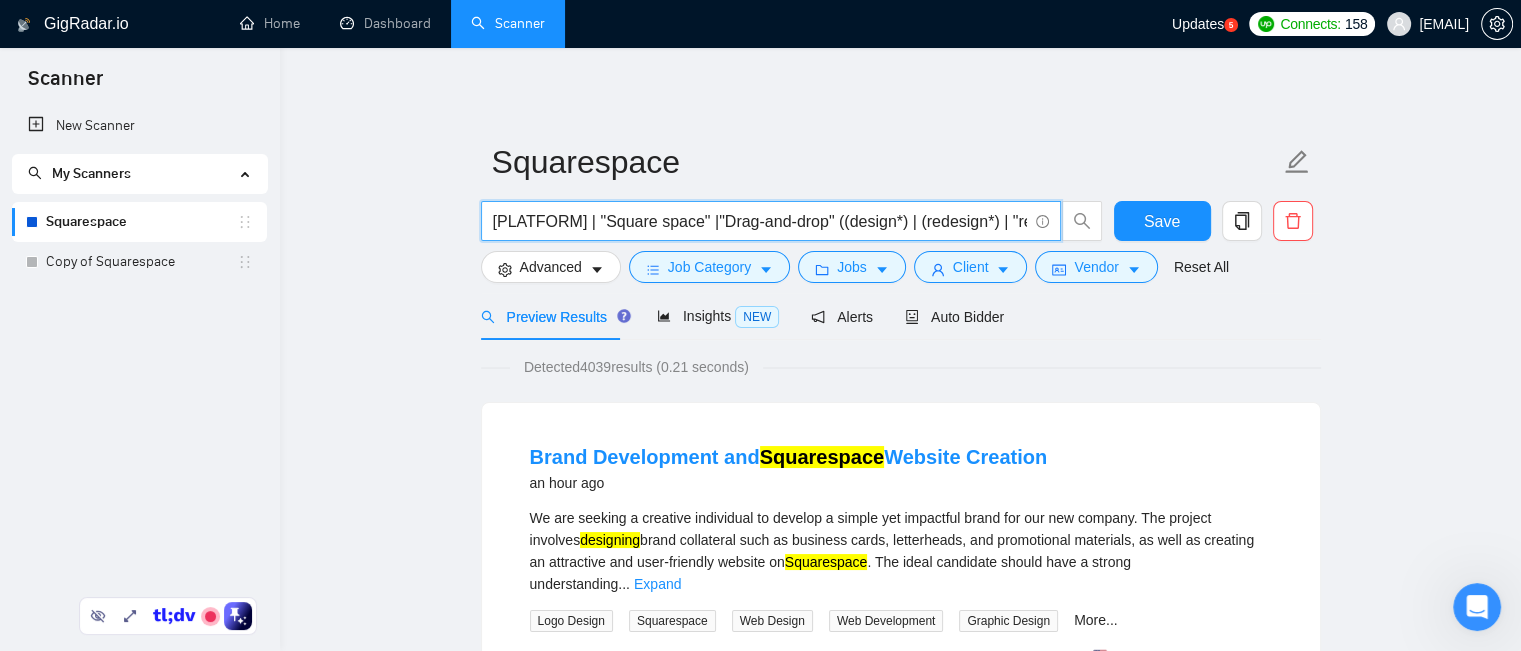 drag, startPoint x: 840, startPoint y: 223, endPoint x: 491, endPoint y: 230, distance: 349.0702 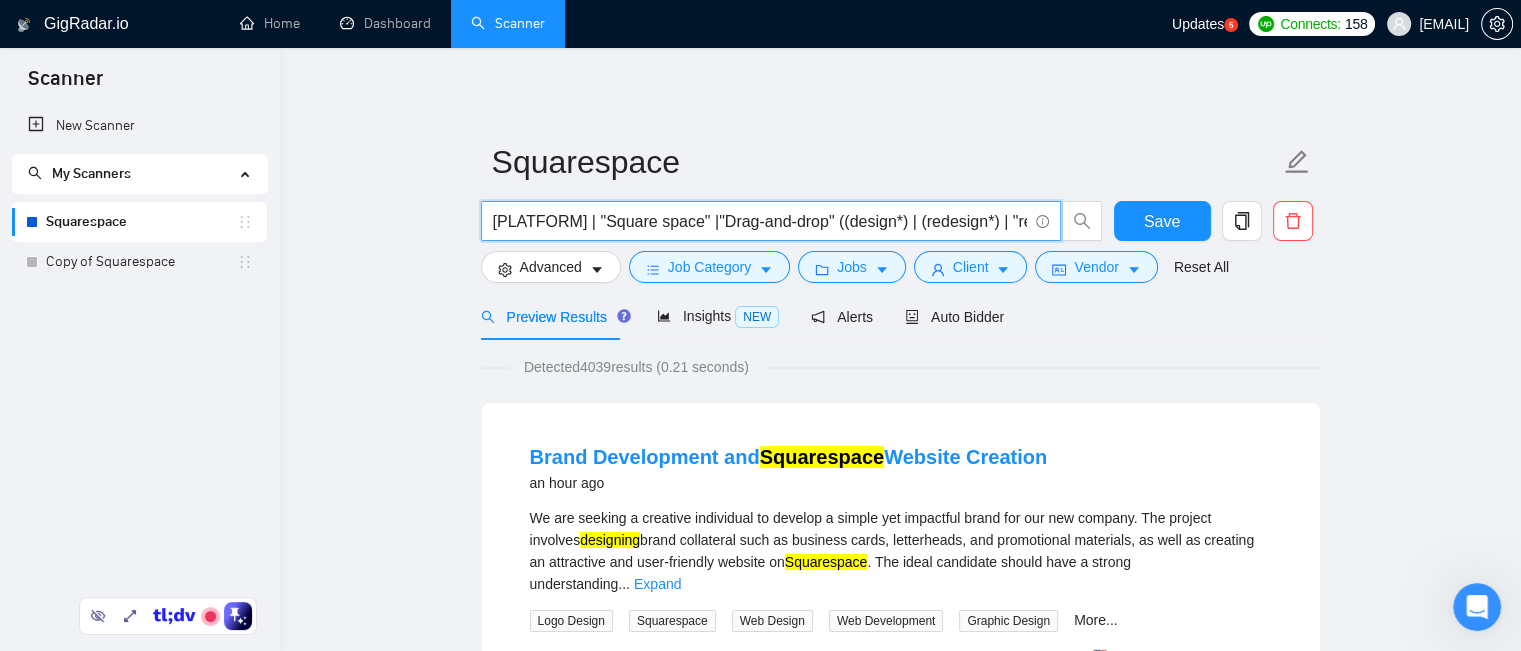 click on "[PLATFORM] | "Square space" |"Drag-and-drop" ((design*) | (redesign*) | "re design" | "re - design")" at bounding box center [760, 221] 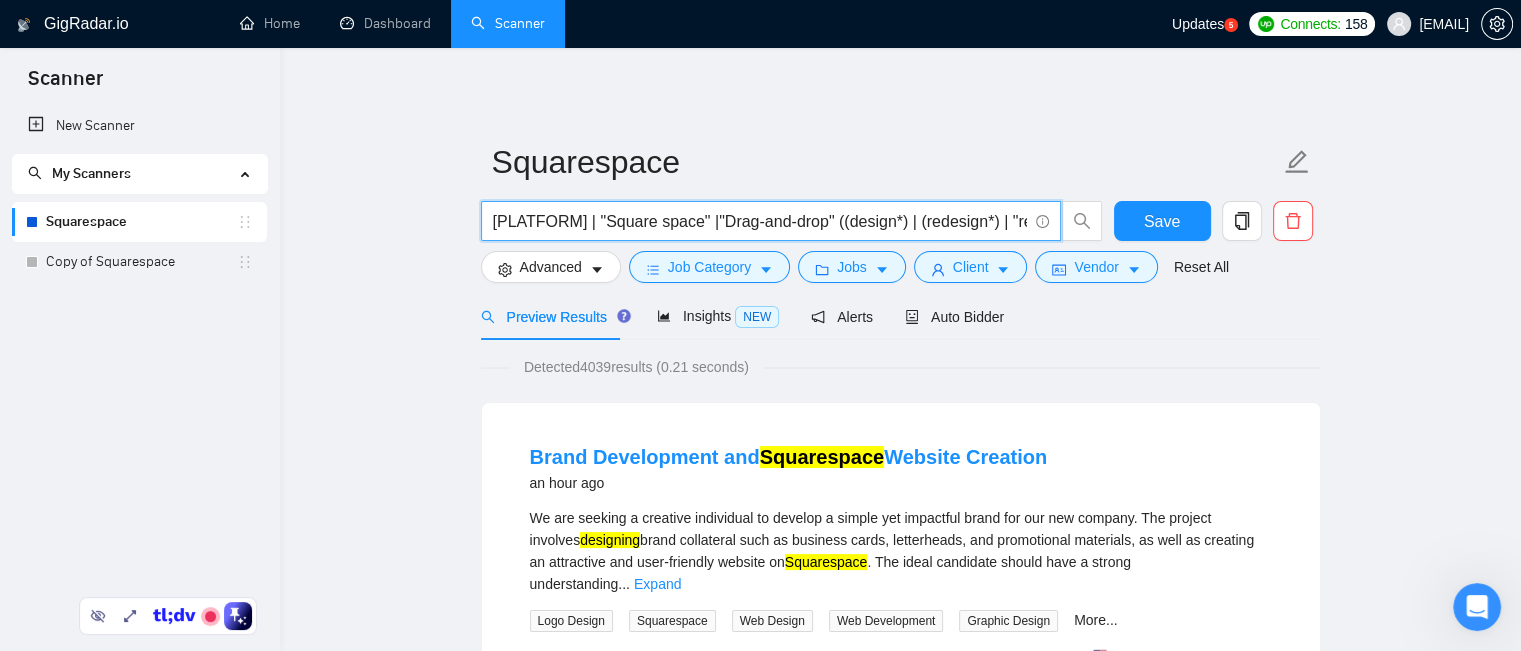 click on "[PLATFORM] | "Square space" |"Drag-and-drop" ((design*) | (redesign*) | "re design" | "re - design")" at bounding box center [760, 221] 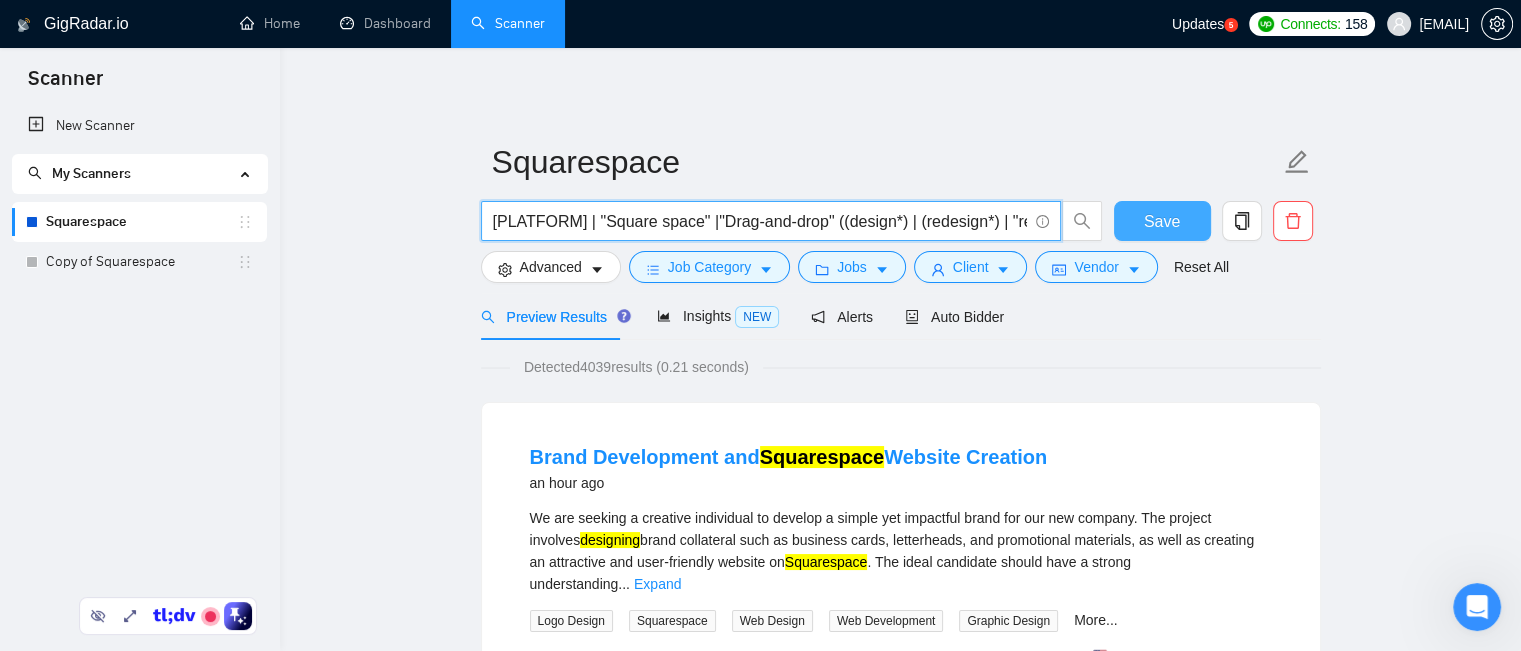 type on "[PLATFORM] | "Square space" |"Drag-and-drop" ((design*) | (redesign*) | "re design" | "re - design")" 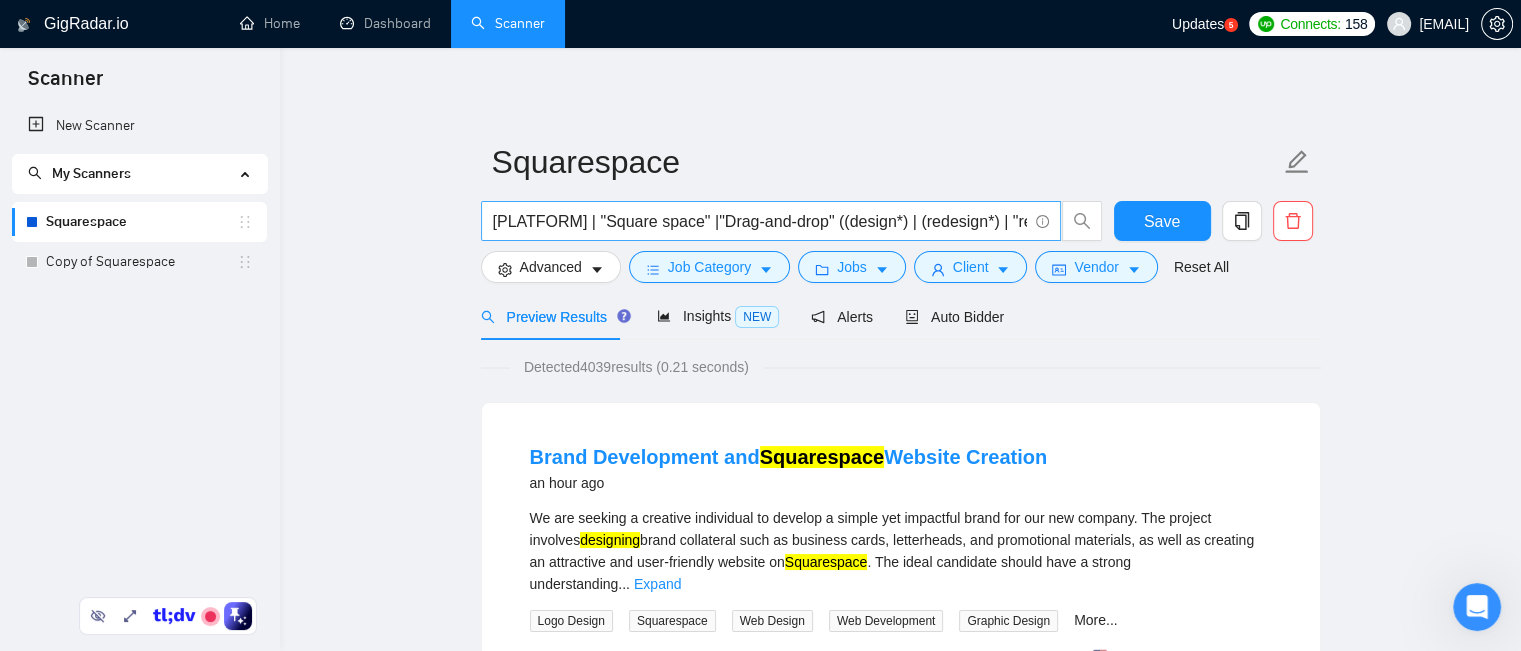 click on "[PLATFORM] | "Square space" |"Drag-and-drop" ((design*) | (redesign*) | "re design" | "re - design")" at bounding box center (760, 221) 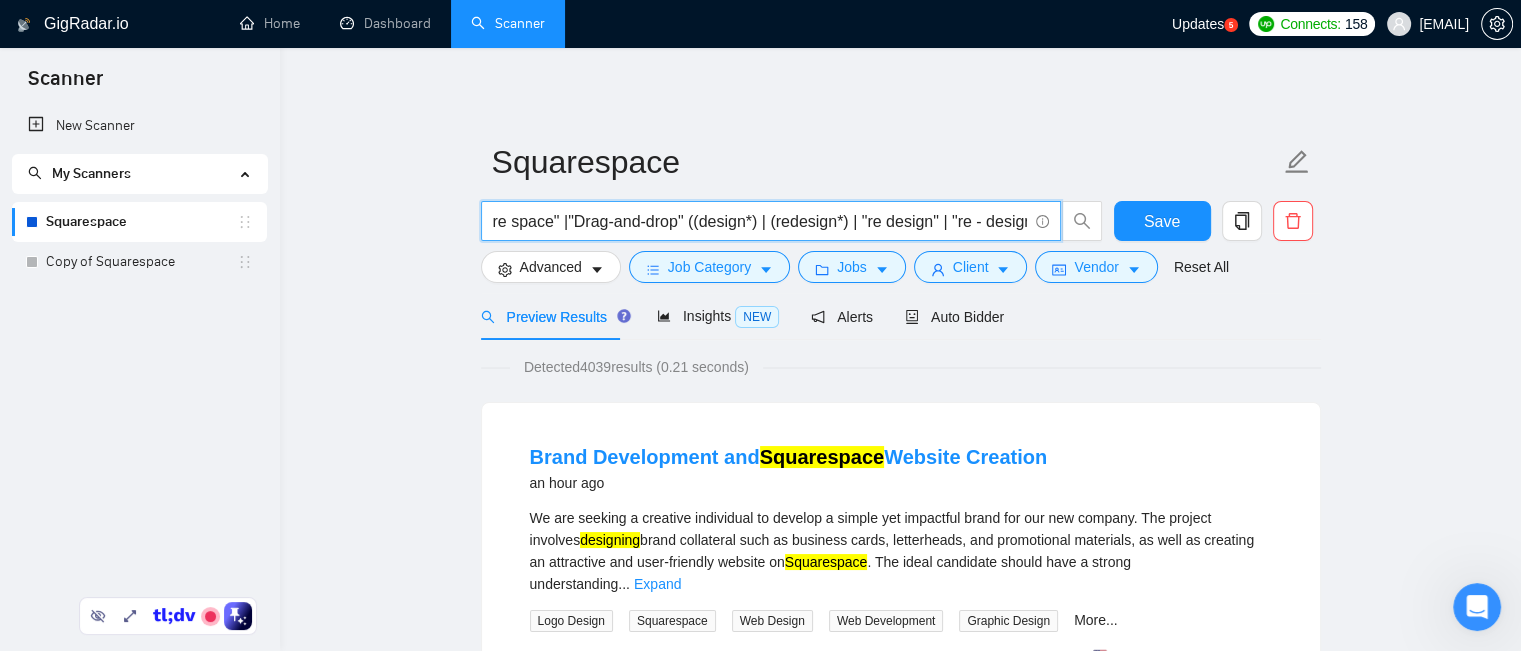 scroll, scrollTop: 0, scrollLeft: 169, axis: horizontal 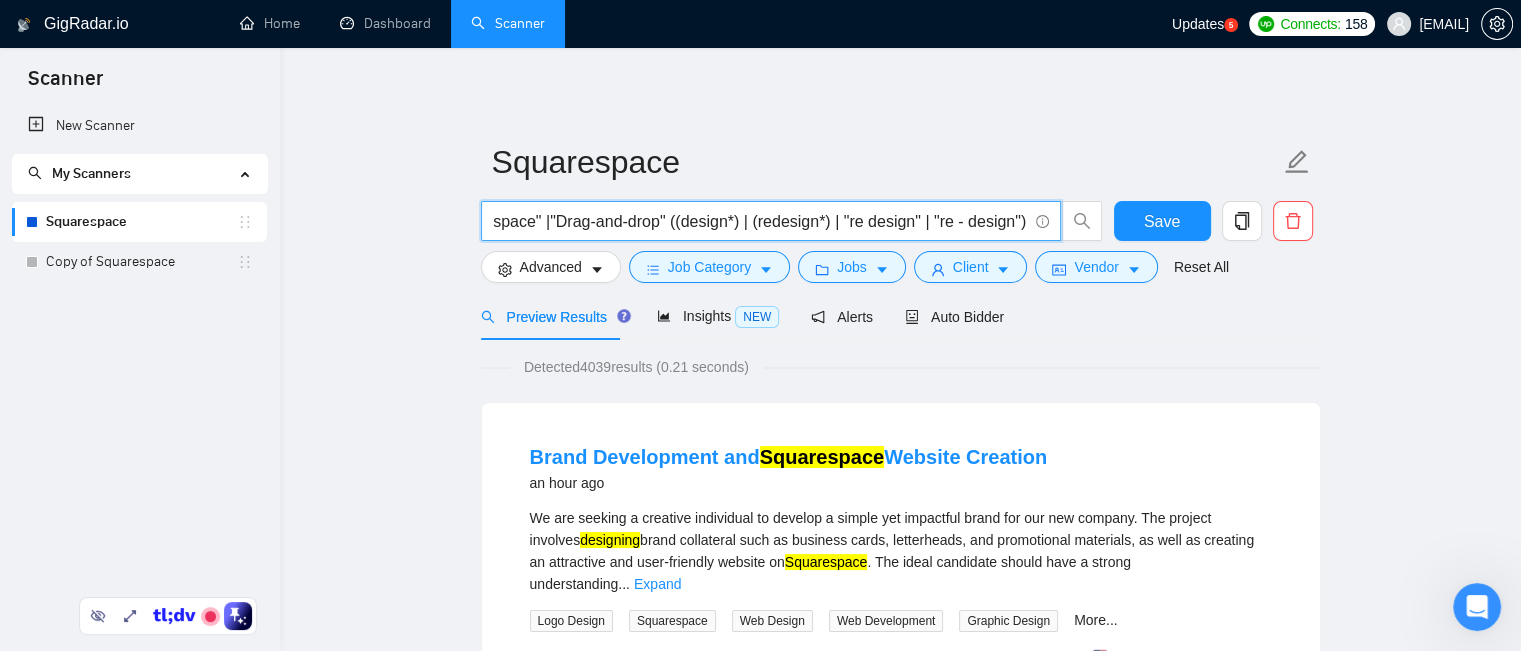 click on "[PLATFORM] | "Square space" |"Drag-and-drop" ((design*) | (redesign*) | "re design" | "re - design")" at bounding box center [760, 221] 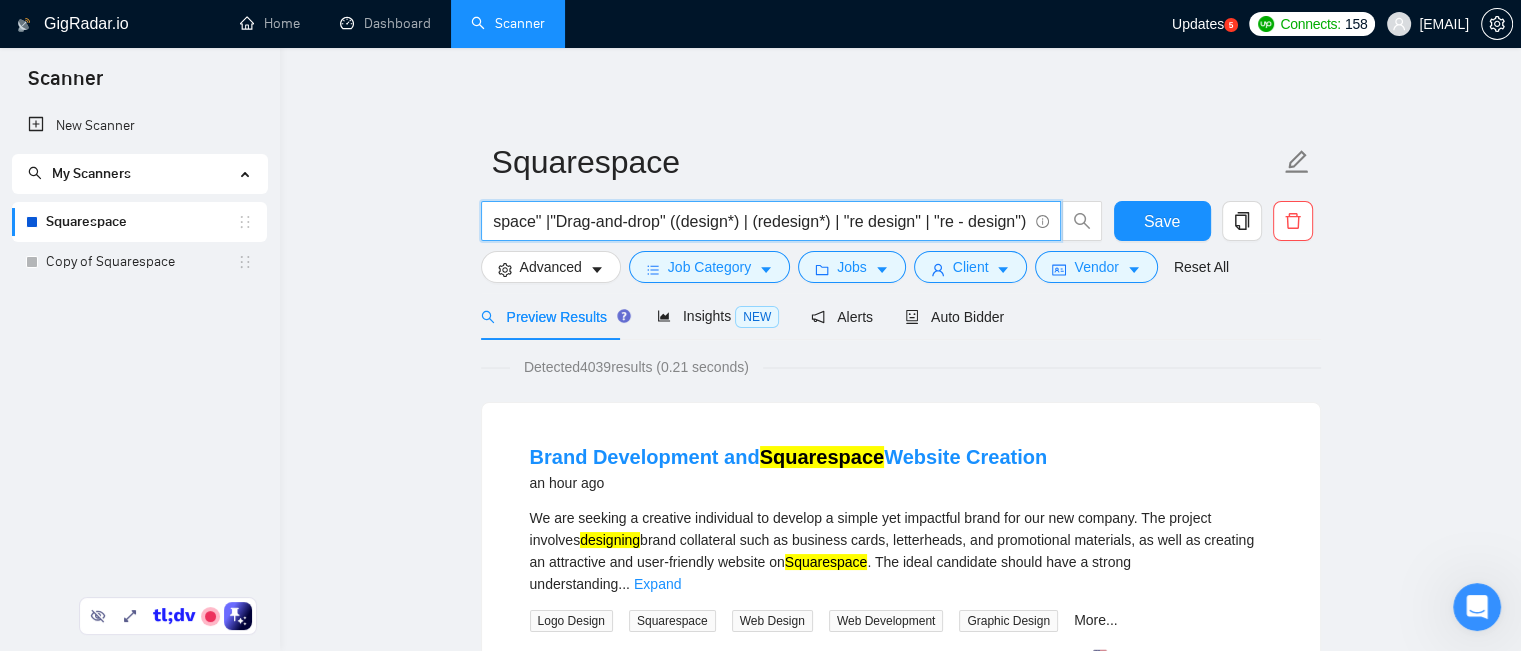 click on "[PLATFORM] | "Square space" |"Drag-and-drop" ((design*) | (redesign*) | "re design" | "re - design")" at bounding box center (760, 221) 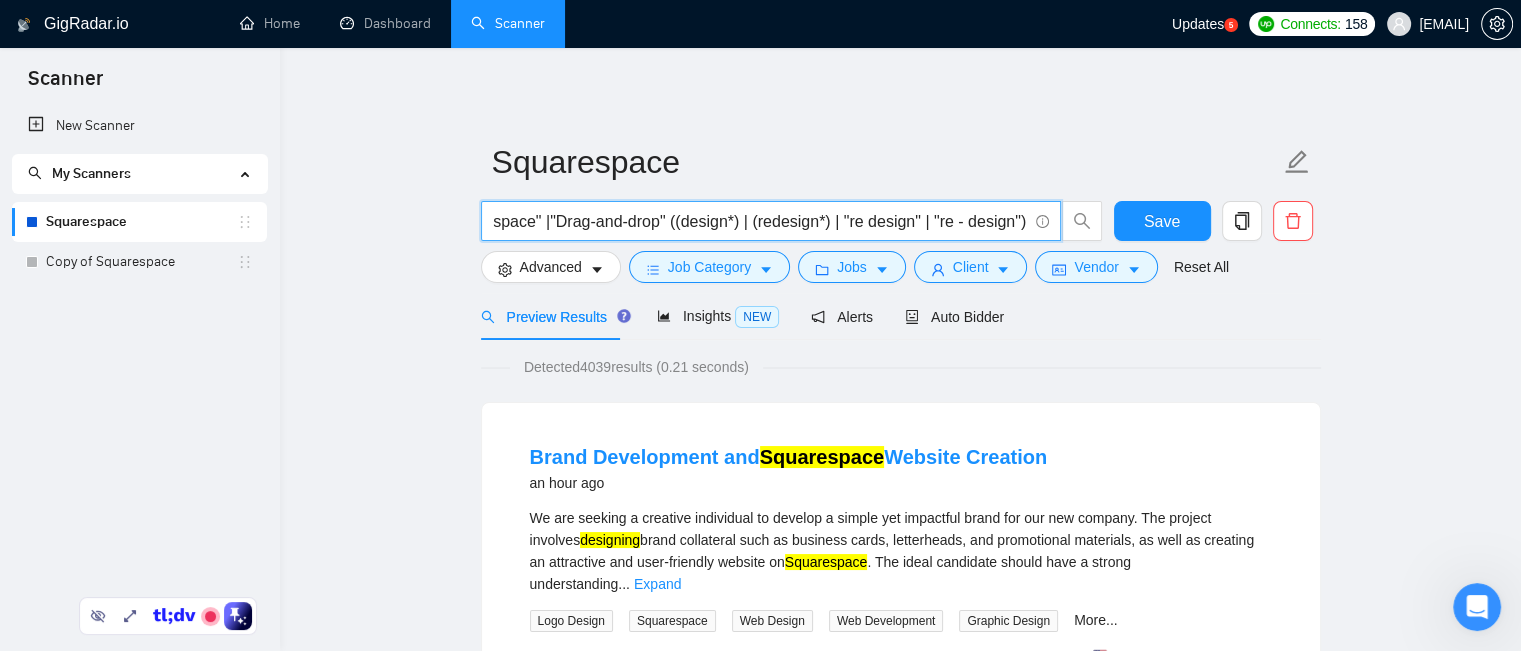 click on "[PLATFORM] | "Square space" |"Drag-and-drop" ((design*) | (redesign*) | "re design" | "re - design")" at bounding box center [760, 221] 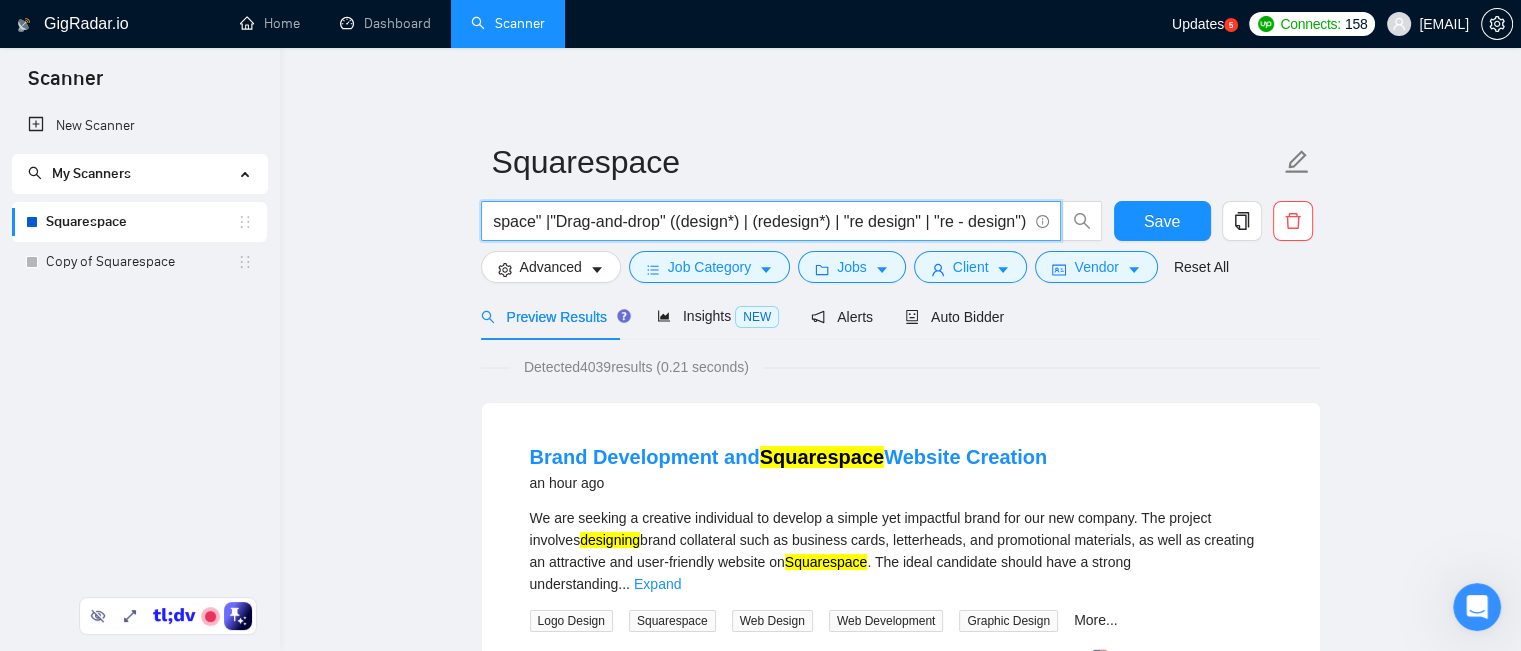 click on "[PLATFORM] | "Square space" |"Drag-and-drop" ((design*) | (redesign*) | "re design" | "re - design")" at bounding box center [760, 221] 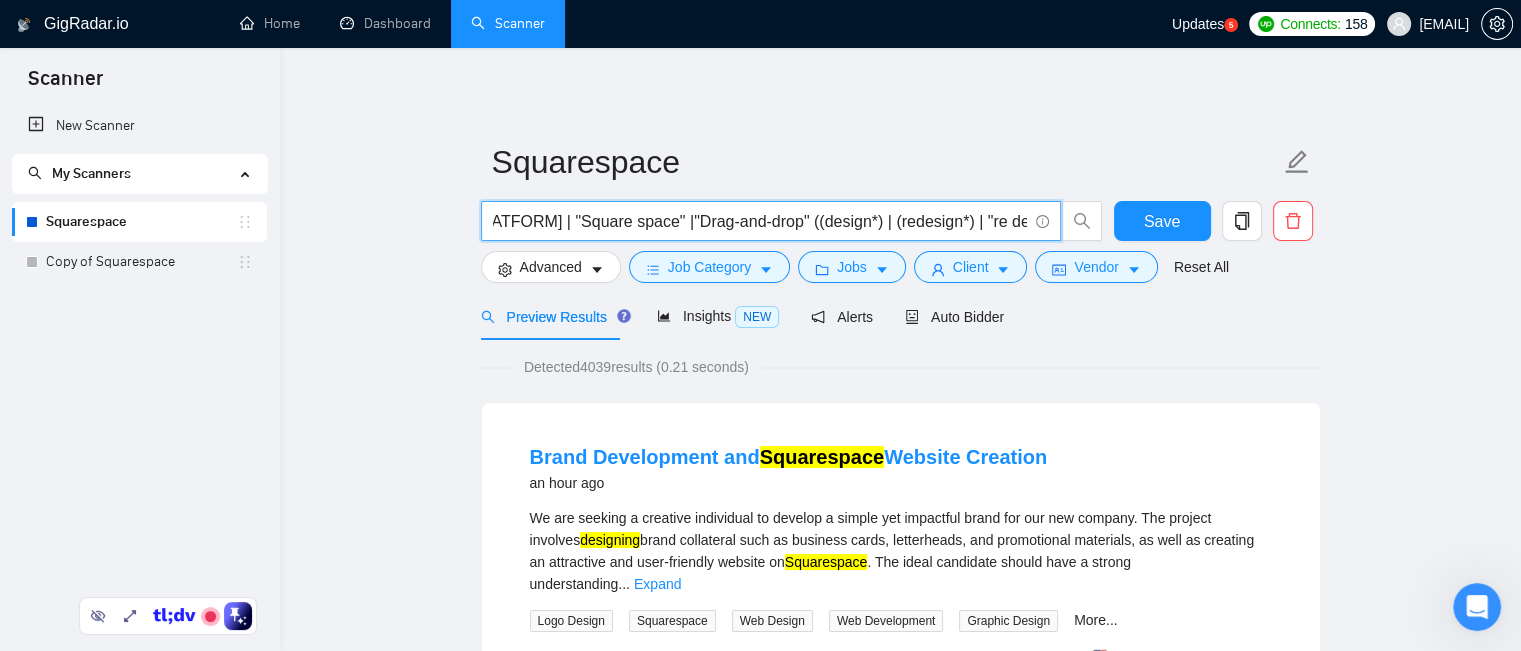 scroll, scrollTop: 0, scrollLeft: 0, axis: both 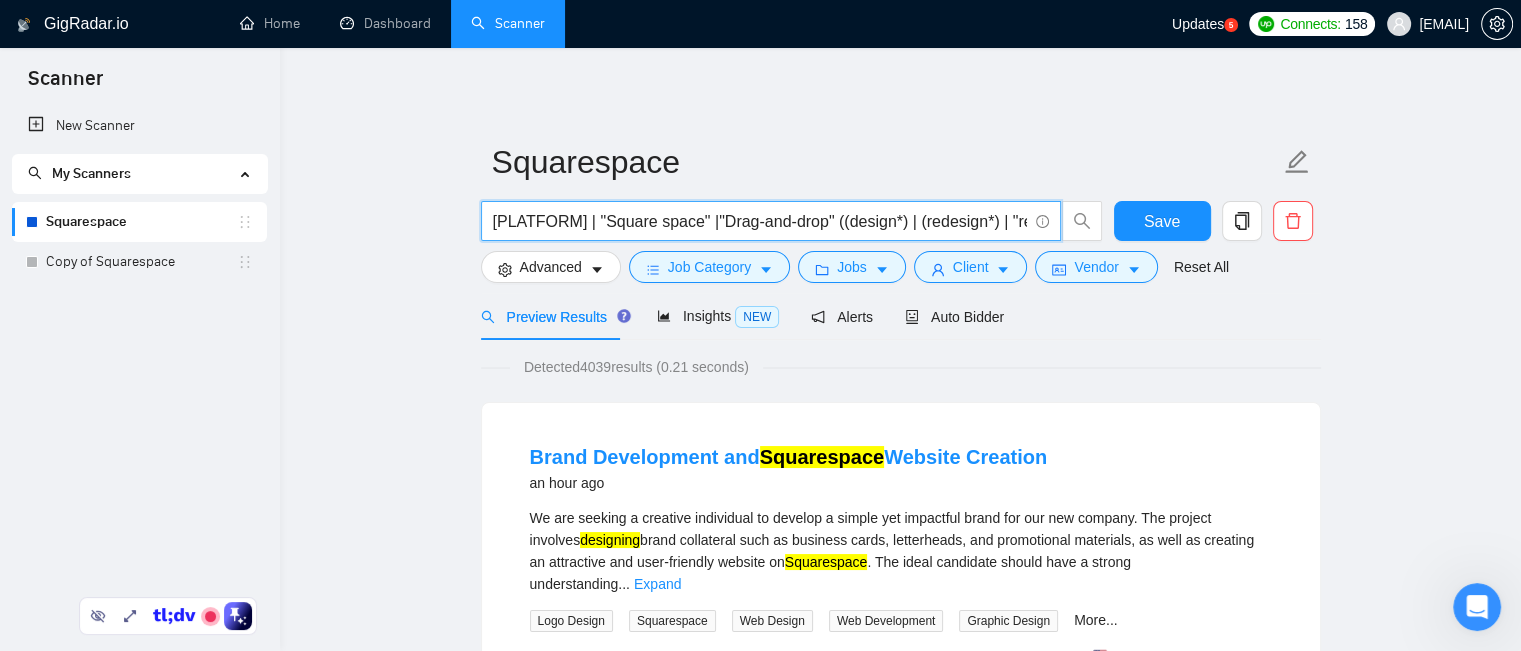 drag, startPoint x: 670, startPoint y: 227, endPoint x: 430, endPoint y: 244, distance: 240.60133 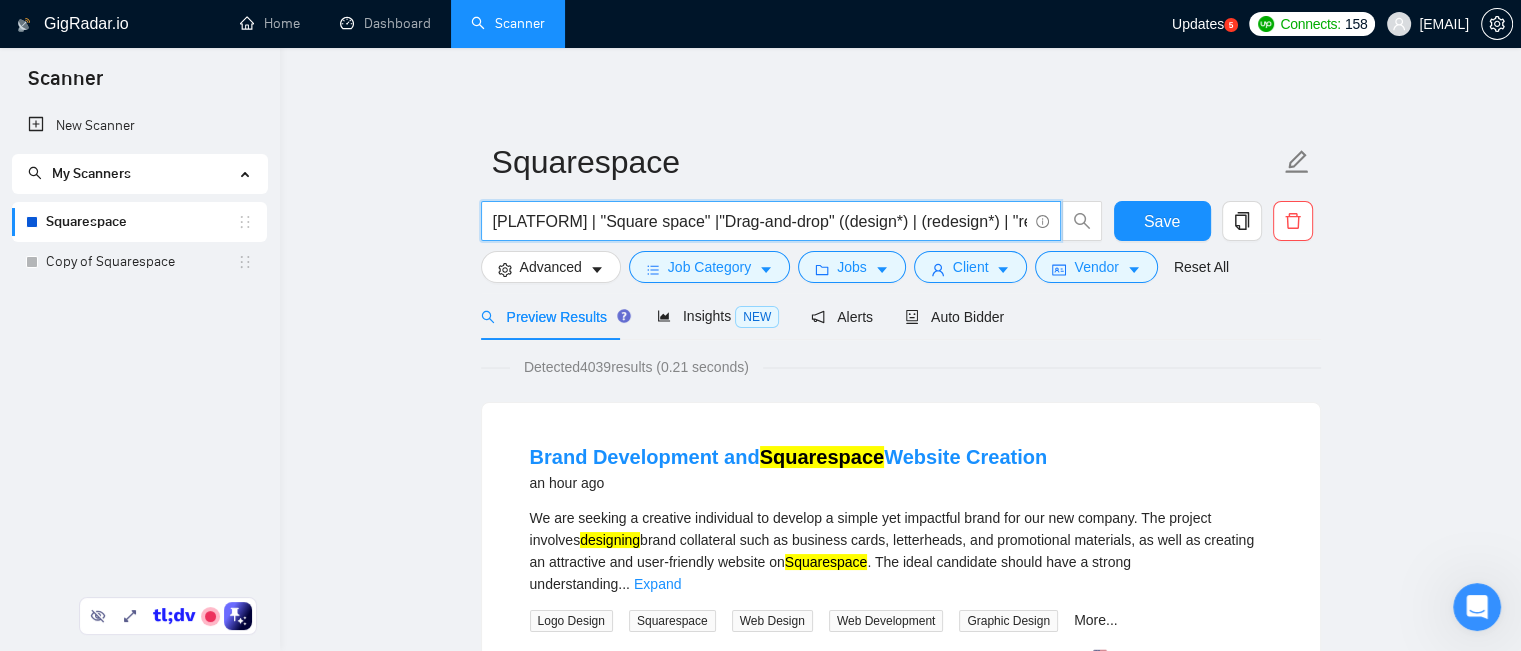 click on "[PLATFORM] | "Square space" |"Drag-and-drop" ((design*) | (redesign*) | "re design" | "re - design")" at bounding box center [760, 221] 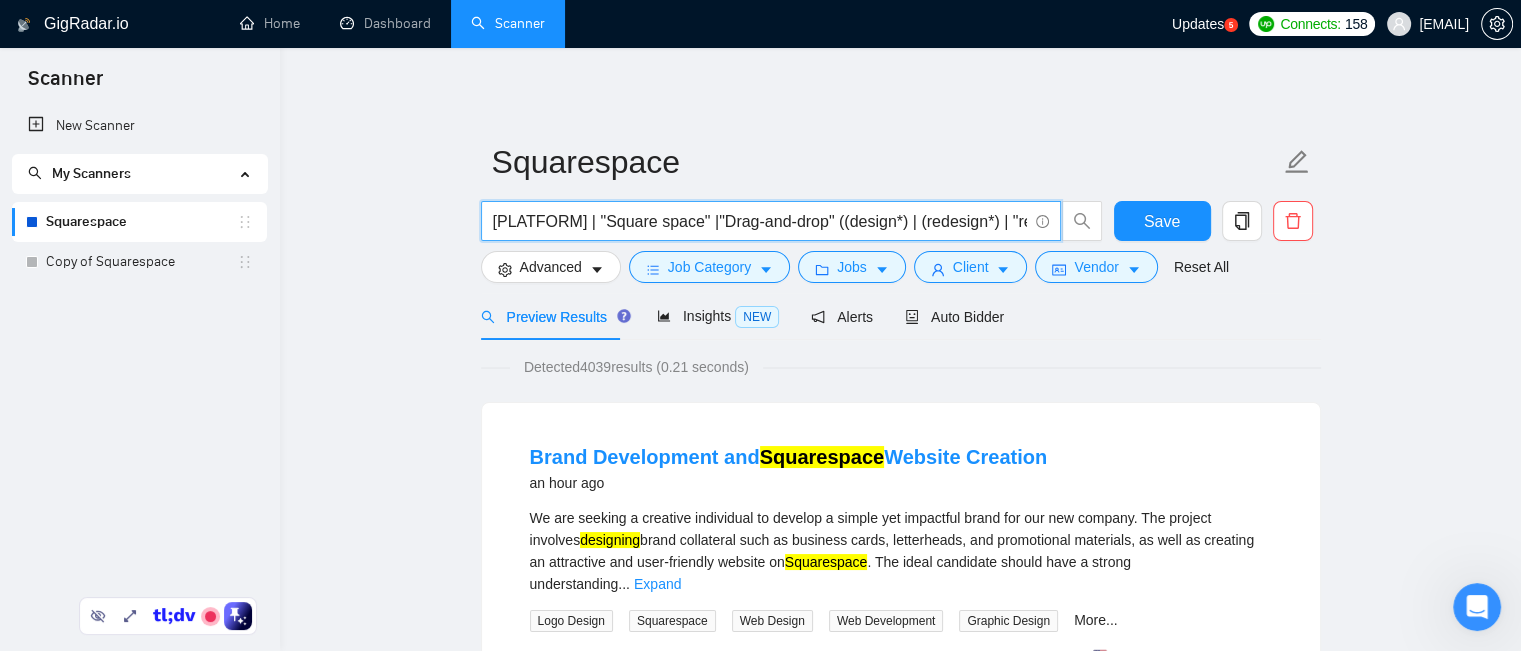 click on "[PLATFORM] | "Square space" |"Drag-and-drop" ((design*) | (redesign*) | "re design" | "re - design")" at bounding box center (760, 221) 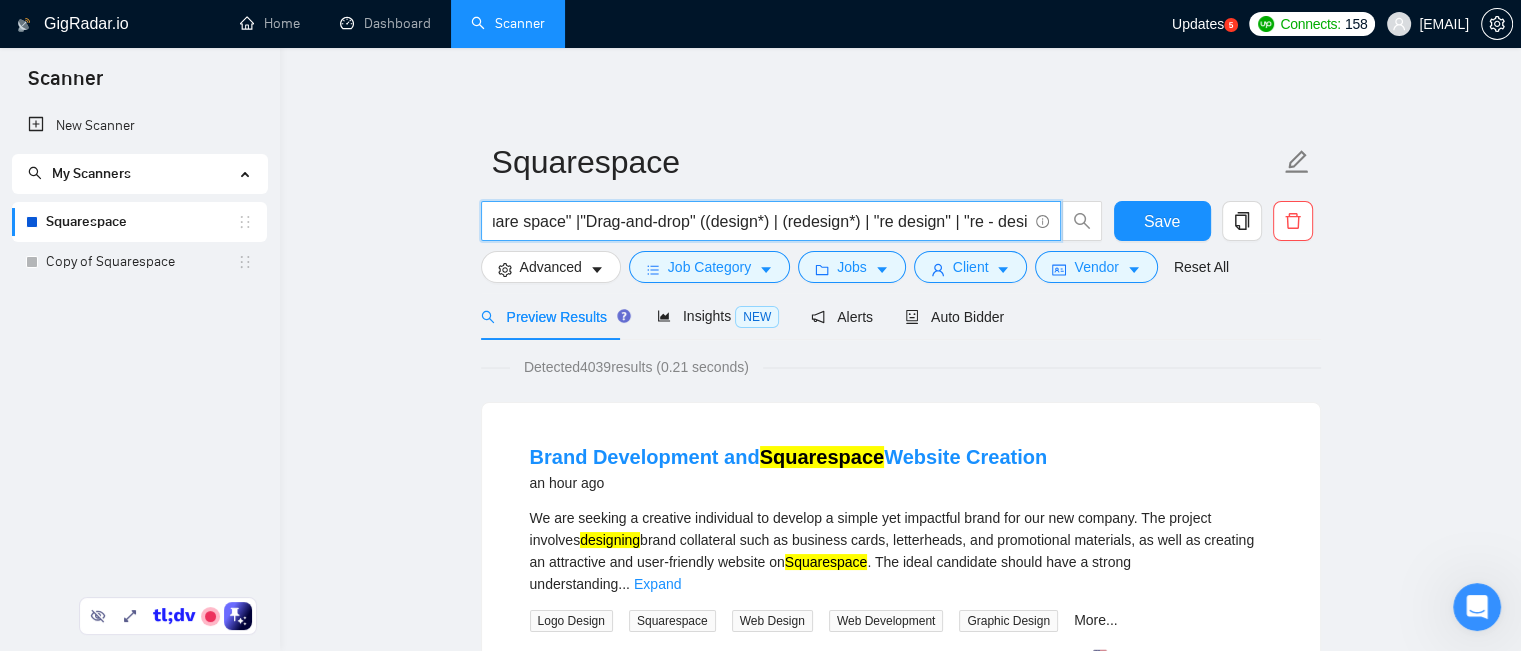 scroll, scrollTop: 0, scrollLeft: 0, axis: both 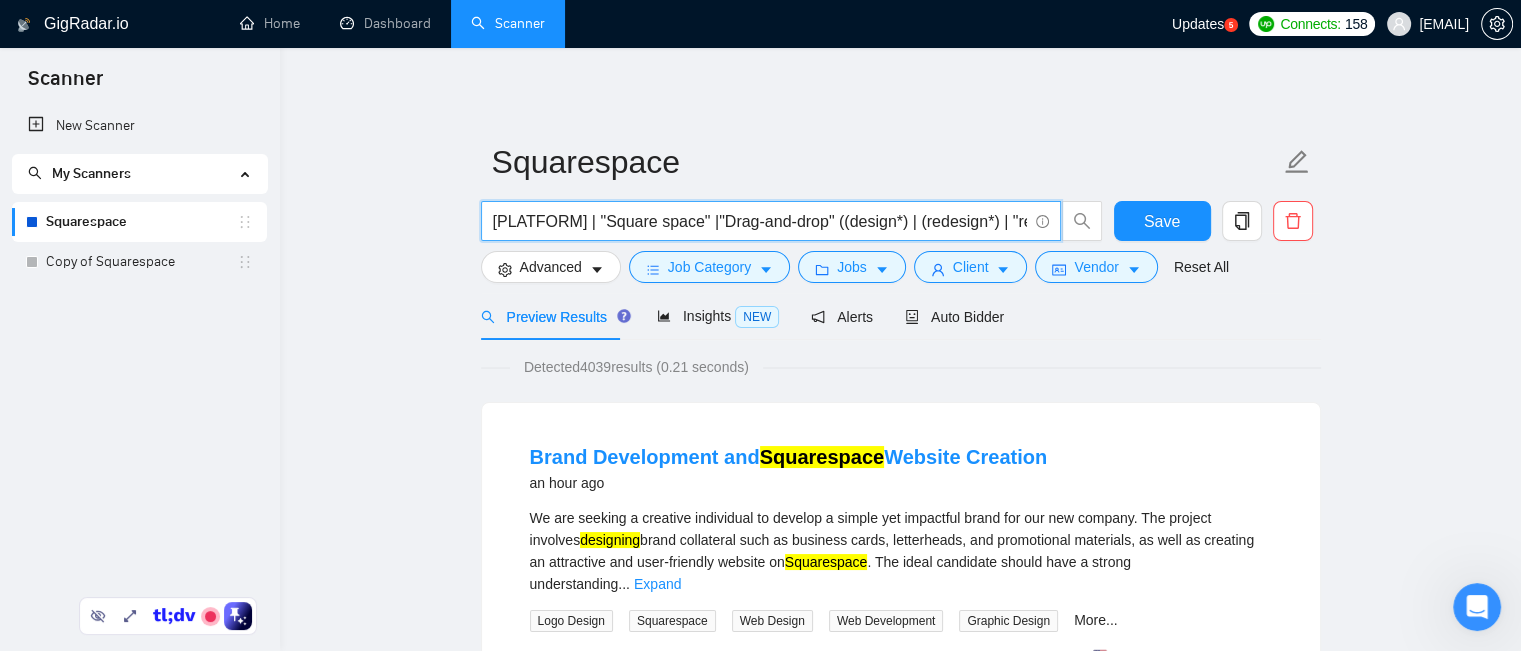 drag, startPoint x: 840, startPoint y: 225, endPoint x: 415, endPoint y: 247, distance: 425.56903 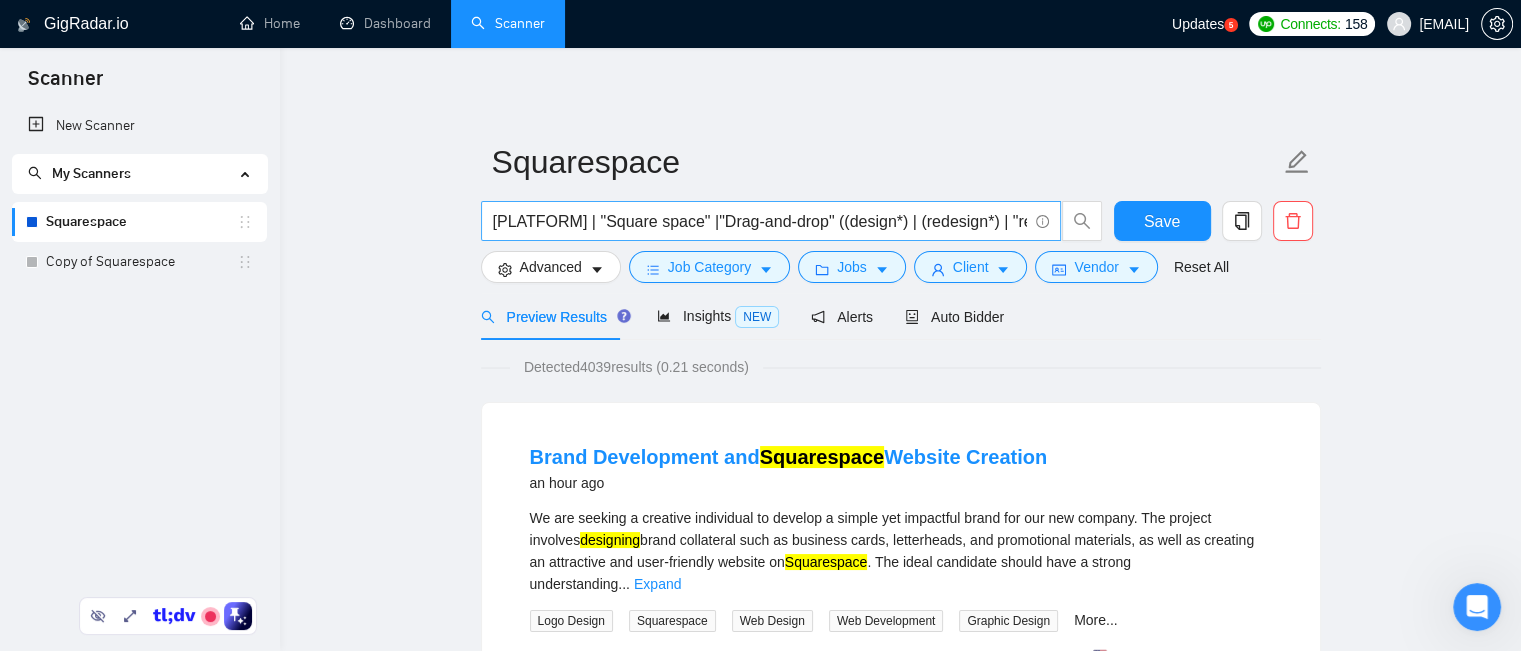 click on "[PLATFORM] | "Square space" |"Drag-and-drop" ((design*) | (redesign*) | "re design" | "re - design")" at bounding box center (760, 221) 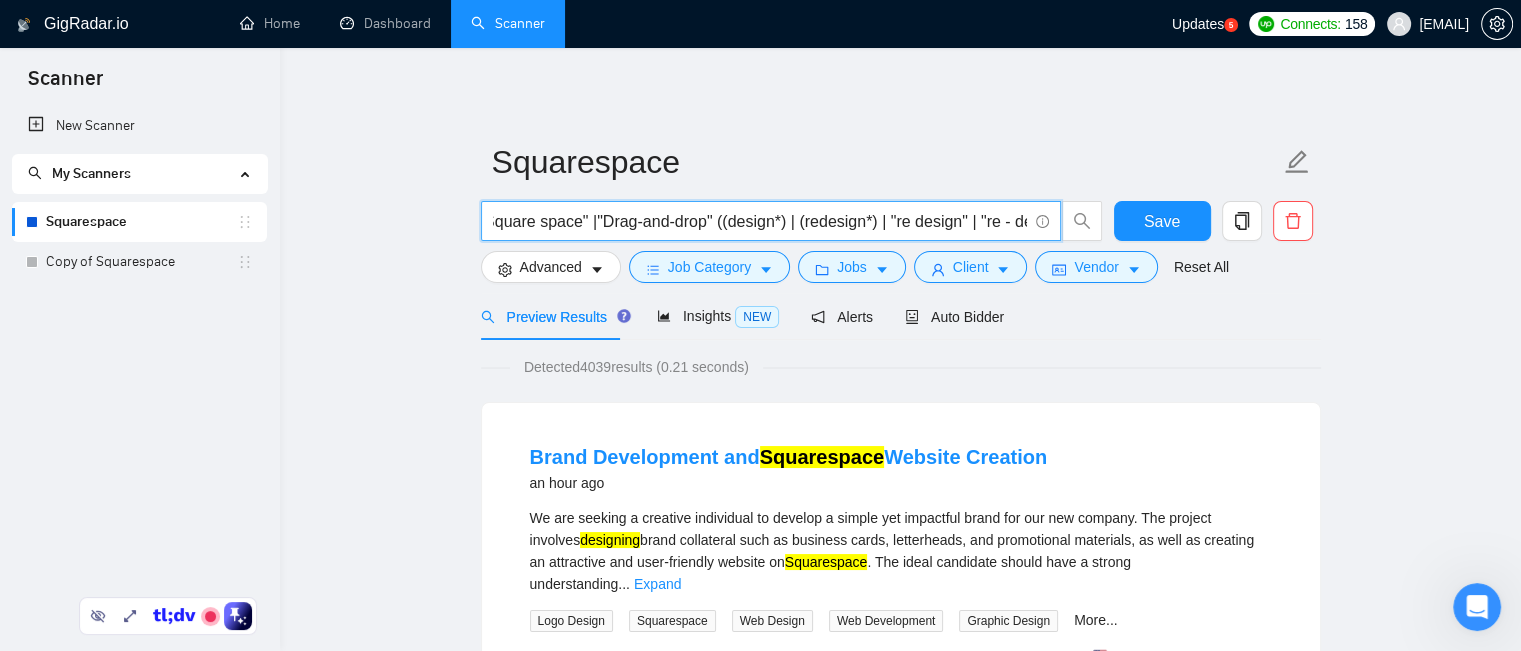 scroll, scrollTop: 0, scrollLeft: 169, axis: horizontal 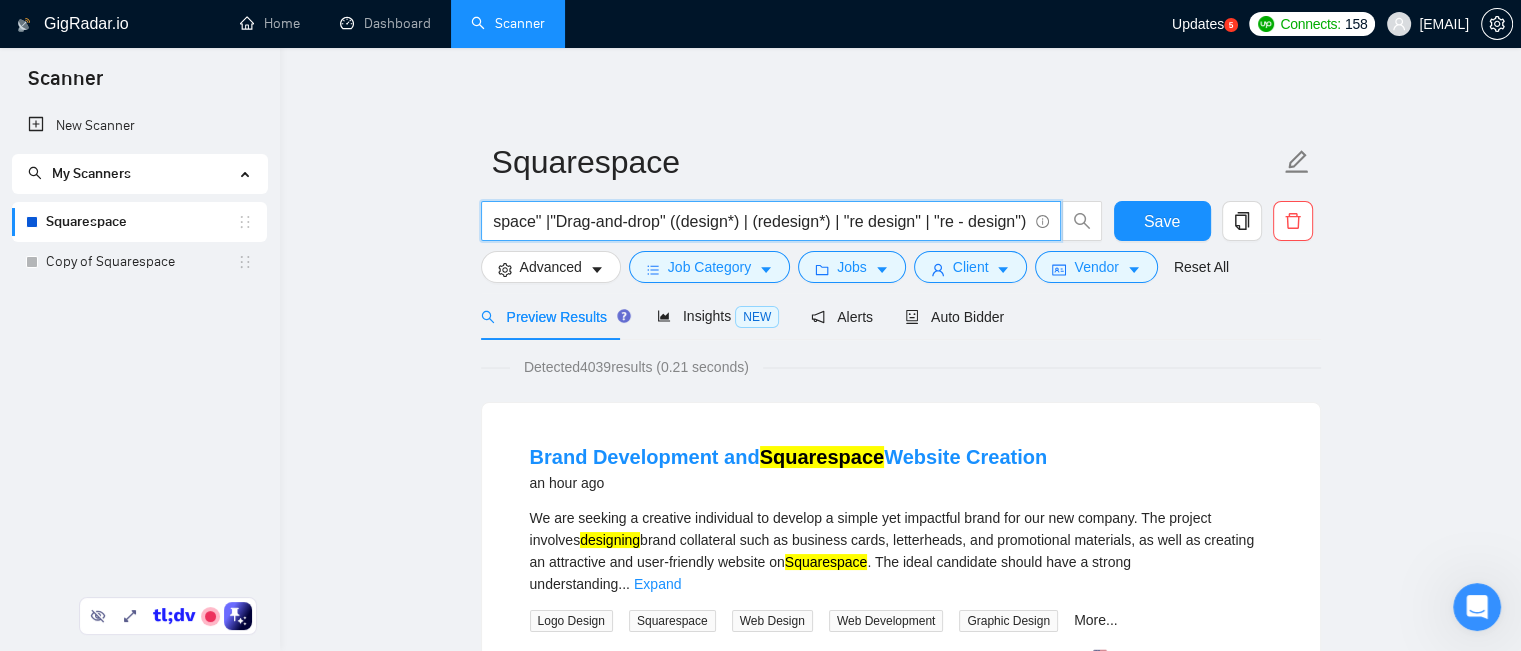 click on "[PLATFORM] | "Square space" |"Drag-and-drop" ((design*) | (redesign*) | "re design" | "re - design")" at bounding box center (760, 221) 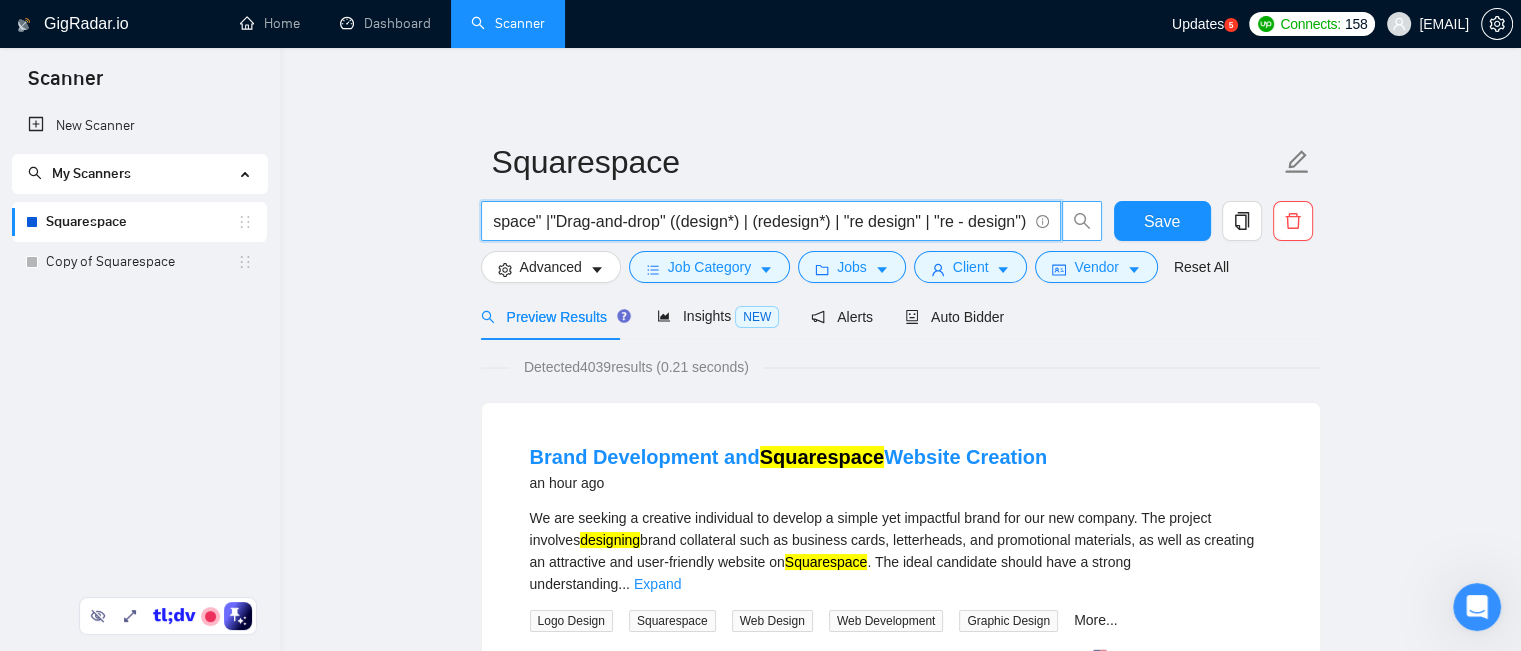 drag, startPoint x: 668, startPoint y: 223, endPoint x: 1086, endPoint y: 223, distance: 418 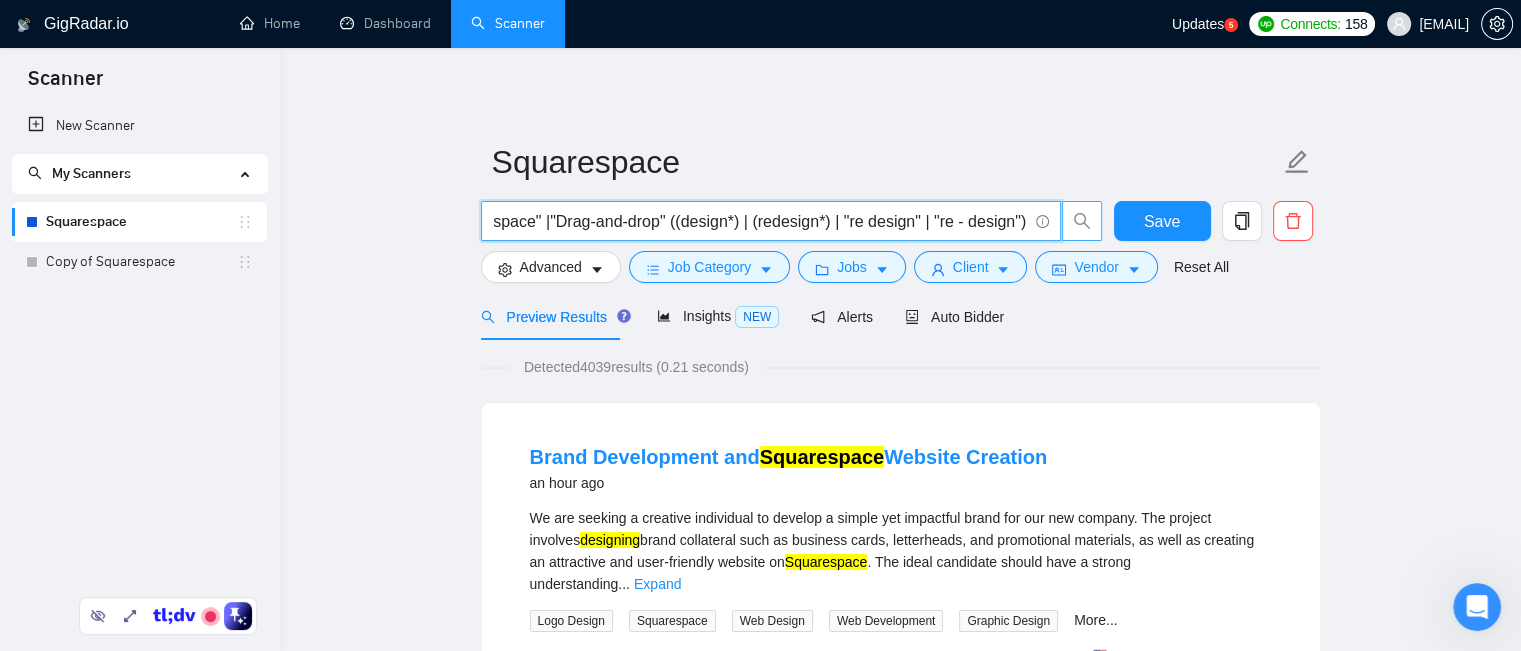 click on "[PLATFORM] | "Square space" |"Drag-and-drop" ((design*) | (redesign*) | "re design" | "re - design")" at bounding box center (792, 221) 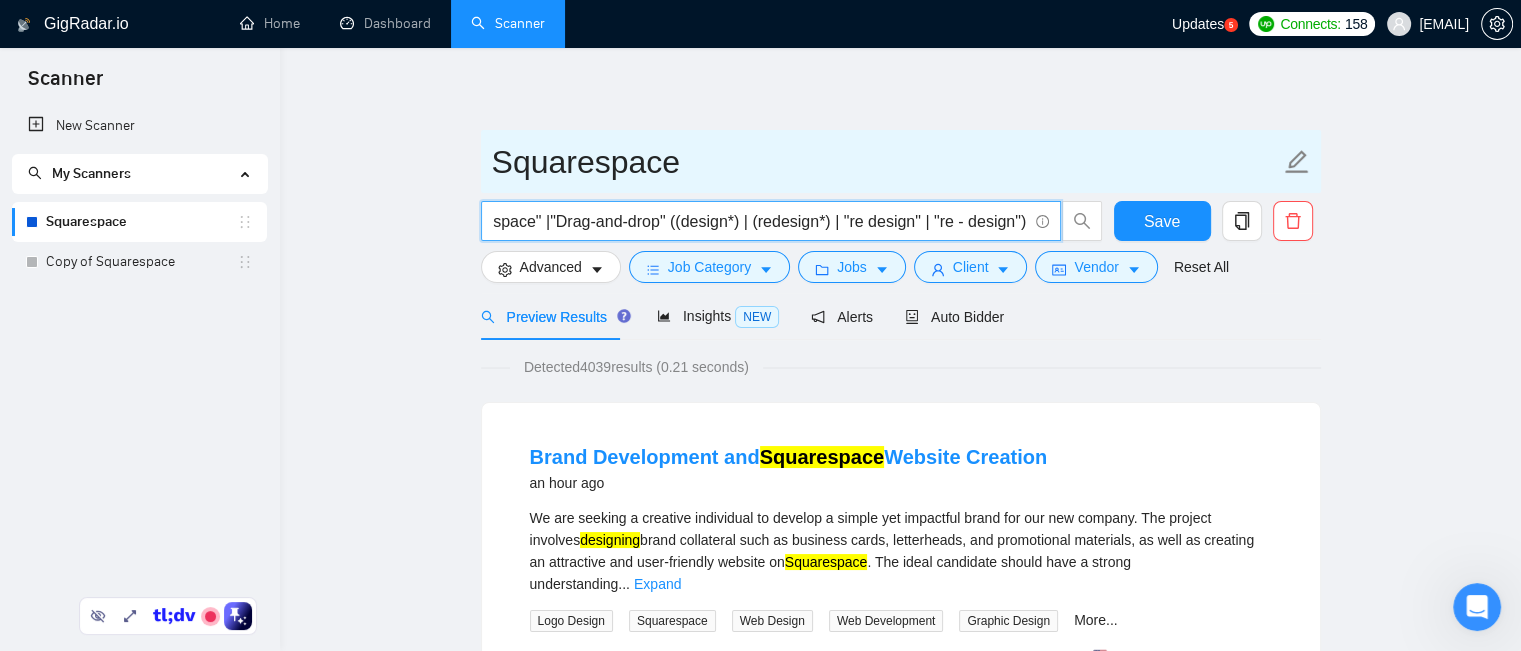 click on "Squarespace" at bounding box center [886, 162] 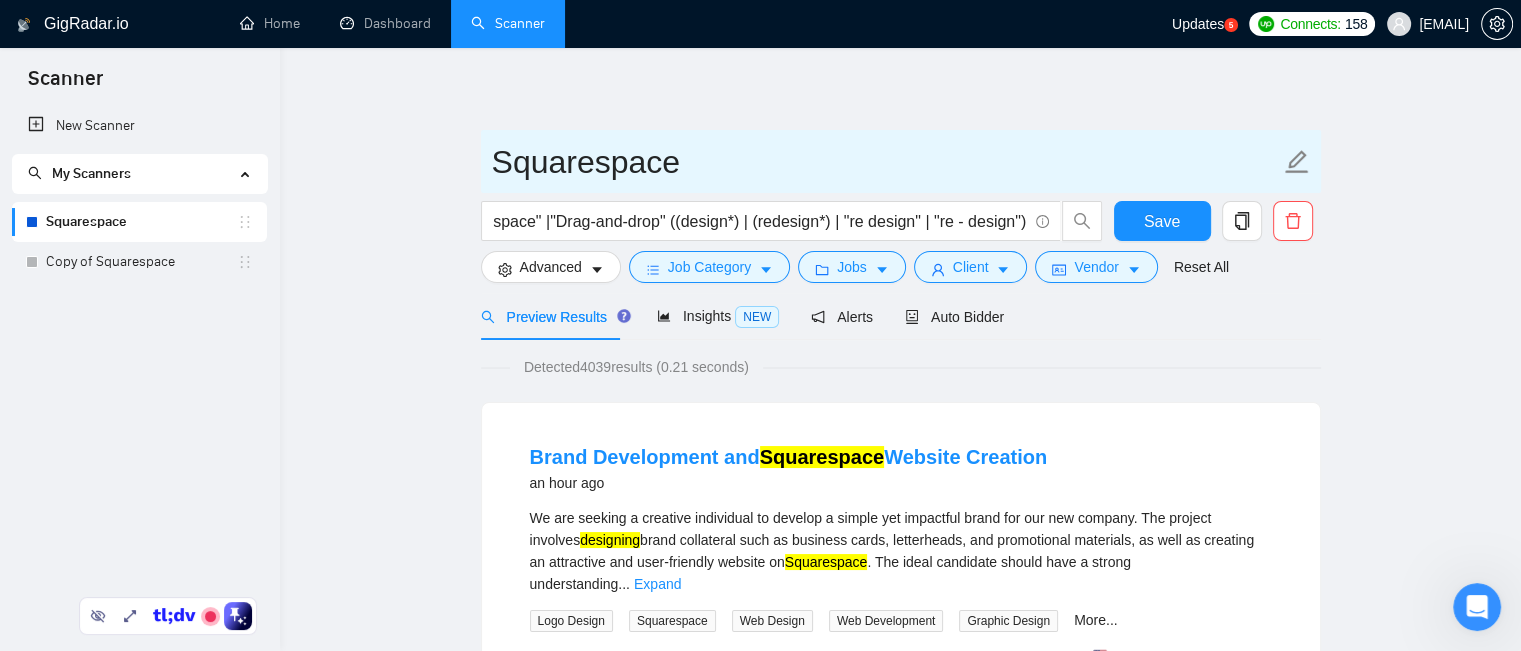 scroll, scrollTop: 0, scrollLeft: 0, axis: both 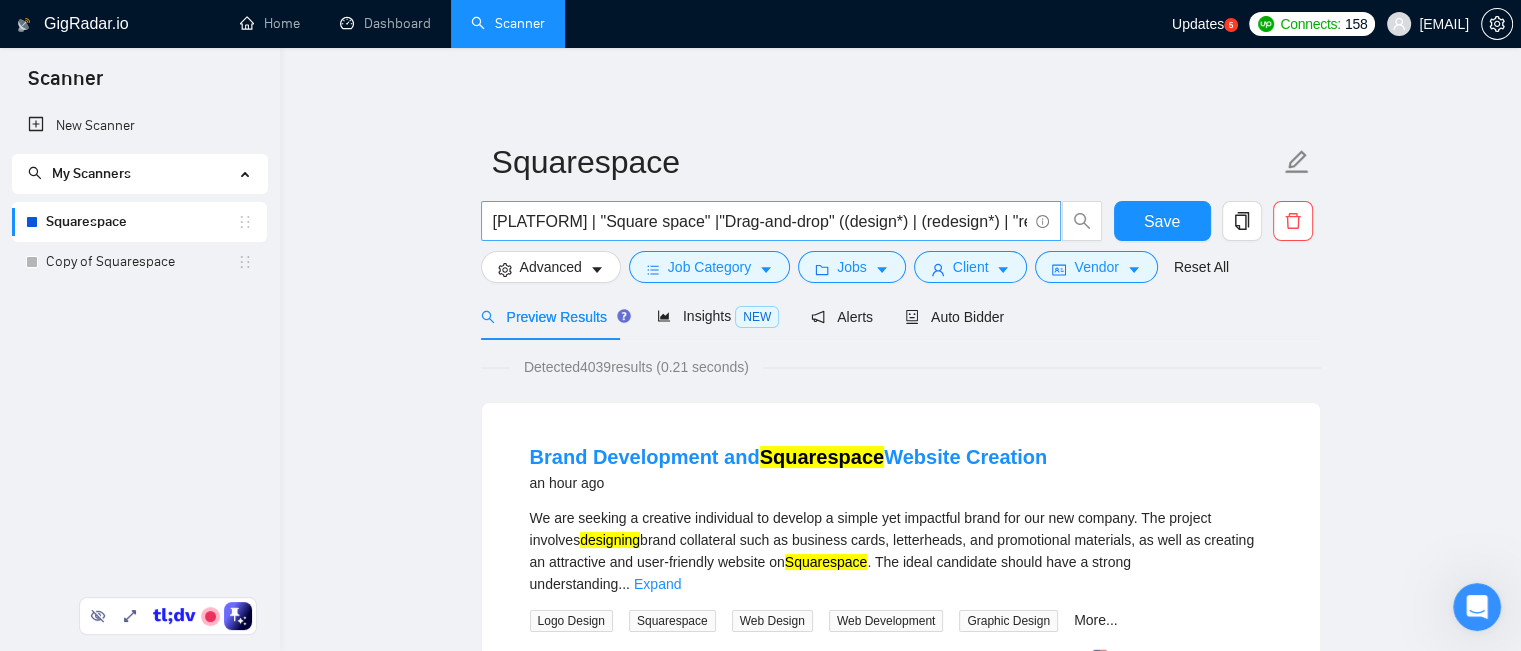 click on "[PLATFORM] | "Square space" |"Drag-and-drop" ((design*) | (redesign*) | "re design" | "re - design")" at bounding box center (760, 221) 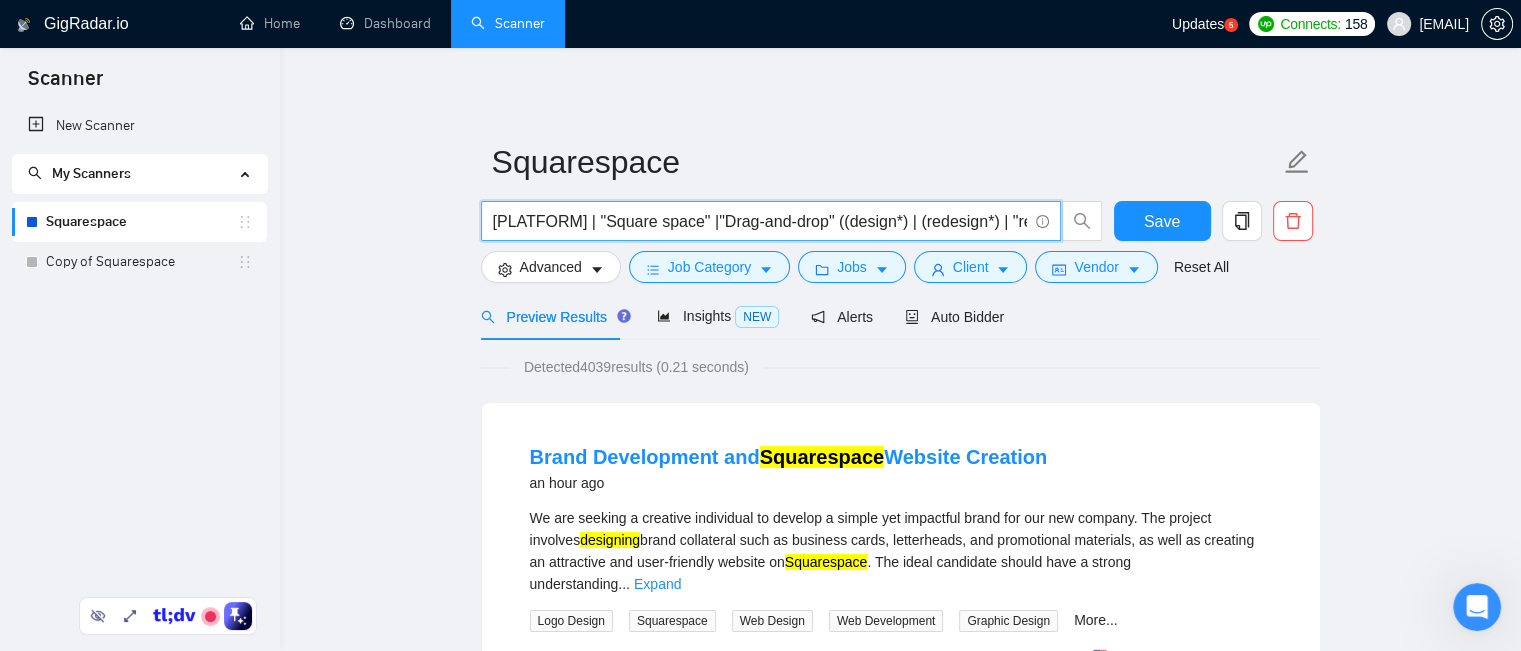 click on "[PLATFORM] | "Square space" |"Drag-and-drop" ((design*) | (redesign*) | "re design" | "re - design")" at bounding box center (760, 221) 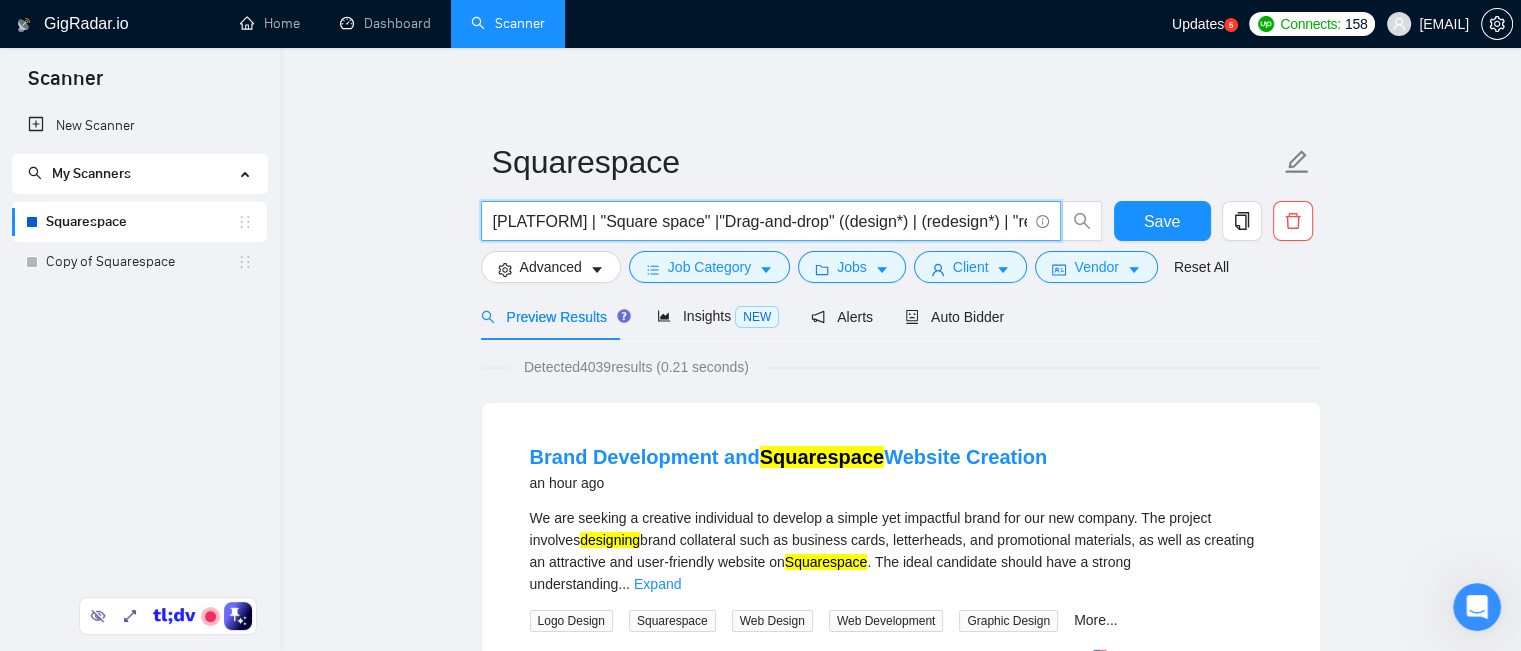 click 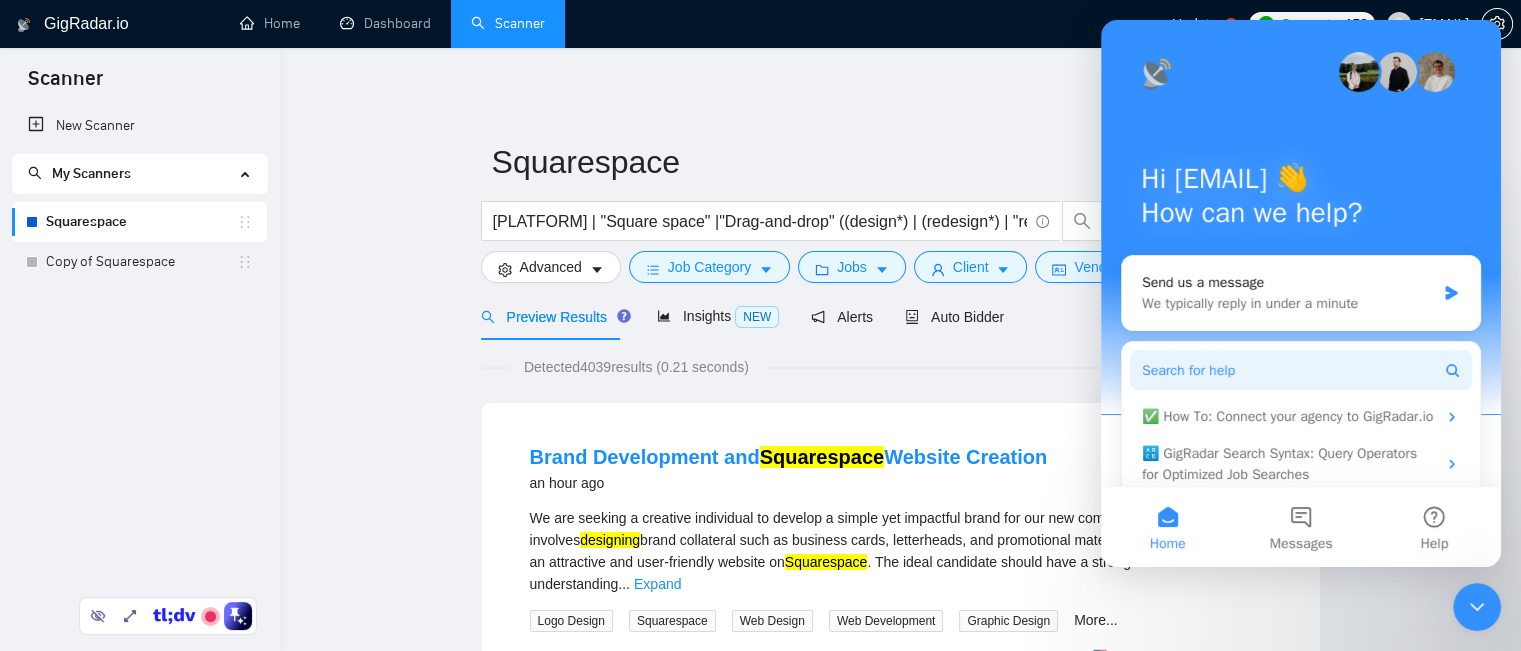 click on "Search for help" at bounding box center (1188, 370) 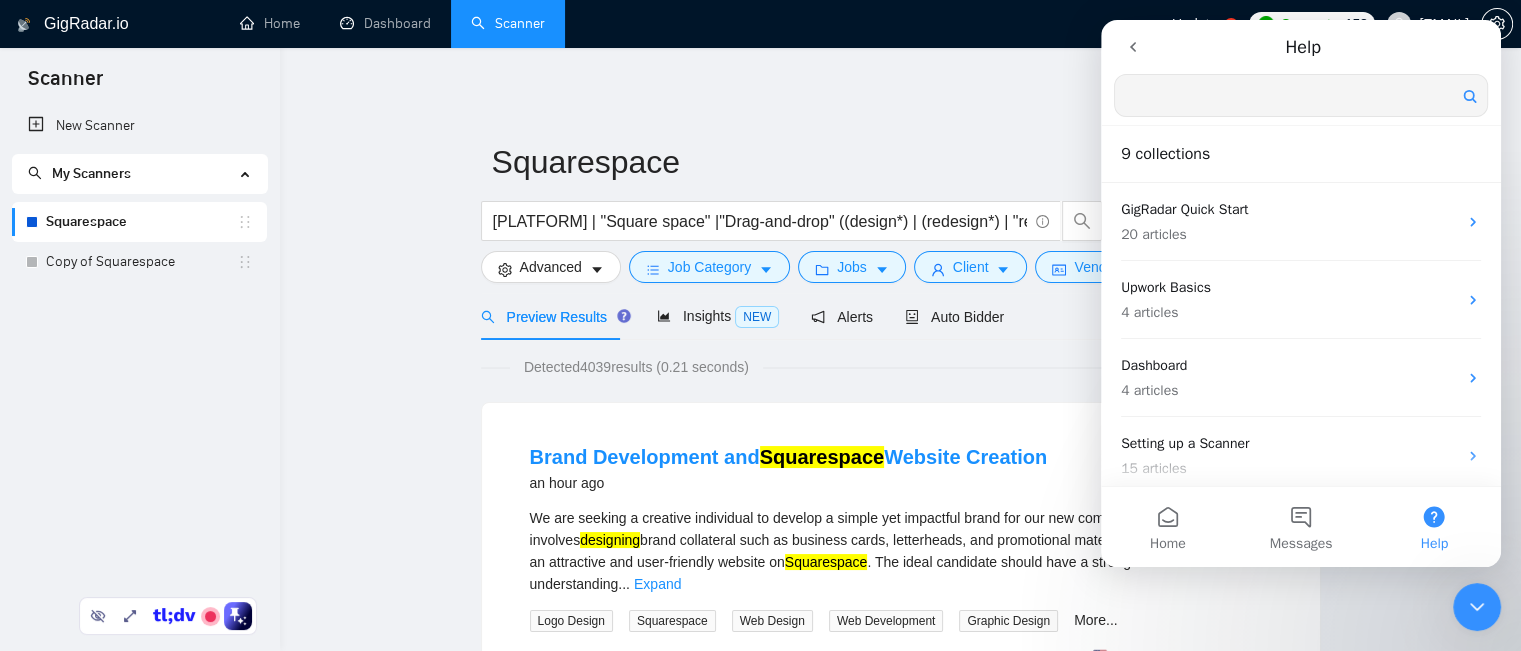 scroll, scrollTop: 0, scrollLeft: 0, axis: both 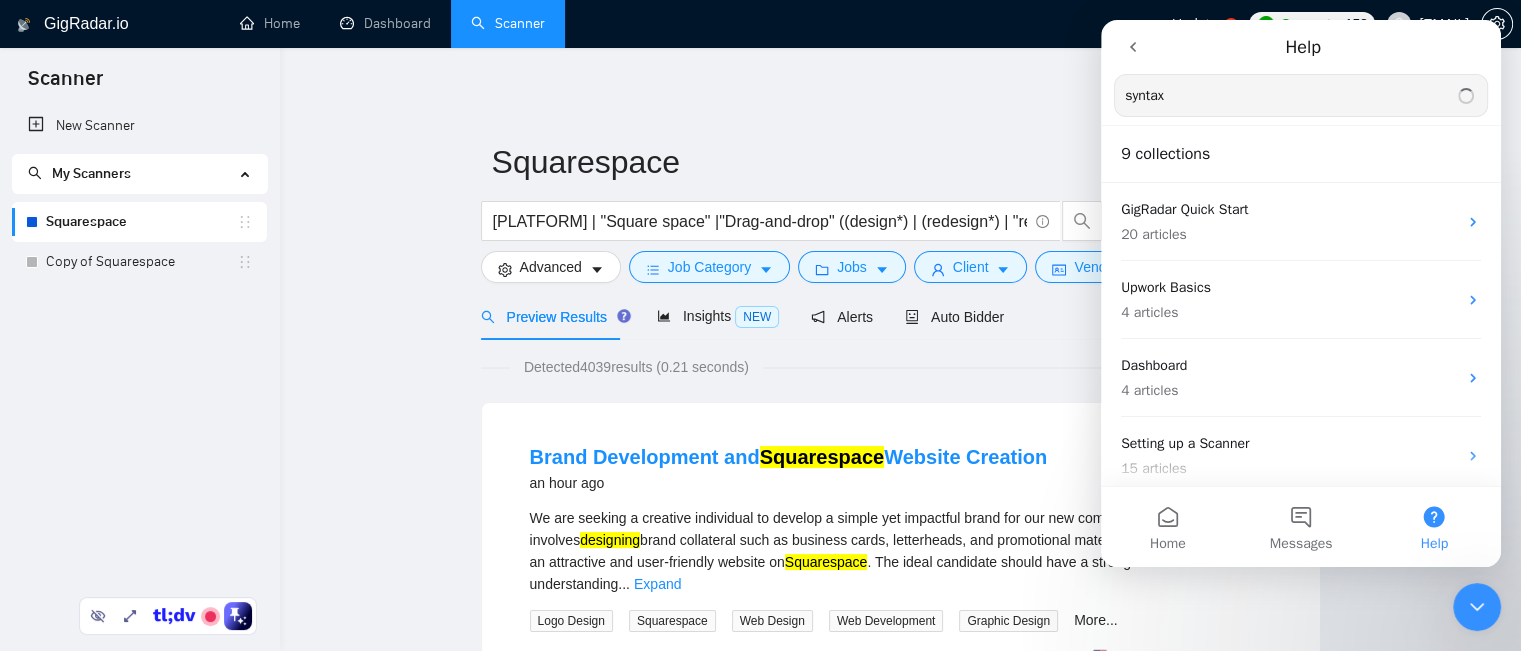 type on "syntax" 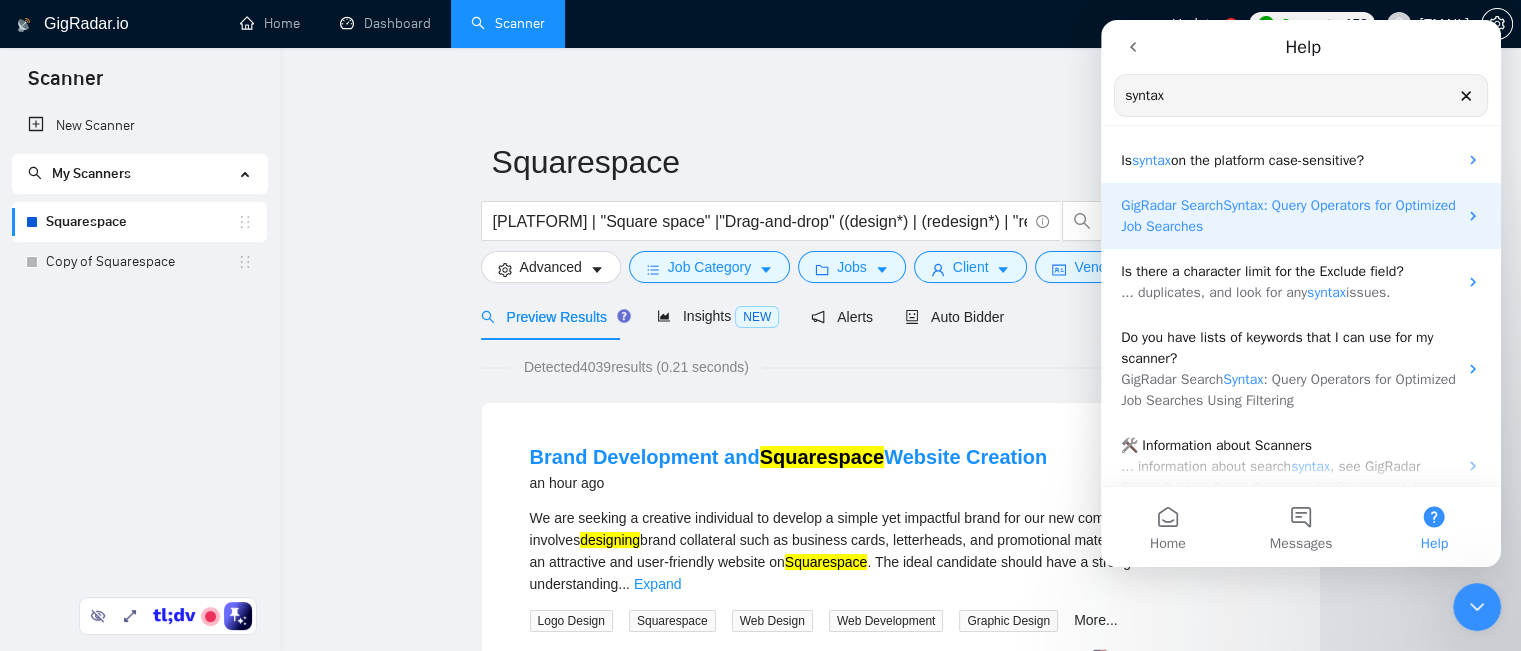 click on ": Query Operators for Optimized Job Searches" at bounding box center (1288, 216) 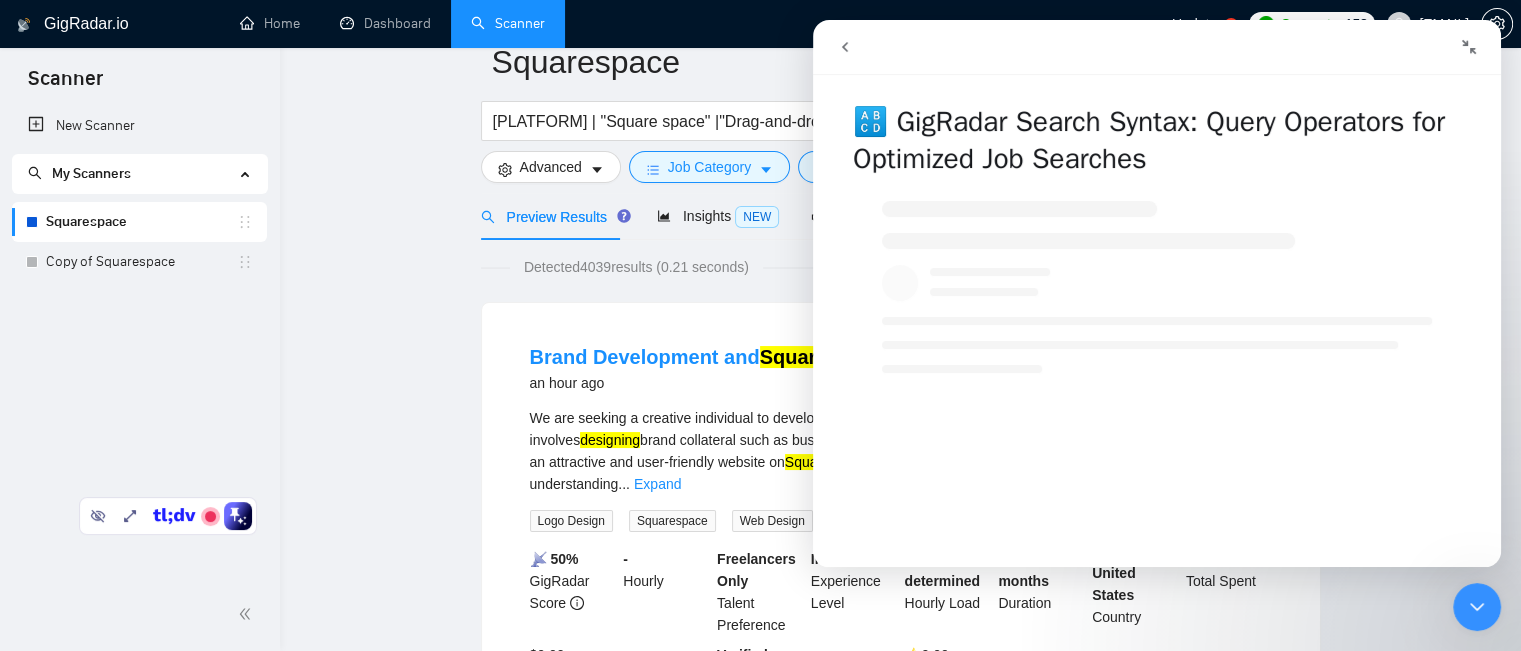 scroll, scrollTop: 0, scrollLeft: 0, axis: both 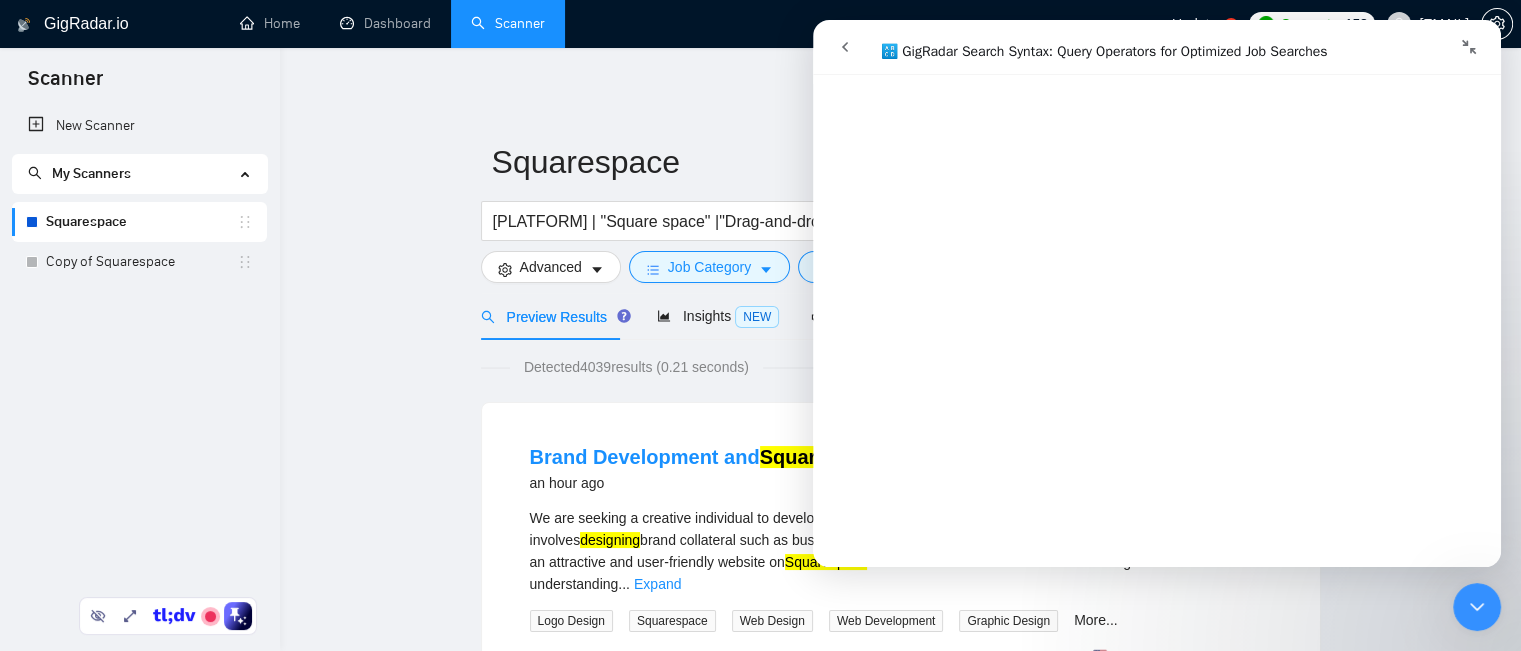 click 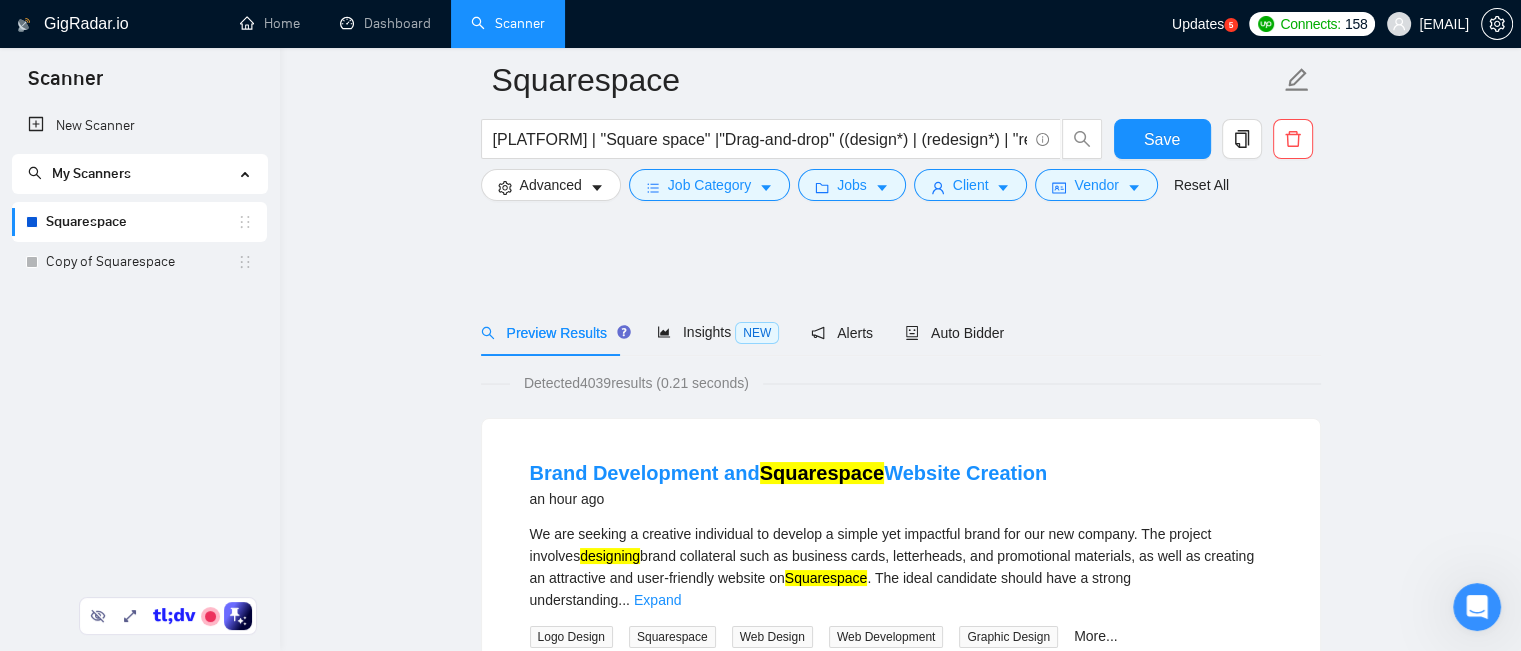 scroll, scrollTop: 200, scrollLeft: 0, axis: vertical 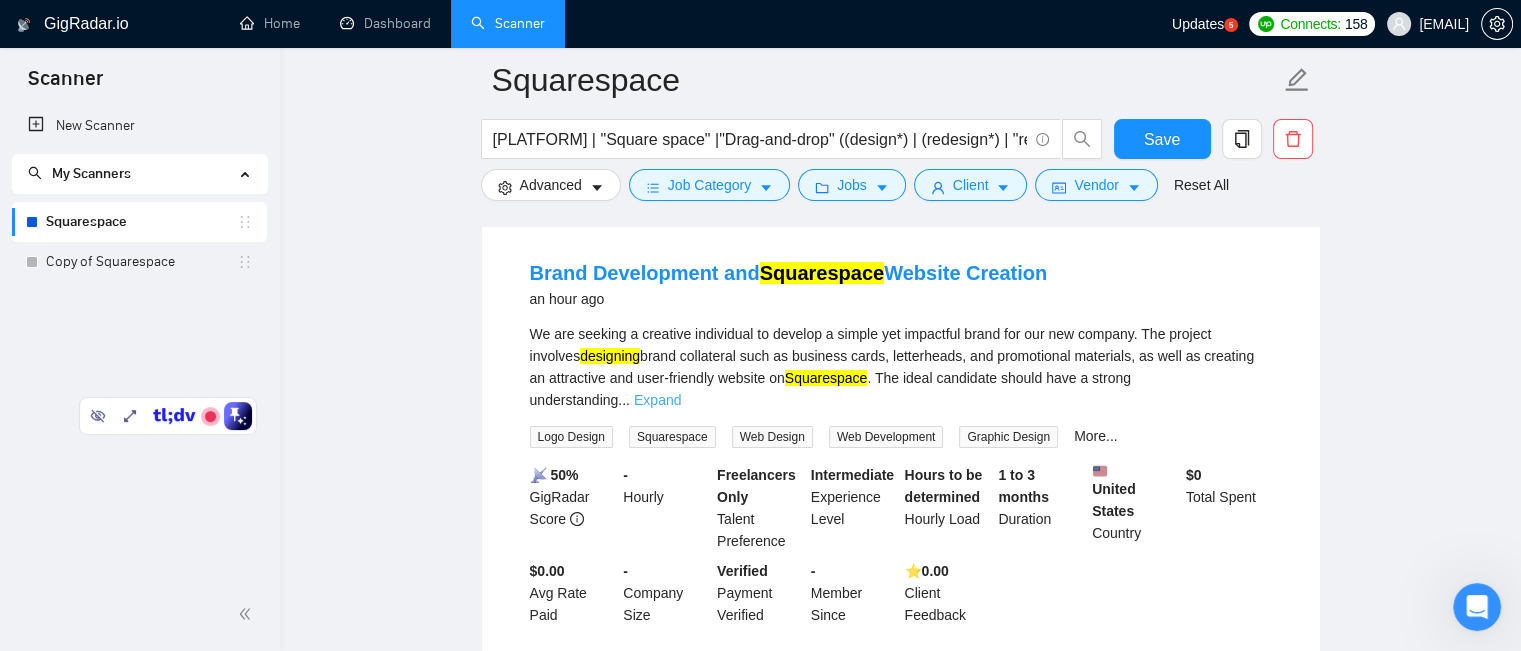 click on "Expand" at bounding box center [657, 400] 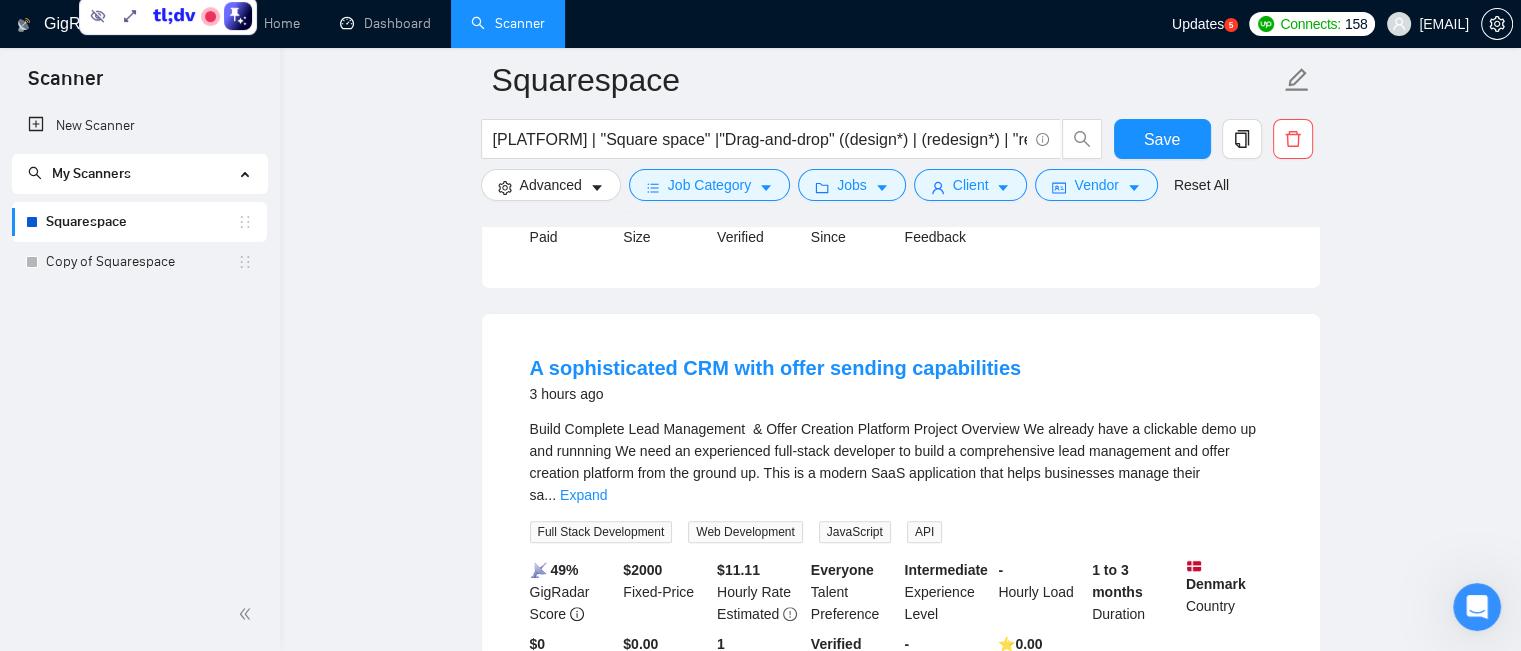 scroll, scrollTop: 700, scrollLeft: 0, axis: vertical 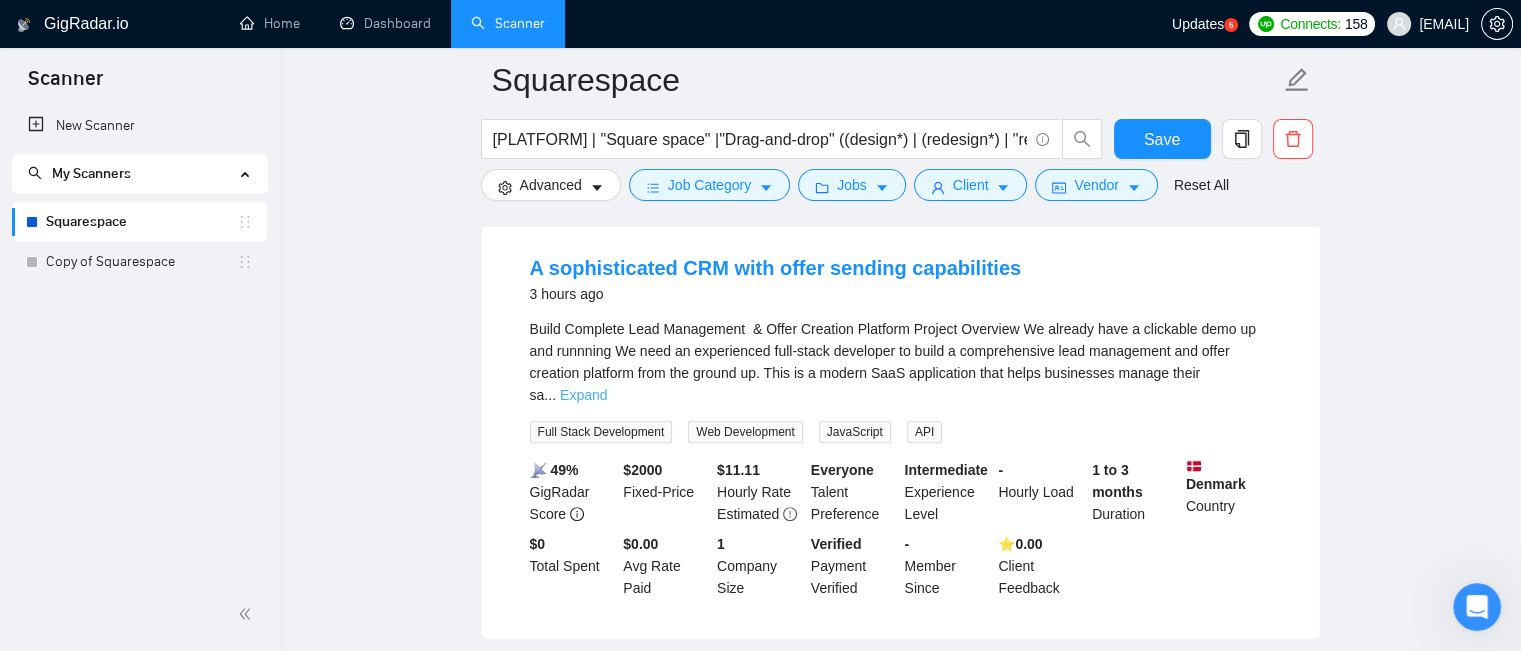 click on "Expand" at bounding box center (583, 395) 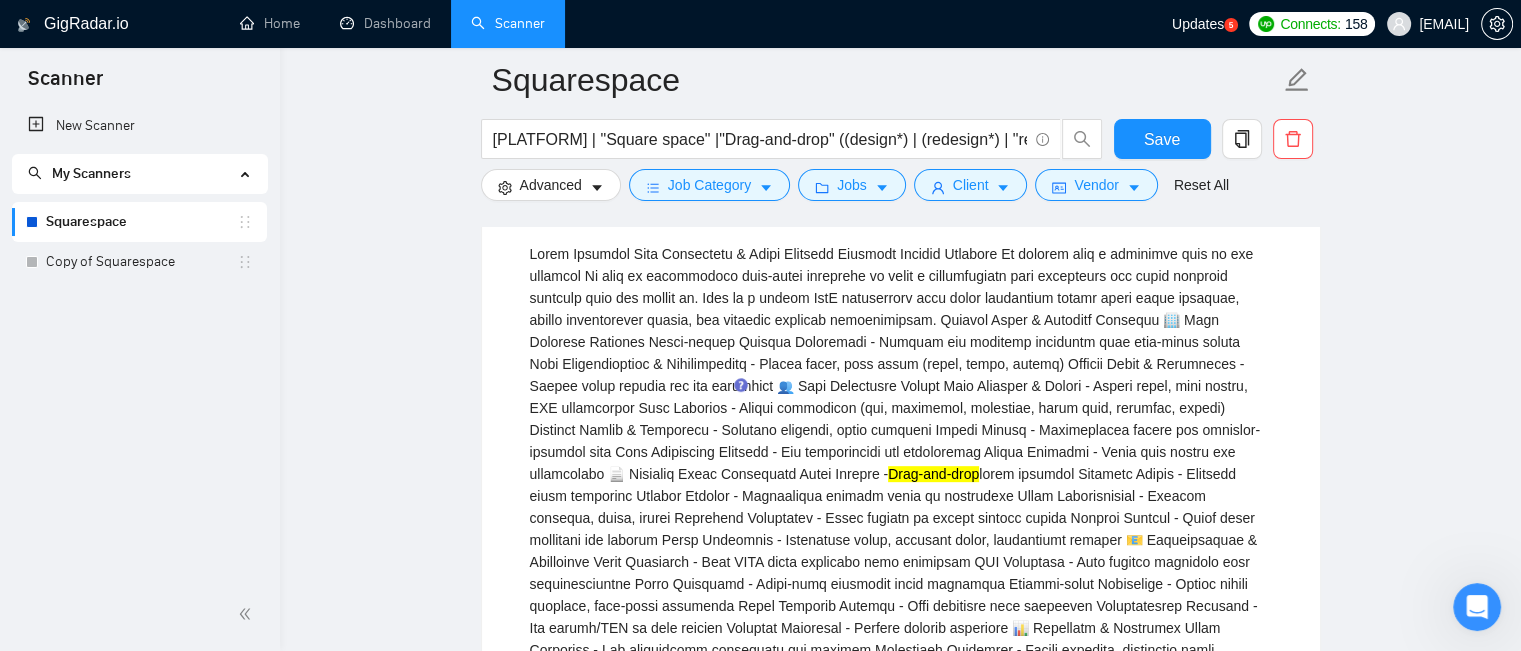 scroll, scrollTop: 789, scrollLeft: 0, axis: vertical 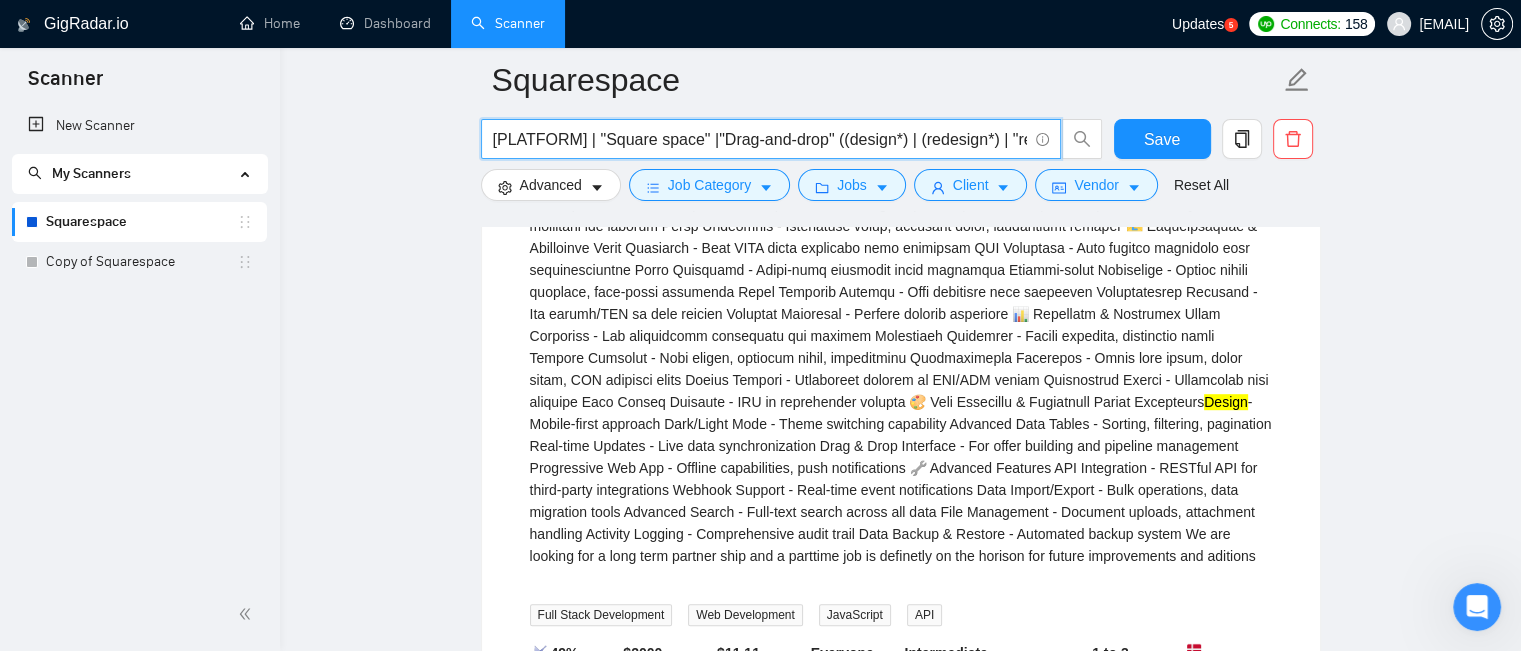 drag, startPoint x: 714, startPoint y: 139, endPoint x: 830, endPoint y: 150, distance: 116.520386 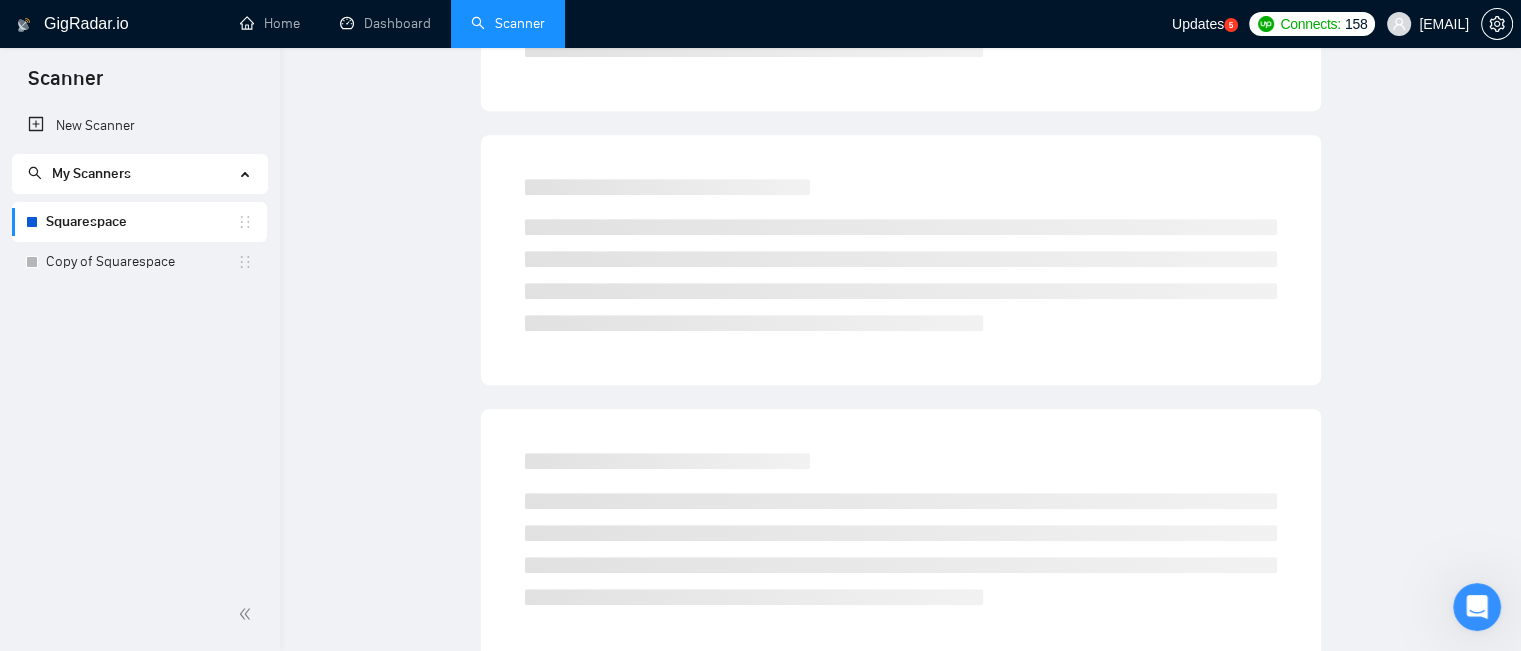 scroll, scrollTop: 0, scrollLeft: 0, axis: both 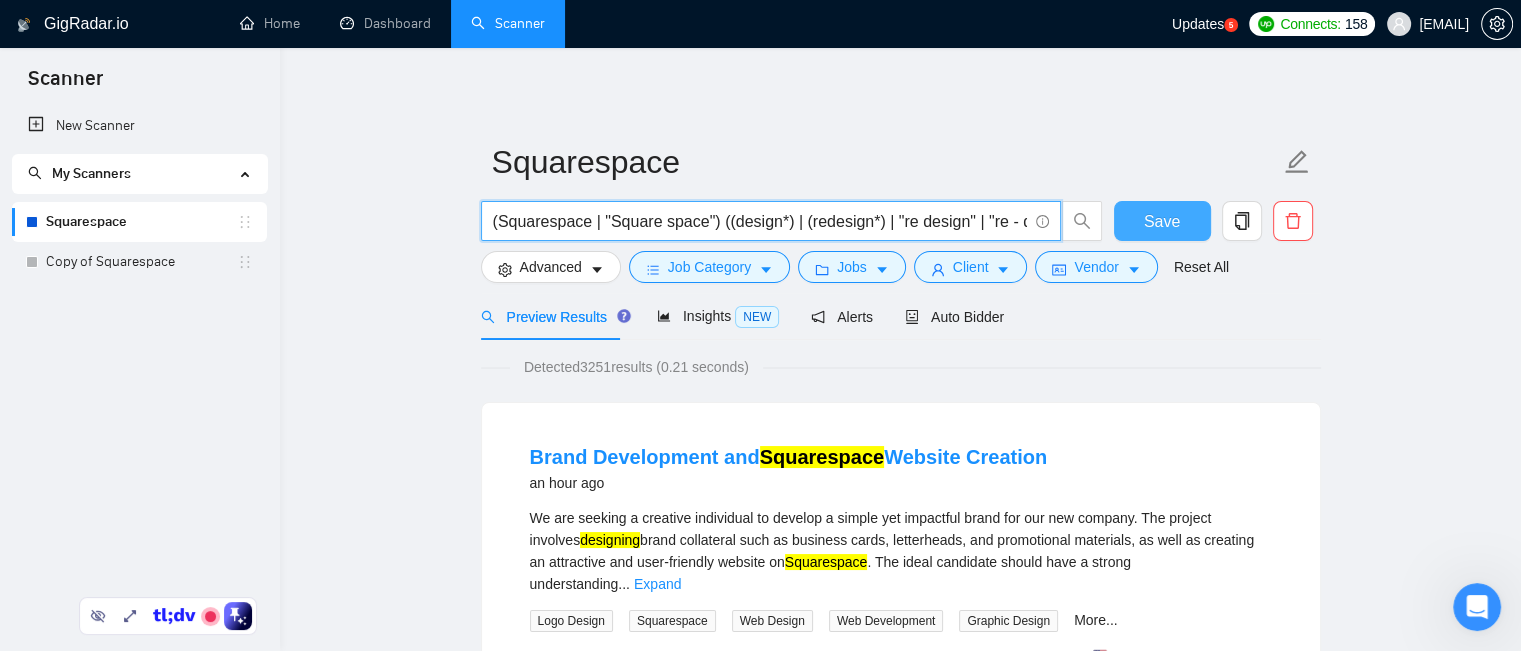 type on "(Squarespace | "Square space") ((design*) | (redesign*) | "re design" | "re - design")" 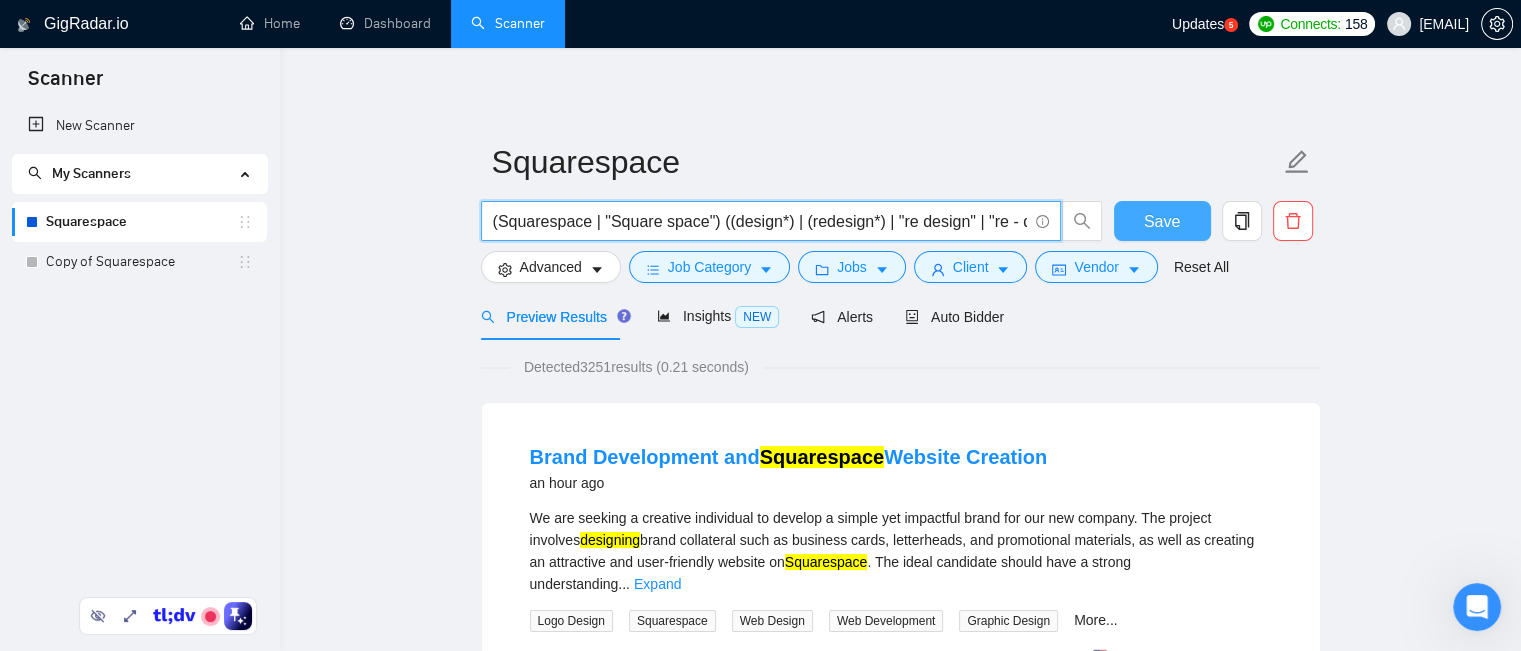 click on "Save" at bounding box center [1162, 221] 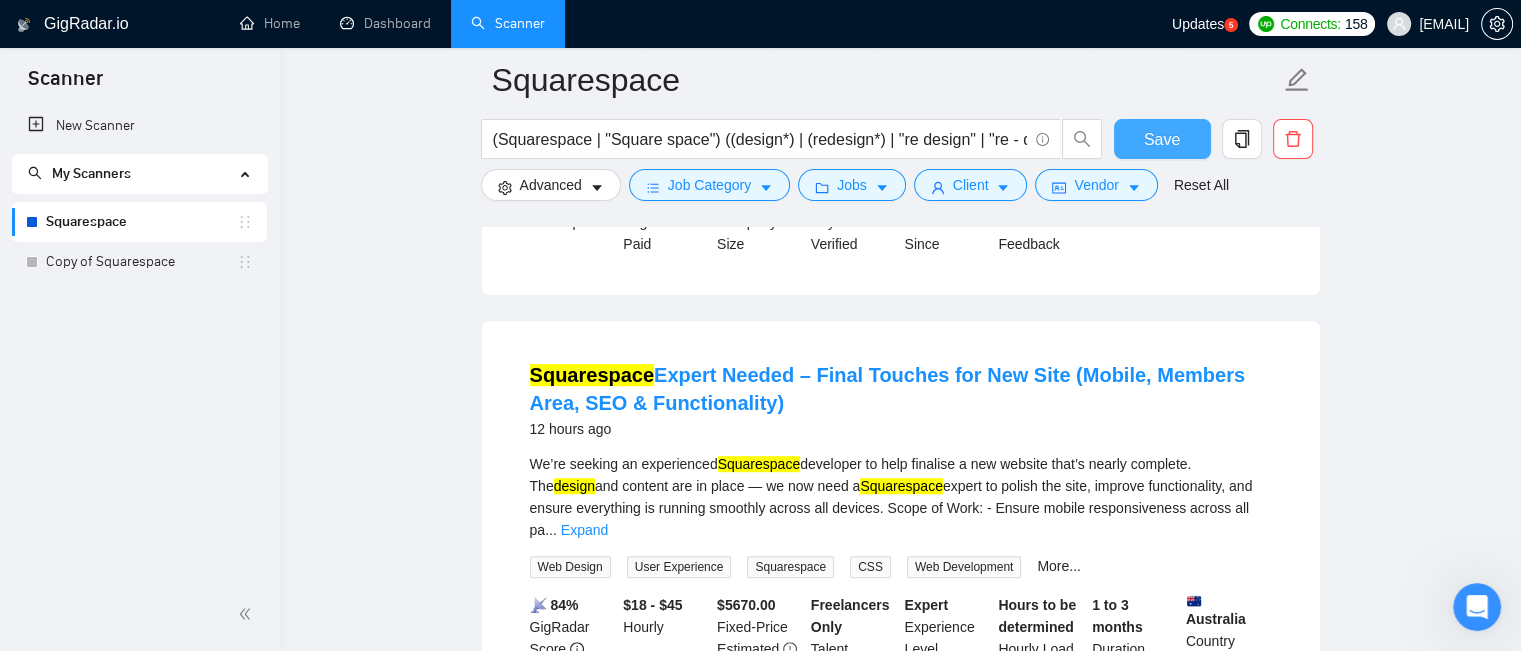 scroll, scrollTop: 1100, scrollLeft: 0, axis: vertical 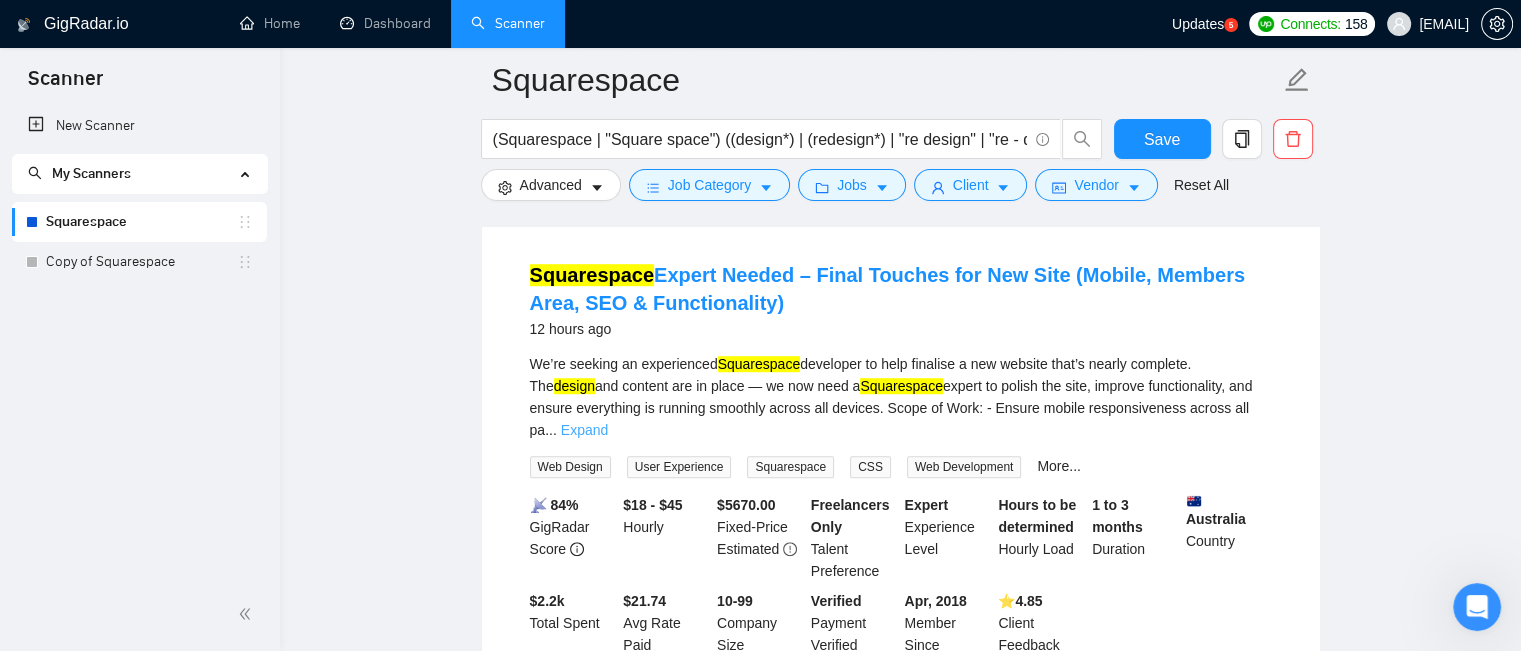 click on "Expand" at bounding box center [584, 430] 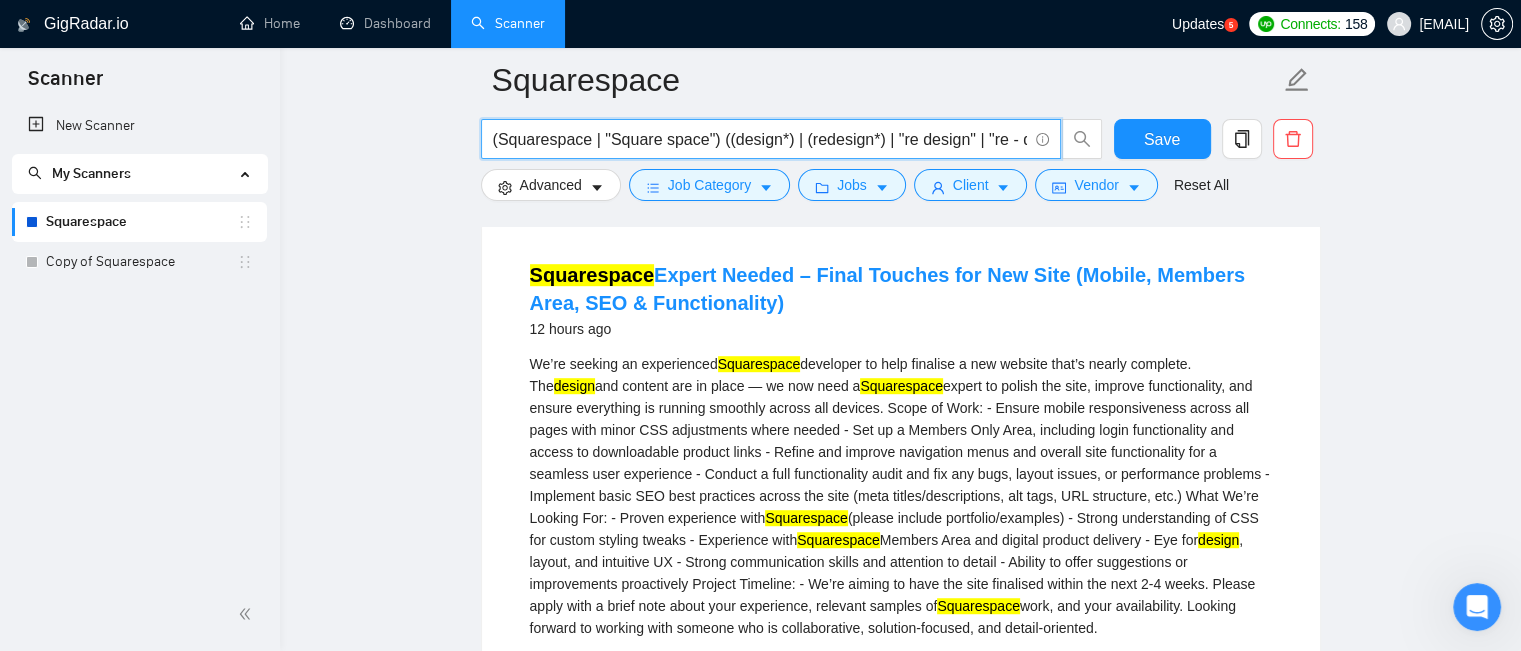 scroll, scrollTop: 0, scrollLeft: 41, axis: horizontal 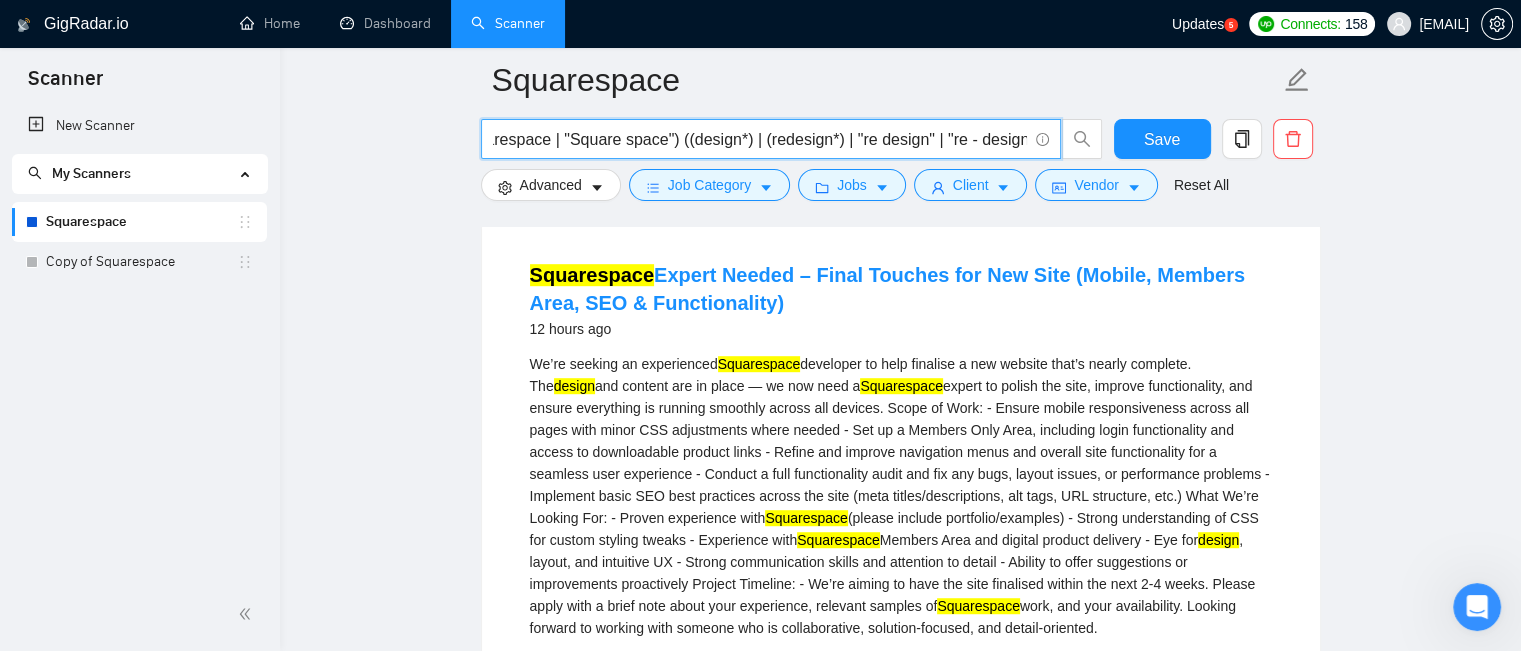 drag, startPoint x: 495, startPoint y: 139, endPoint x: 1106, endPoint y: 132, distance: 611.0401 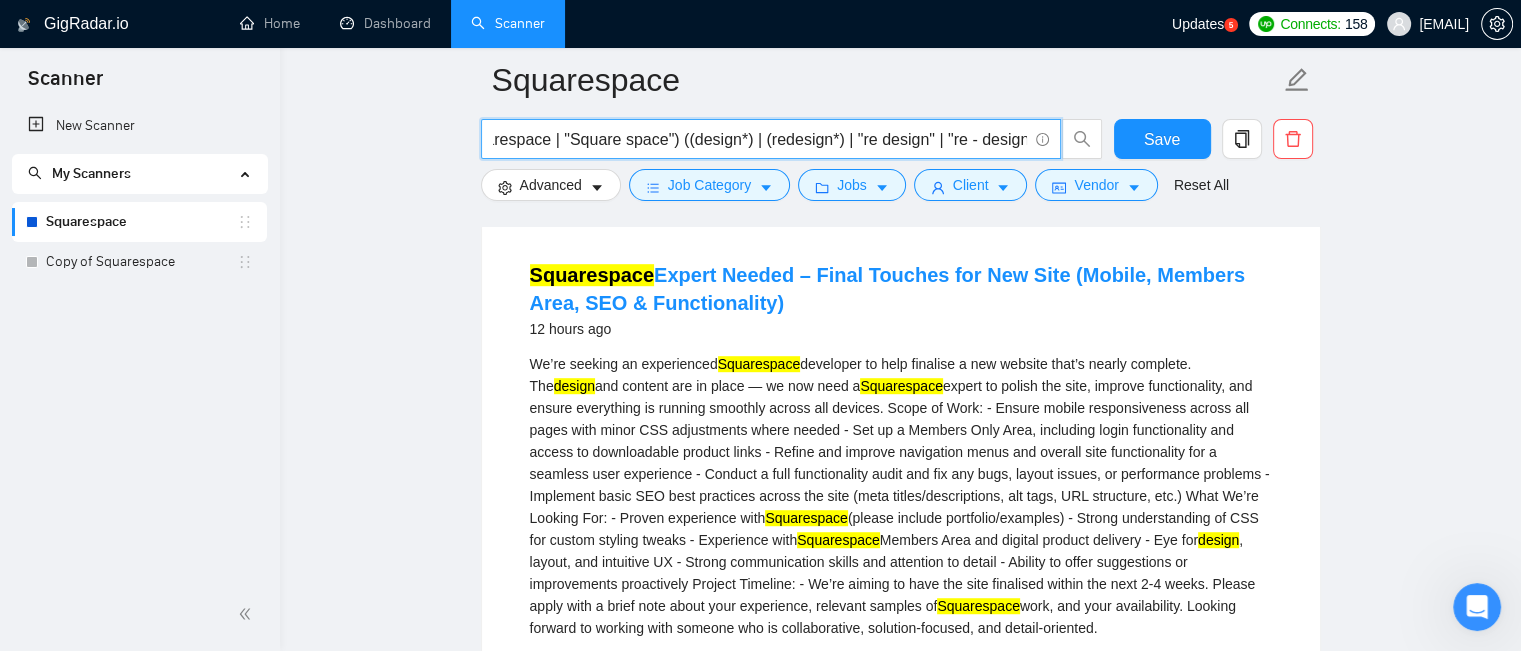 click on "Squarespace (Squarespace | "Square space") ((design*) | (redesign*) | "re design" | "re - design") Save Advanced   Job Category   Jobs   Client   Vendor   Reset All Preview Results Insights NEW Alerts Auto Bidder Detected   3251  results   (0.21 seconds) Brand Development and  Squarespace  Website Creation an hour ago We are seeking a creative individual to develop a simple yet impactful brand for our new company. The project involves  designing  brand collateral such as business cards, letterheads, and promotional materials, as well as creating an attractive and user-friendly website on  Squarespace . The ideal candidate should have a strong understanding  ... Expand Logo Design Squarespace Web Design Web Development Graphic Design More... 📡   50% GigRadar Score   - Hourly Freelancers Only Talent Preference Intermediate Experience Level Hours to be determined Hourly Load 1 to 3 months Duration   United States Country $ 0 Total Spent $0.00 Avg Rate Paid - Company Size Verified Payment Verified - ⭐️" at bounding box center [900, 1550] 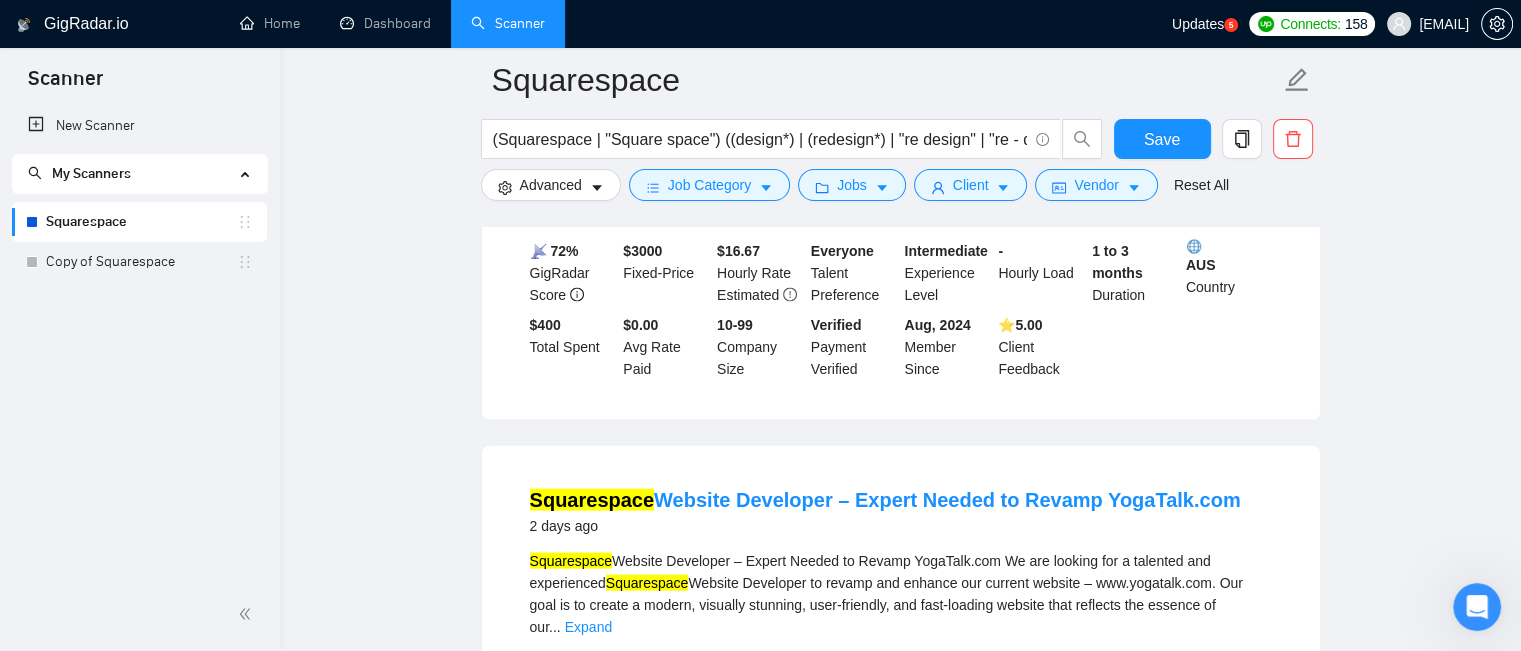 scroll, scrollTop: 4567, scrollLeft: 0, axis: vertical 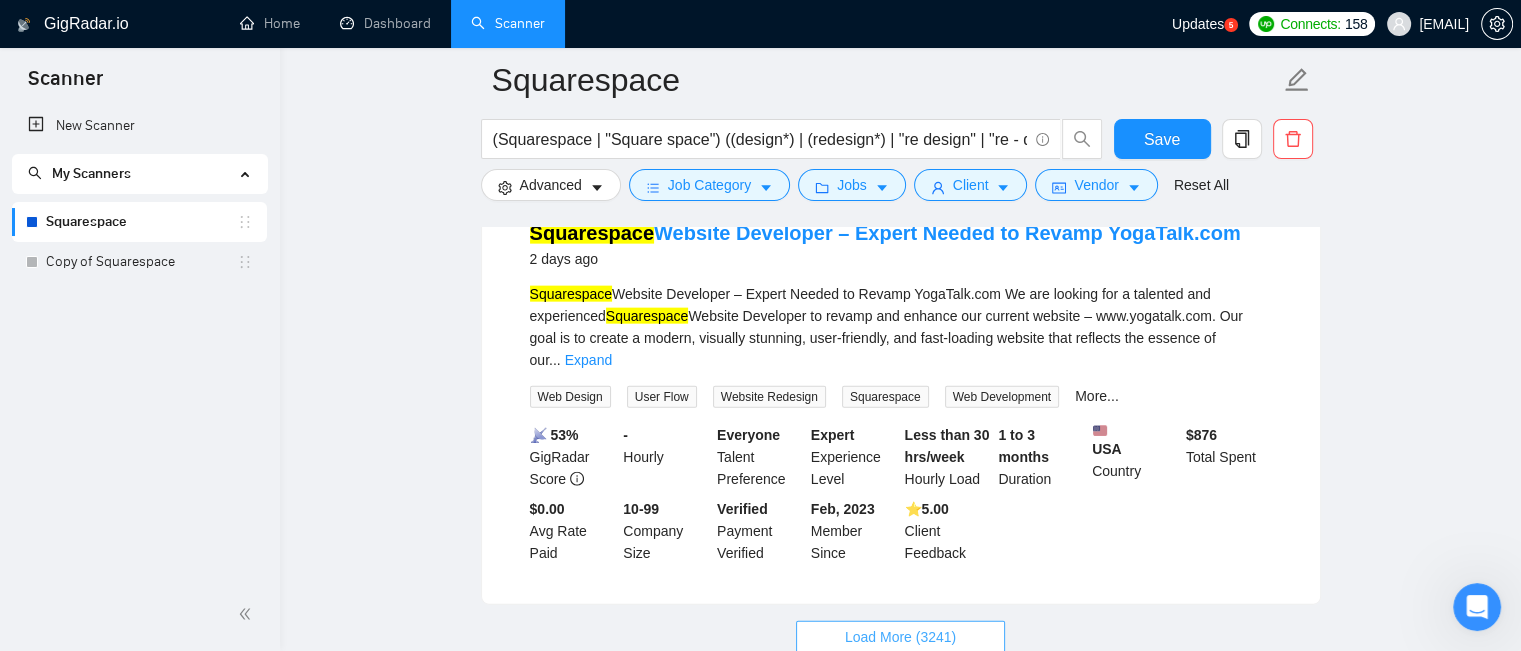 click on "Load More (3241)" at bounding box center [900, 637] 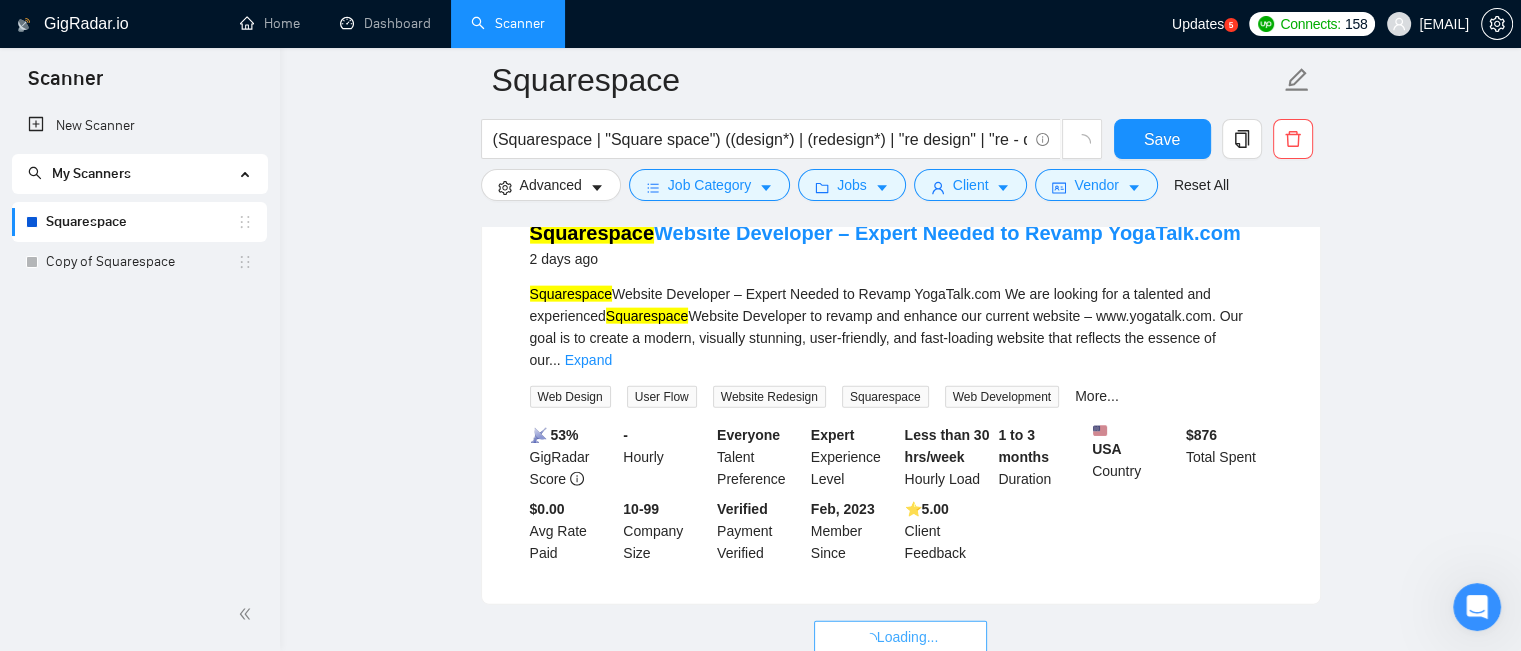 scroll, scrollTop: 4467, scrollLeft: 0, axis: vertical 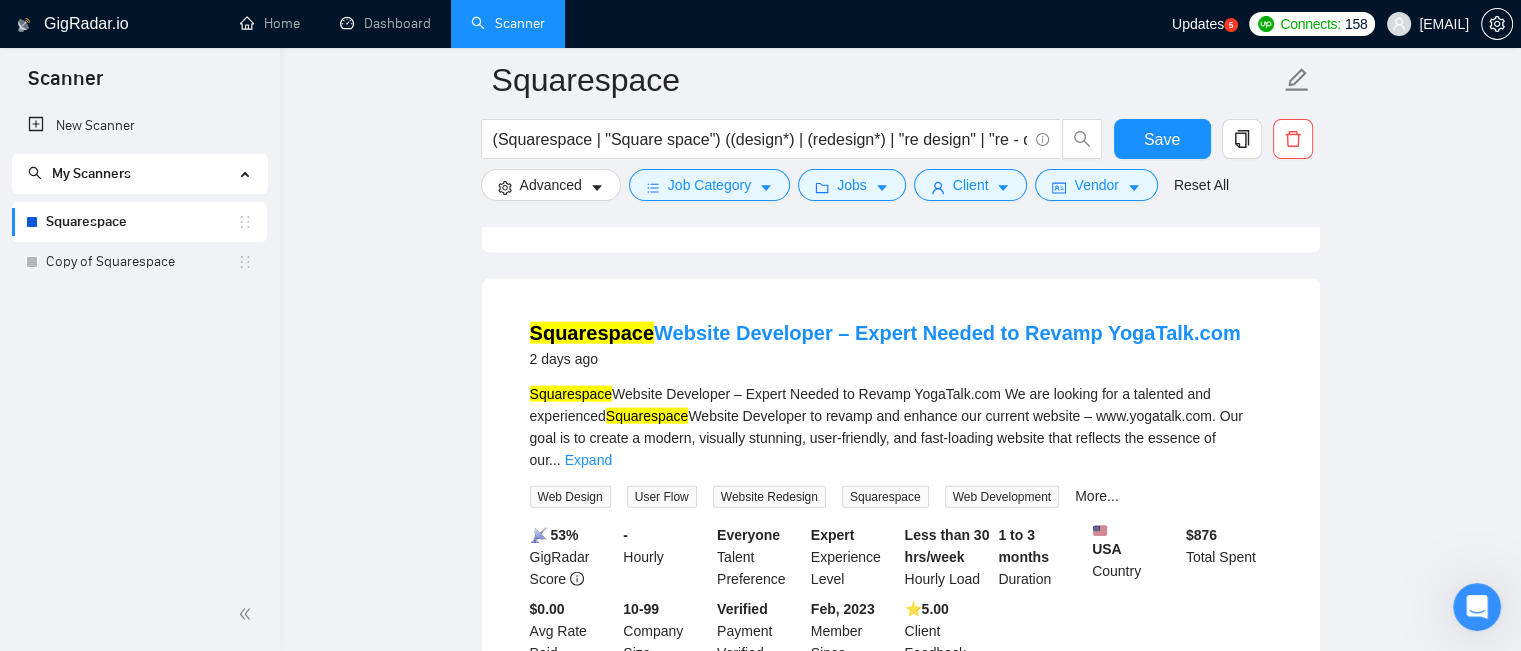 click on "Expand" at bounding box center [588, 460] 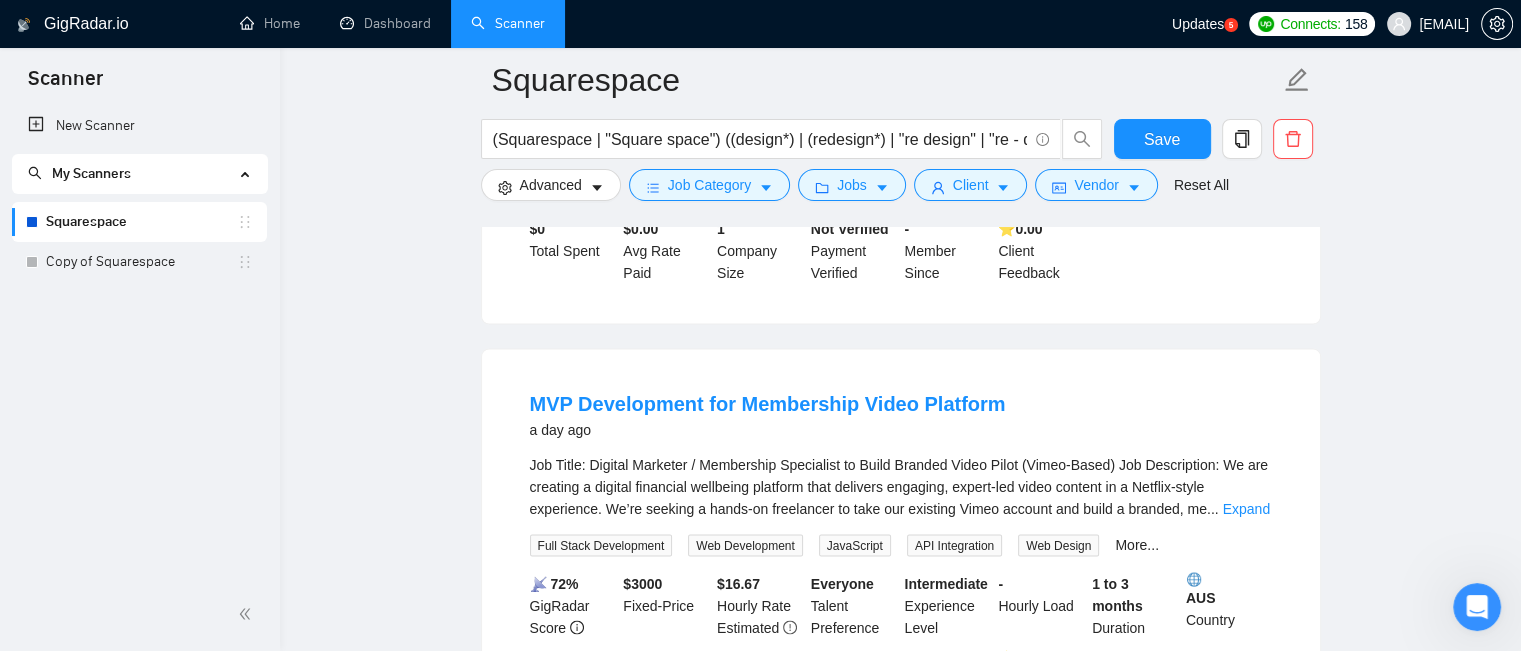 scroll, scrollTop: 3867, scrollLeft: 0, axis: vertical 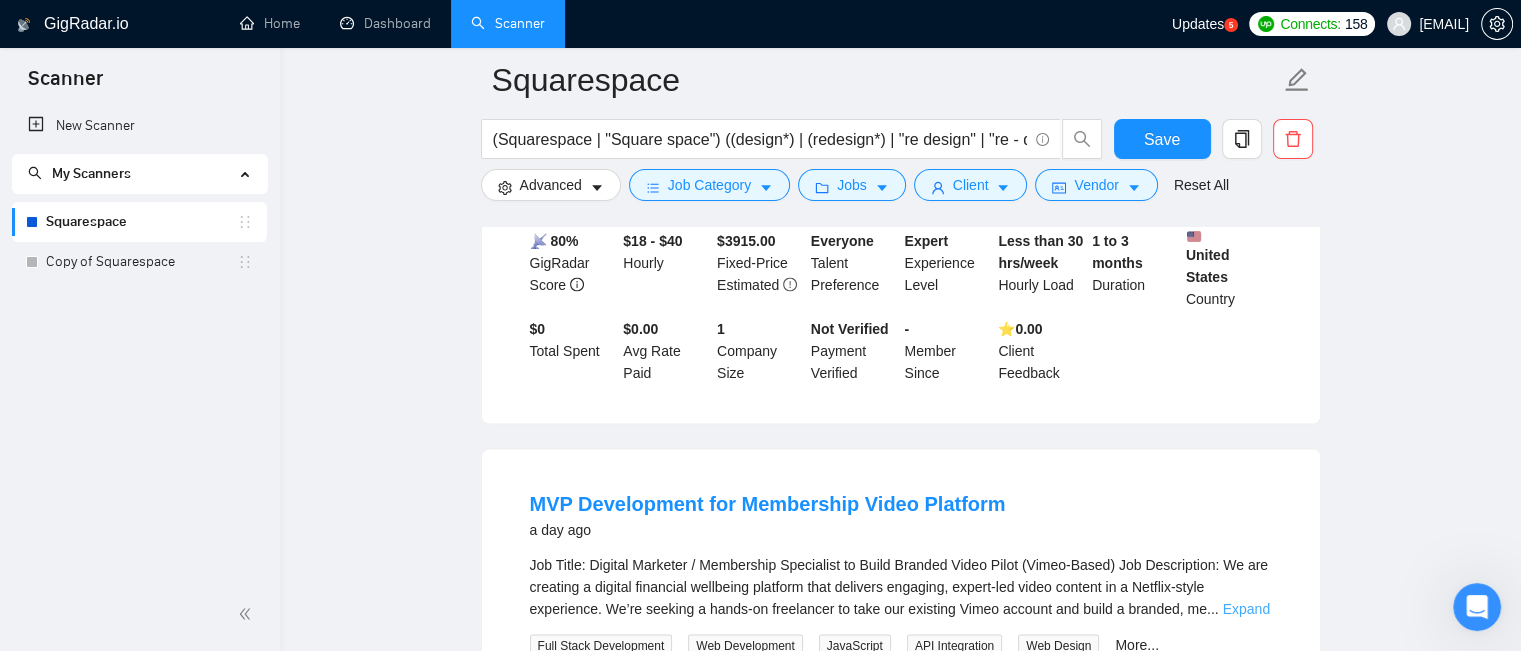 click on "Expand" at bounding box center (1246, 609) 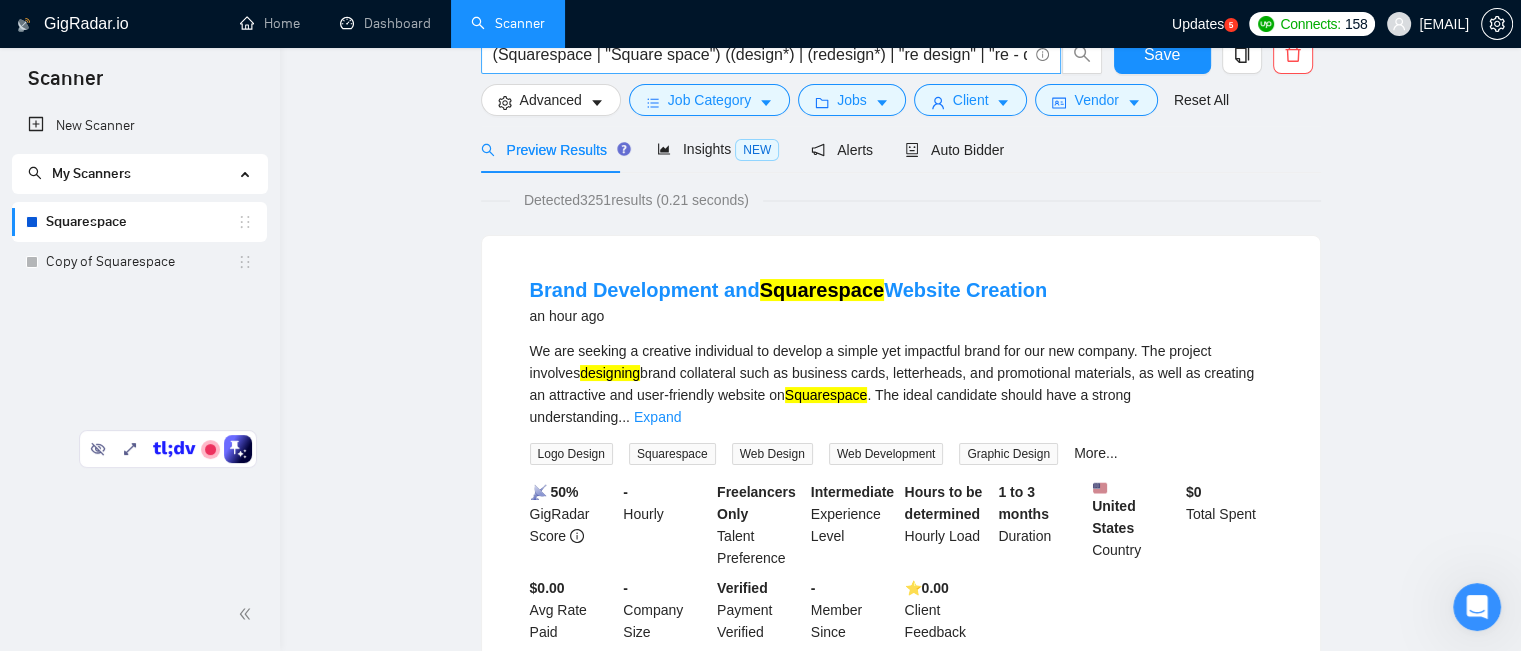 scroll, scrollTop: 0, scrollLeft: 0, axis: both 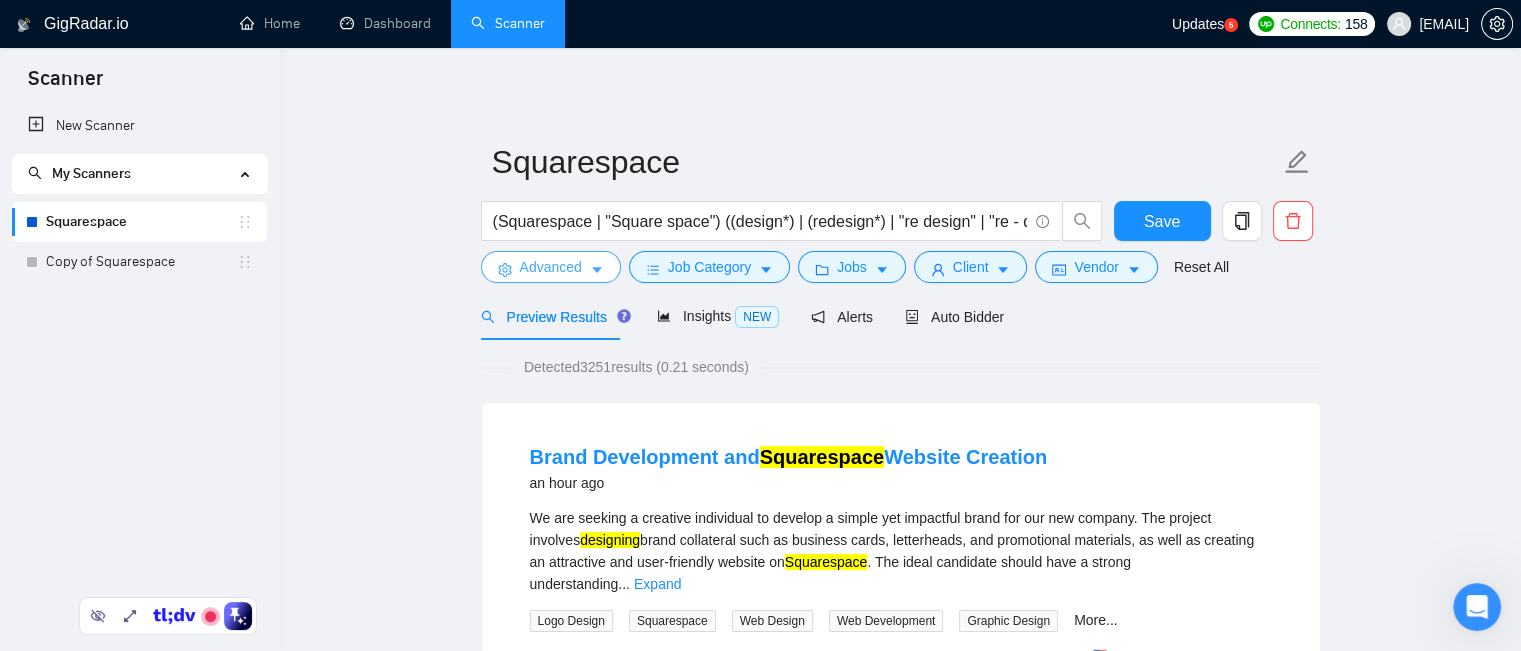 click 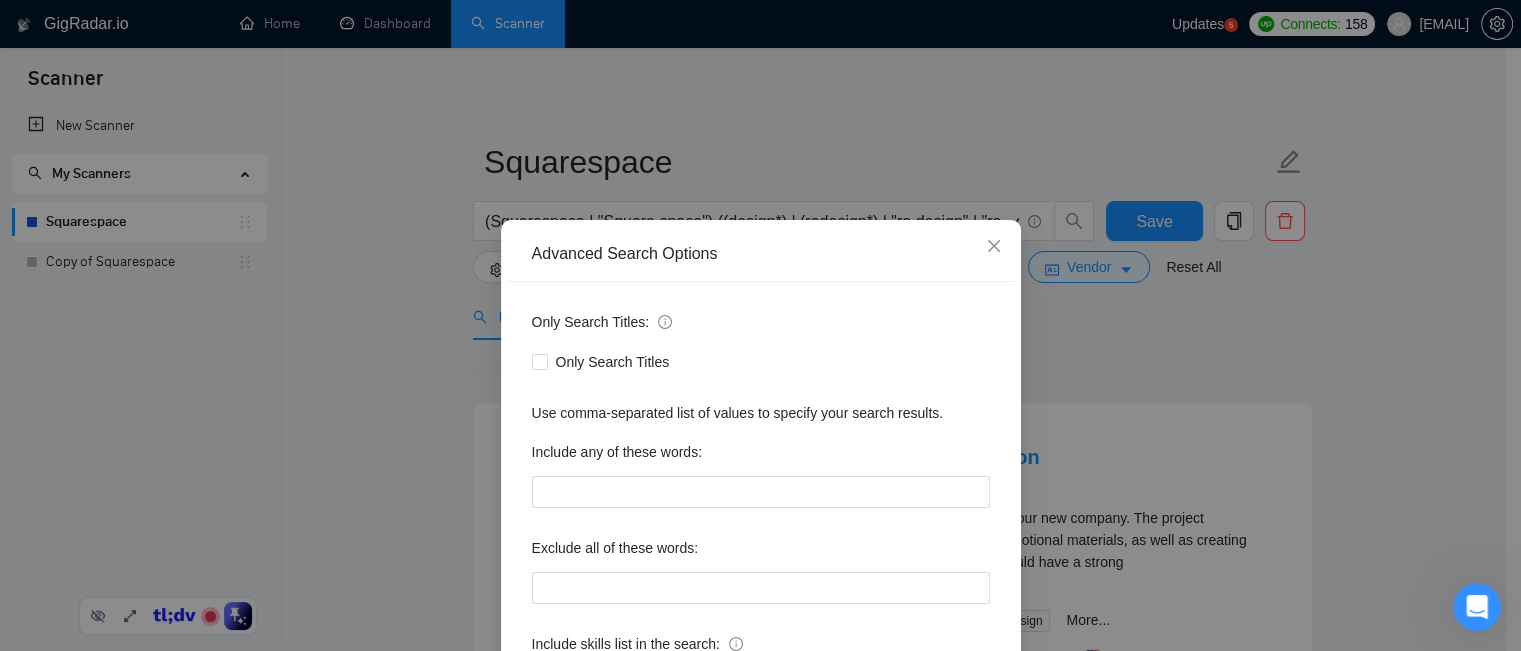 scroll, scrollTop: 180, scrollLeft: 0, axis: vertical 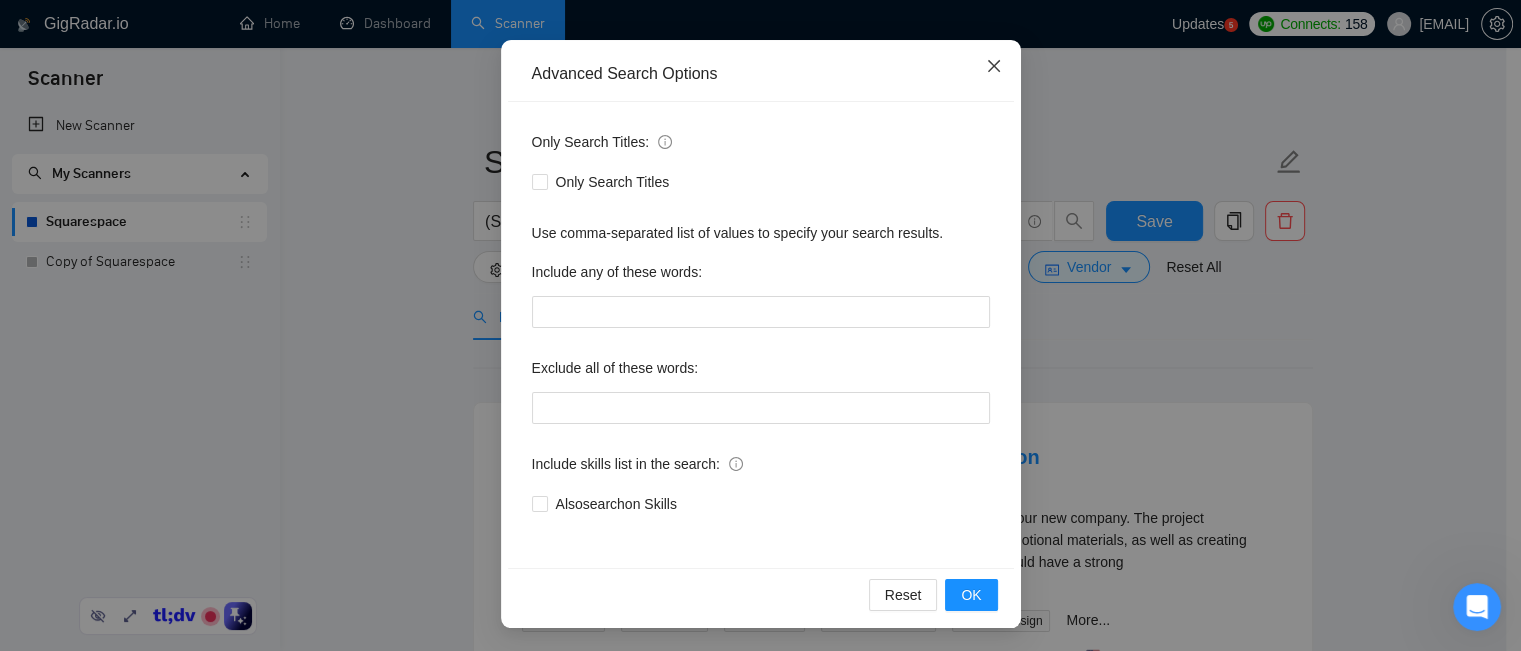 click 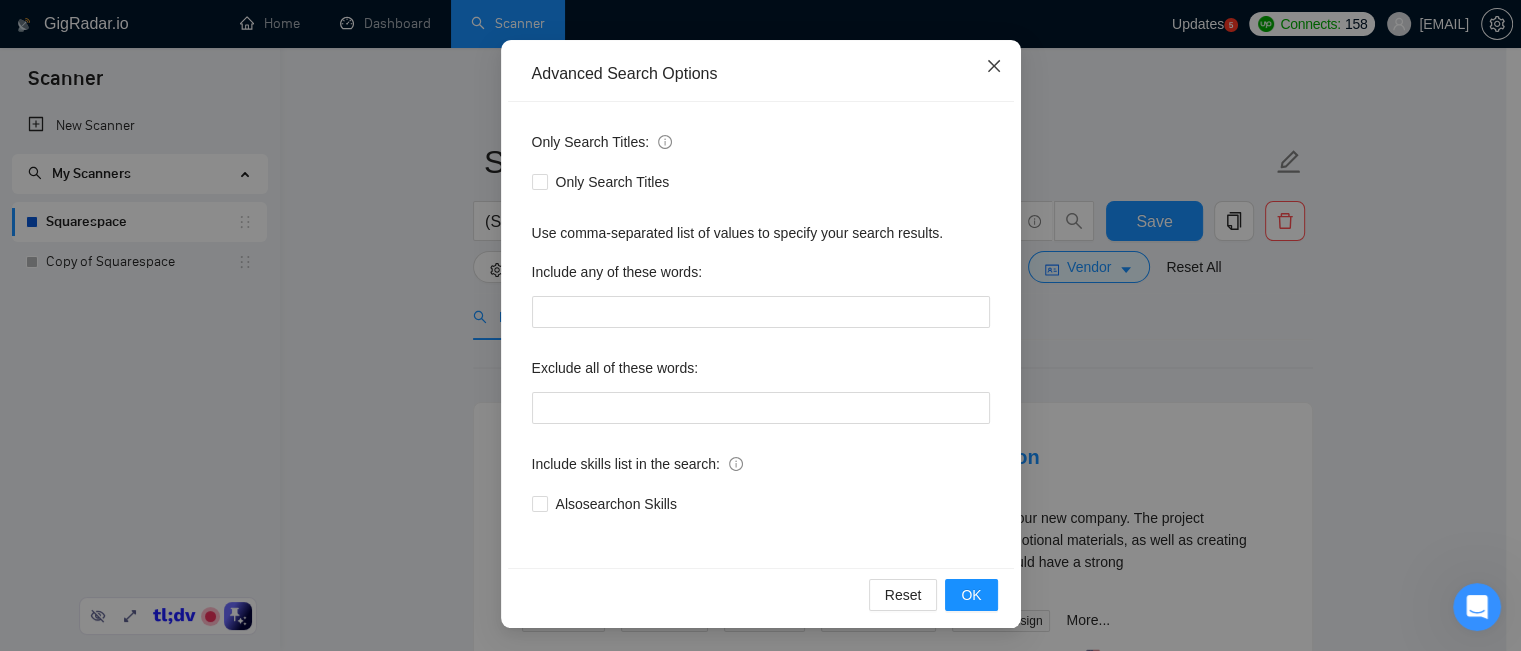 scroll, scrollTop: 80, scrollLeft: 0, axis: vertical 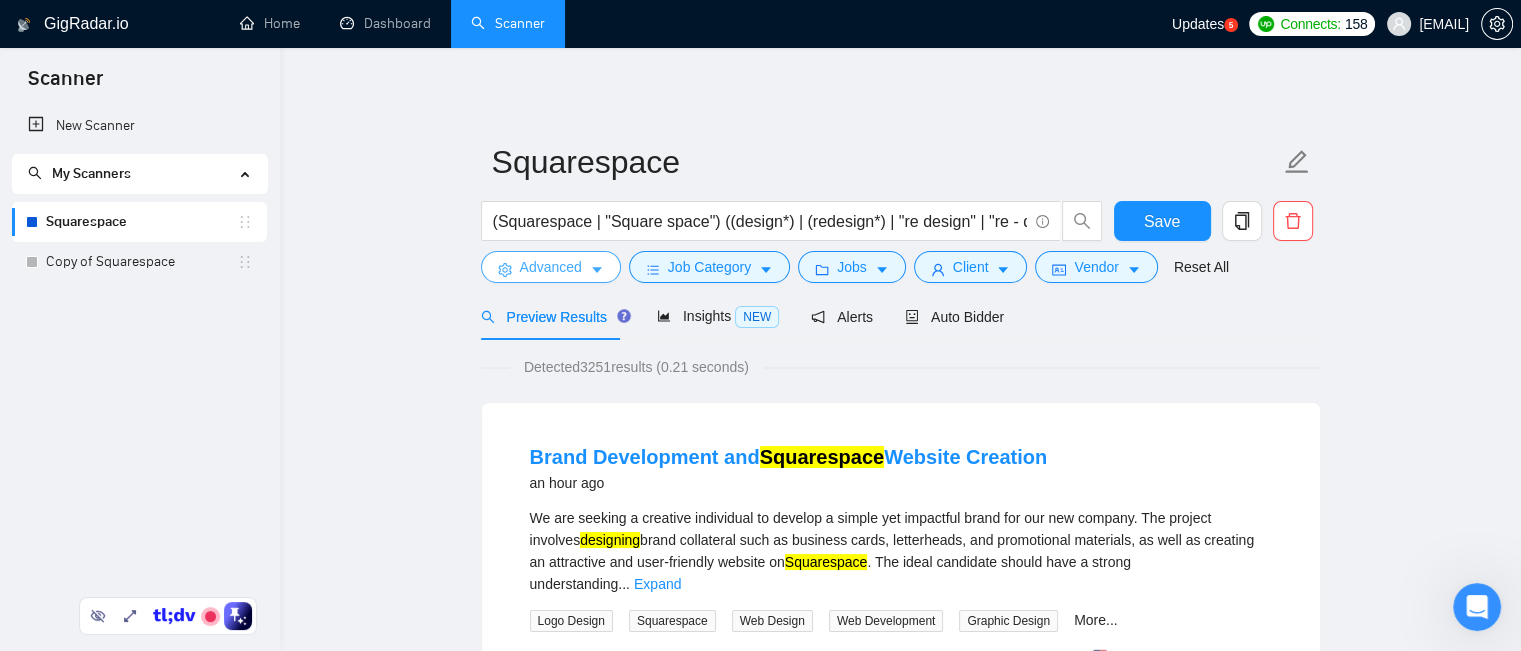click 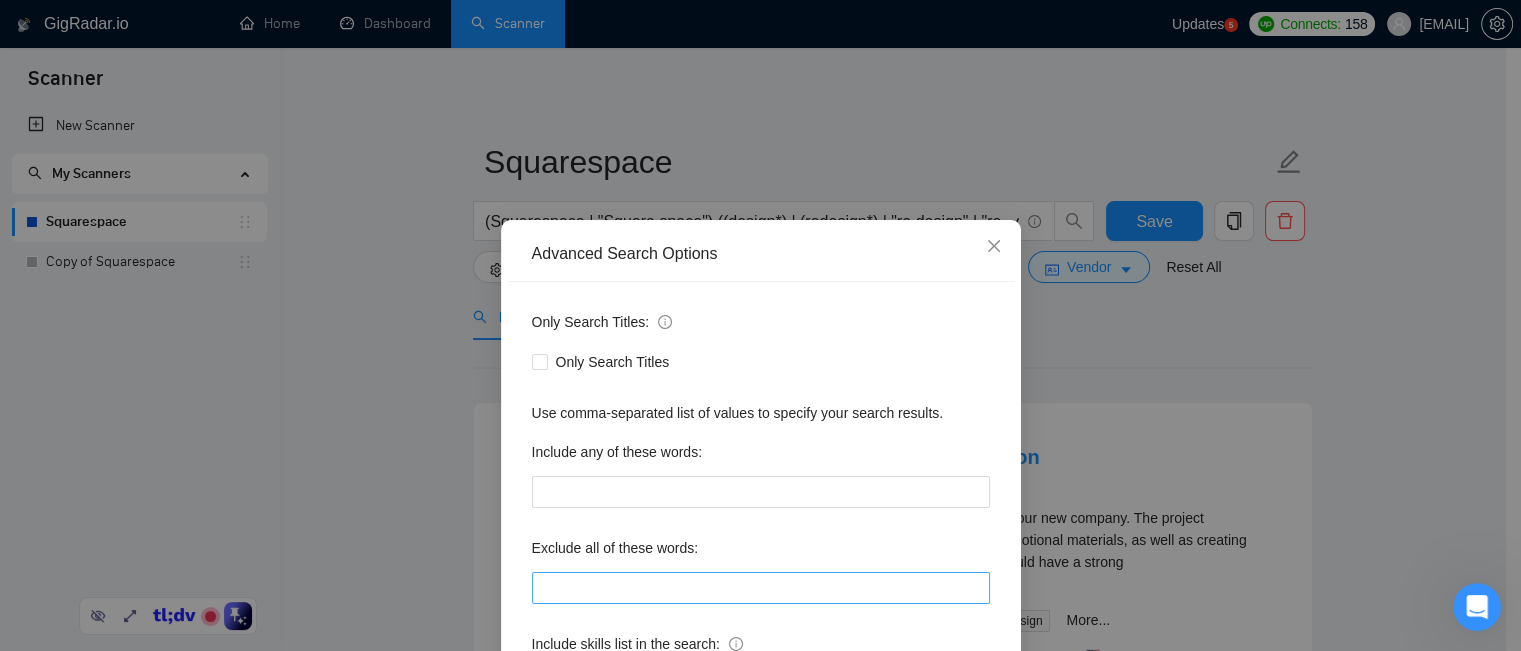 scroll, scrollTop: 100, scrollLeft: 0, axis: vertical 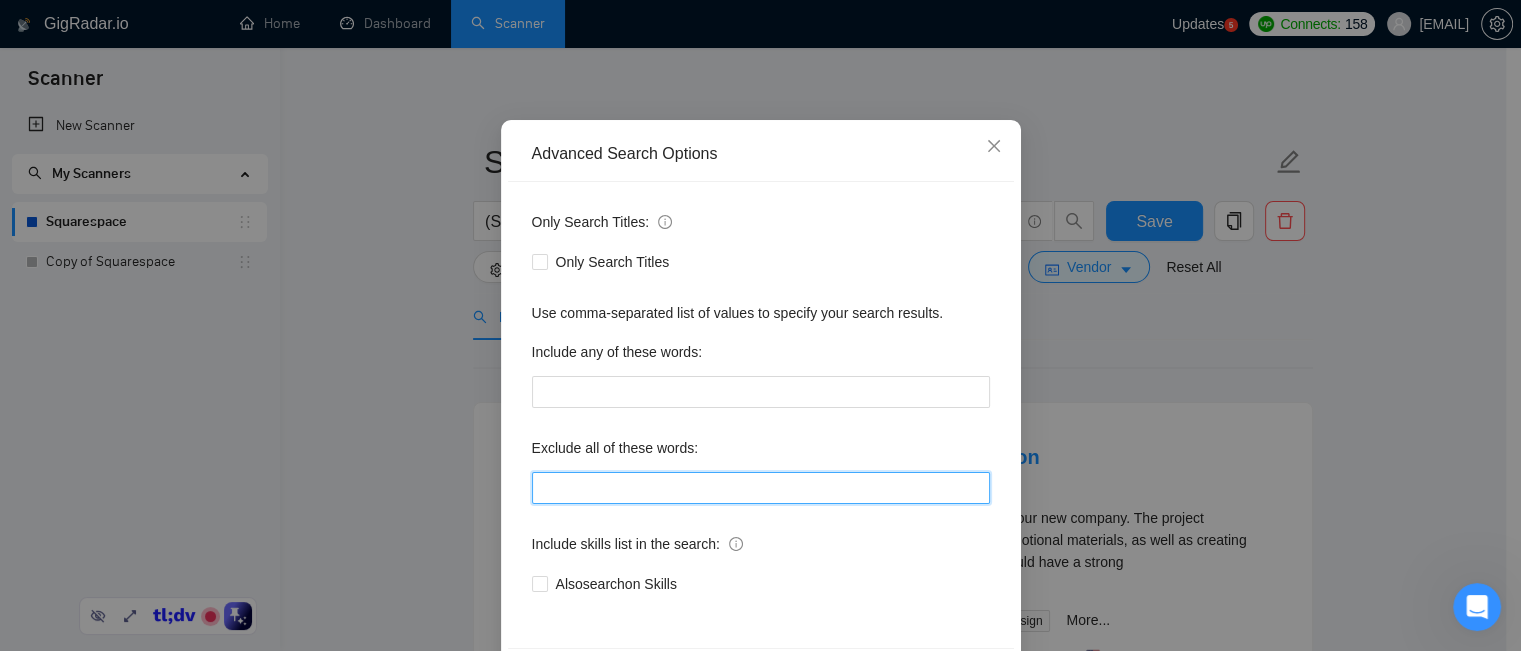 click at bounding box center (761, 488) 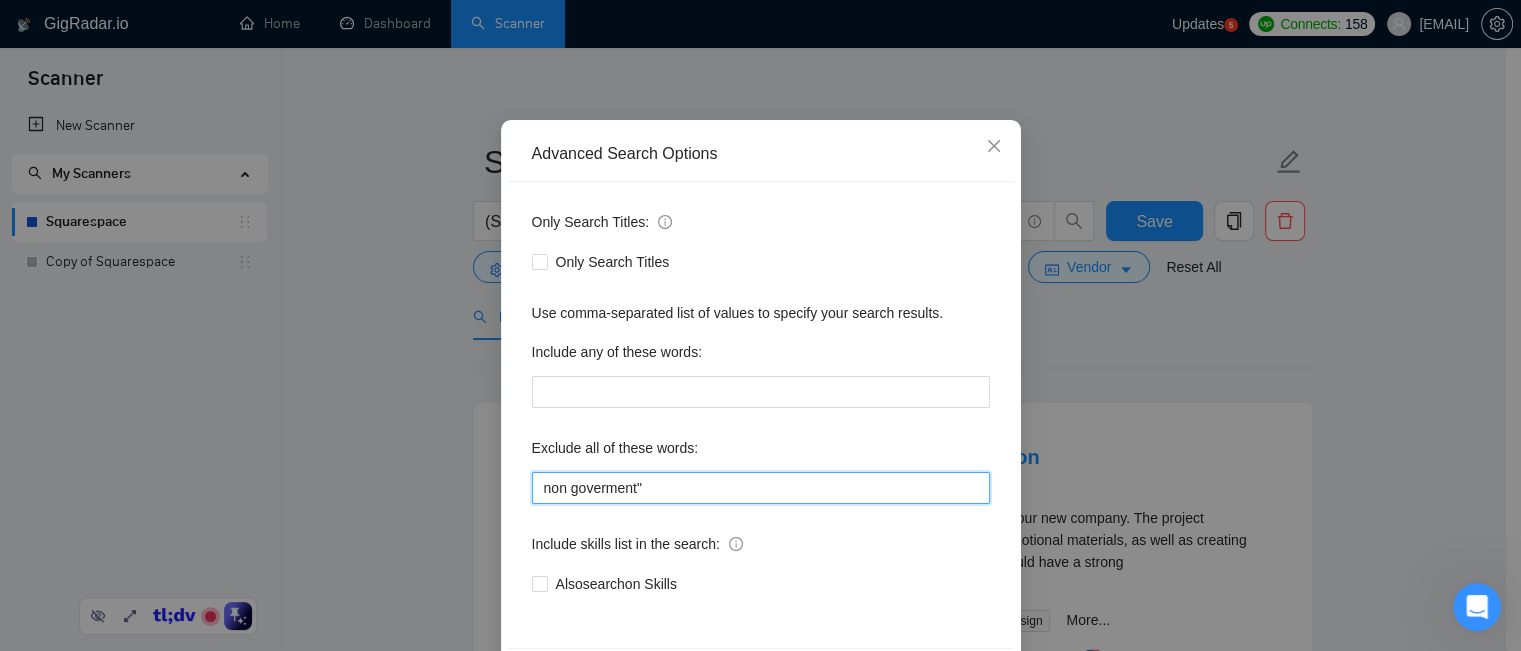 click on "non goverment"" at bounding box center [761, 488] 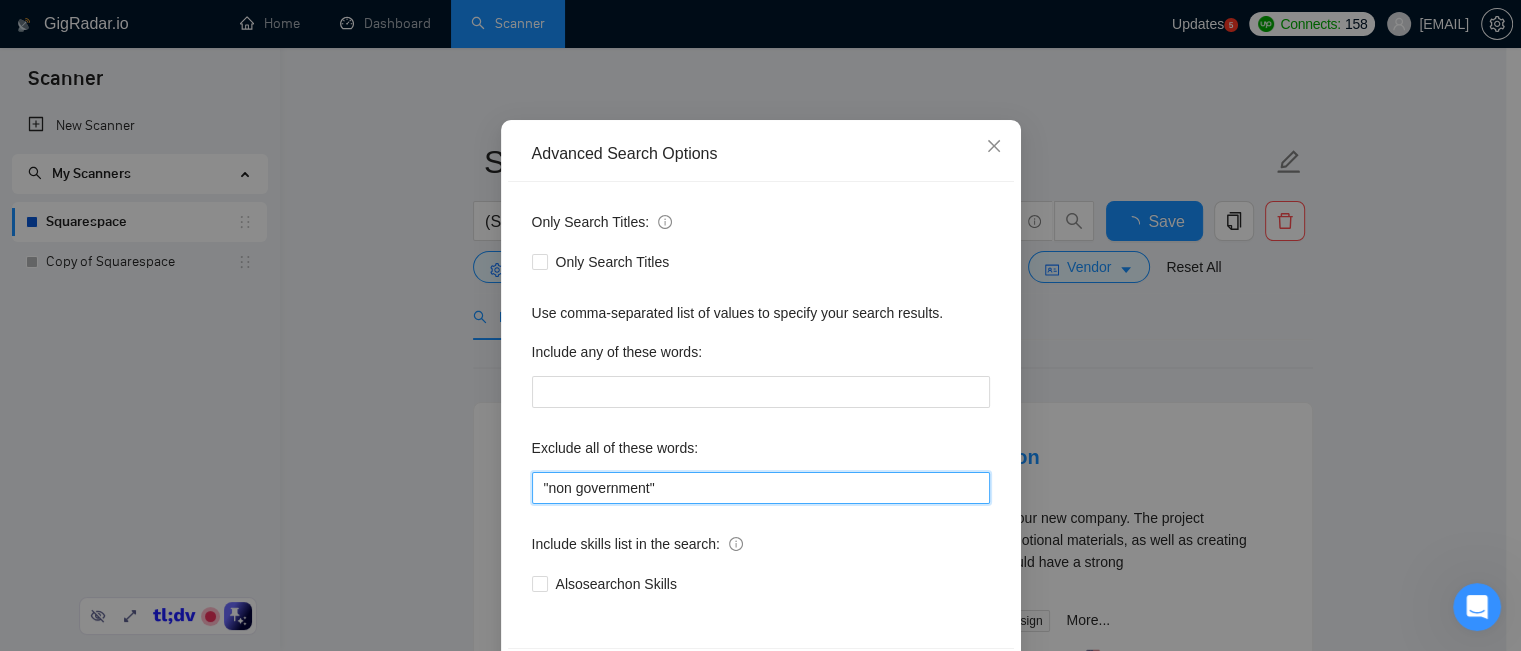 click on ""non government"" at bounding box center (761, 488) 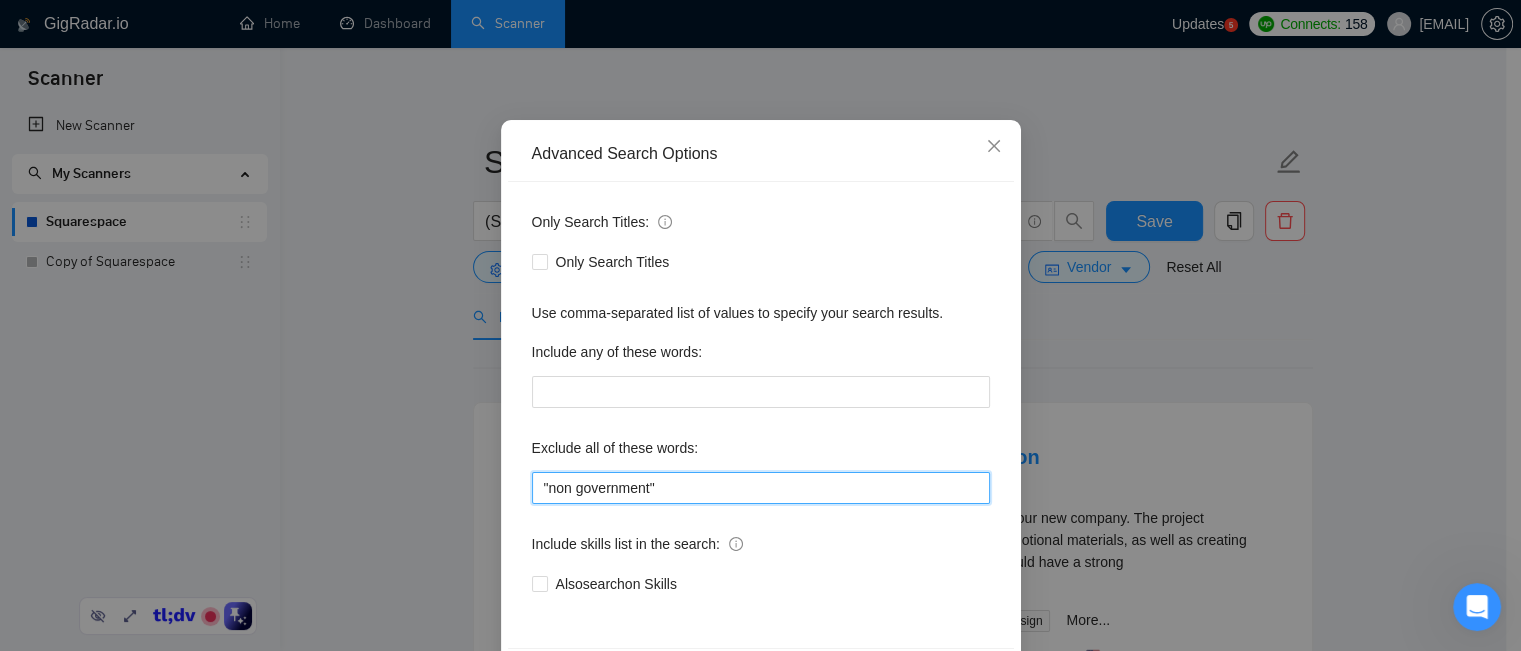scroll, scrollTop: 180, scrollLeft: 0, axis: vertical 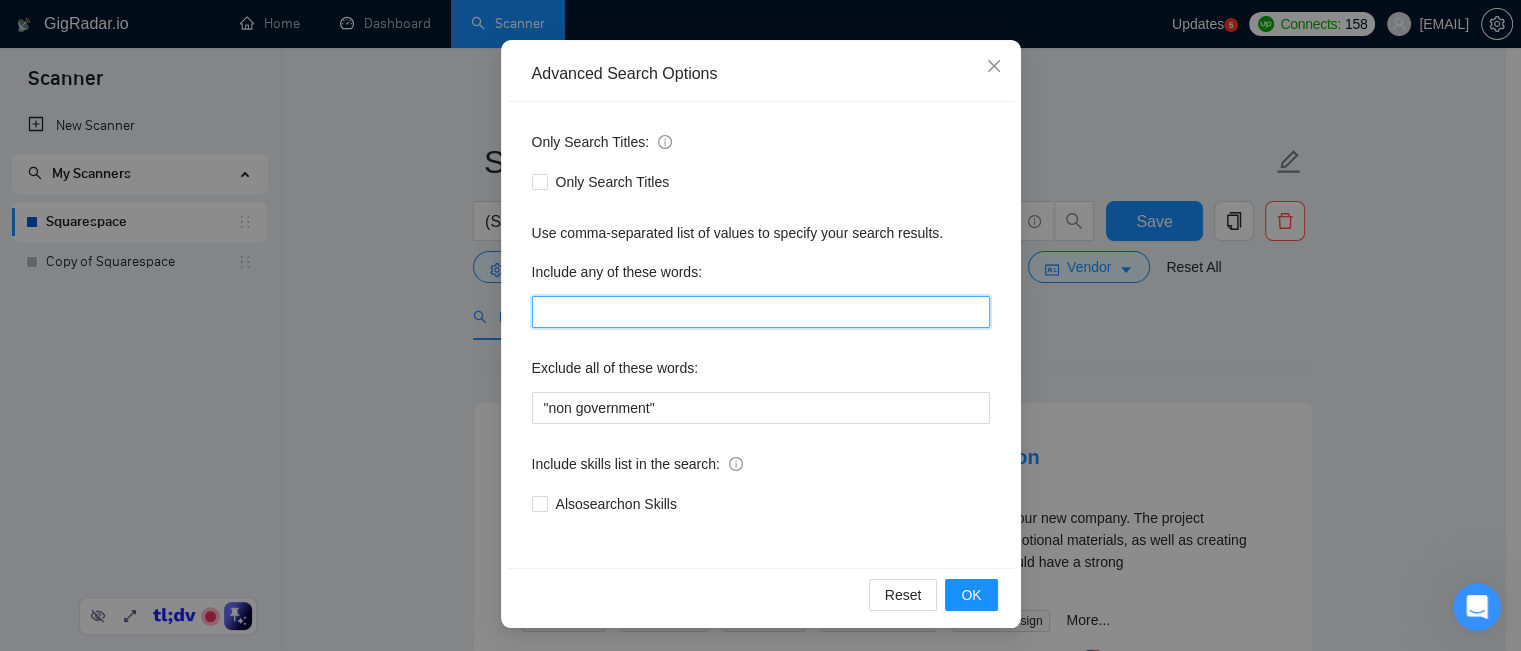 click at bounding box center [761, 312] 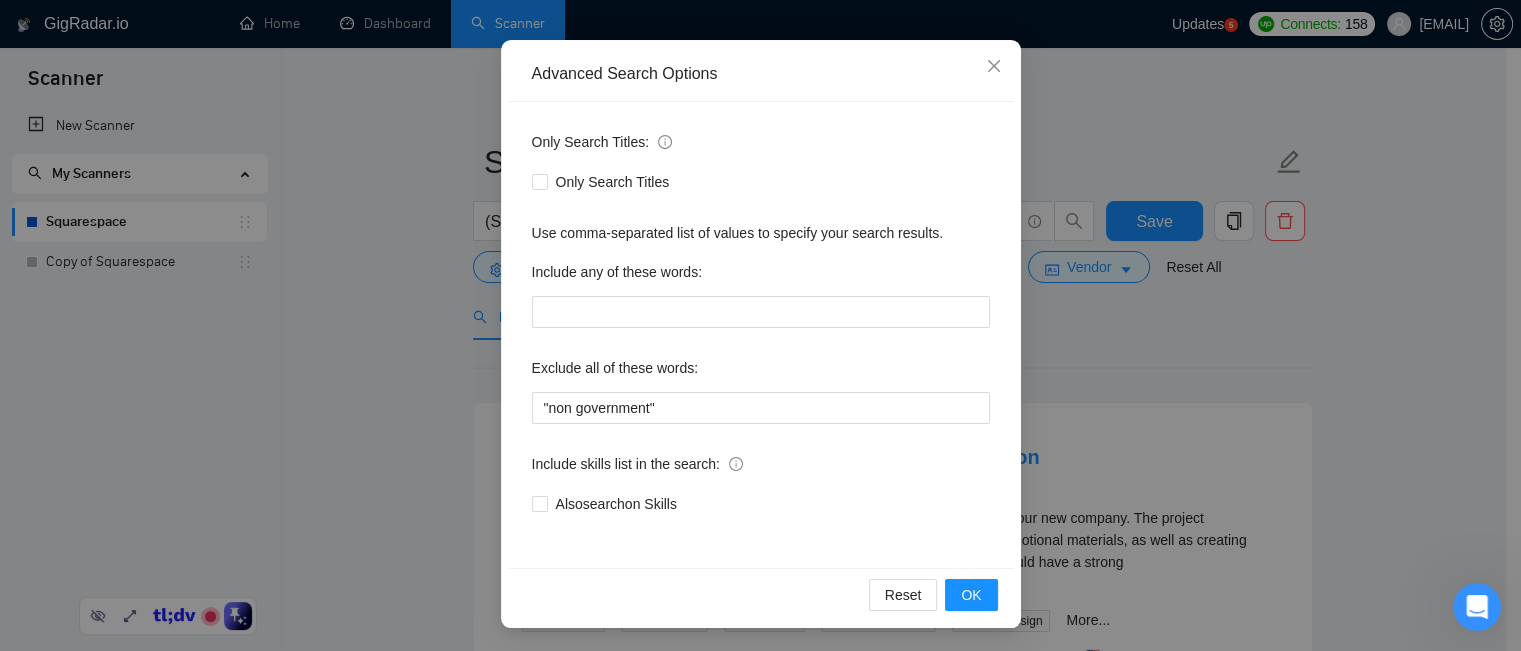 drag, startPoint x: 928, startPoint y: 375, endPoint x: 908, endPoint y: 385, distance: 22.36068 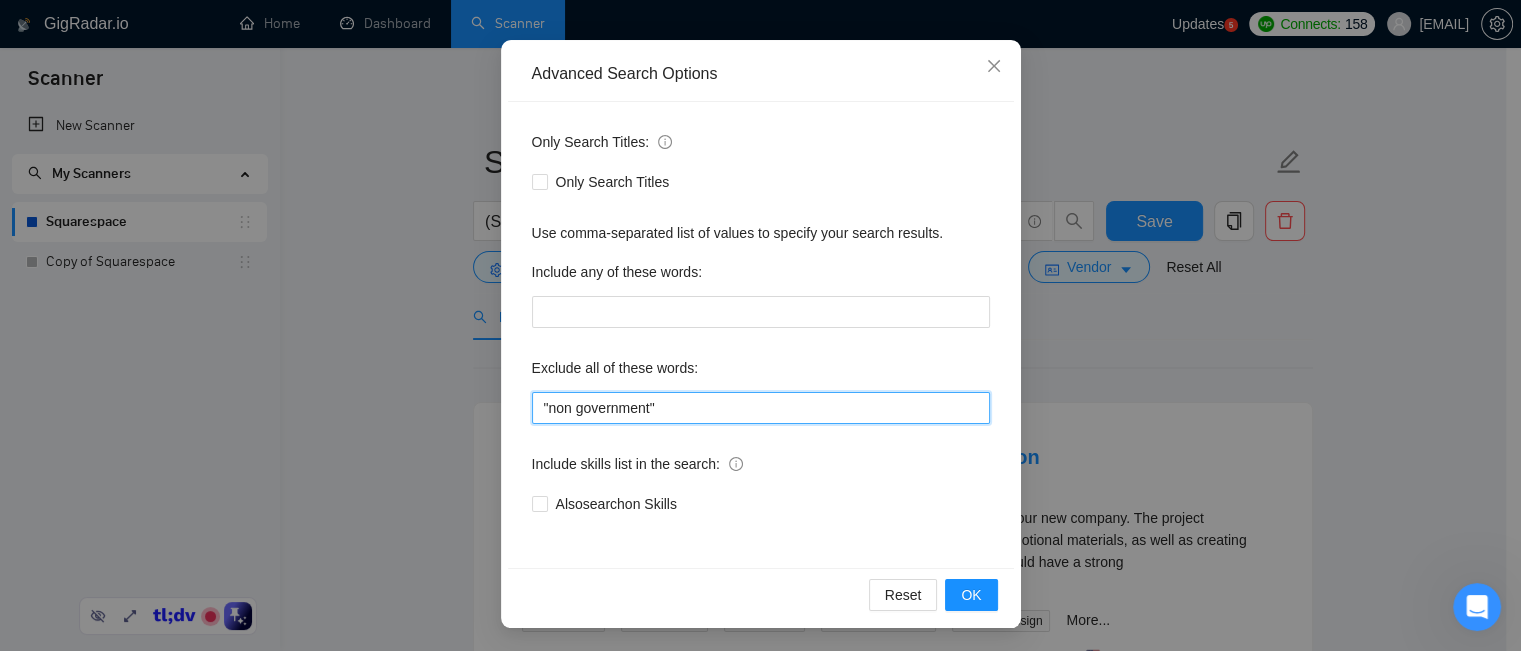 click on ""non government"" at bounding box center (761, 408) 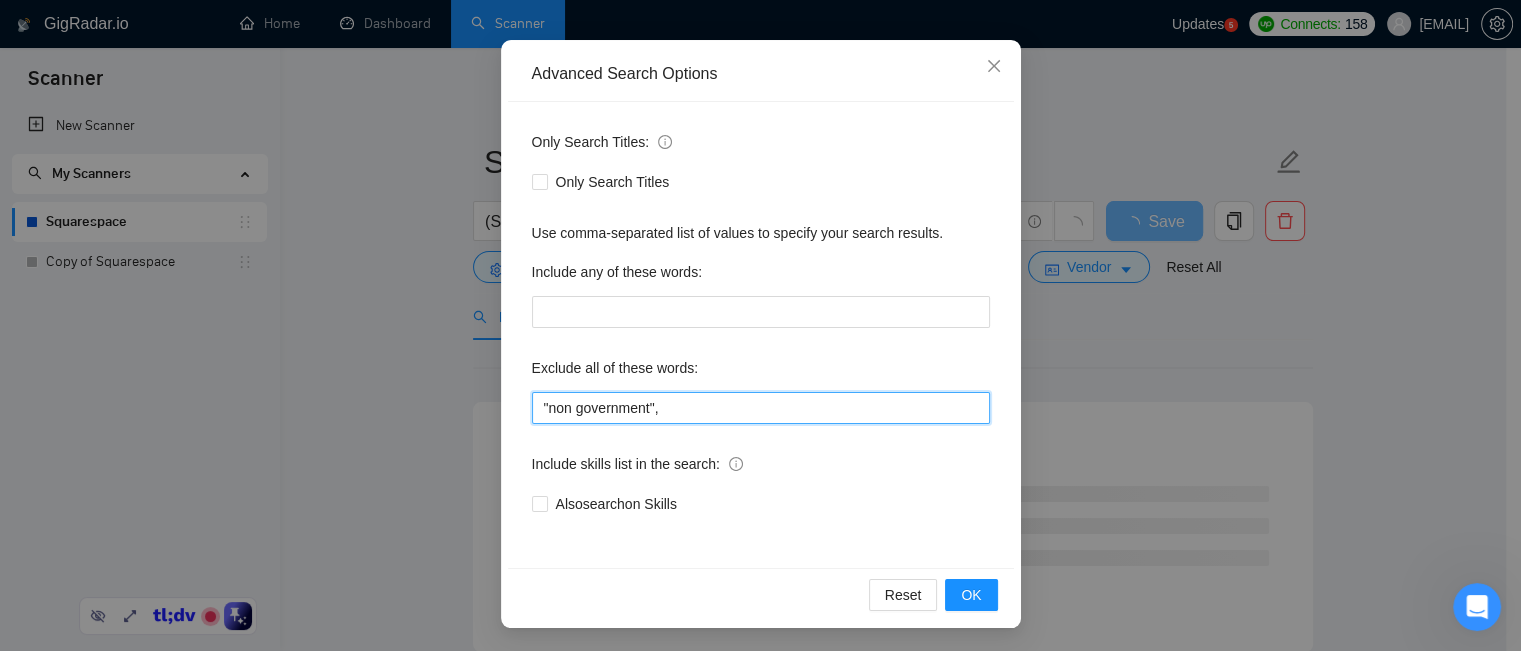click on ""non government"," at bounding box center [761, 408] 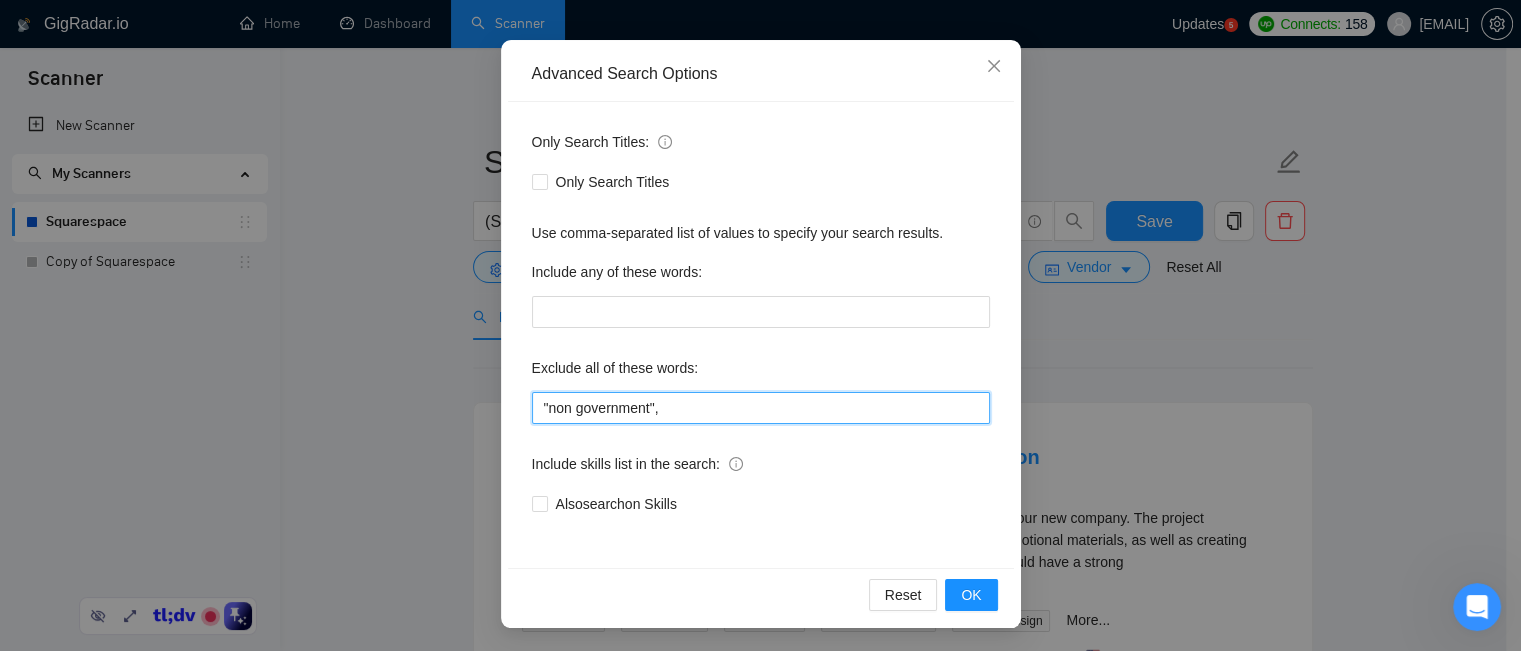 click on ""non government"," at bounding box center [761, 408] 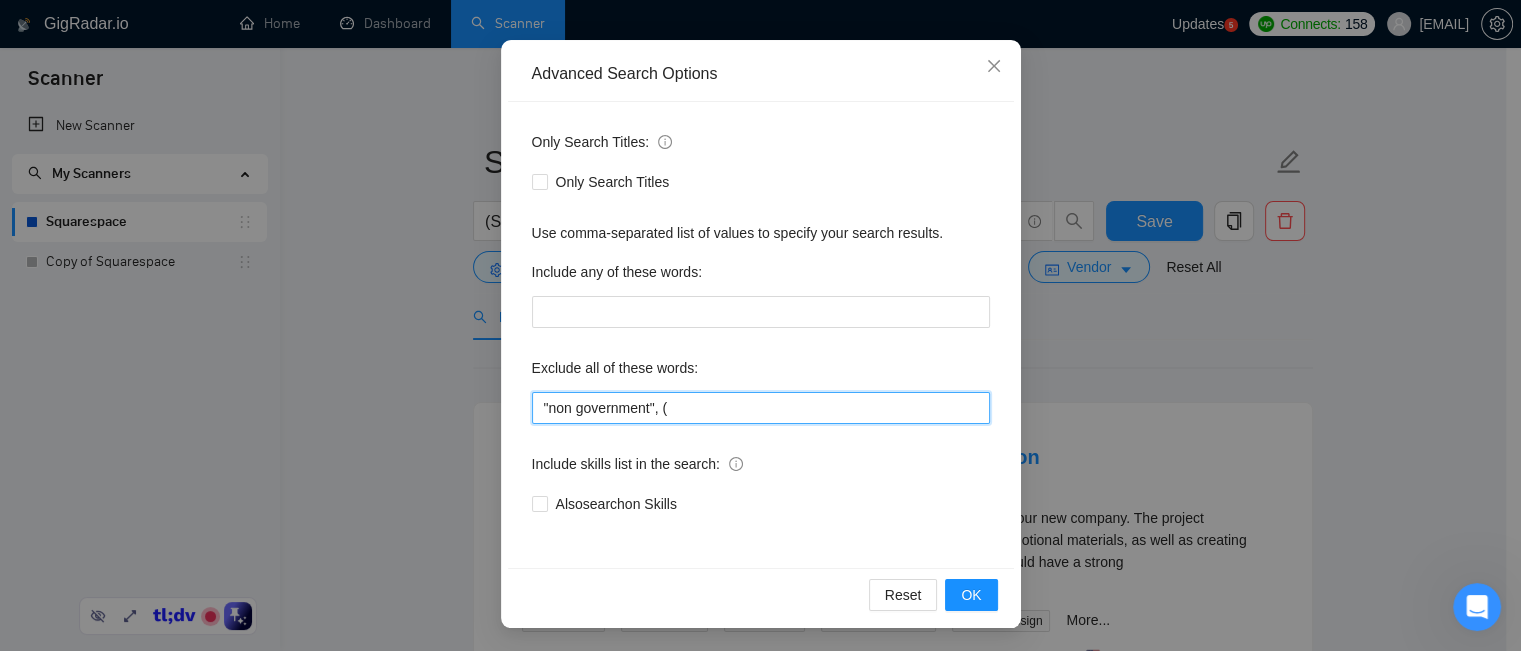 type on ""non government", ()" 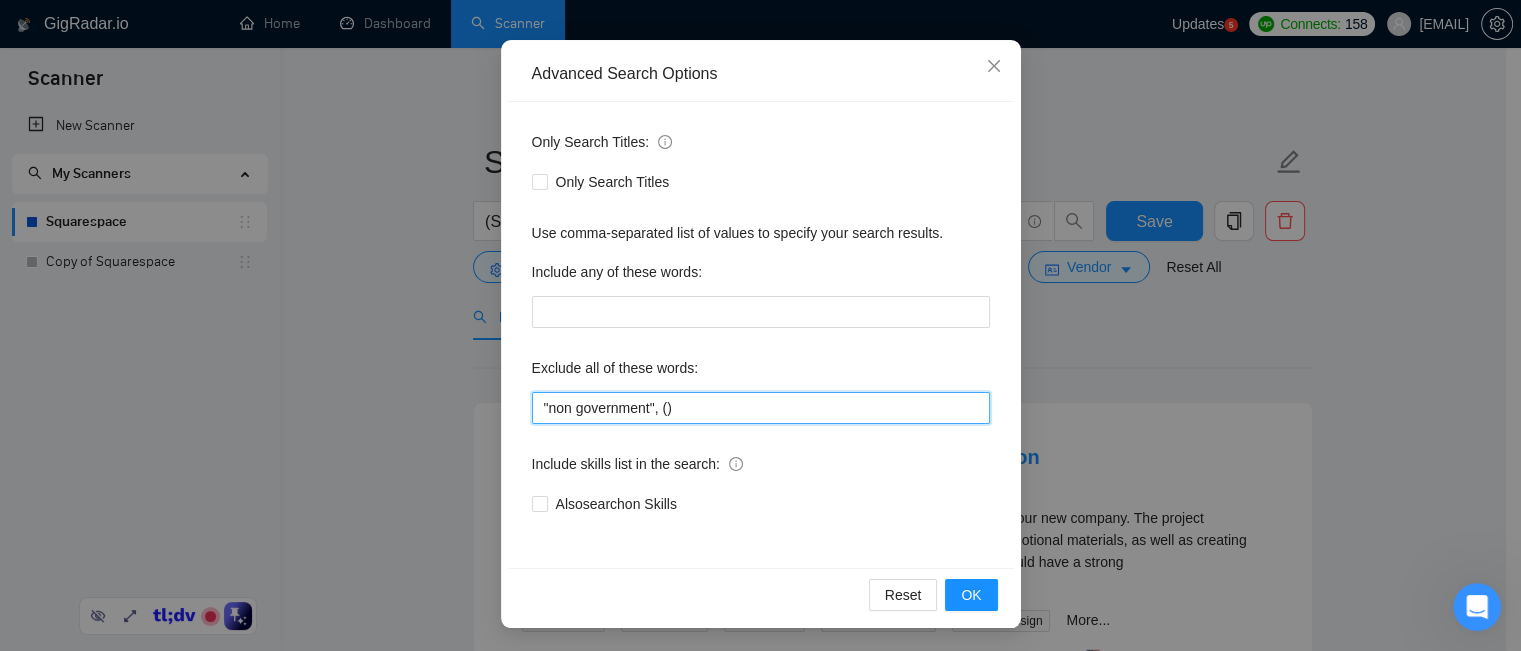 drag, startPoint x: 683, startPoint y: 405, endPoint x: 500, endPoint y: 405, distance: 183 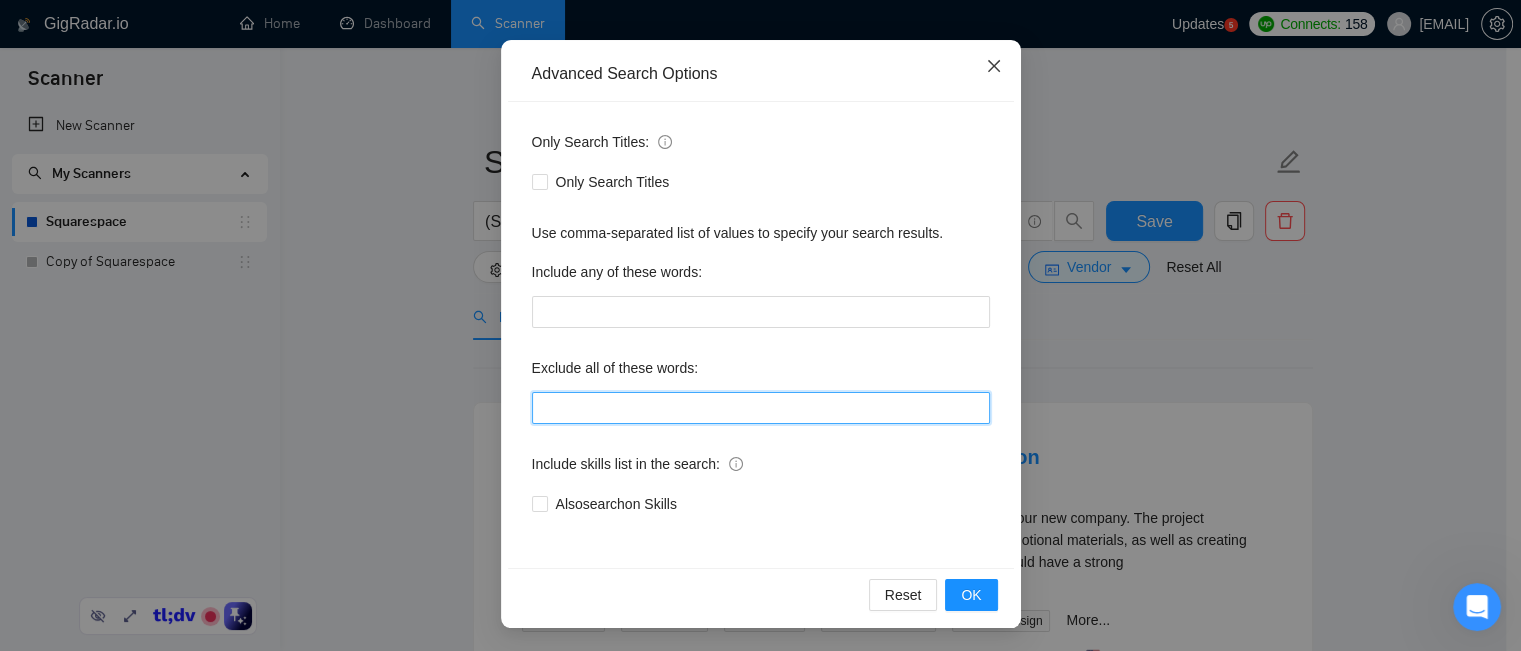 type 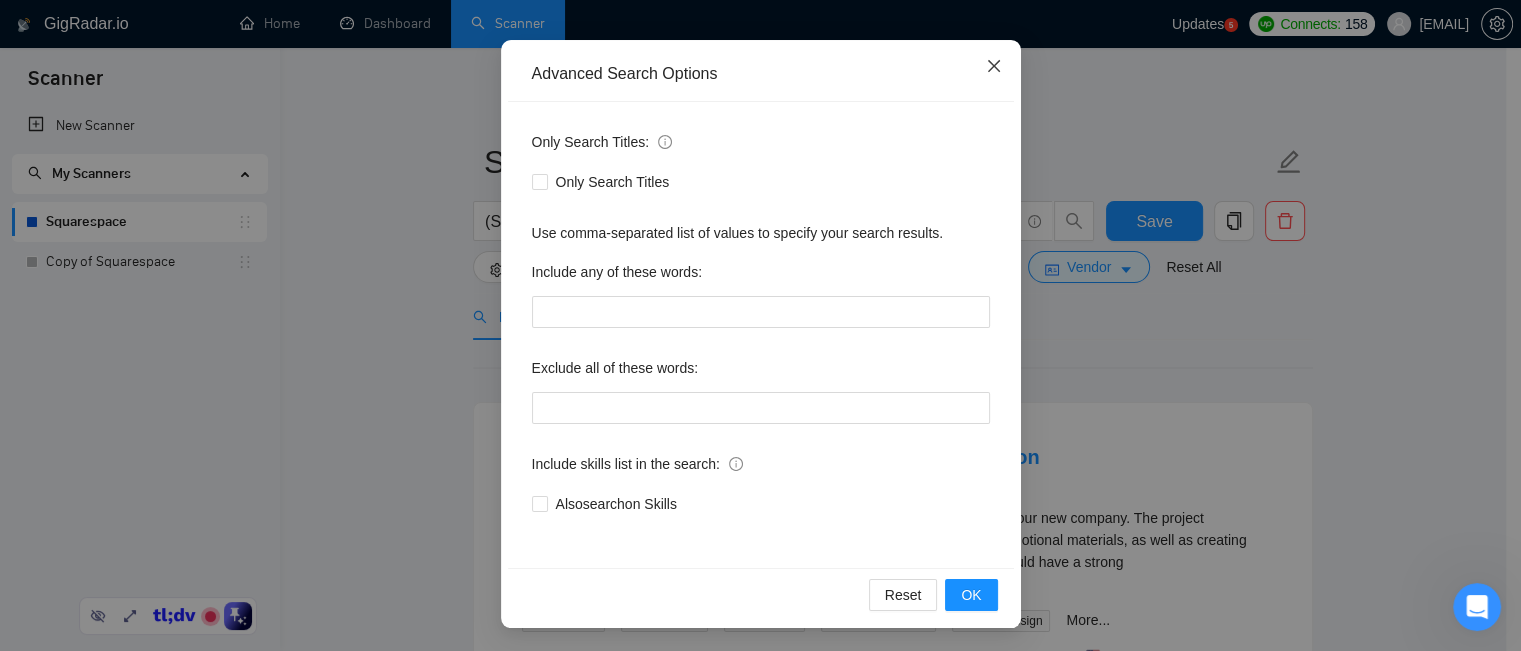 click 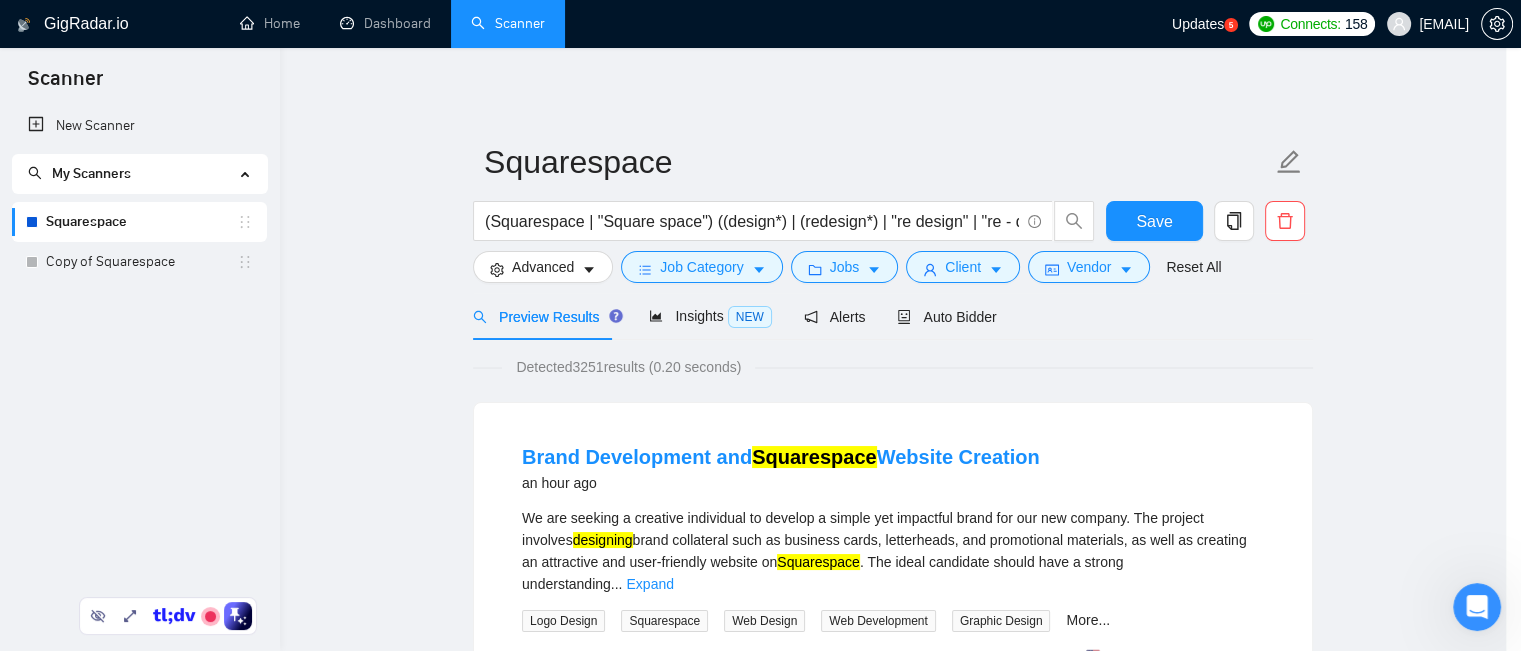scroll, scrollTop: 80, scrollLeft: 0, axis: vertical 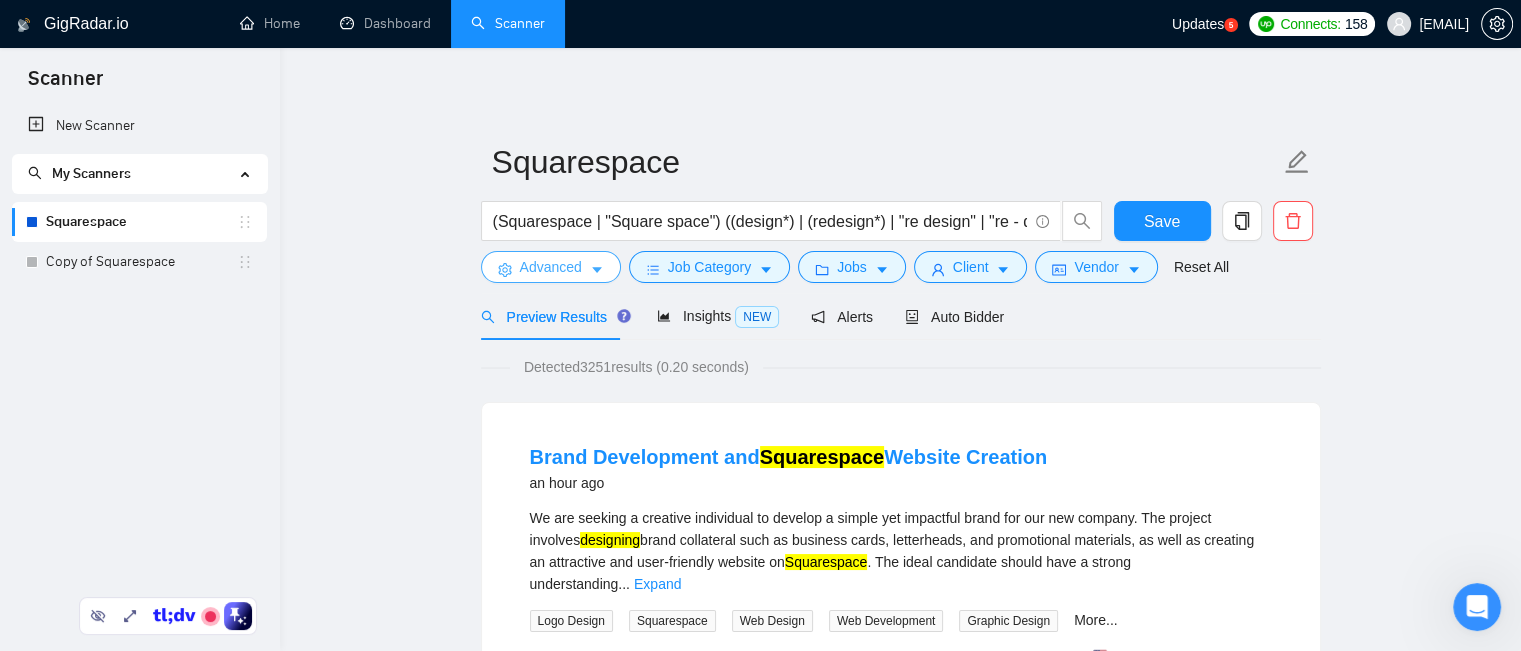 click on "Advanced" at bounding box center (551, 267) 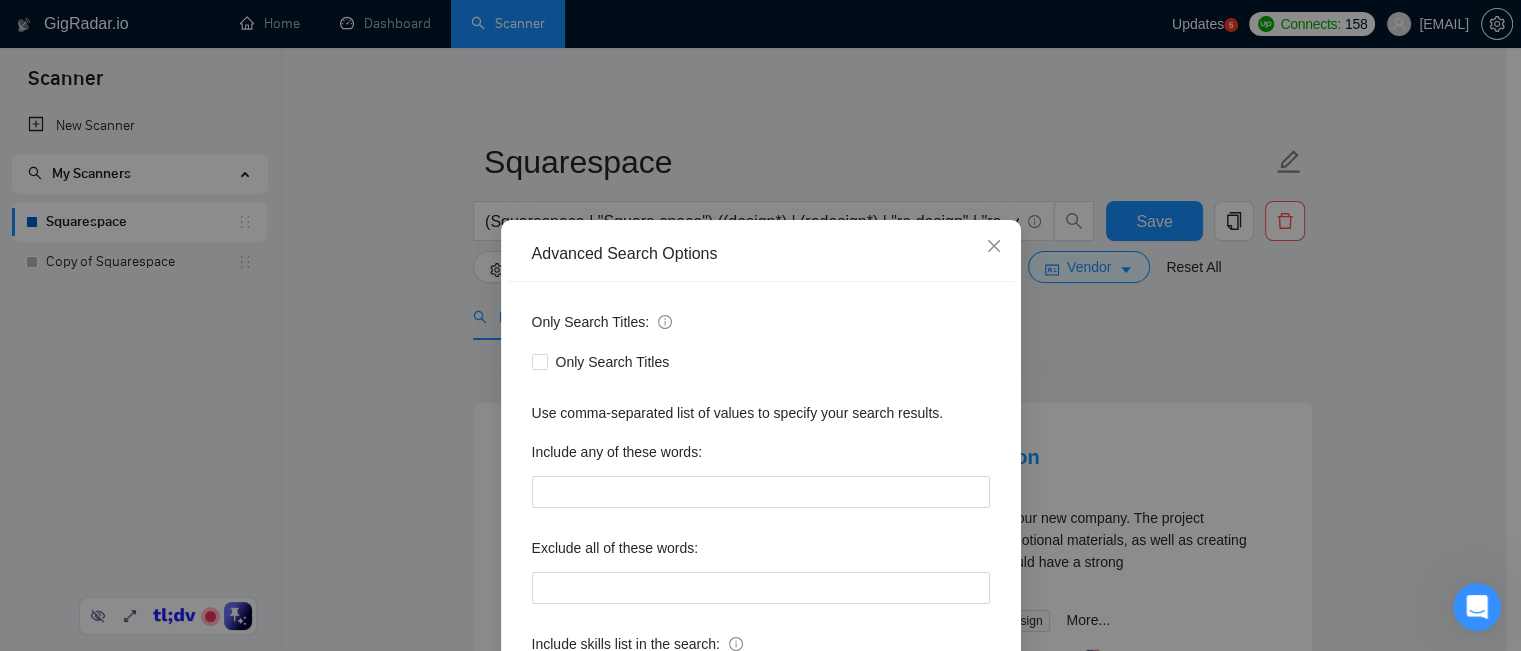 scroll, scrollTop: 100, scrollLeft: 0, axis: vertical 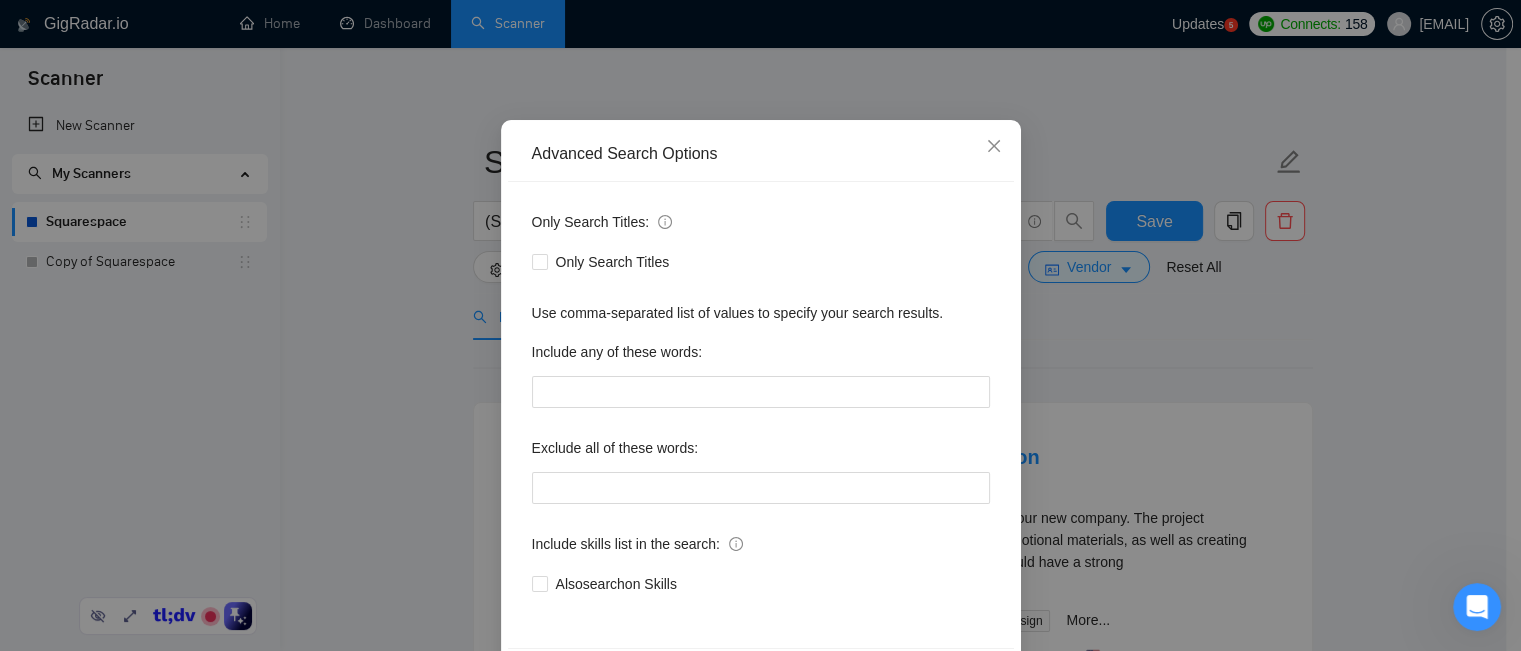 click 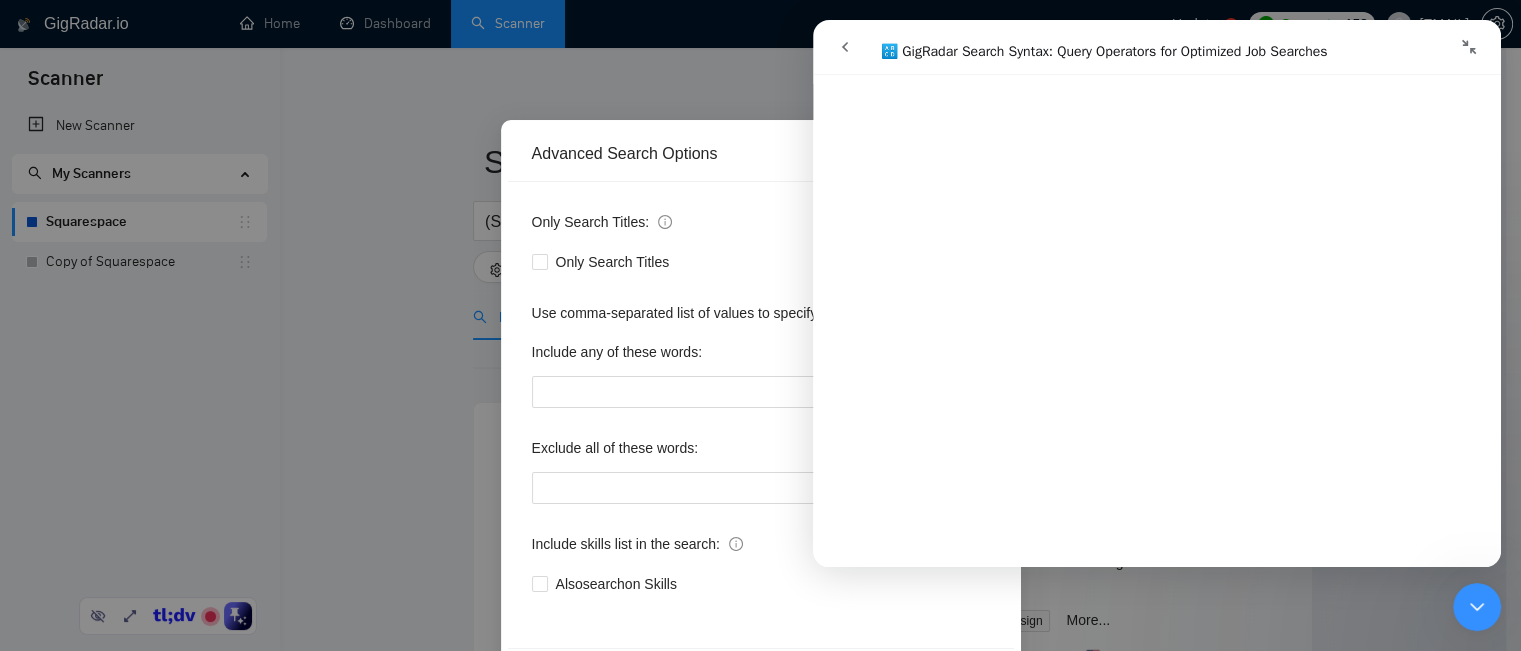 scroll, scrollTop: 500, scrollLeft: 0, axis: vertical 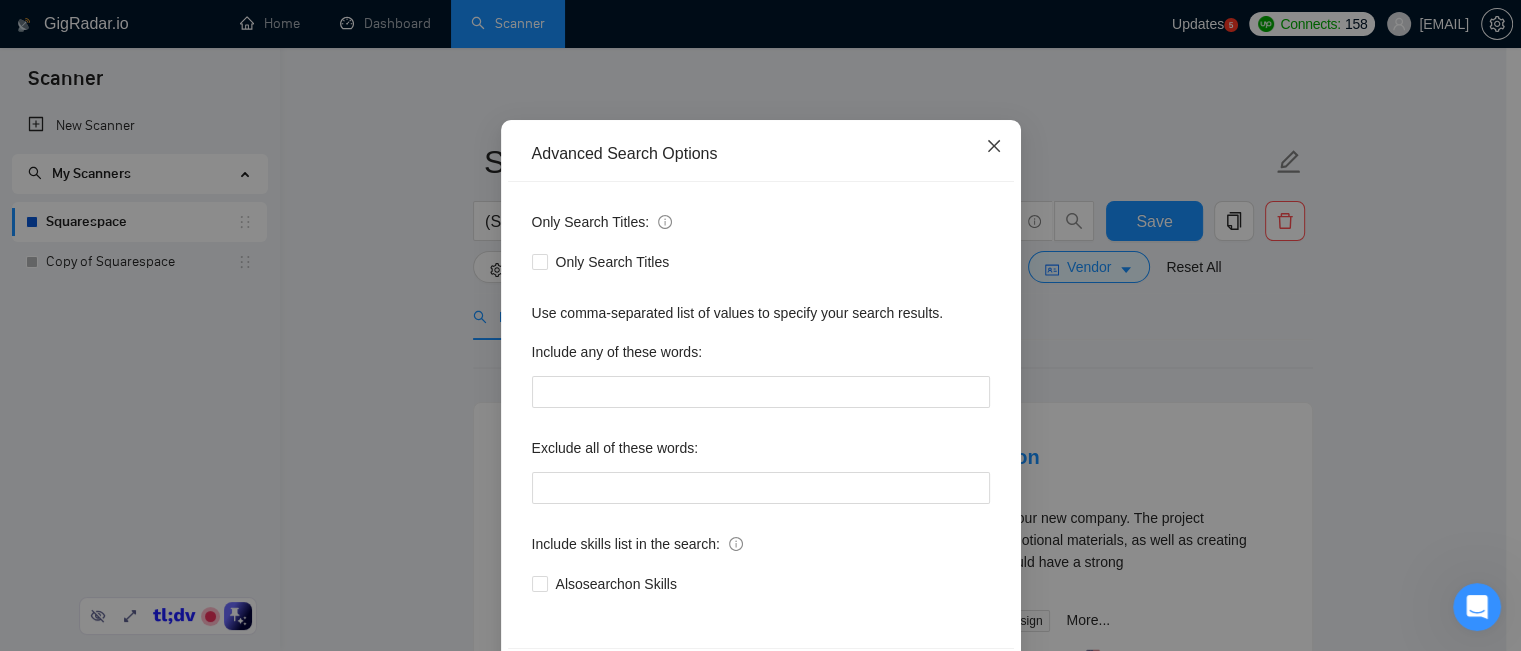 click 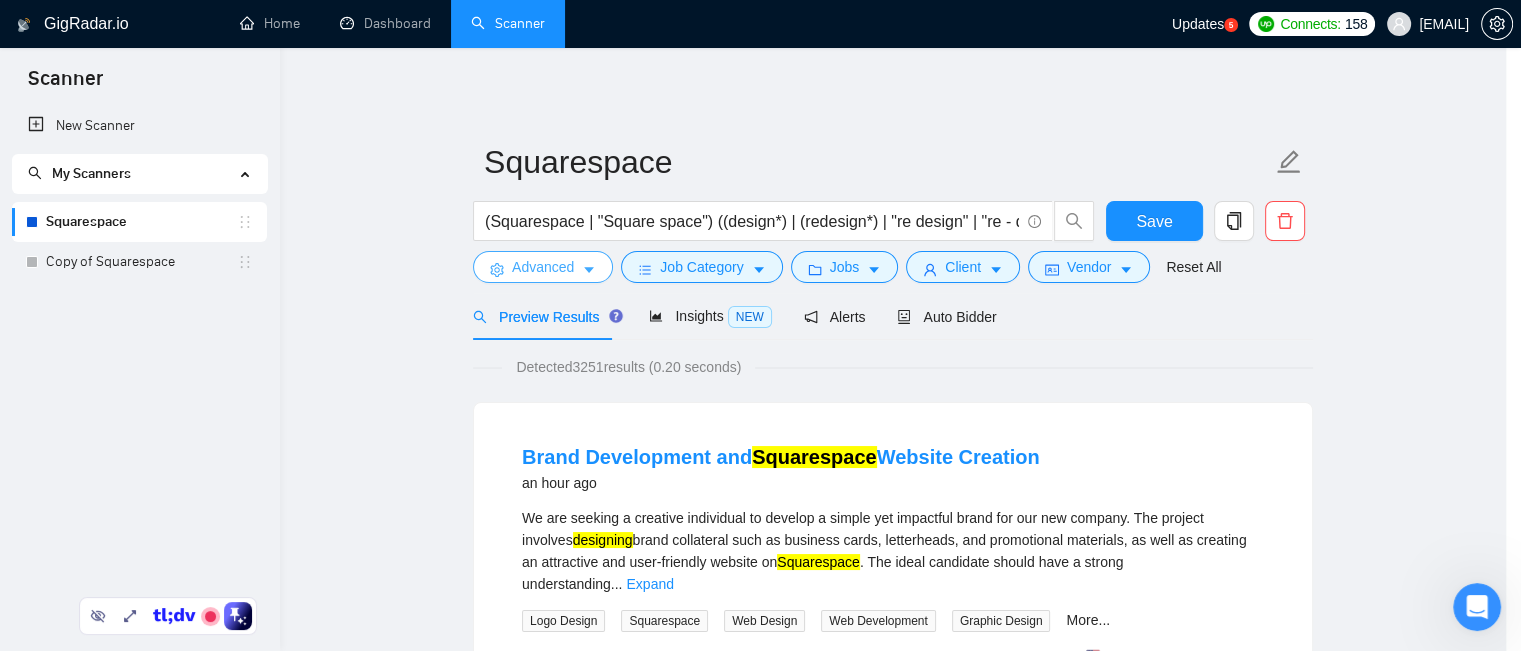 scroll, scrollTop: 0, scrollLeft: 0, axis: both 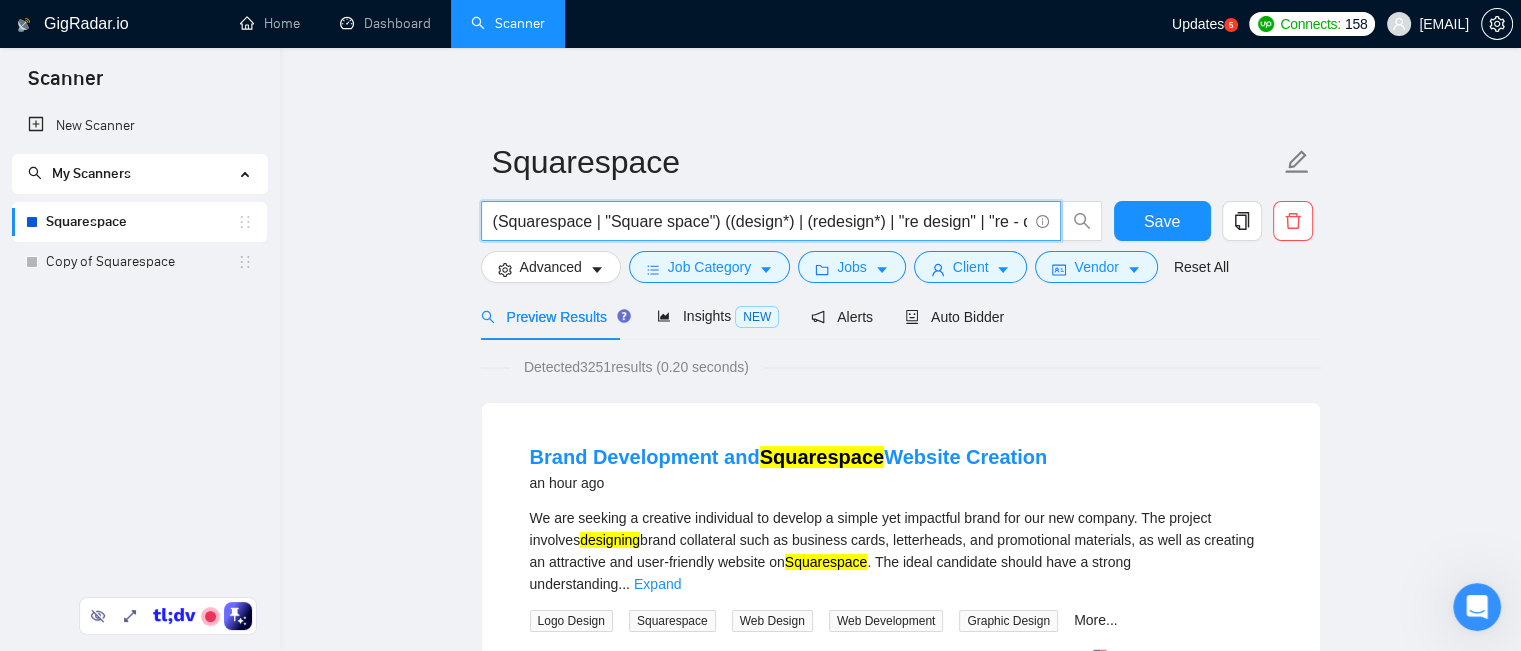 drag, startPoint x: 492, startPoint y: 220, endPoint x: 696, endPoint y: 227, distance: 204.12006 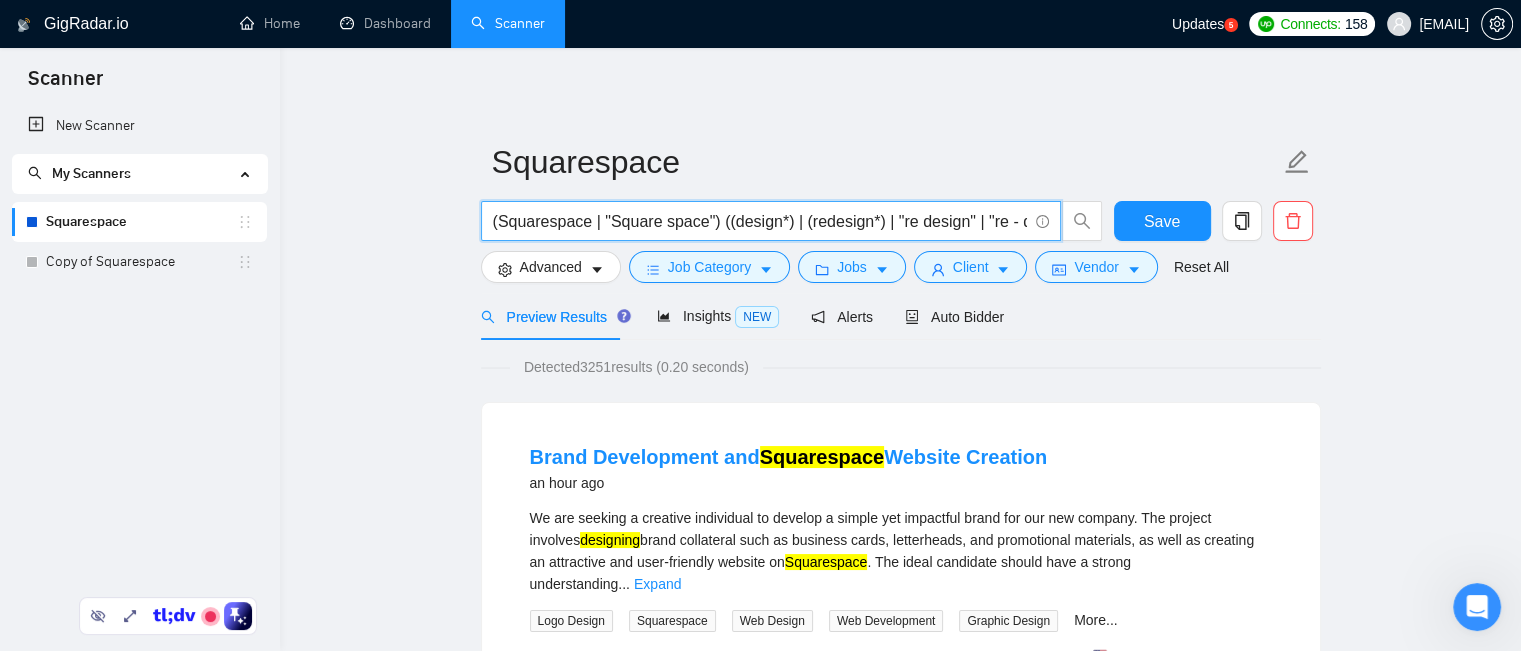 drag, startPoint x: 709, startPoint y: 224, endPoint x: 484, endPoint y: 232, distance: 225.14218 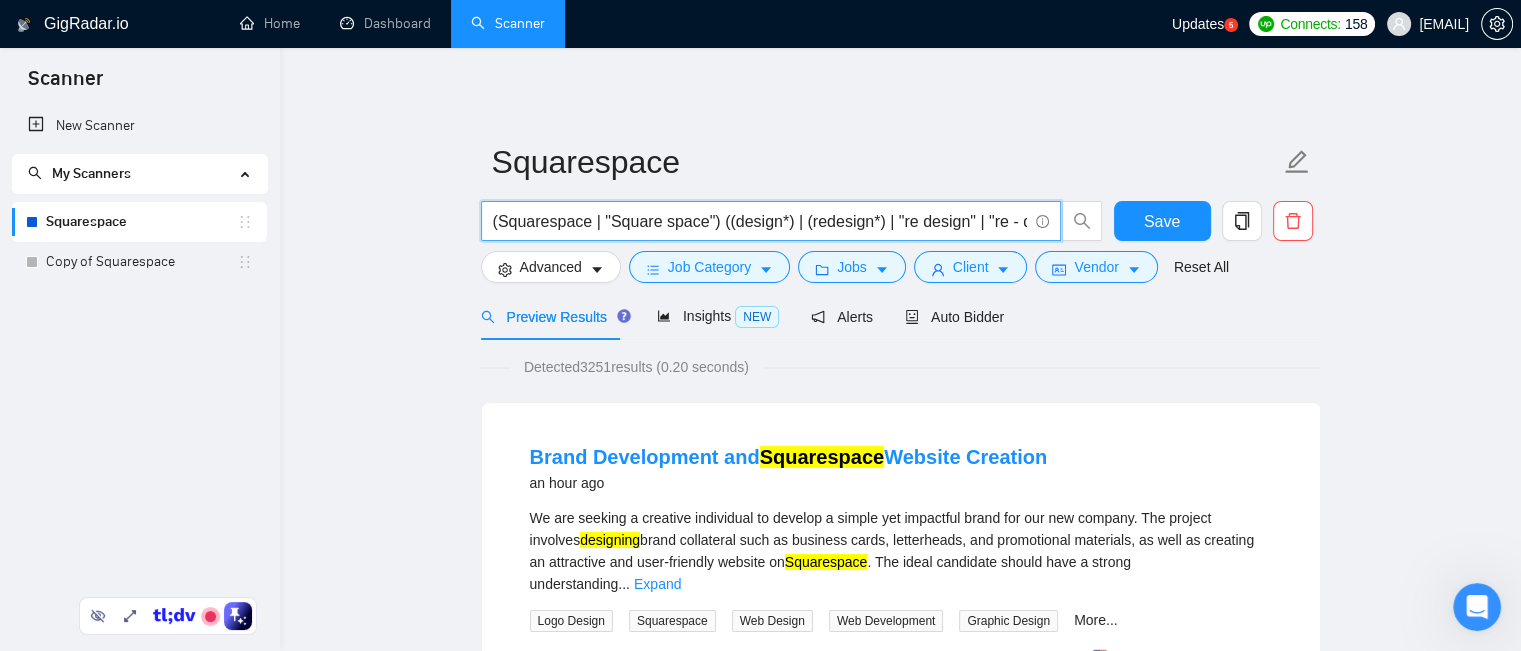 click on "(Squarespace | "Square space") ((design*) | (redesign*) | "re design" | "re - design")" at bounding box center (760, 221) 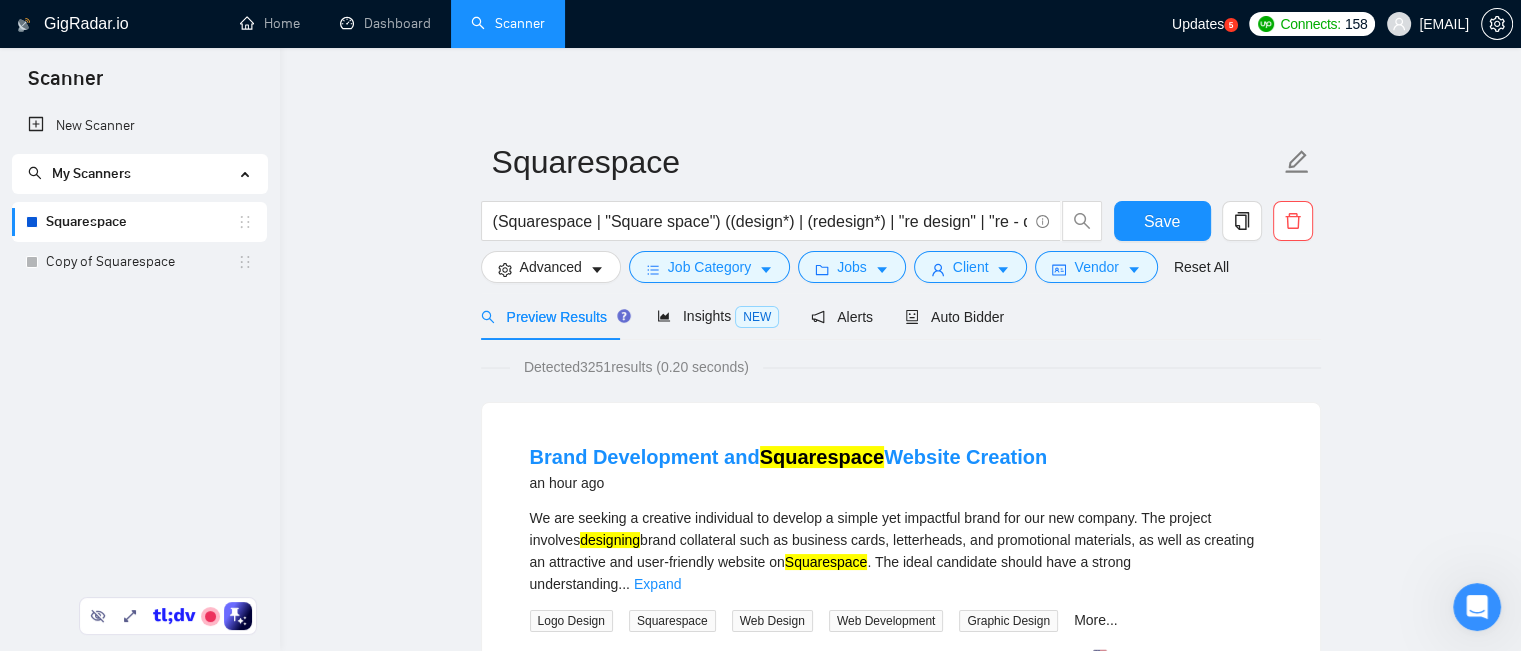 click 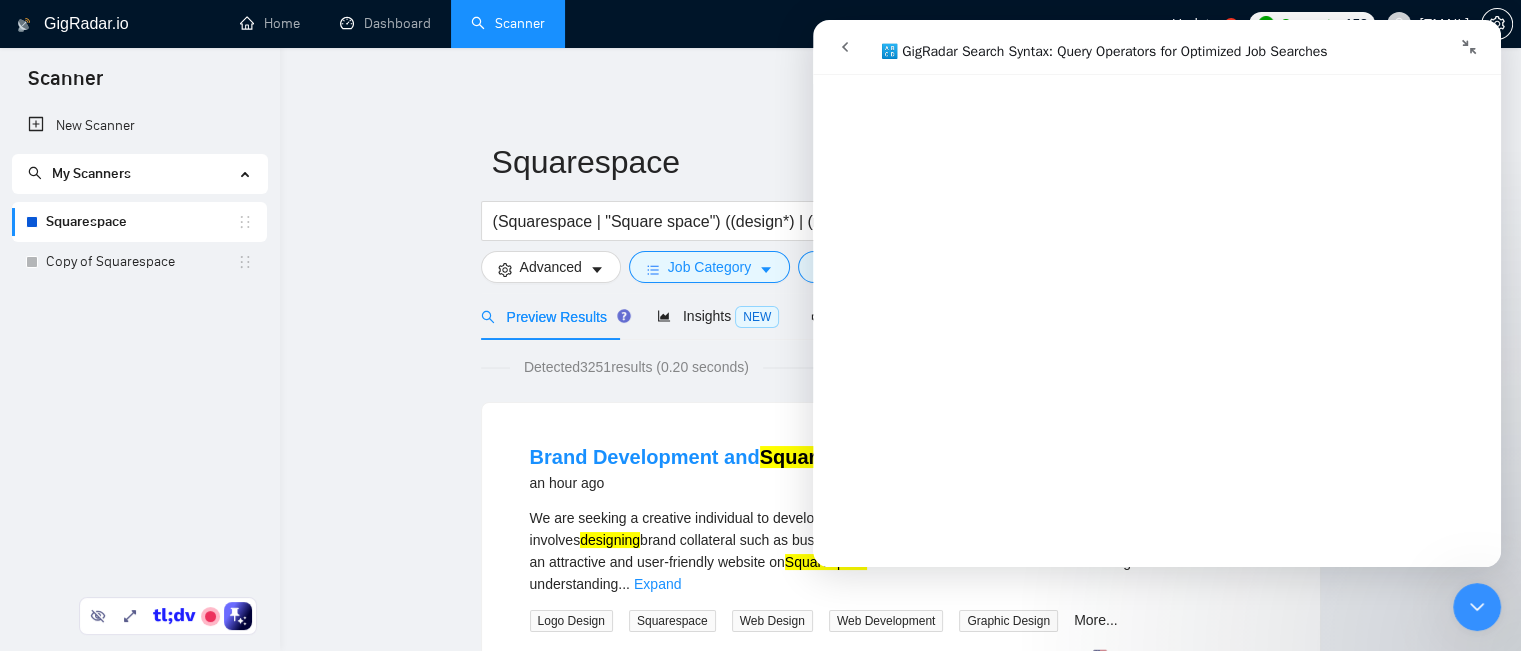 click 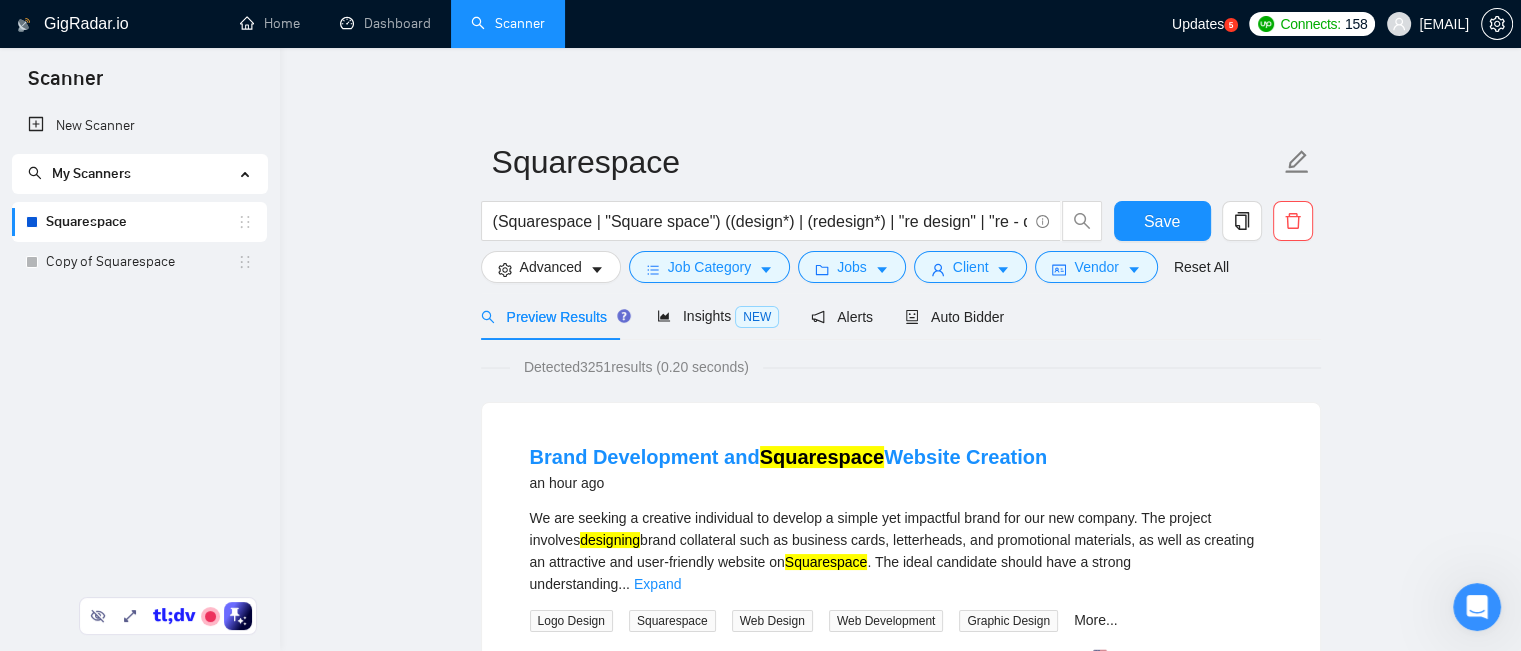 click 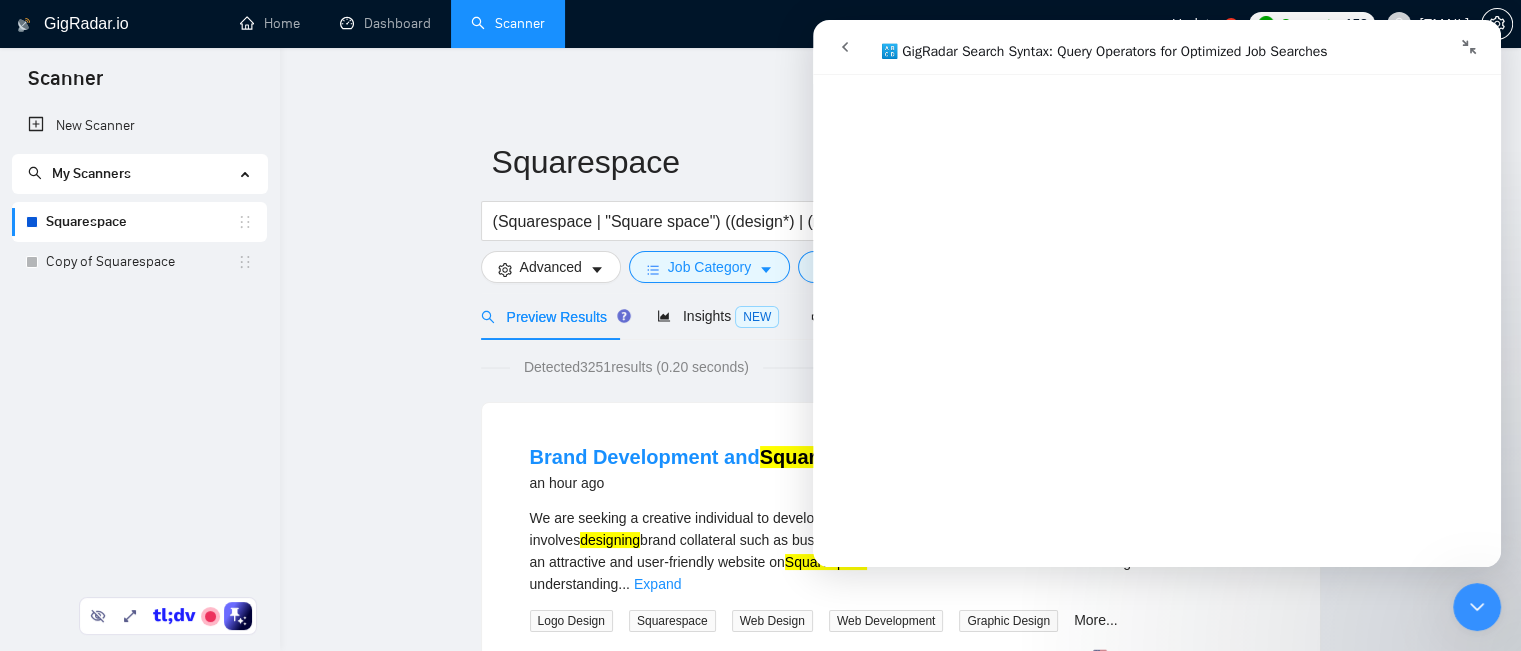 scroll, scrollTop: 1900, scrollLeft: 0, axis: vertical 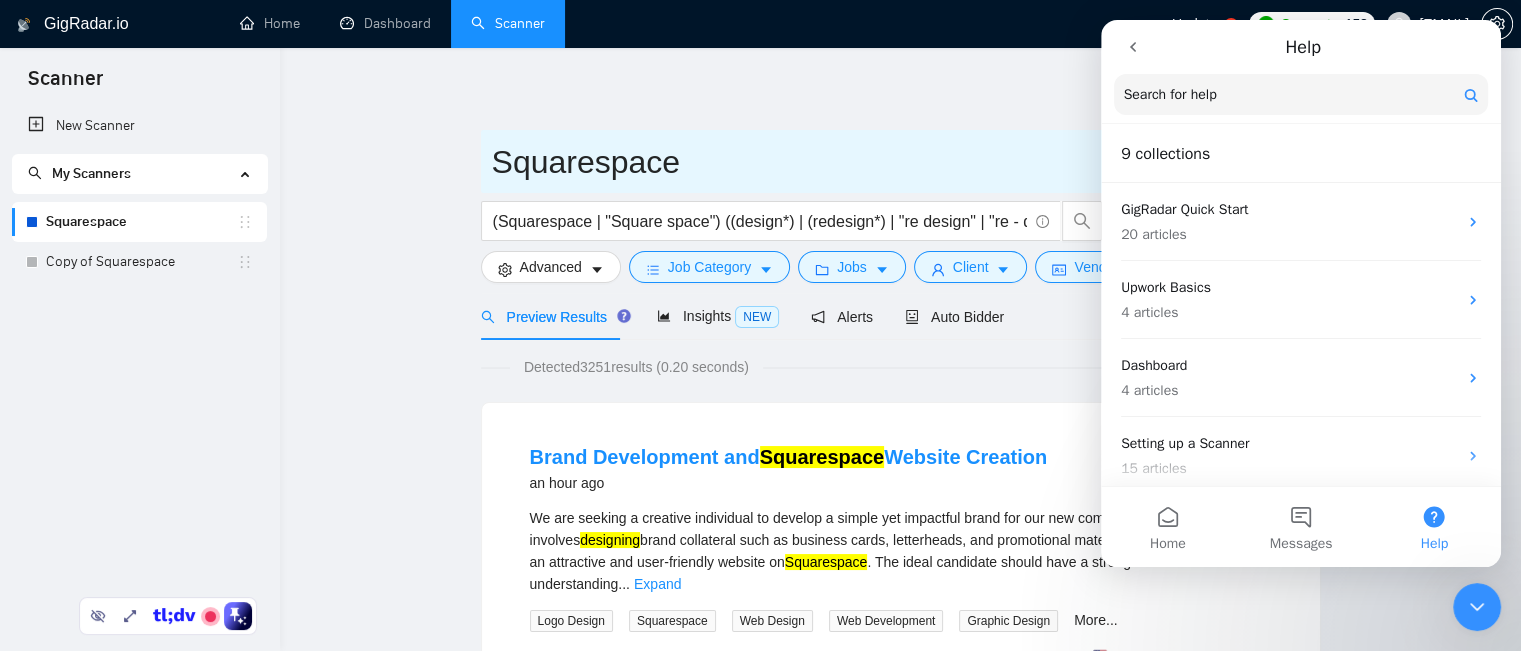 click on "Squarespace" at bounding box center [886, 162] 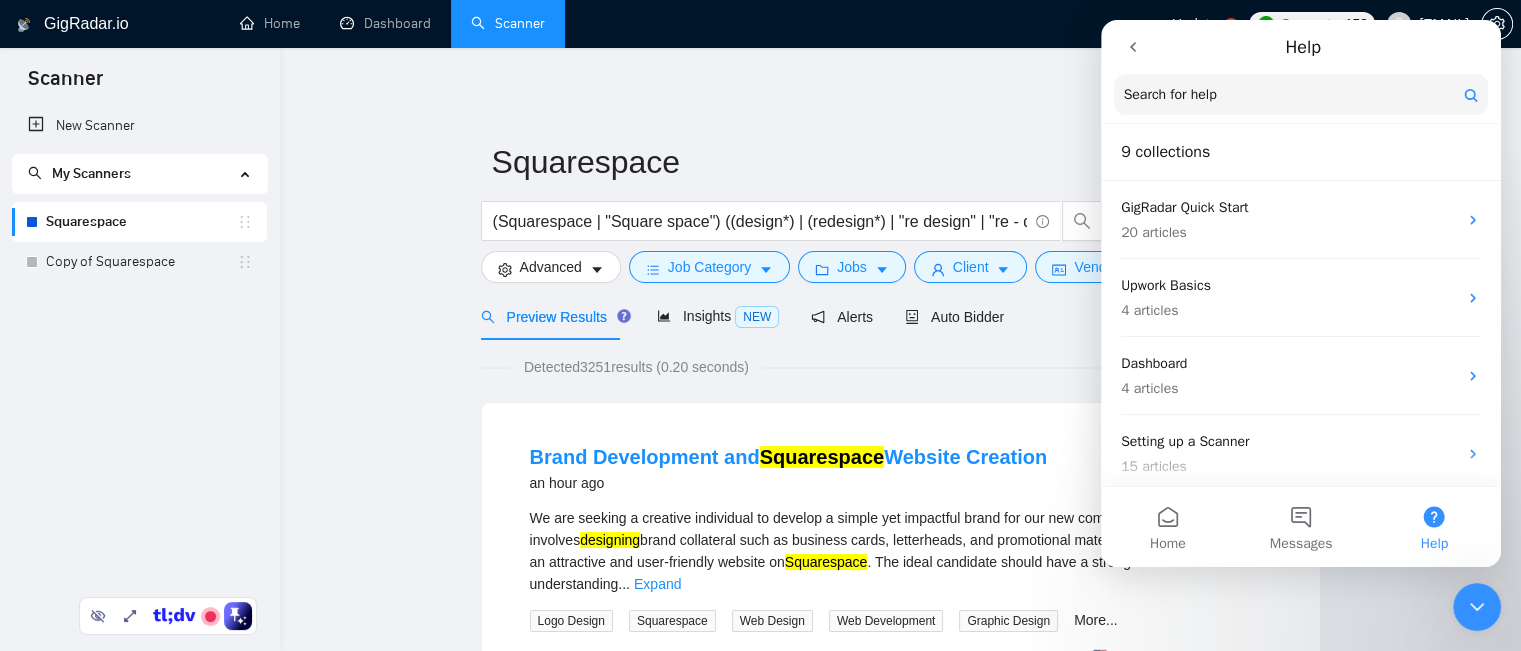 click on "Detected   3251  results   (0.20 seconds)" at bounding box center [901, 367] 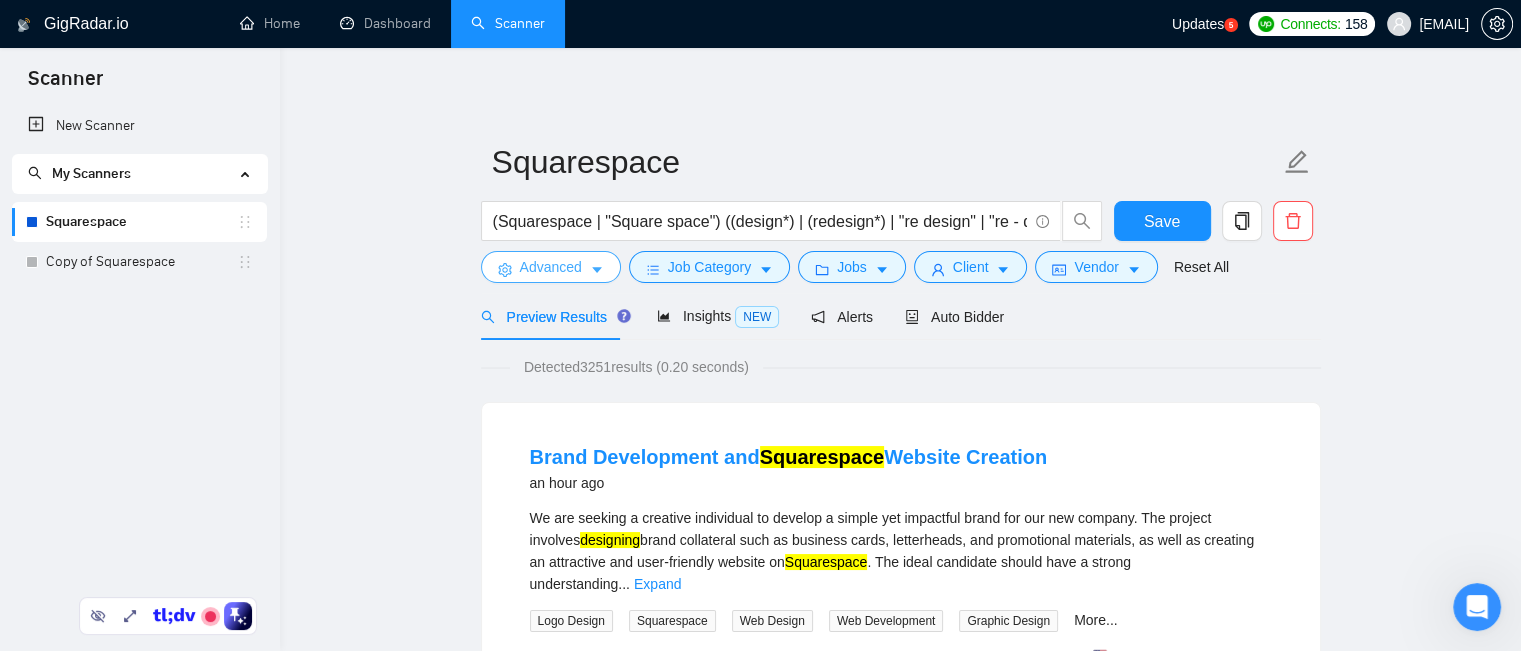 click on "Advanced" at bounding box center [551, 267] 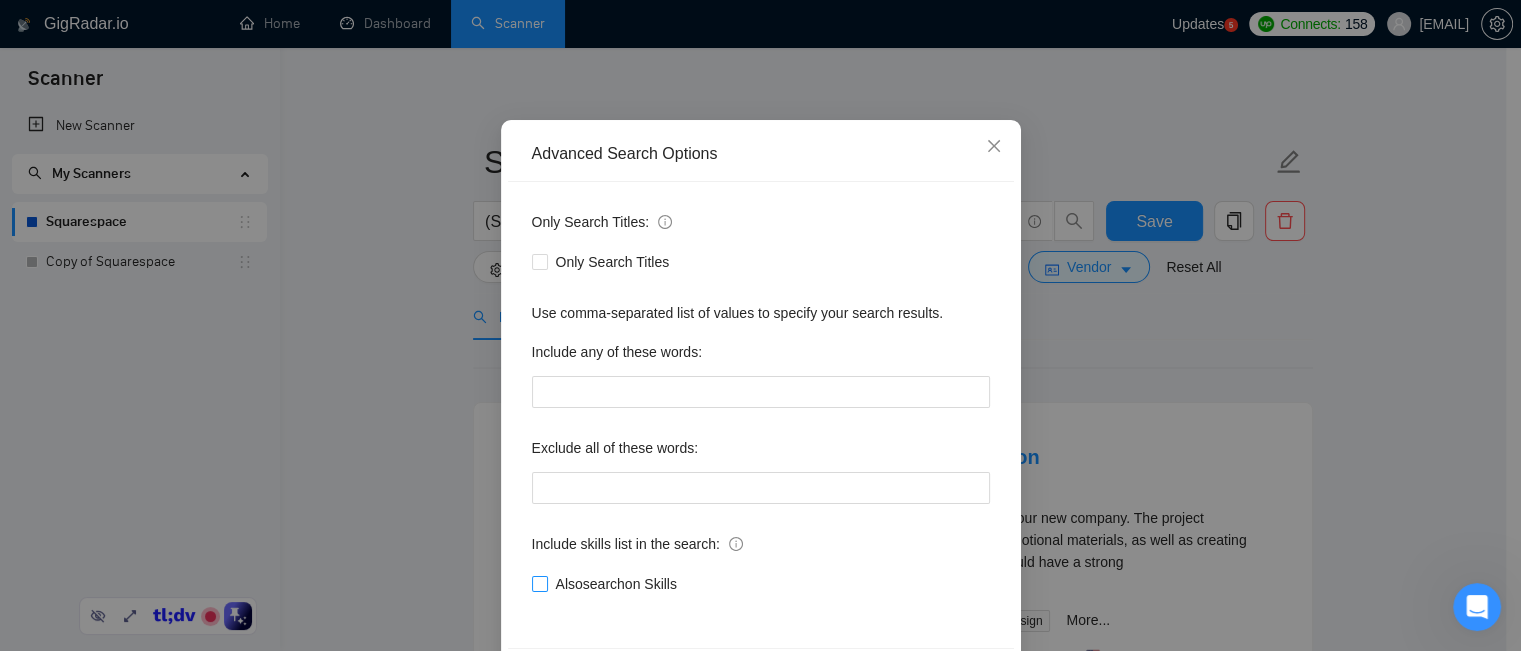 scroll, scrollTop: 180, scrollLeft: 0, axis: vertical 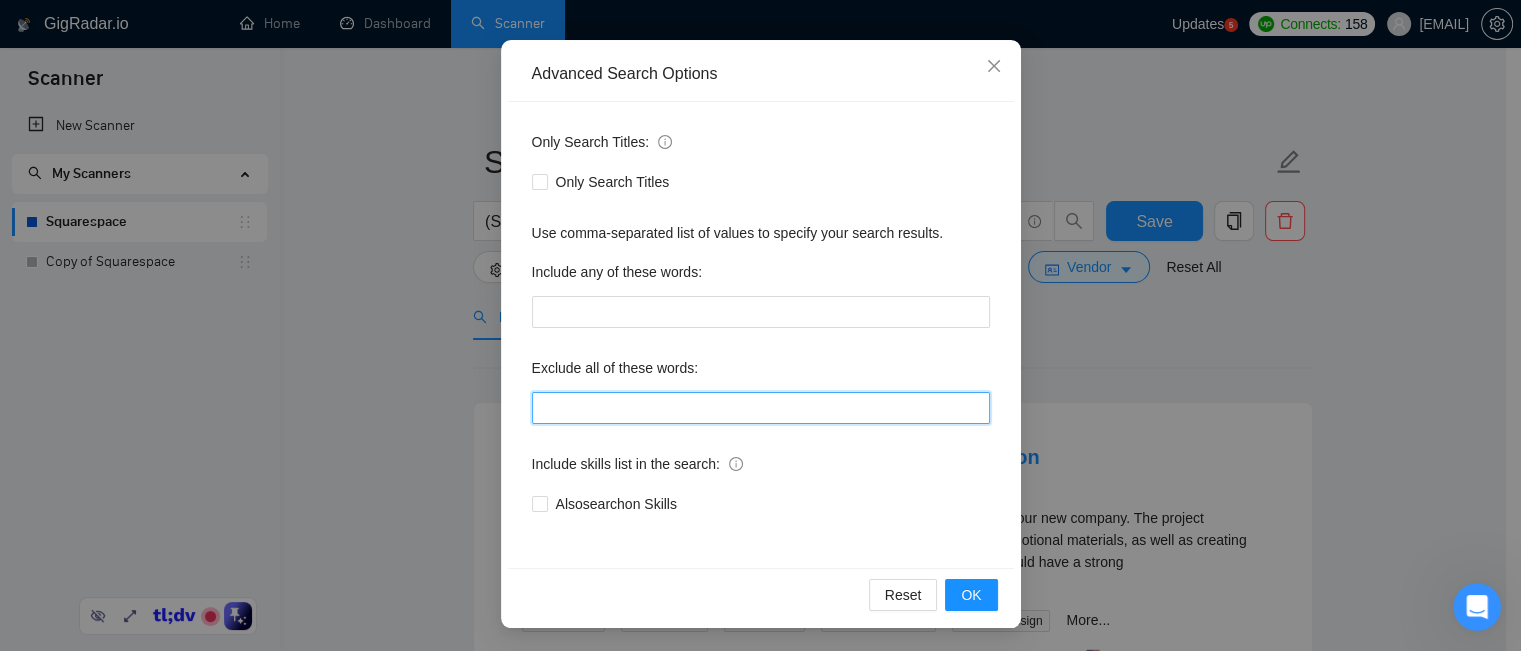 click at bounding box center (761, 408) 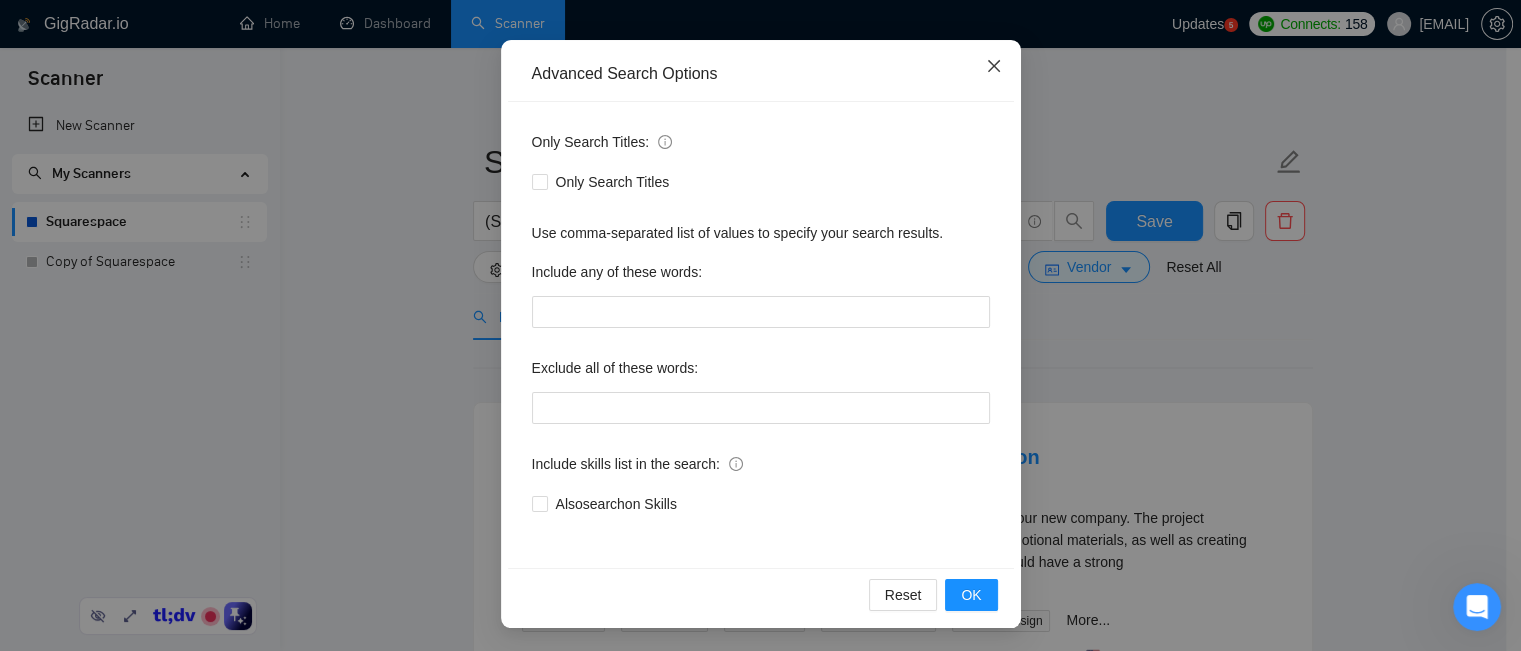 click 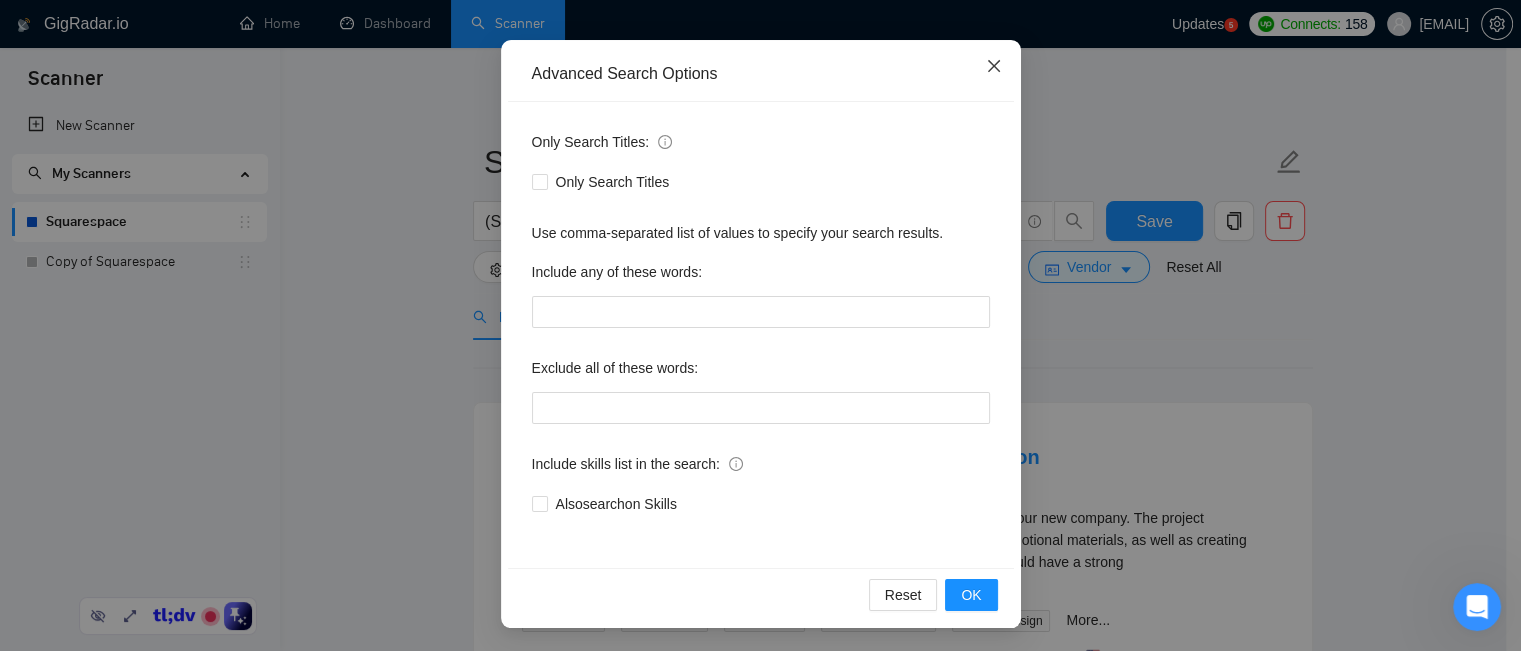 scroll, scrollTop: 80, scrollLeft: 0, axis: vertical 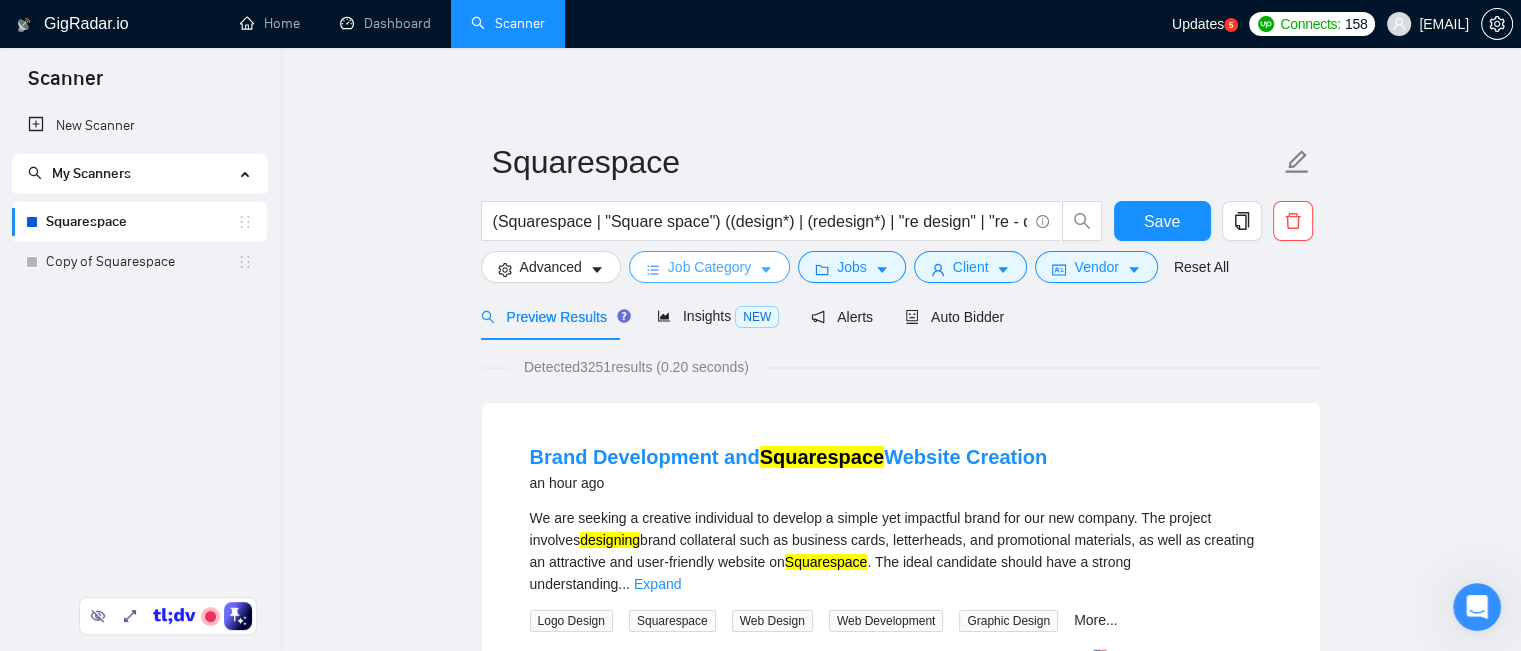 click 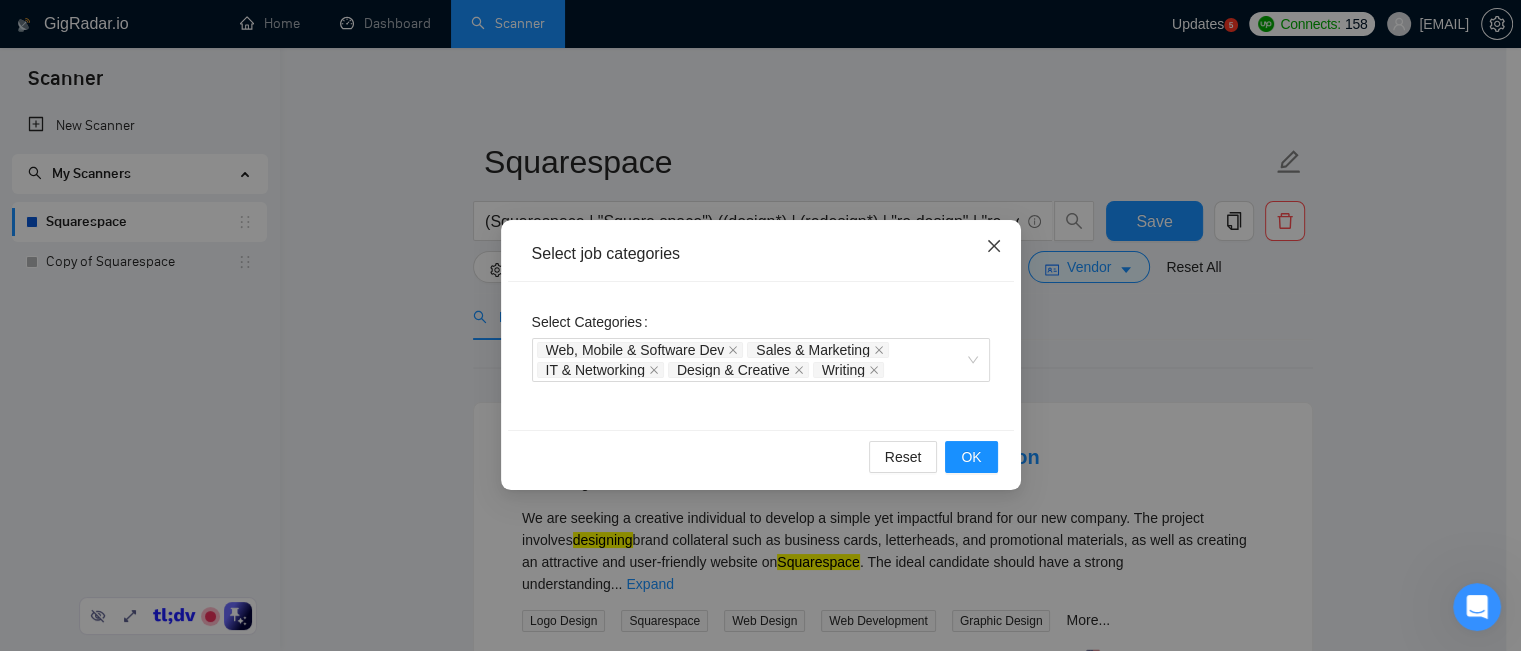 click 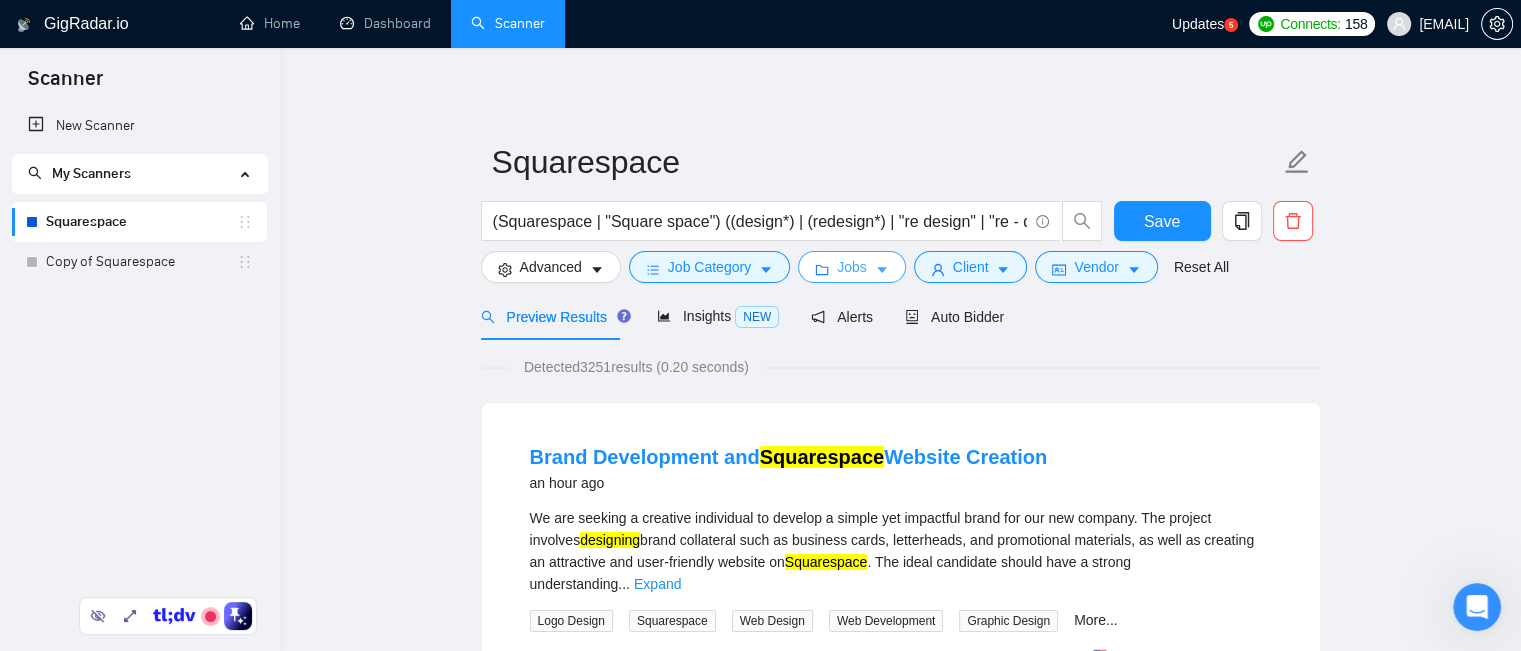 click 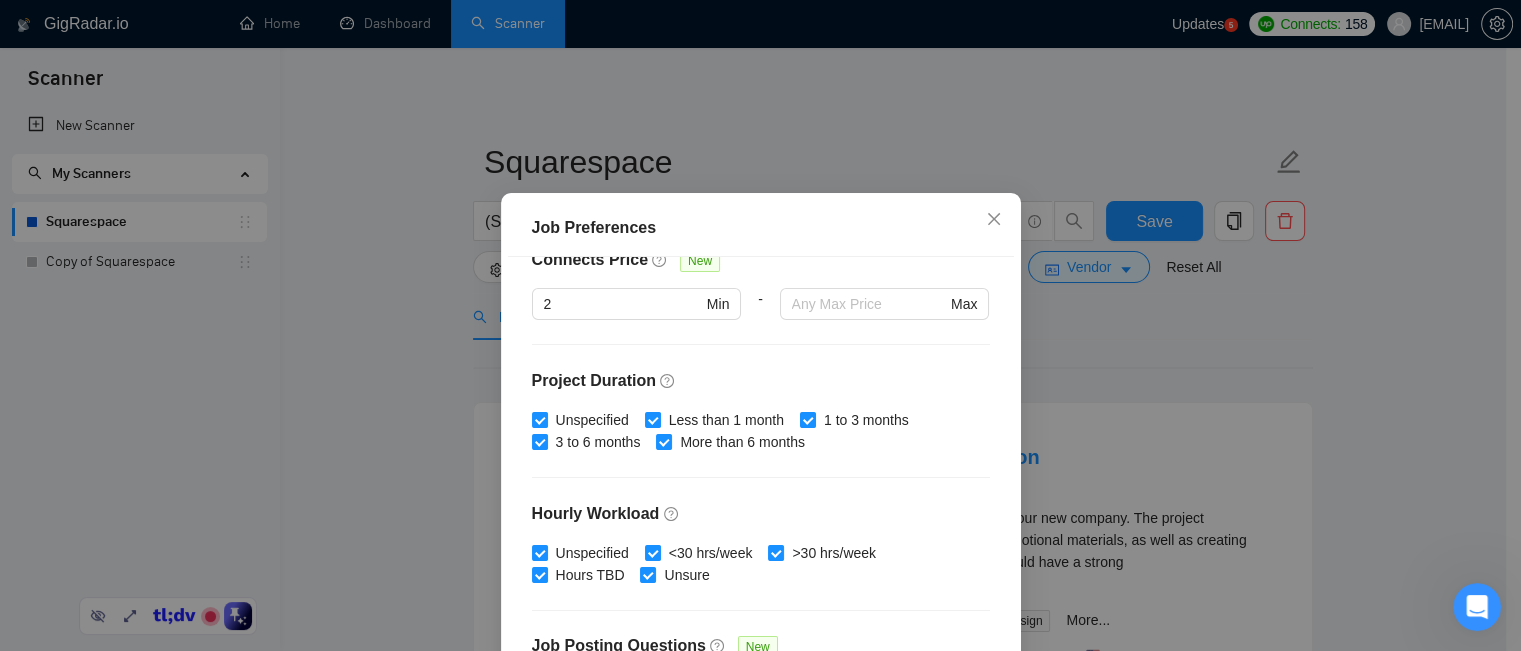 scroll, scrollTop: 400, scrollLeft: 0, axis: vertical 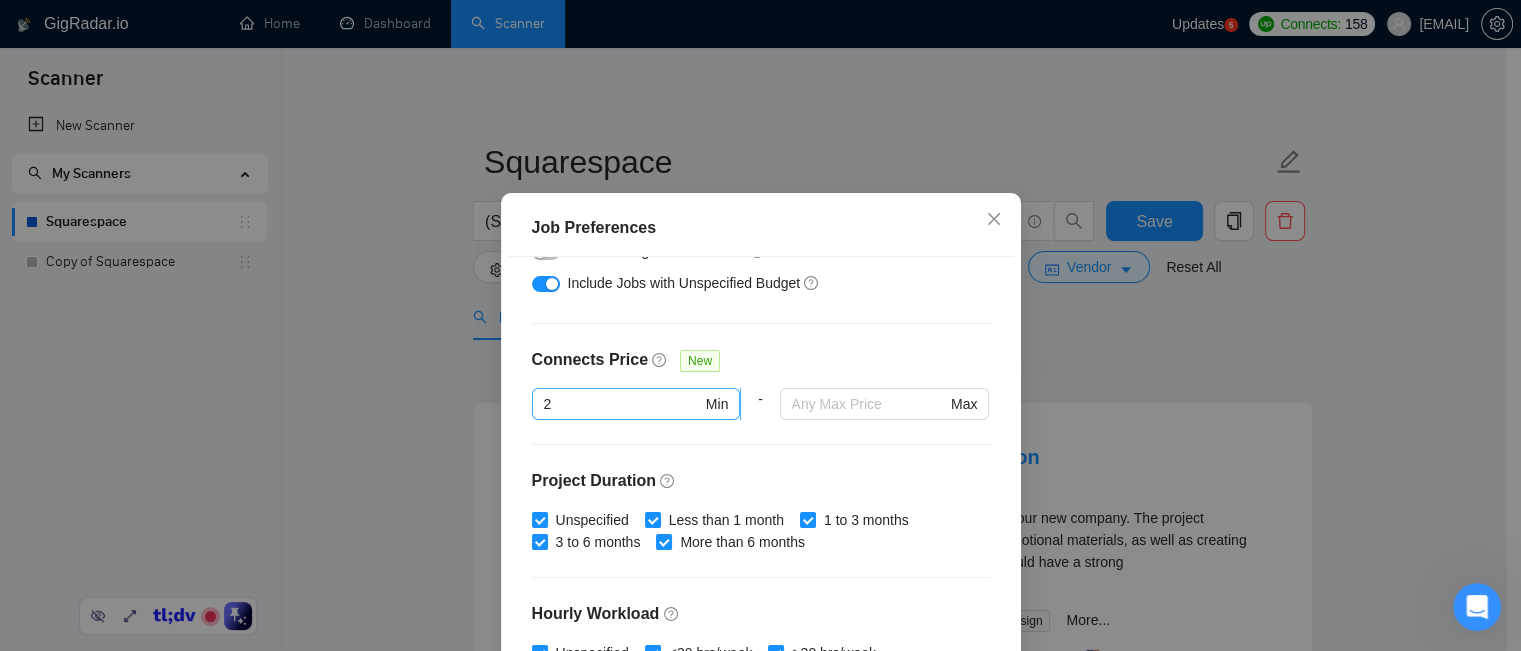 click on "2" at bounding box center (623, 404) 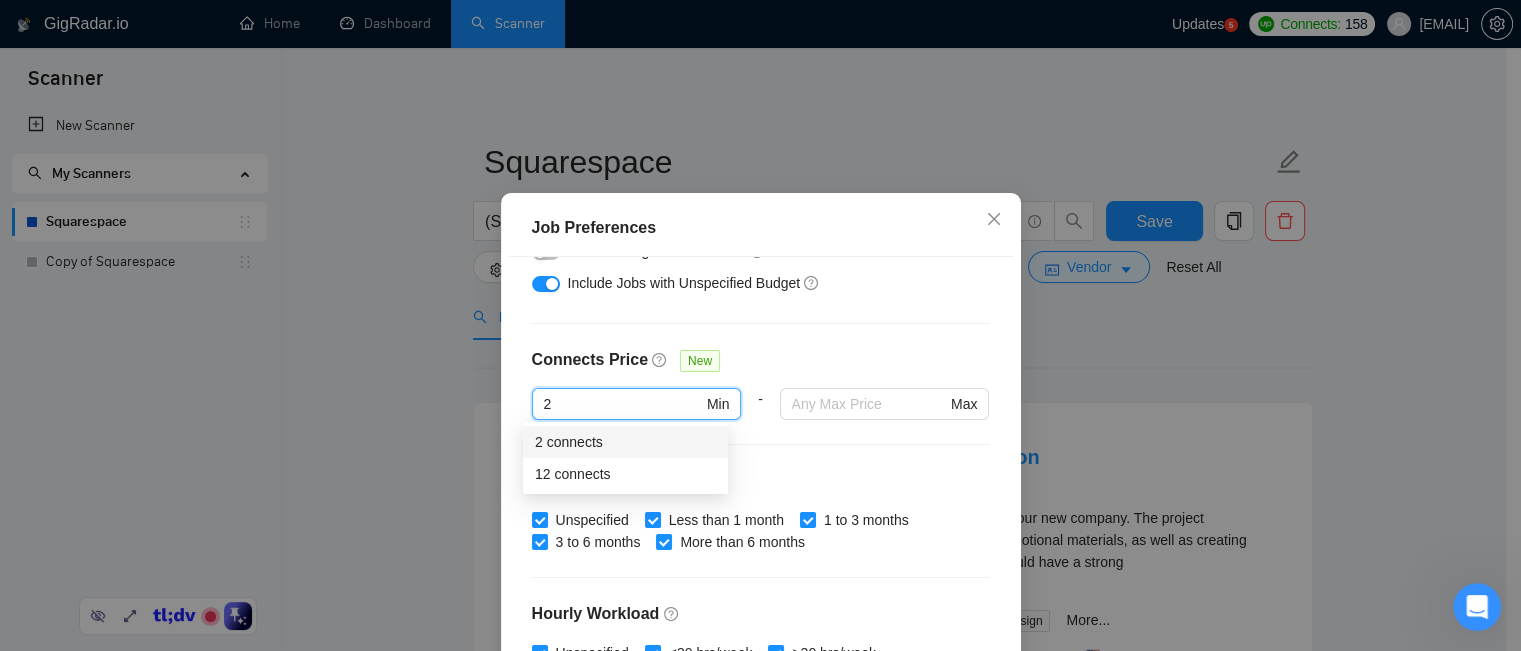 click on "Budget Project Type All Fixed Price Hourly Rate   Fixed Price Budget $ 500 Min - $ Max Estimate Fixed Price When It’s Not Available New   Hourly Rate Price Budget $ 40 Min - $ Max Estimate Hourly Rate When It’s Not Available New Include Budget Placeholders Include Jobs with Unspecified Budget   Connects Price New 2 Min - Max Project Duration   Unspecified Less than 1 month 1 to 3 months 3 to 6 months More than 6 months Hourly Workload   Unspecified <30 hrs/week >30 hrs/week Hours TBD Unsure Job Posting Questions New   Any posting questions Description Preferences Description Size New   Any description size" at bounding box center (761, 485) 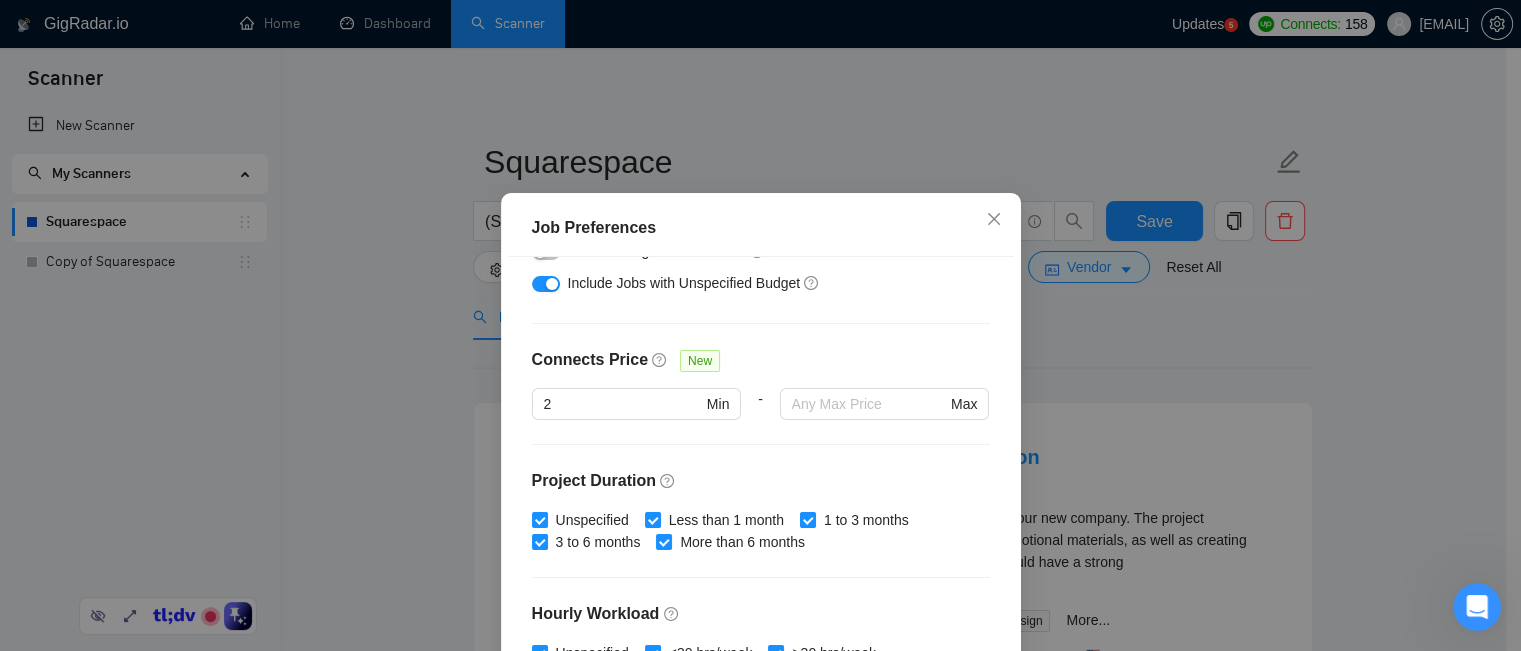 scroll, scrollTop: 149, scrollLeft: 0, axis: vertical 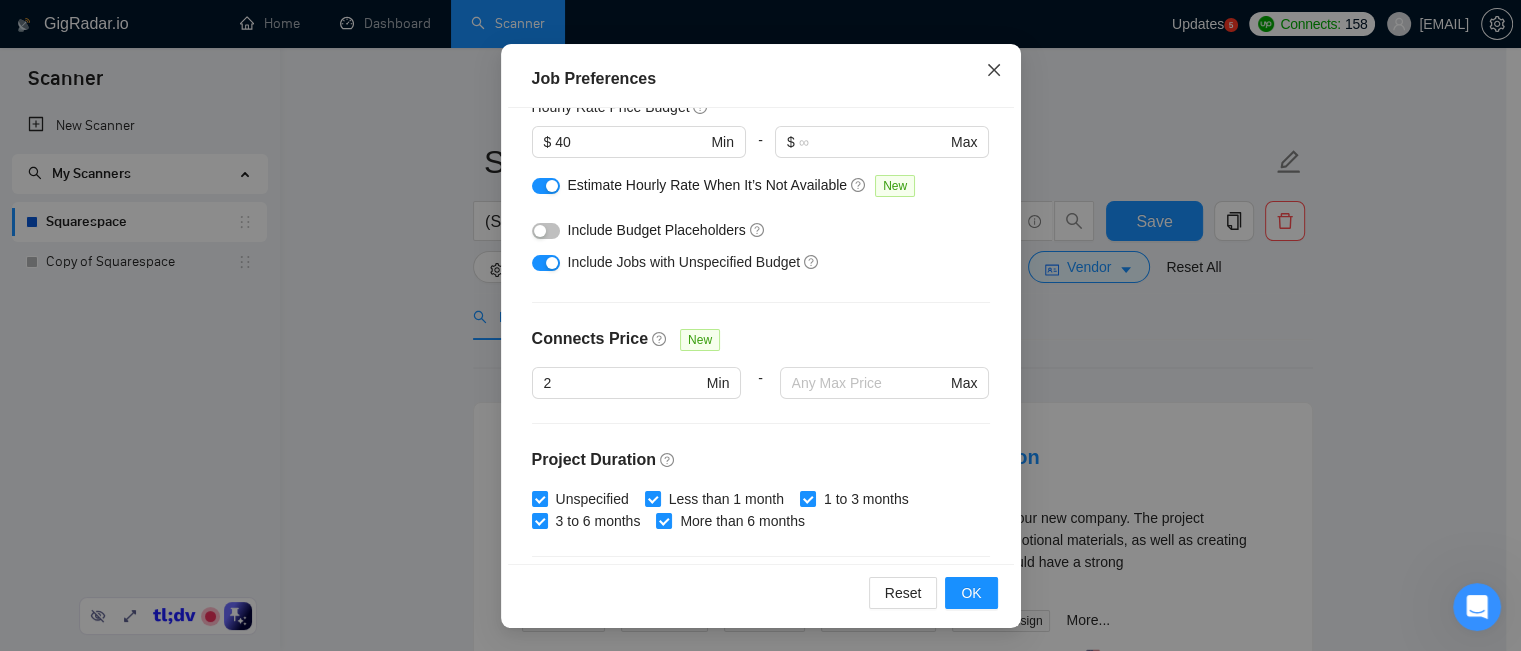 click 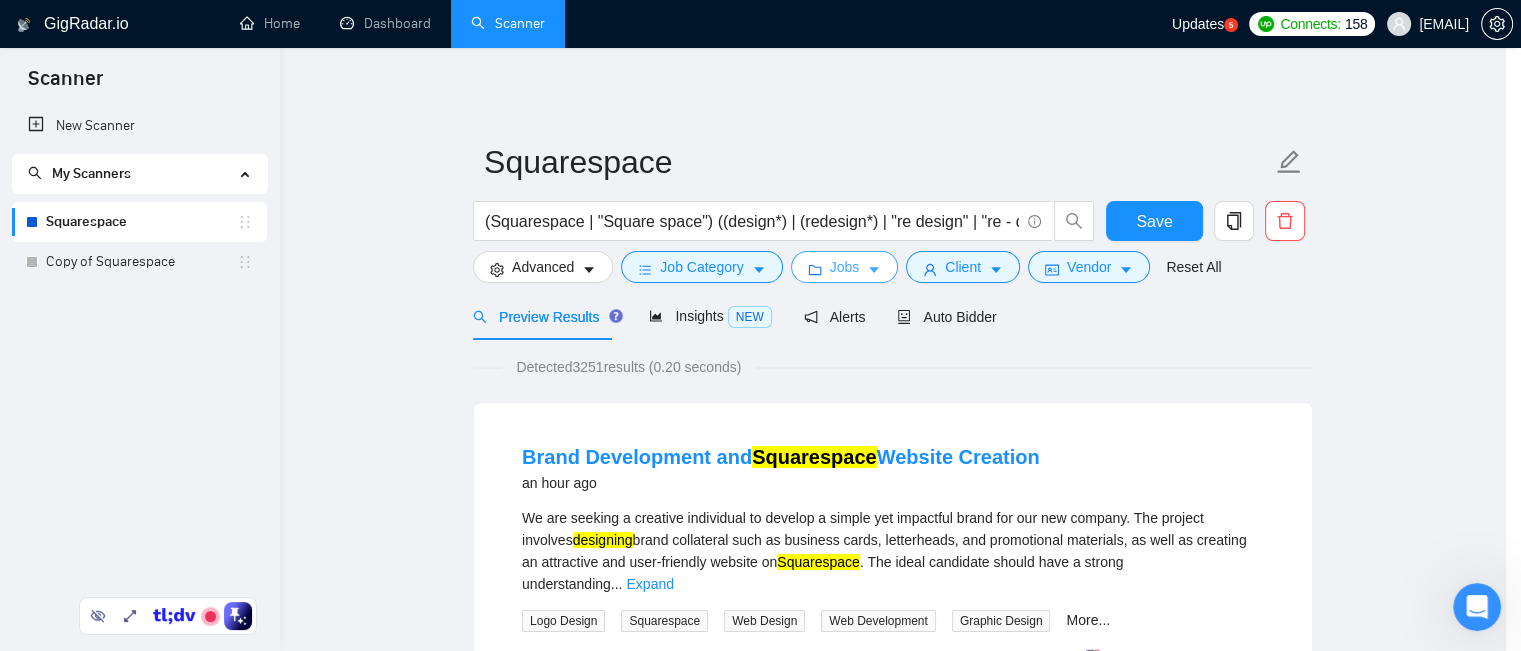 scroll, scrollTop: 0, scrollLeft: 0, axis: both 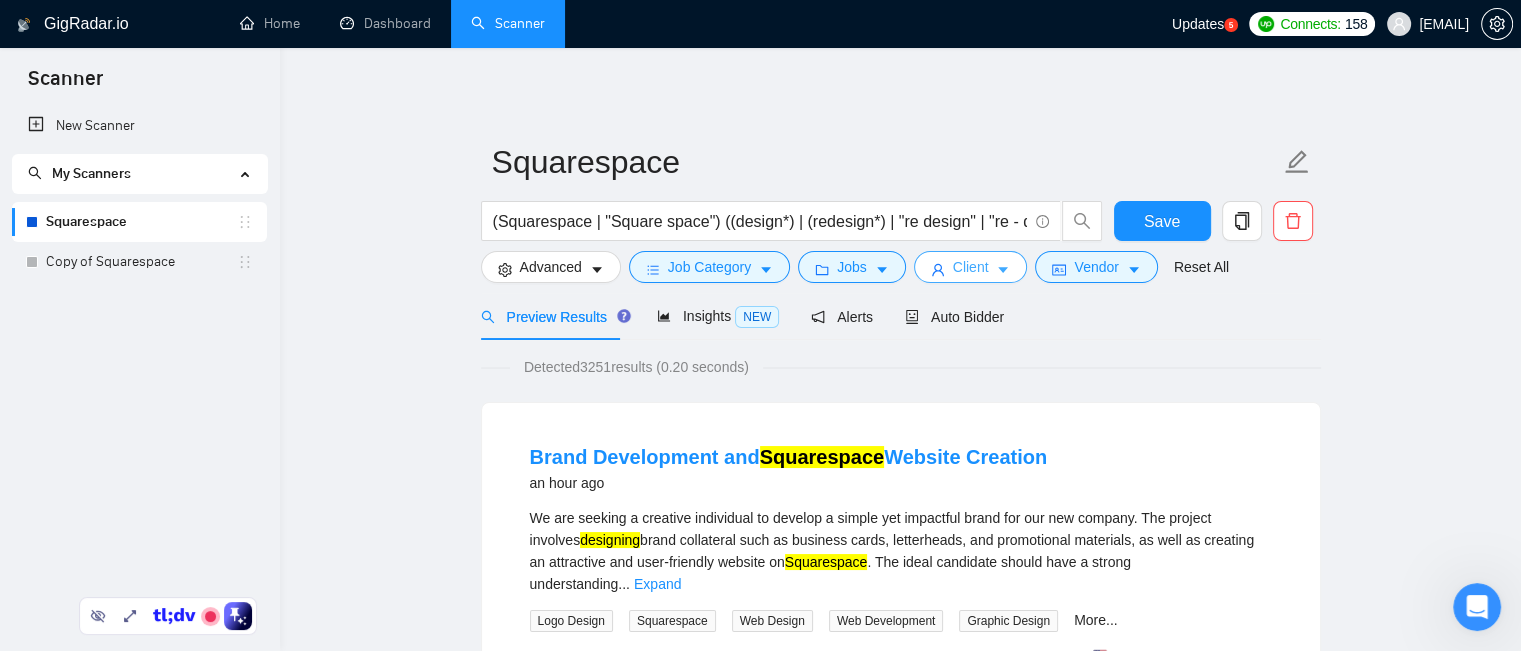 click on "Client" at bounding box center (971, 267) 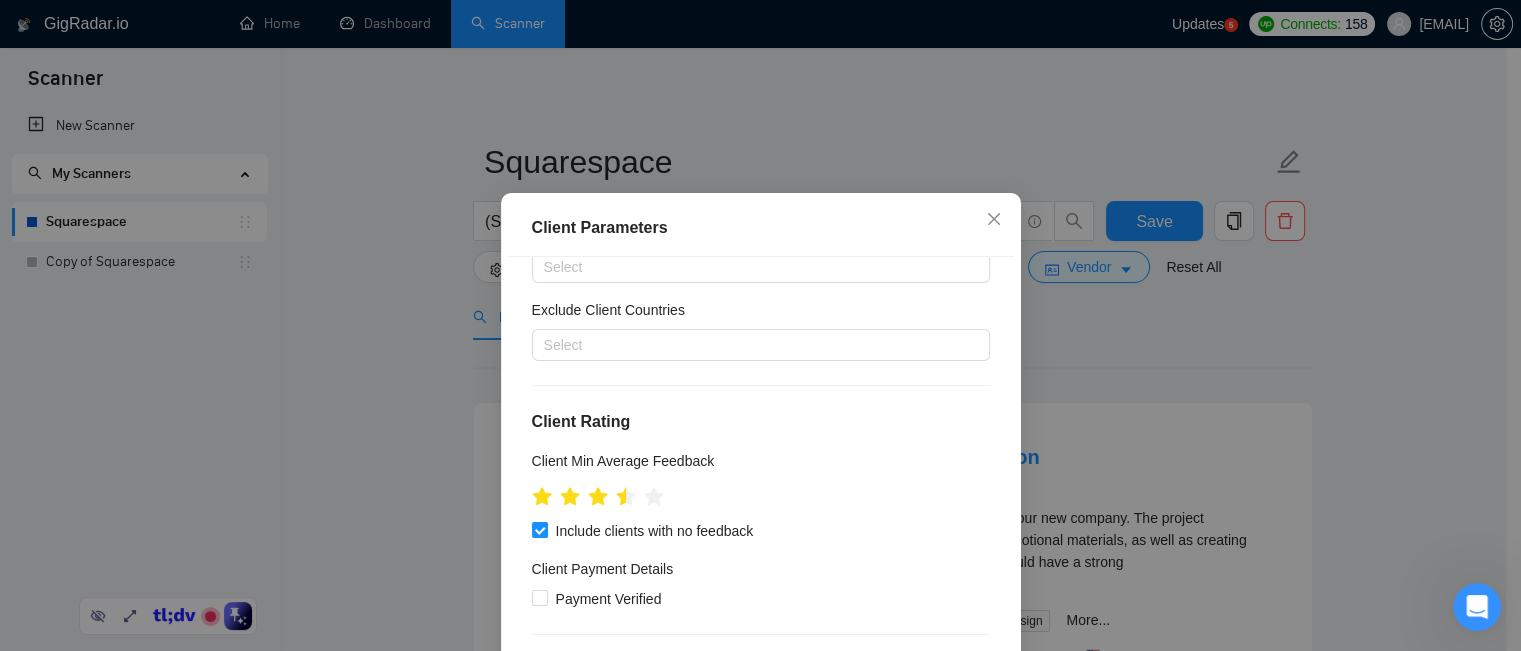 scroll, scrollTop: 0, scrollLeft: 0, axis: both 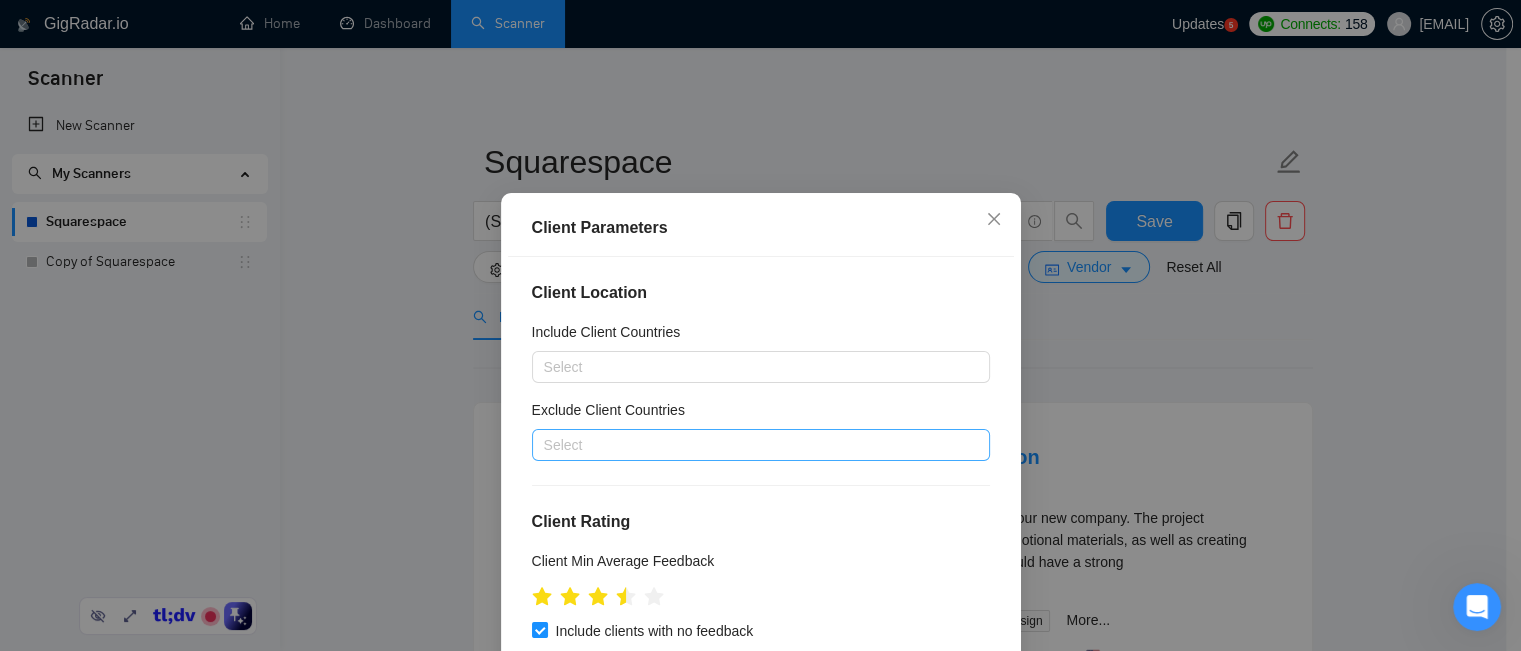 click at bounding box center [751, 445] 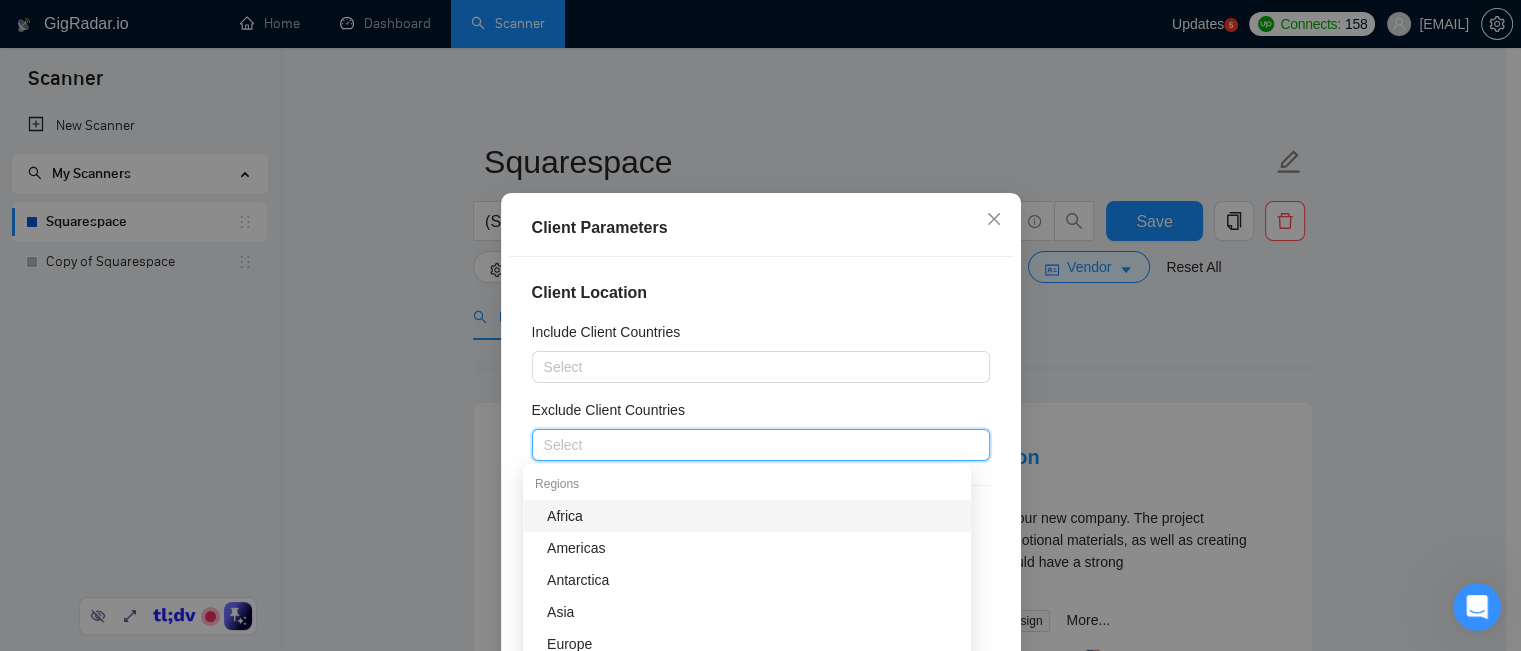 scroll, scrollTop: 400, scrollLeft: 0, axis: vertical 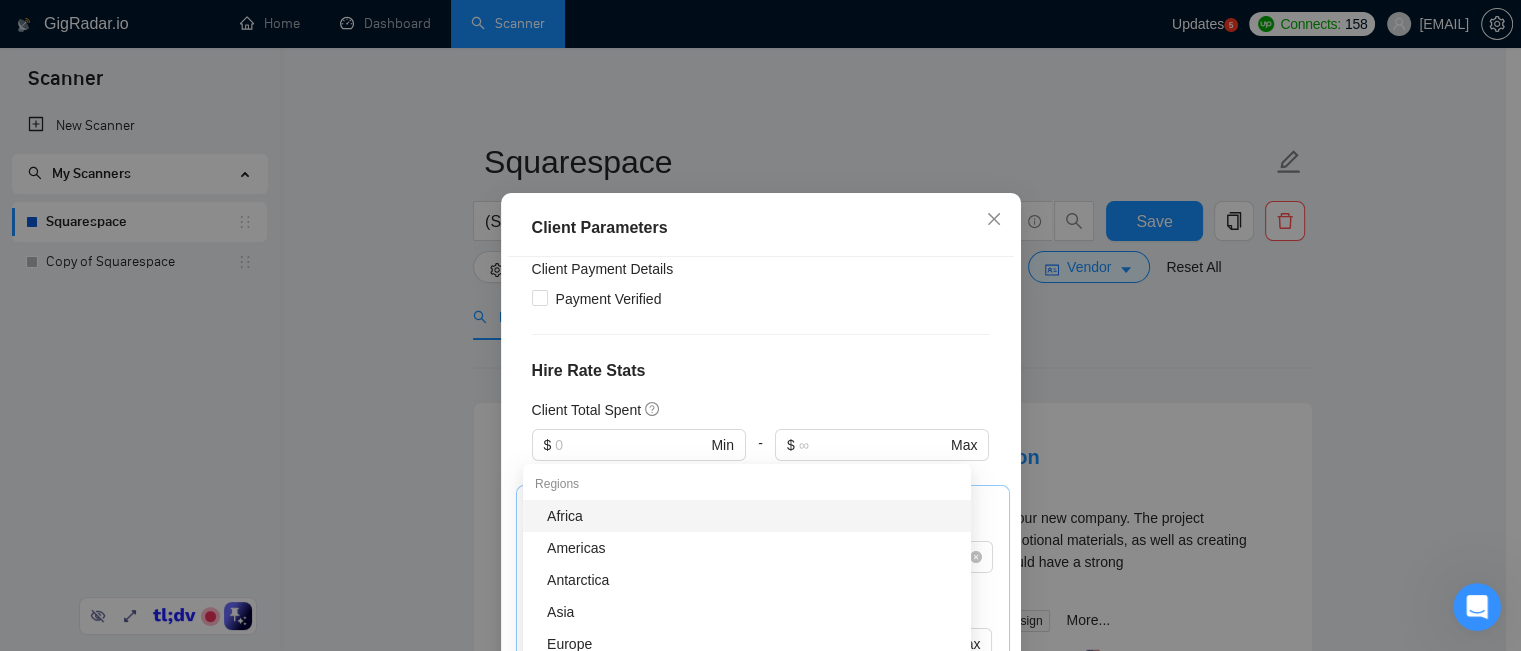 click on "Client Location Include Client Countries   Select Exclude Client Countries   Select Client Rating Client Min Average Feedback Include clients with no feedback Client Payment Details Payment Verified Hire Rate Stats   Client Total Spent $ Min - $ Max Client Hire Rate New Mid Rates High Rates Max Rates     Avg Hourly Rate Paid New $ Min - $ Max Include Clients without Sufficient History Client Profile Client Industry New   Any industry Client Company Size   Any company size Enterprise Clients New   Any clients" at bounding box center [761, 485] 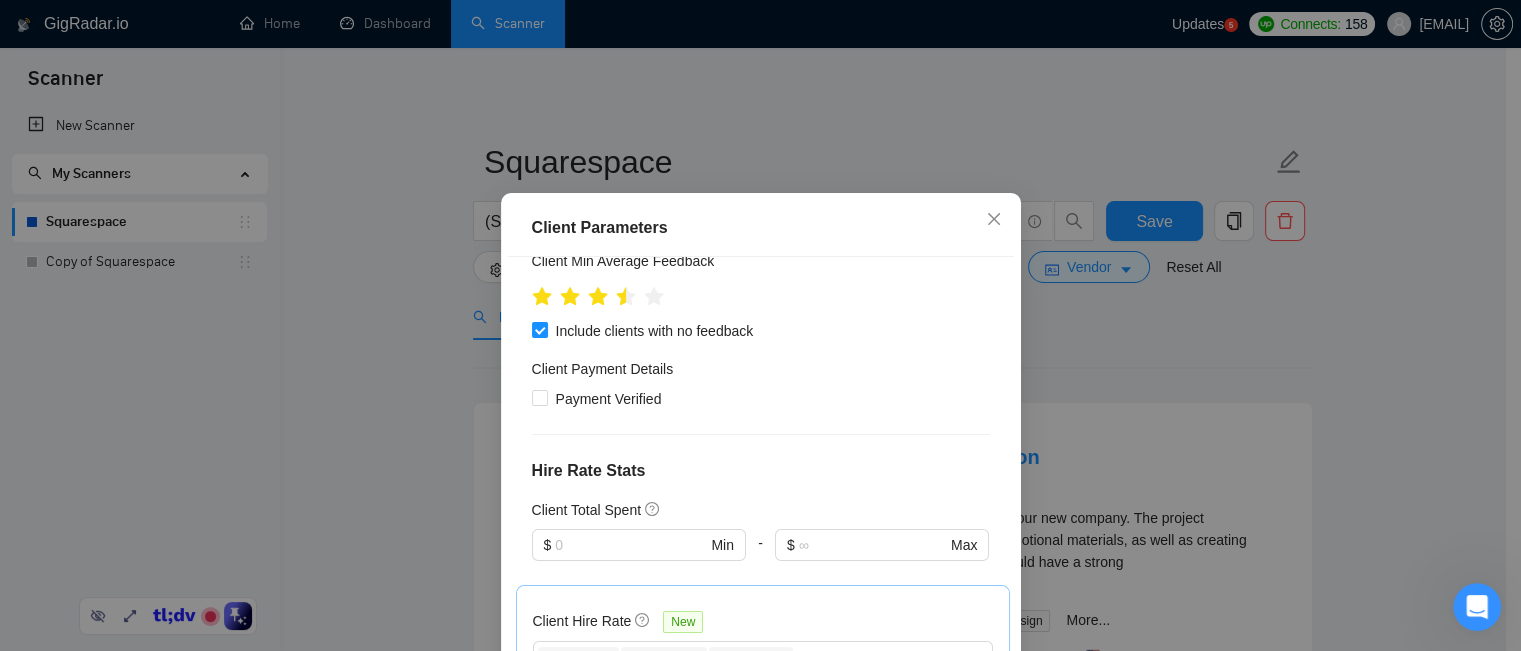 scroll, scrollTop: 0, scrollLeft: 0, axis: both 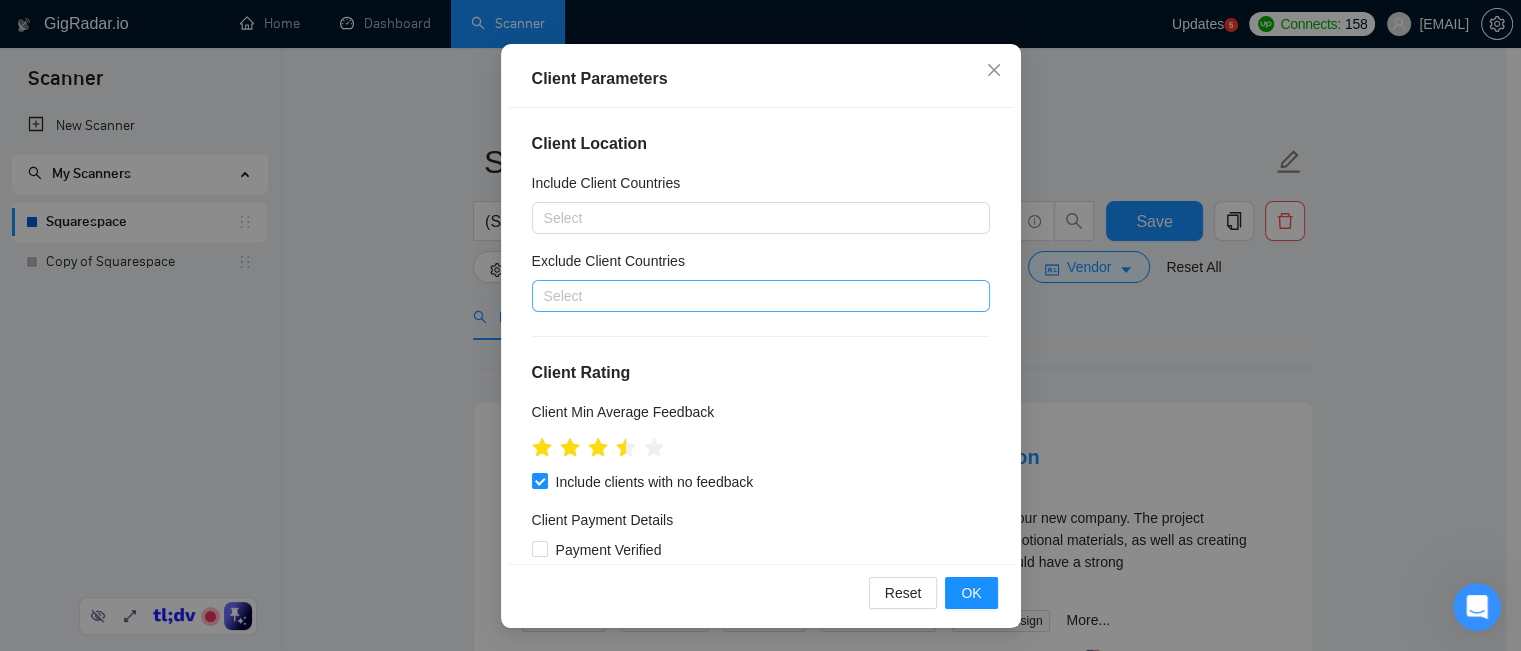 click at bounding box center [751, 296] 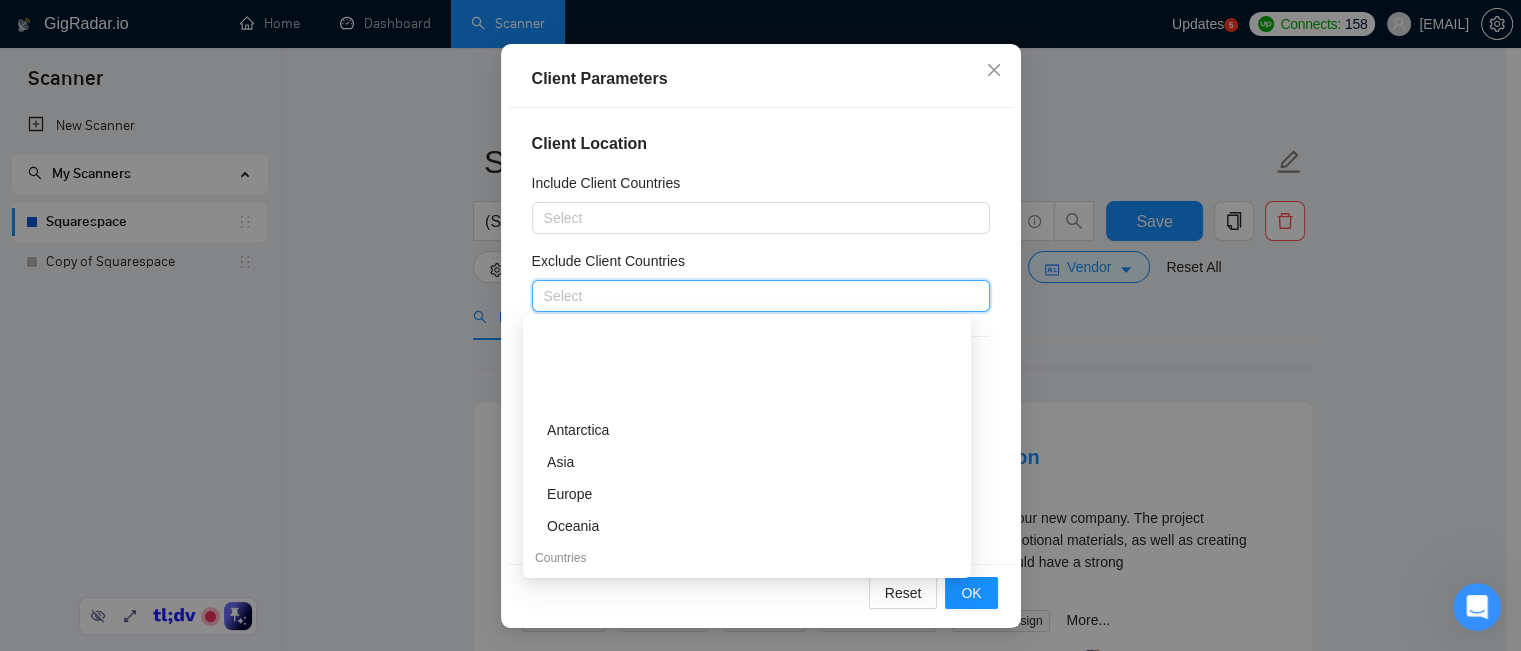 scroll, scrollTop: 100, scrollLeft: 0, axis: vertical 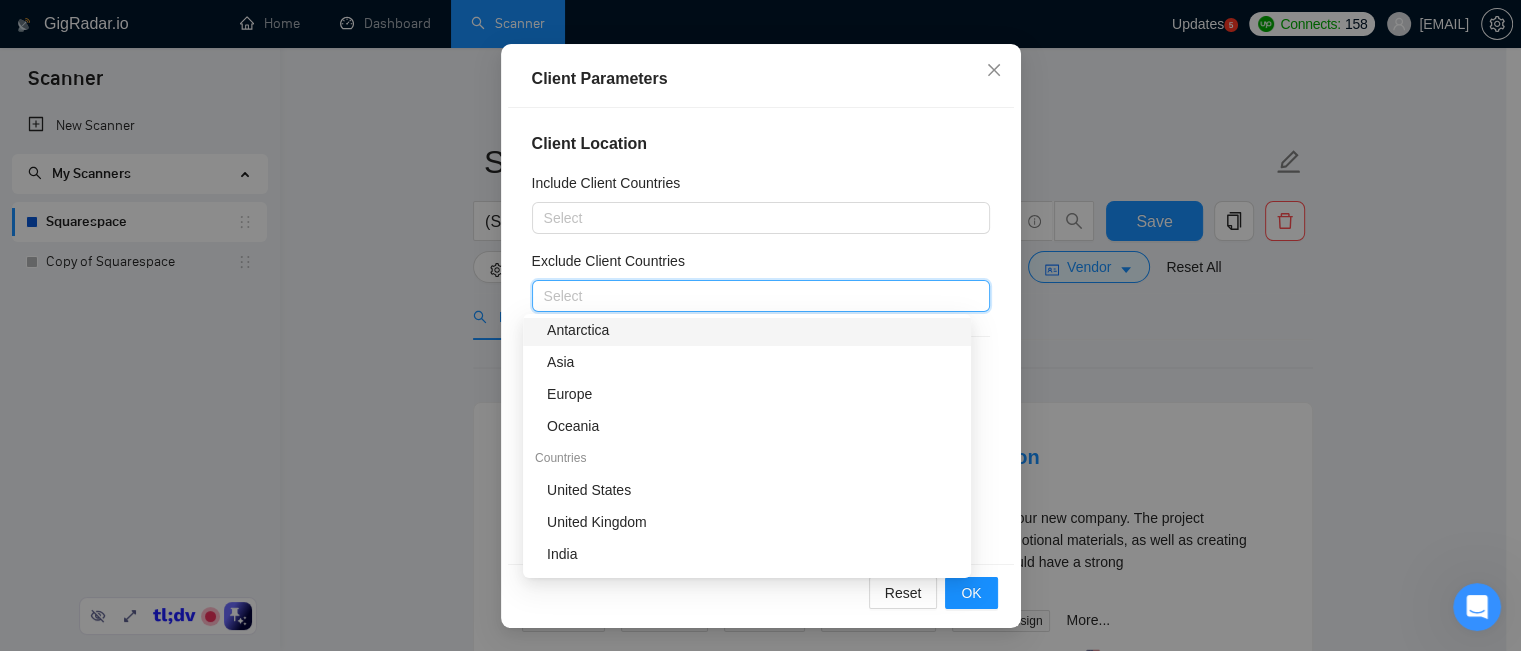 click on "Exclude Client Countries" at bounding box center (761, 265) 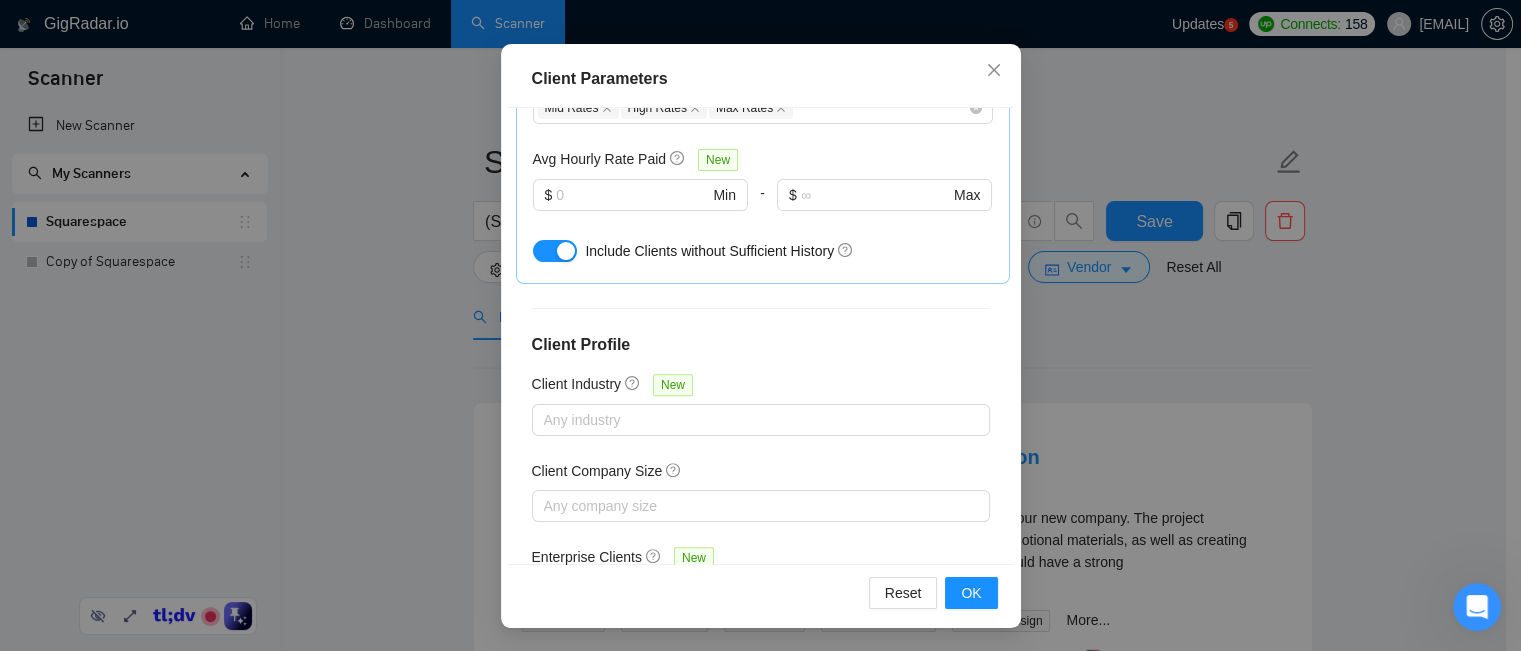 scroll, scrollTop: 792, scrollLeft: 0, axis: vertical 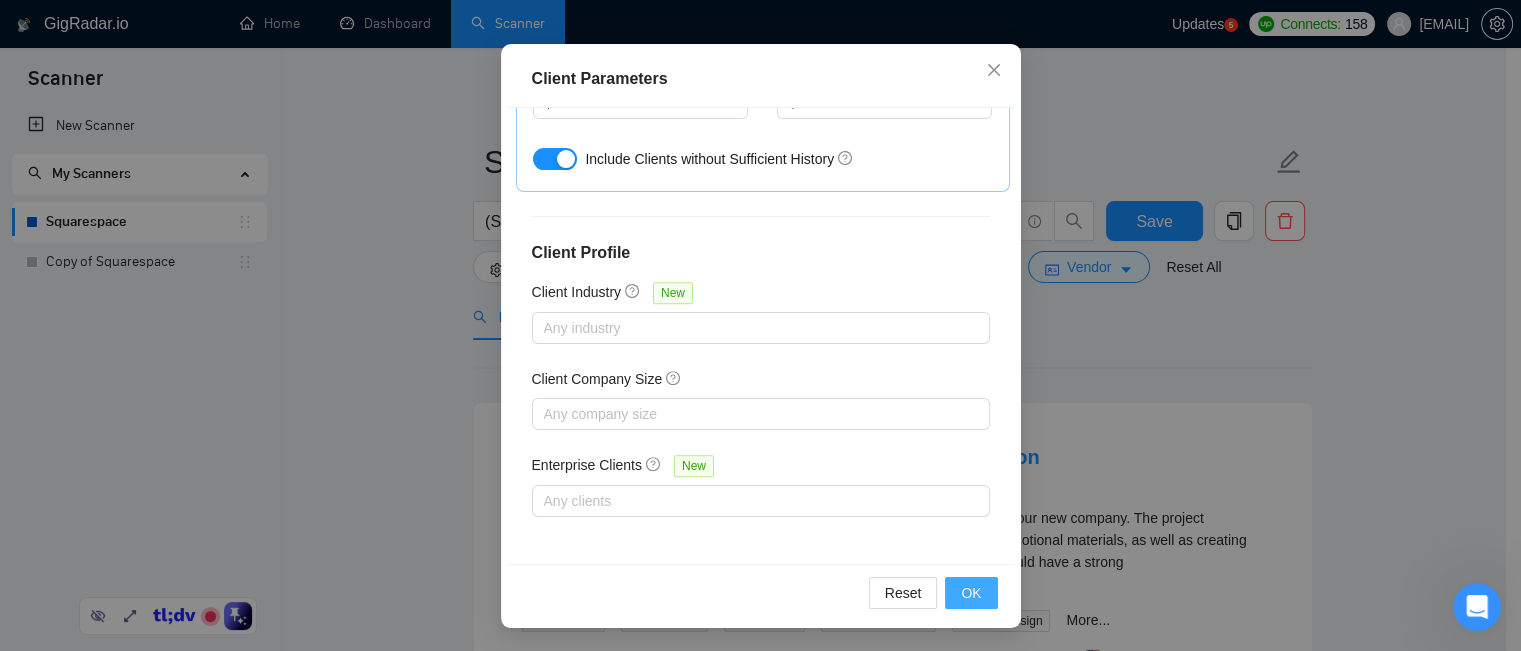 click on "OK" at bounding box center [971, 593] 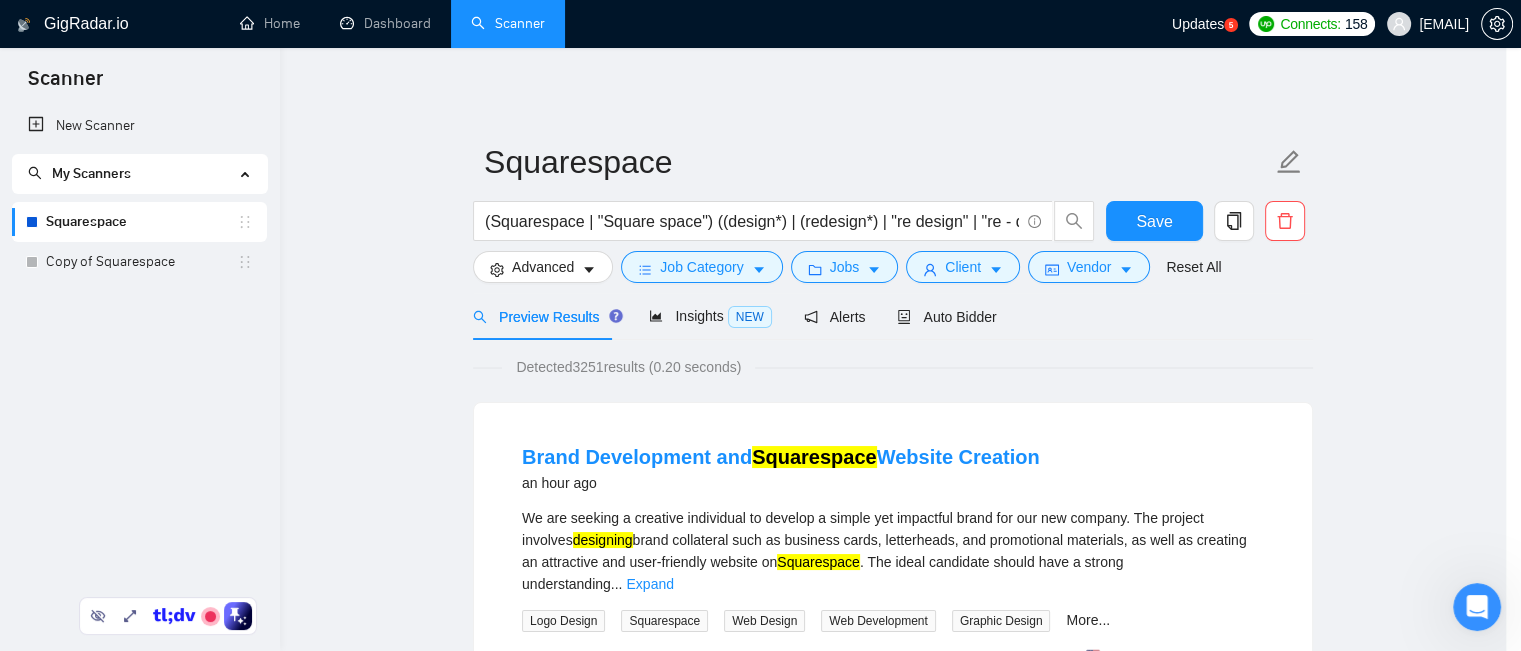 scroll, scrollTop: 76, scrollLeft: 0, axis: vertical 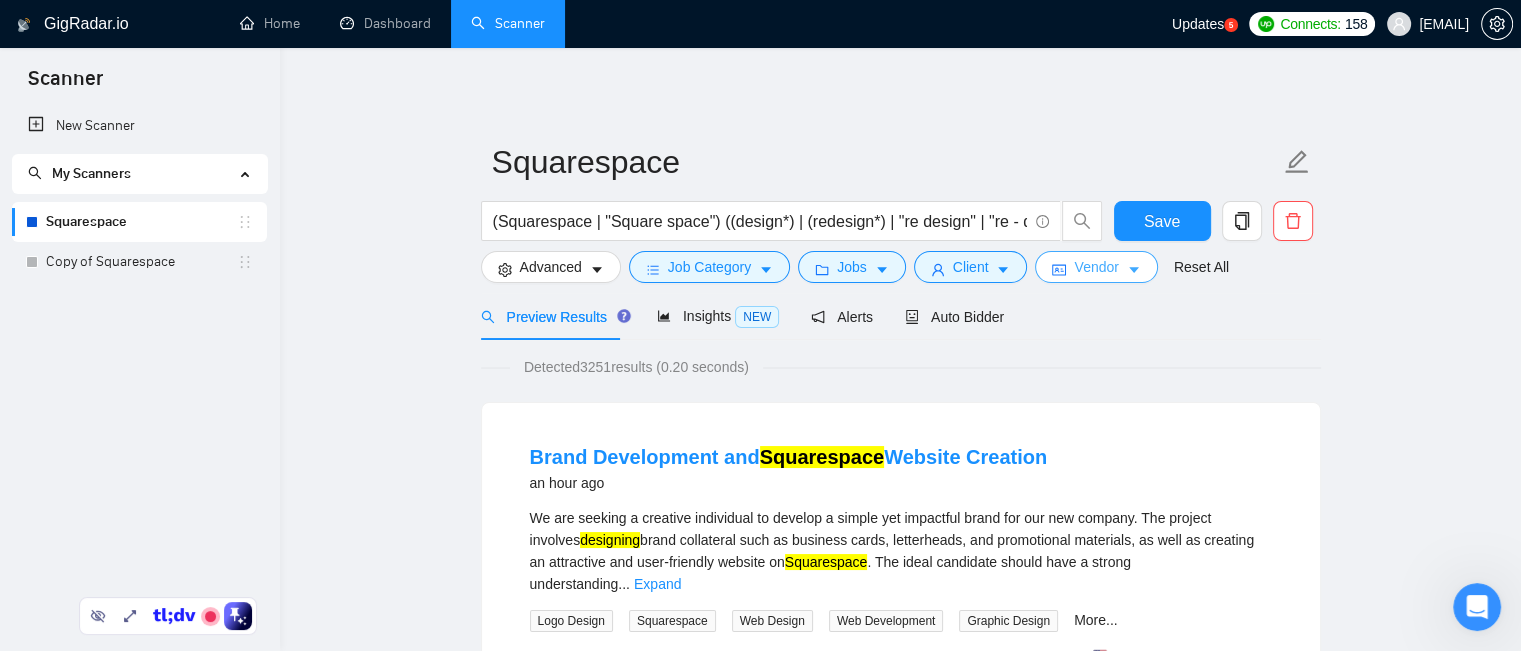 click on "Vendor" at bounding box center [1096, 267] 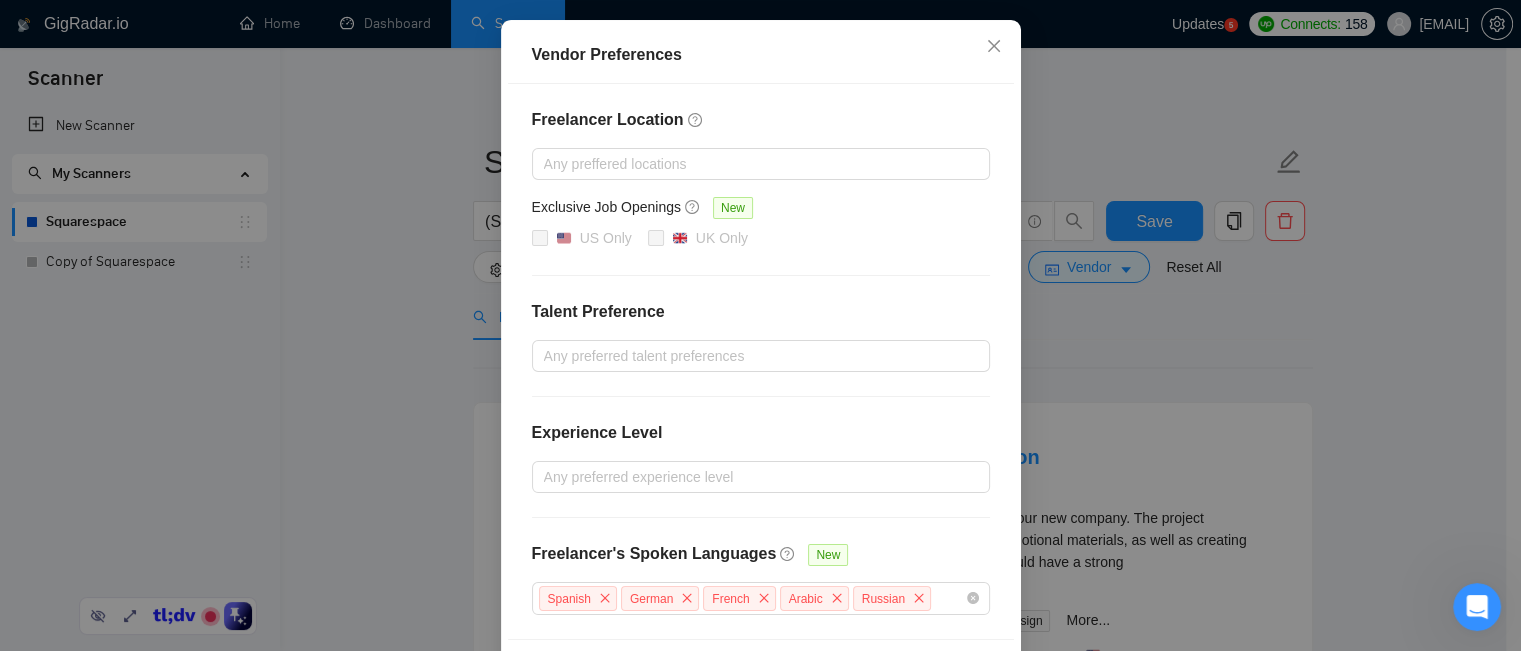 scroll, scrollTop: 272, scrollLeft: 0, axis: vertical 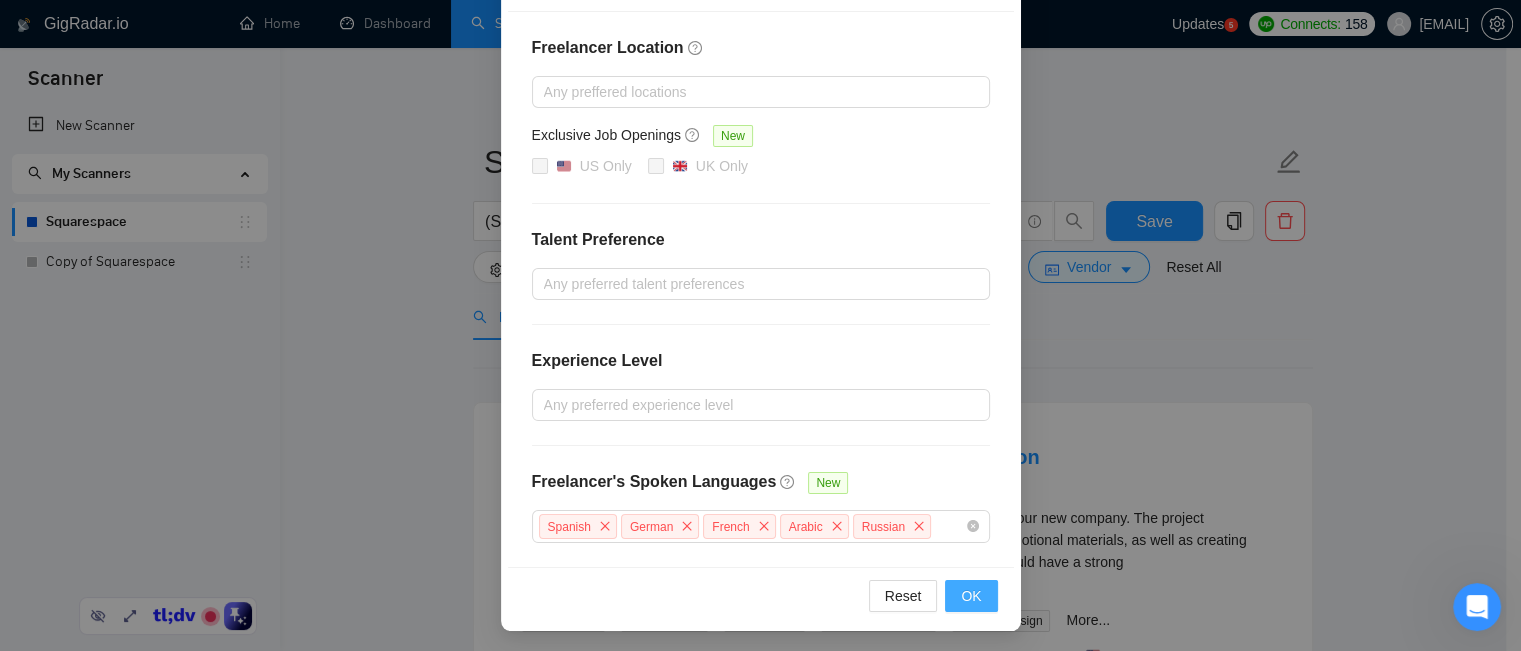 click on "OK" at bounding box center [971, 596] 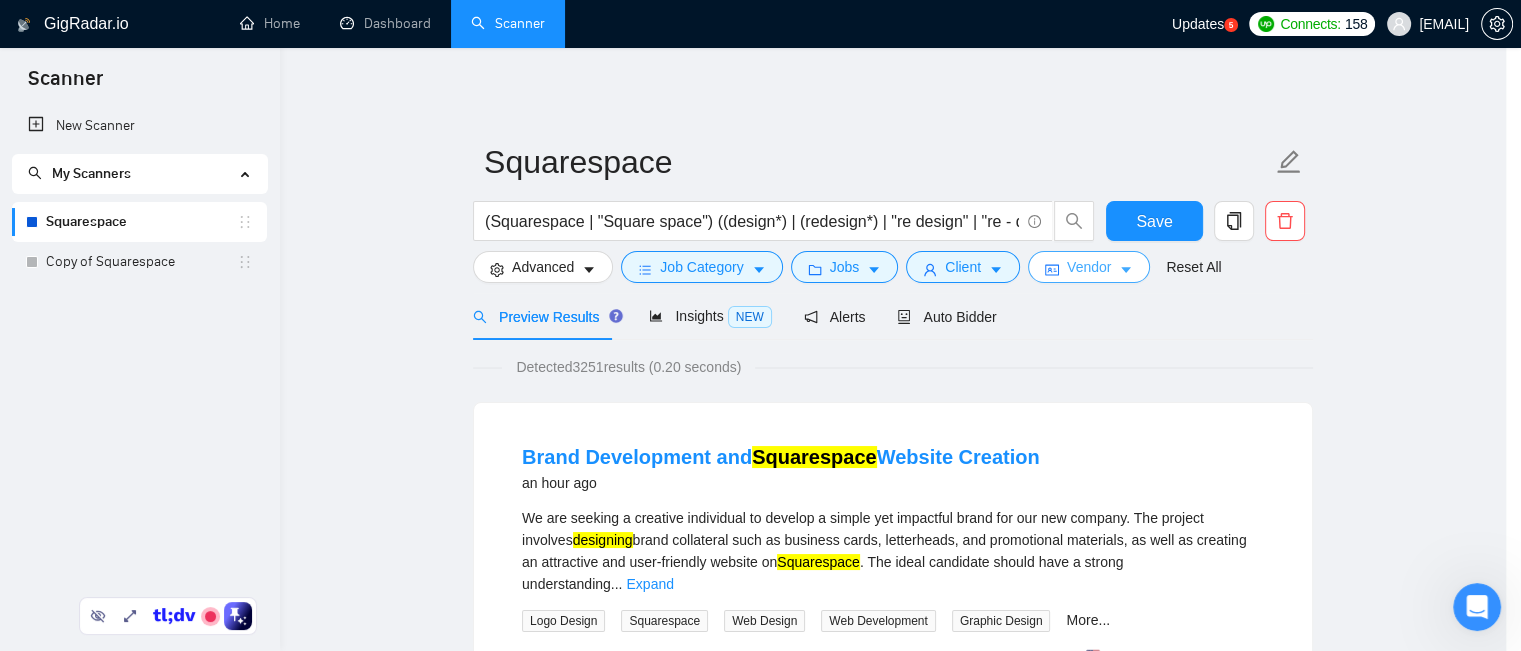 scroll, scrollTop: 0, scrollLeft: 0, axis: both 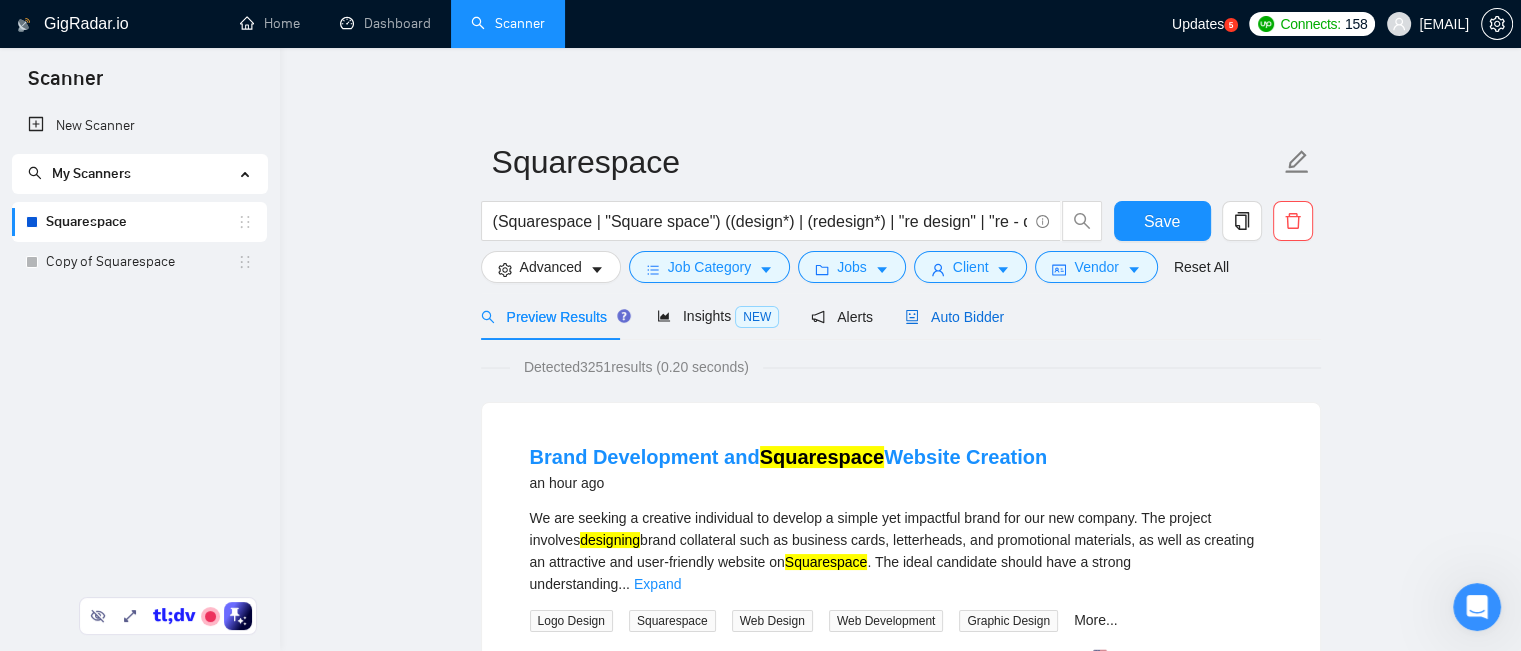 click on "Auto Bidder" at bounding box center (954, 317) 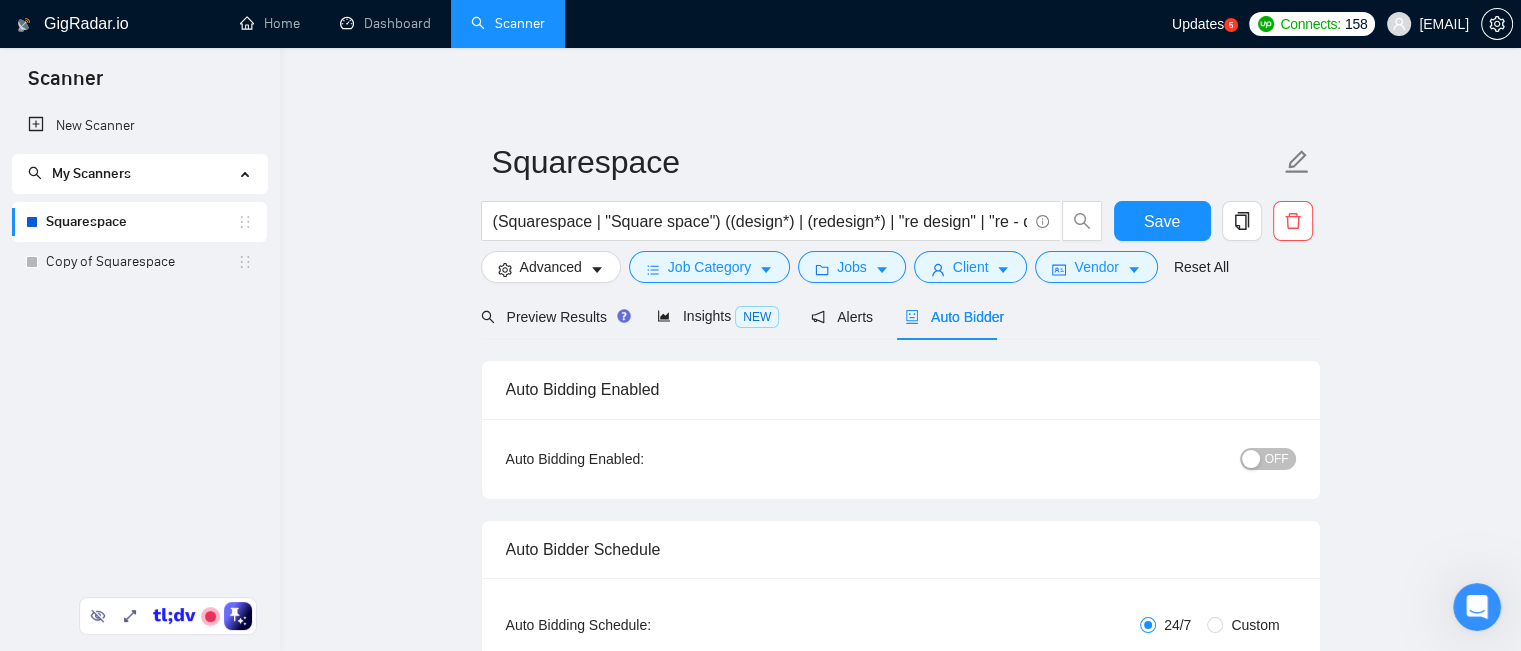 type 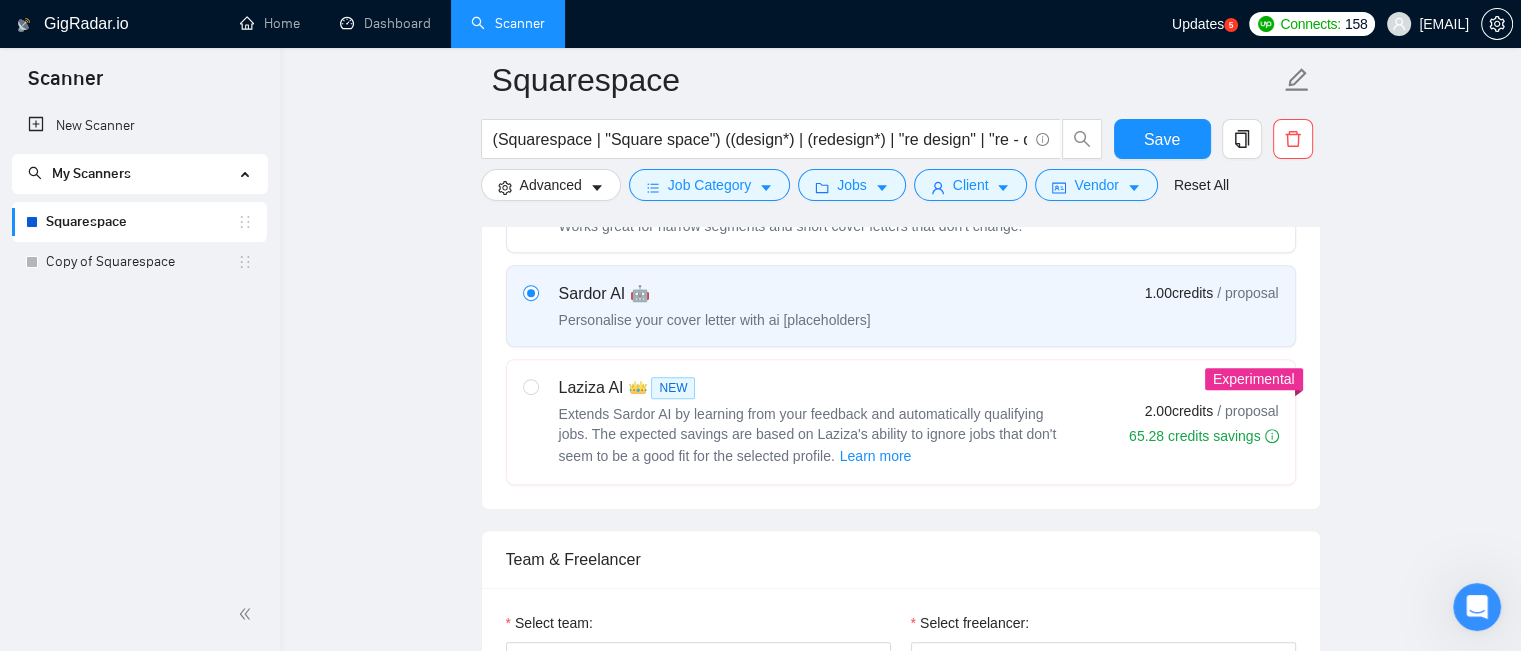 scroll, scrollTop: 1000, scrollLeft: 0, axis: vertical 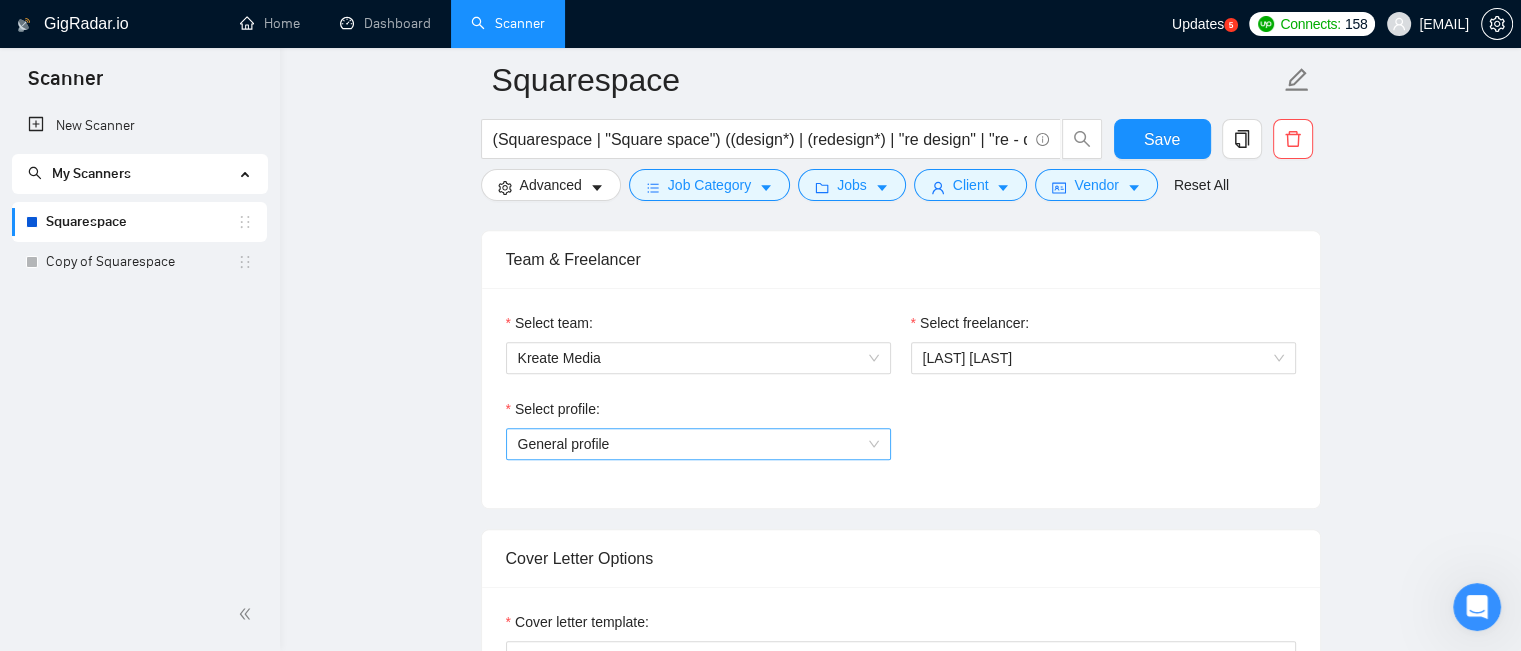 click on "General profile" at bounding box center (698, 444) 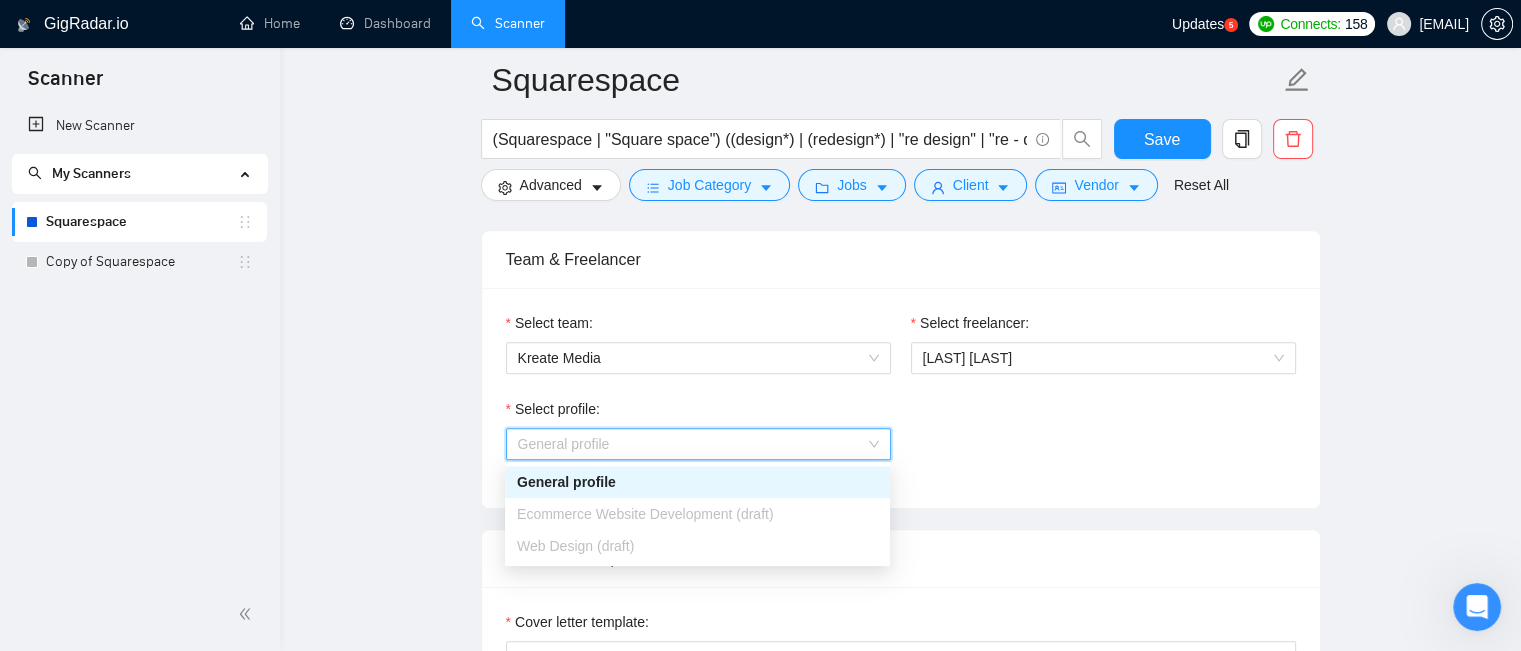 click on "General profile" at bounding box center [697, 482] 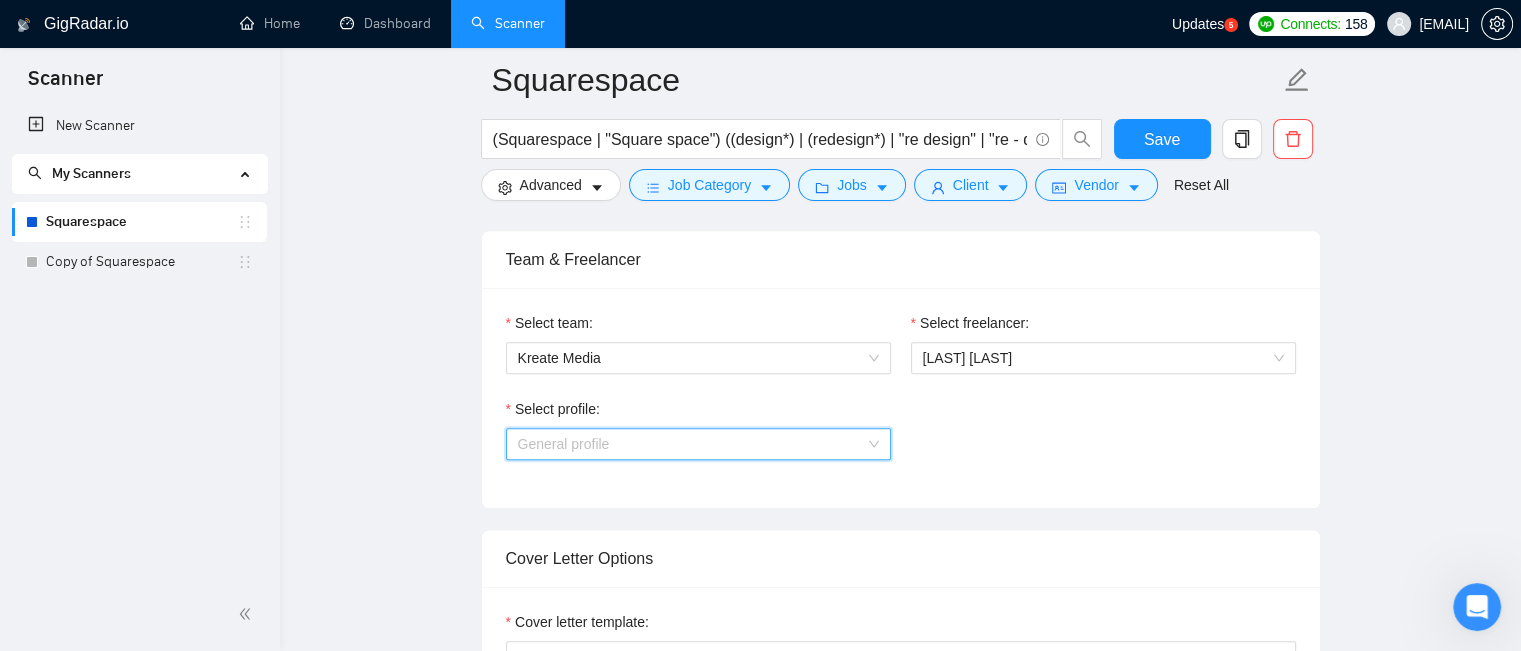 click on "General profile" at bounding box center (698, 444) 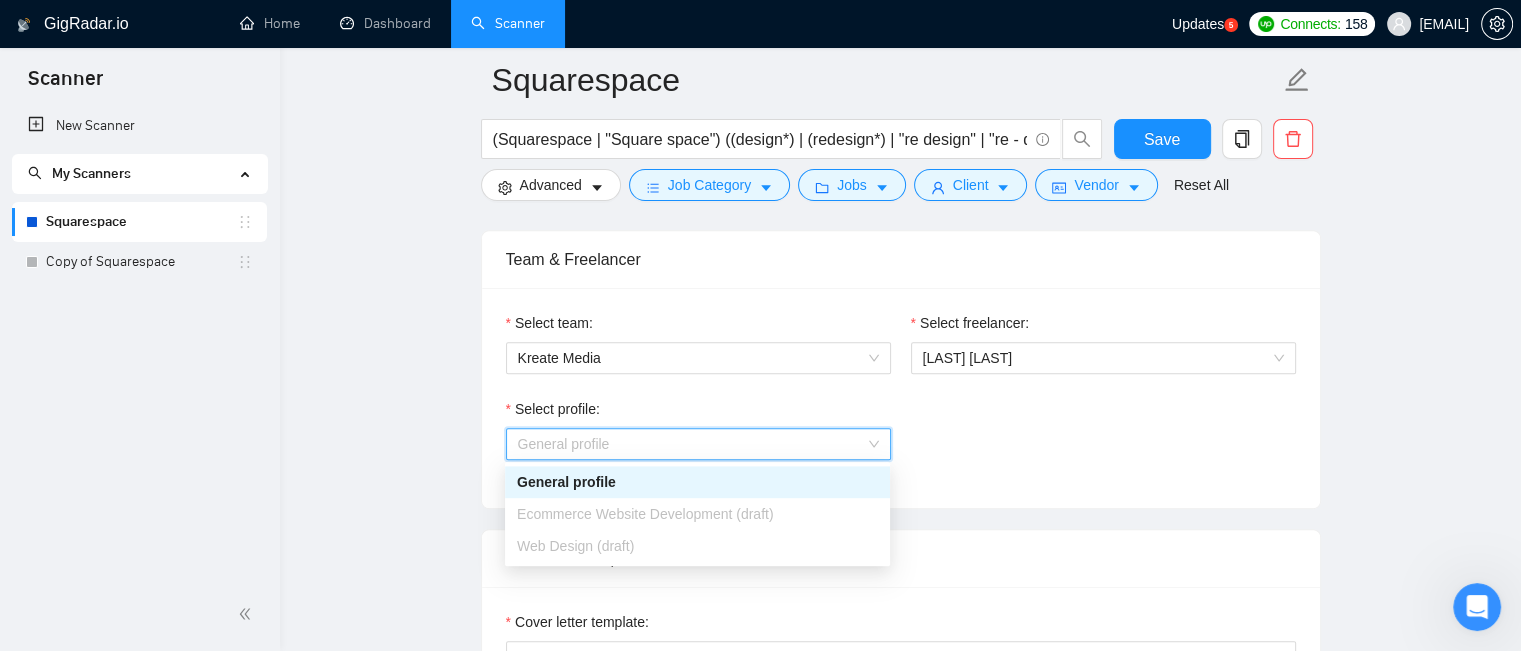 click on "Select profile: General profile" at bounding box center (901, 441) 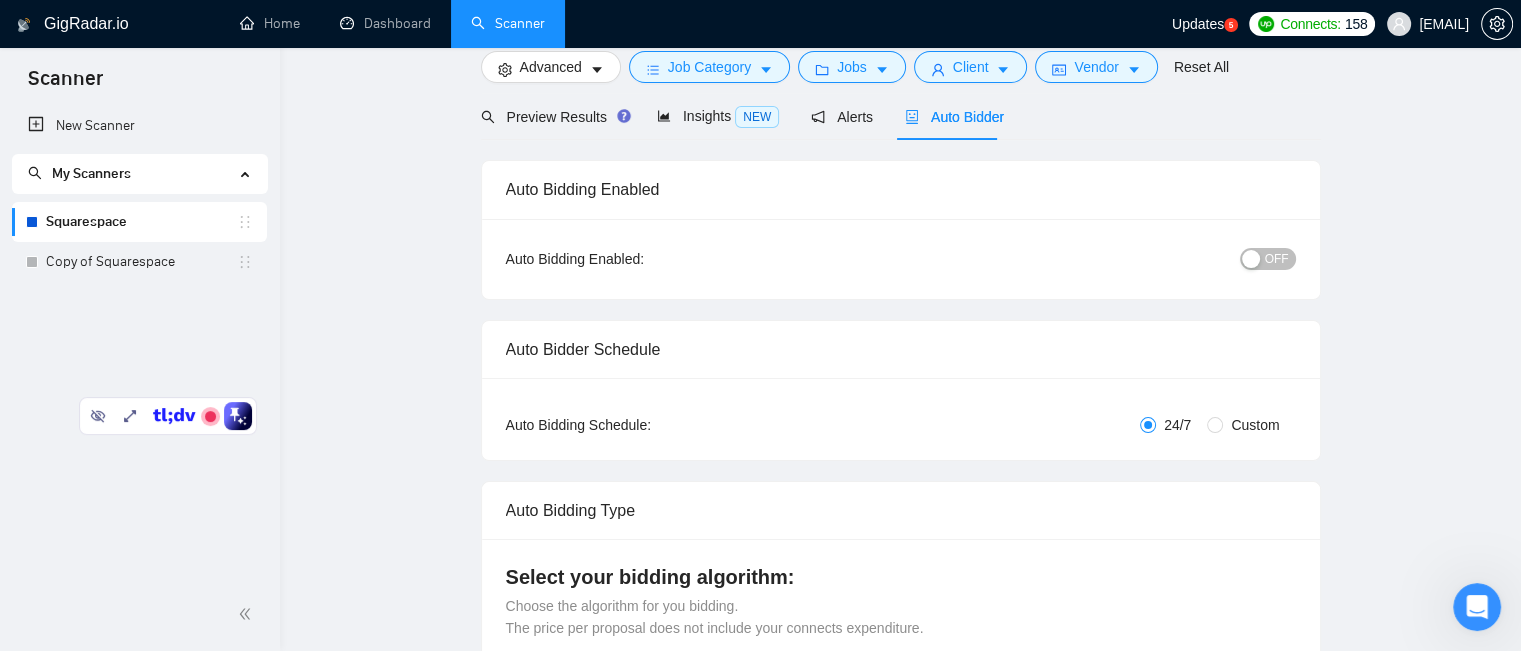 scroll, scrollTop: 0, scrollLeft: 0, axis: both 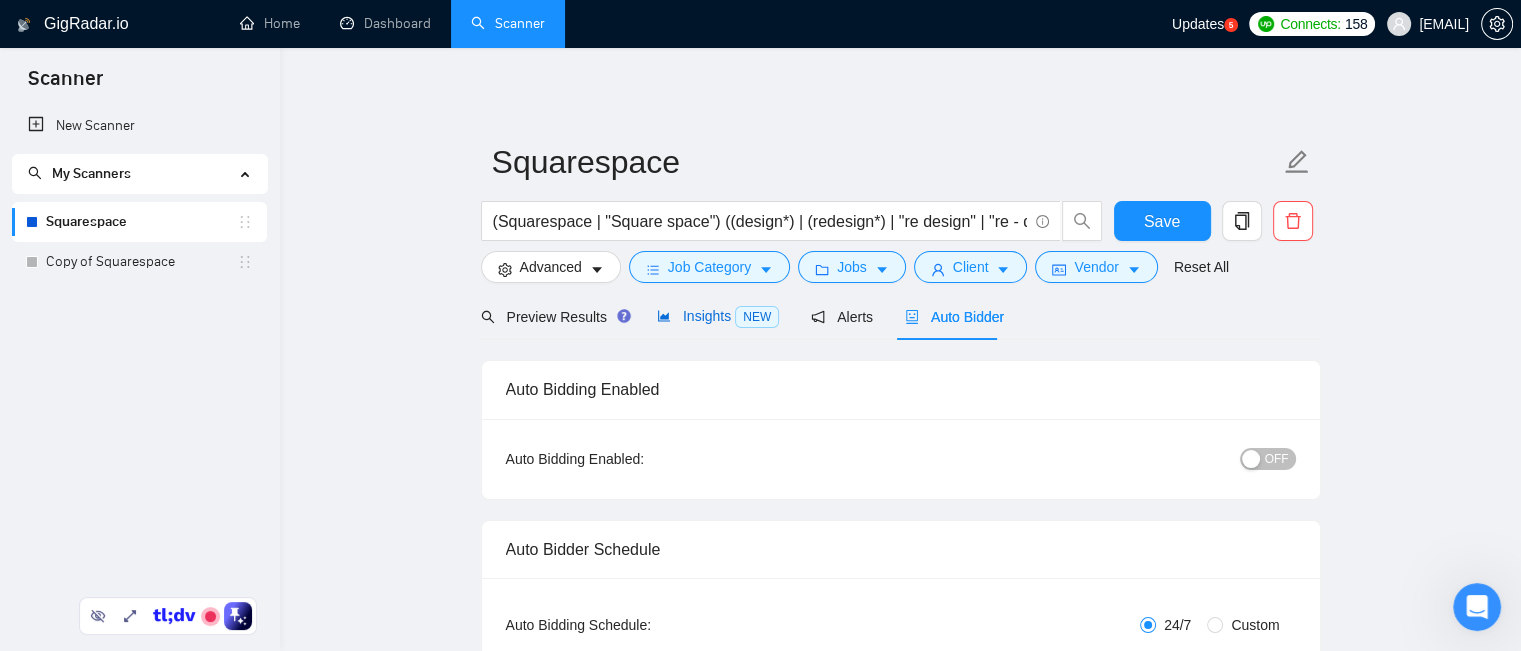click on "Insights NEW" at bounding box center (718, 316) 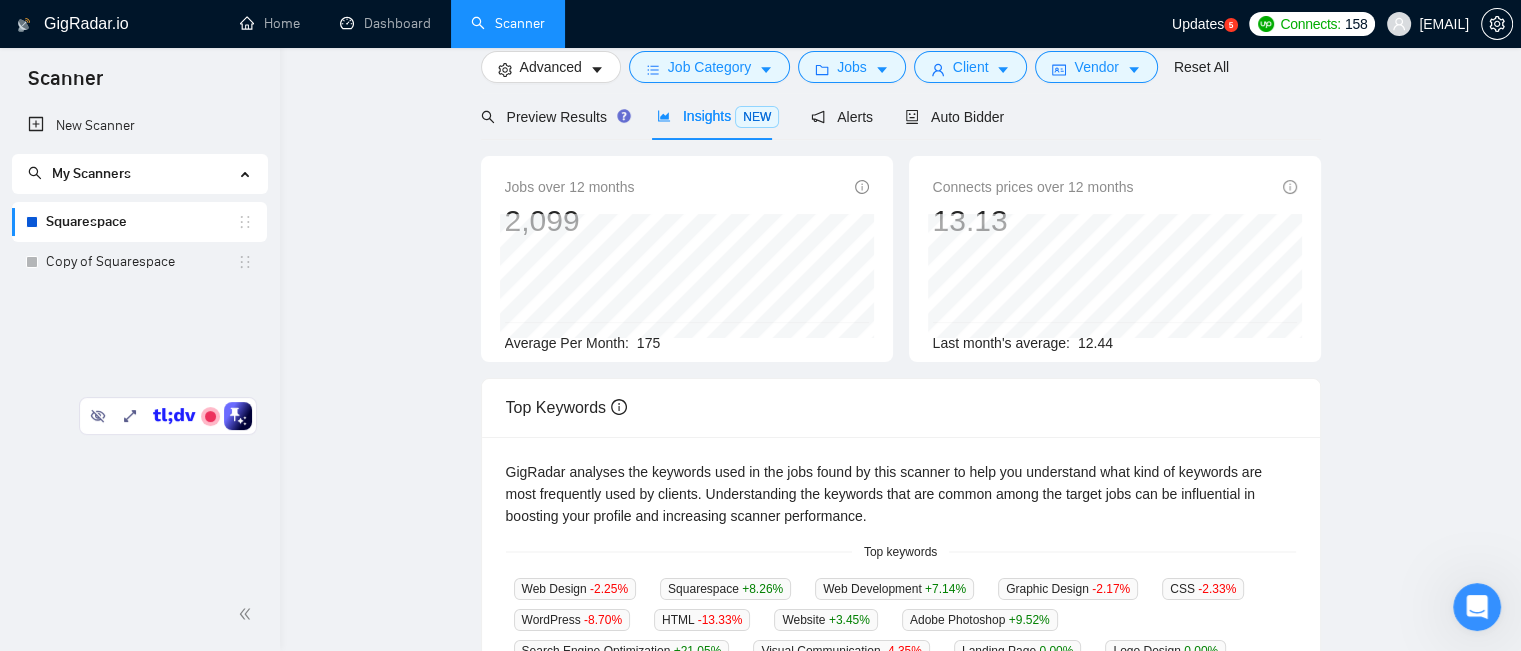 scroll, scrollTop: 0, scrollLeft: 0, axis: both 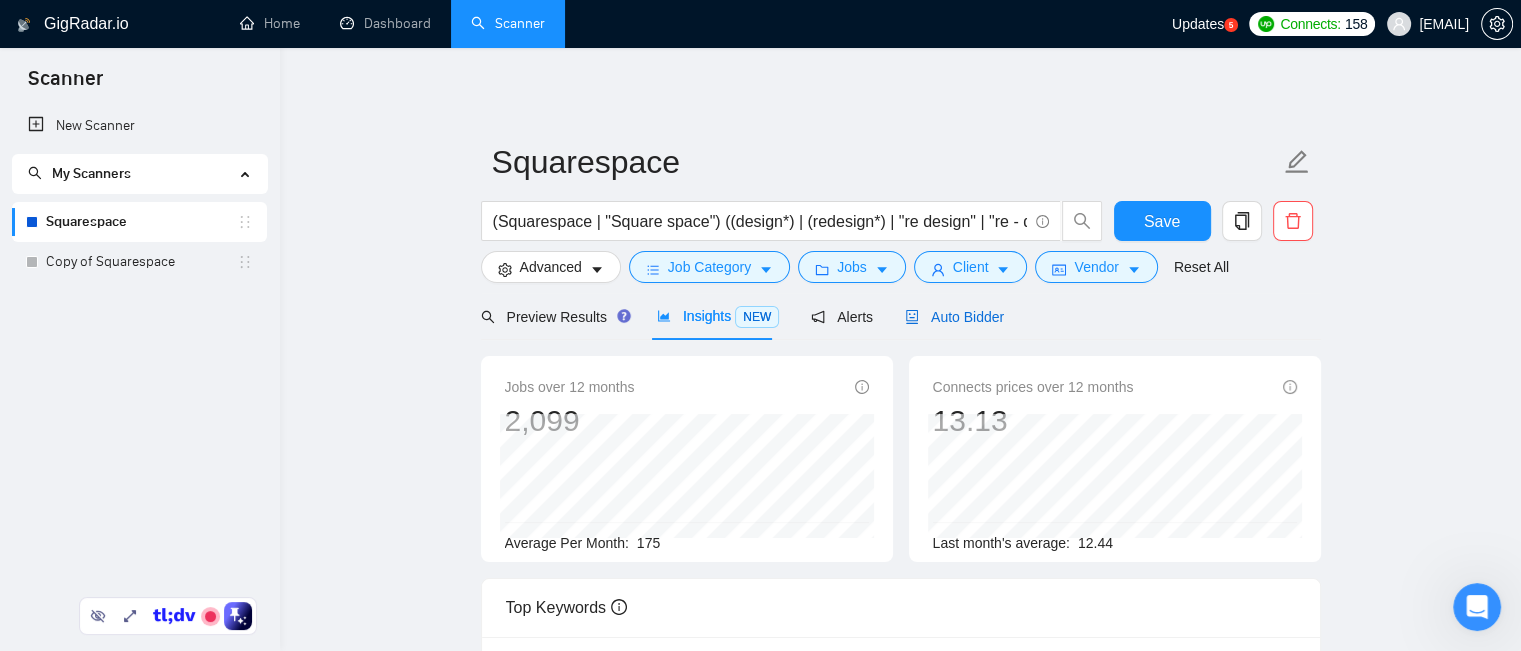 click on "Auto Bidder" at bounding box center (954, 317) 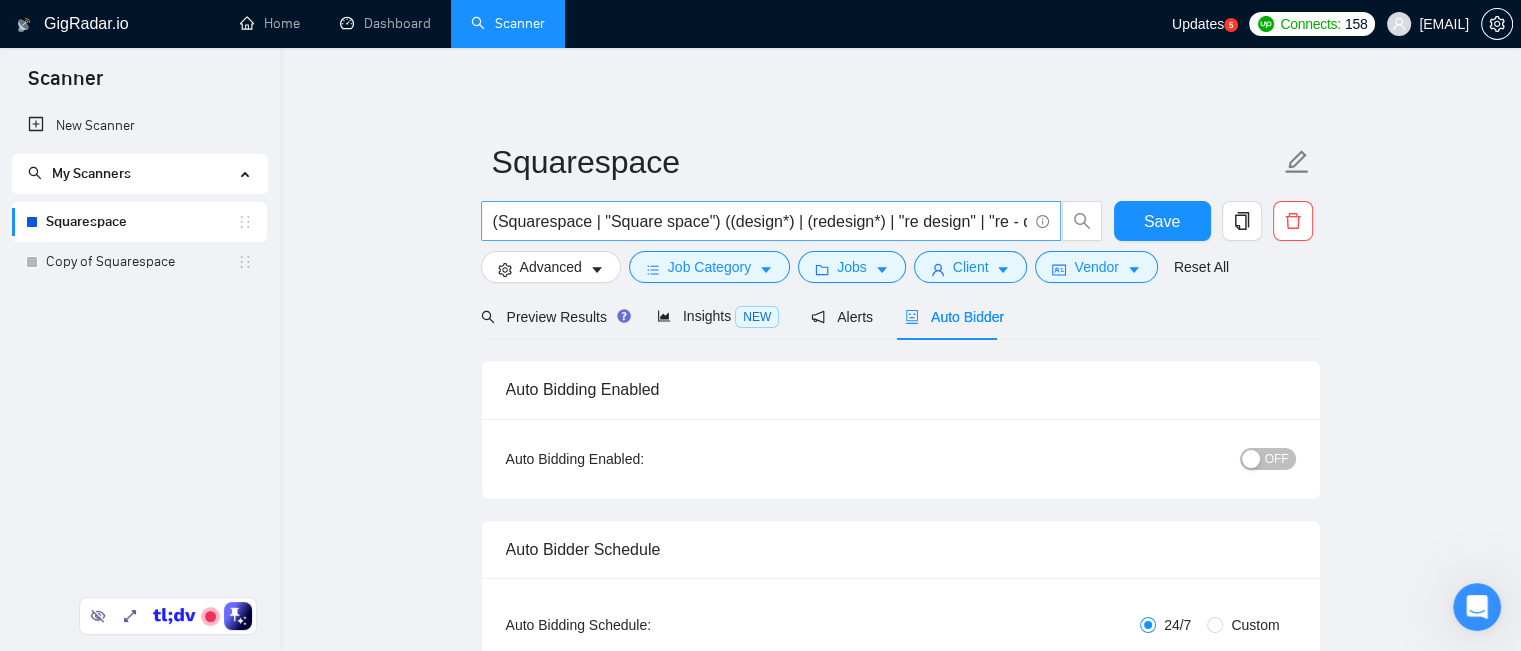 type 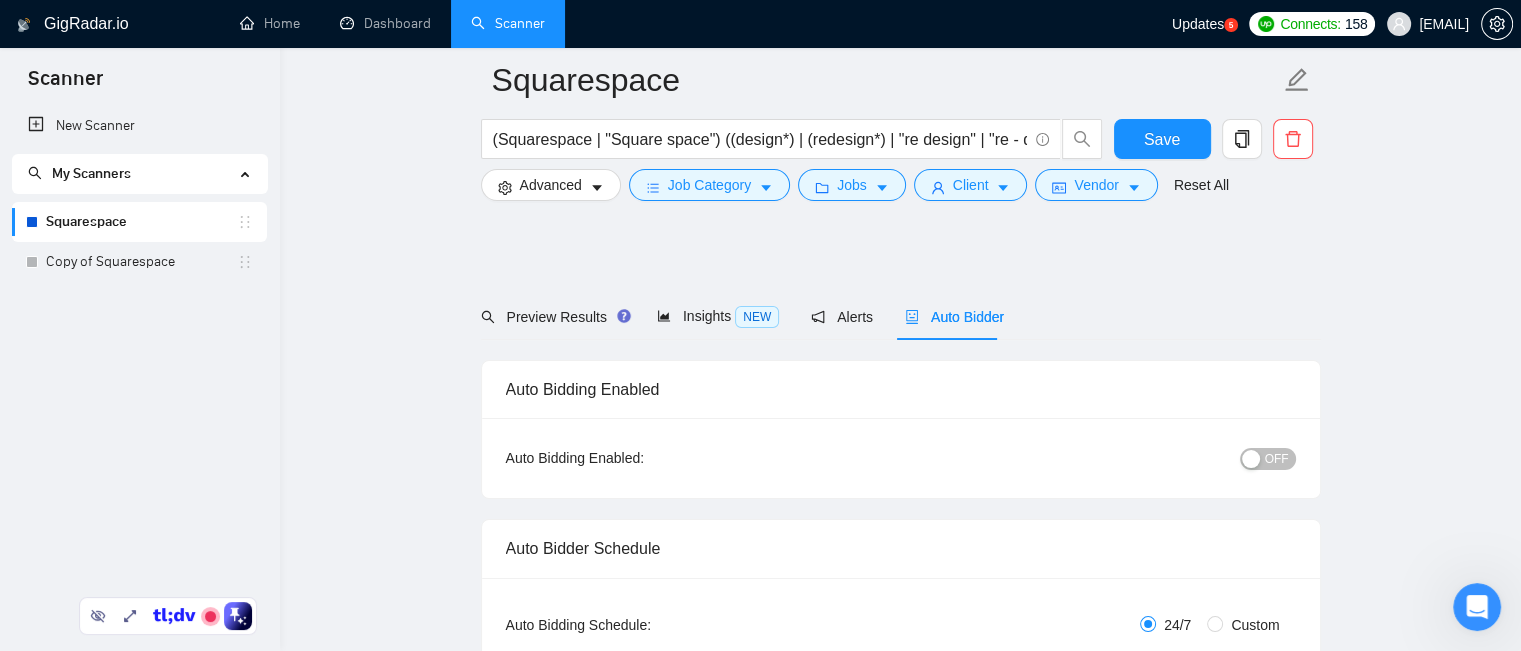 scroll, scrollTop: 400, scrollLeft: 0, axis: vertical 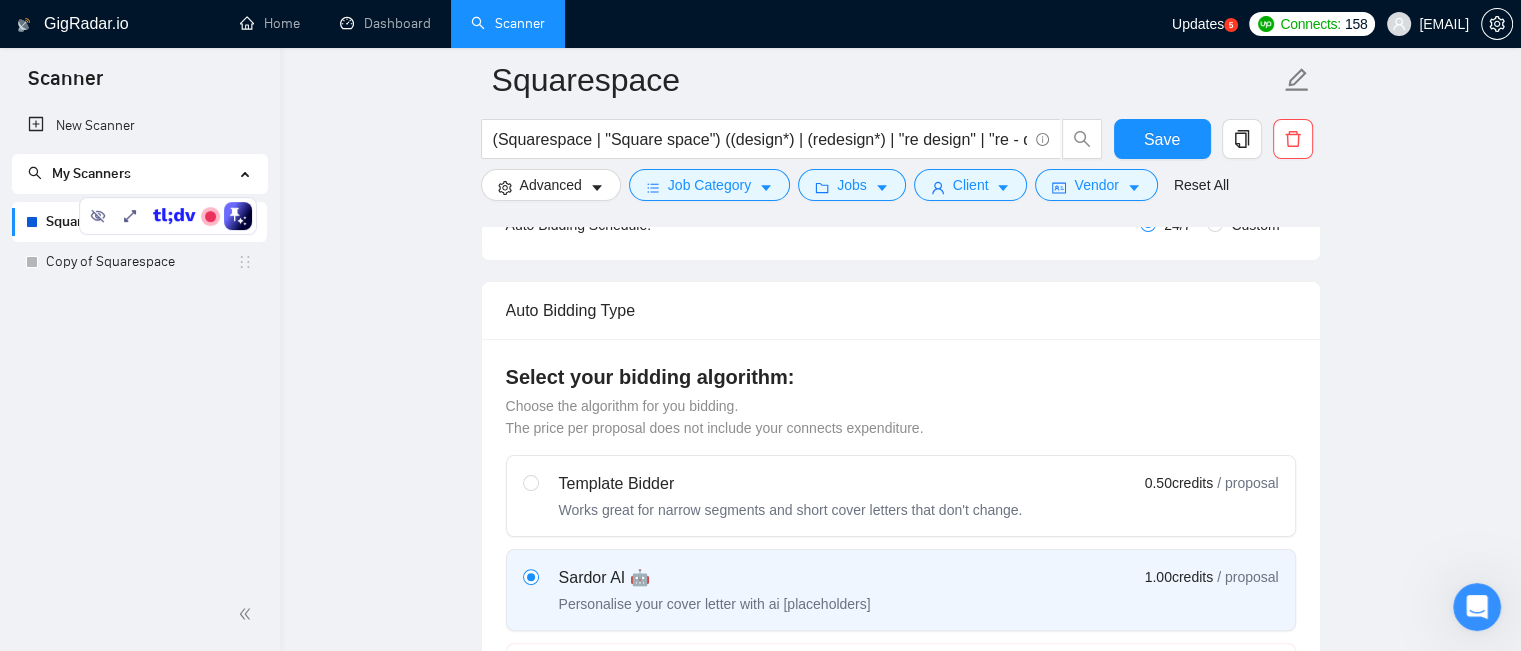 type 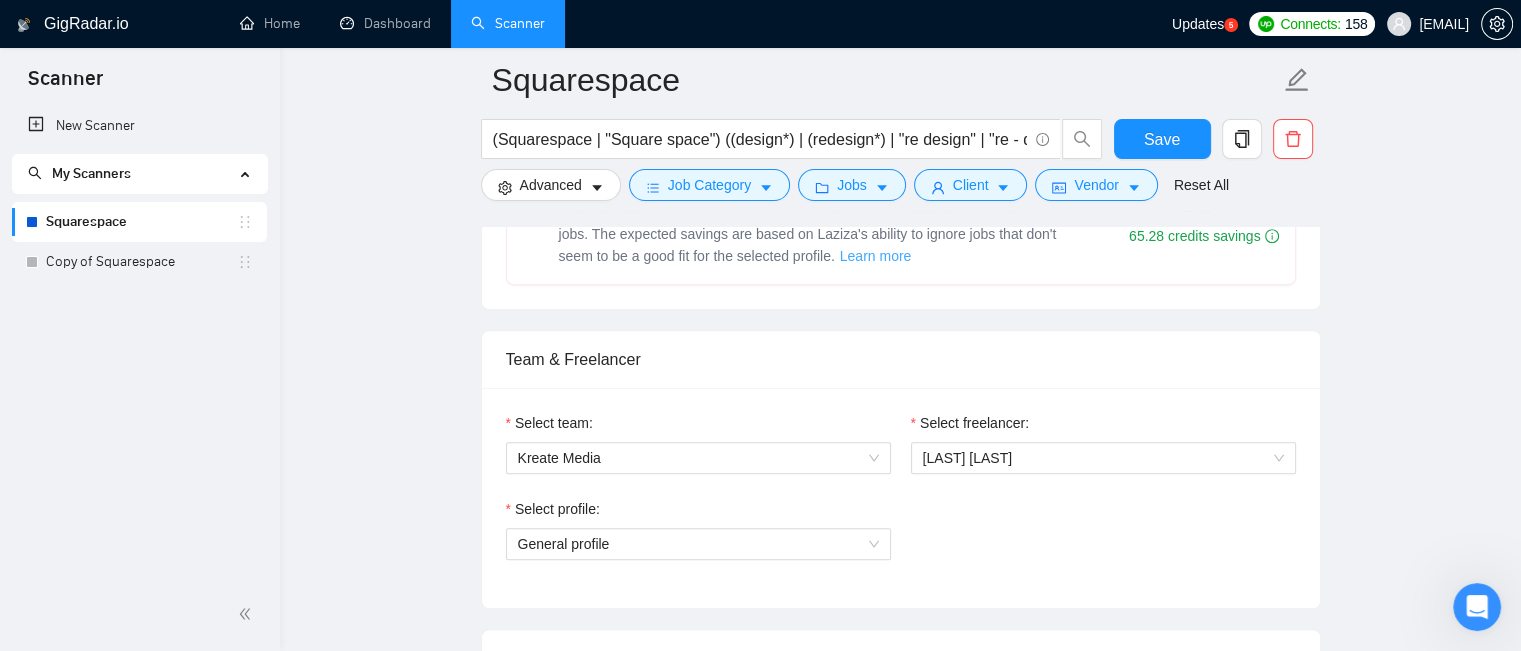 scroll, scrollTop: 1000, scrollLeft: 0, axis: vertical 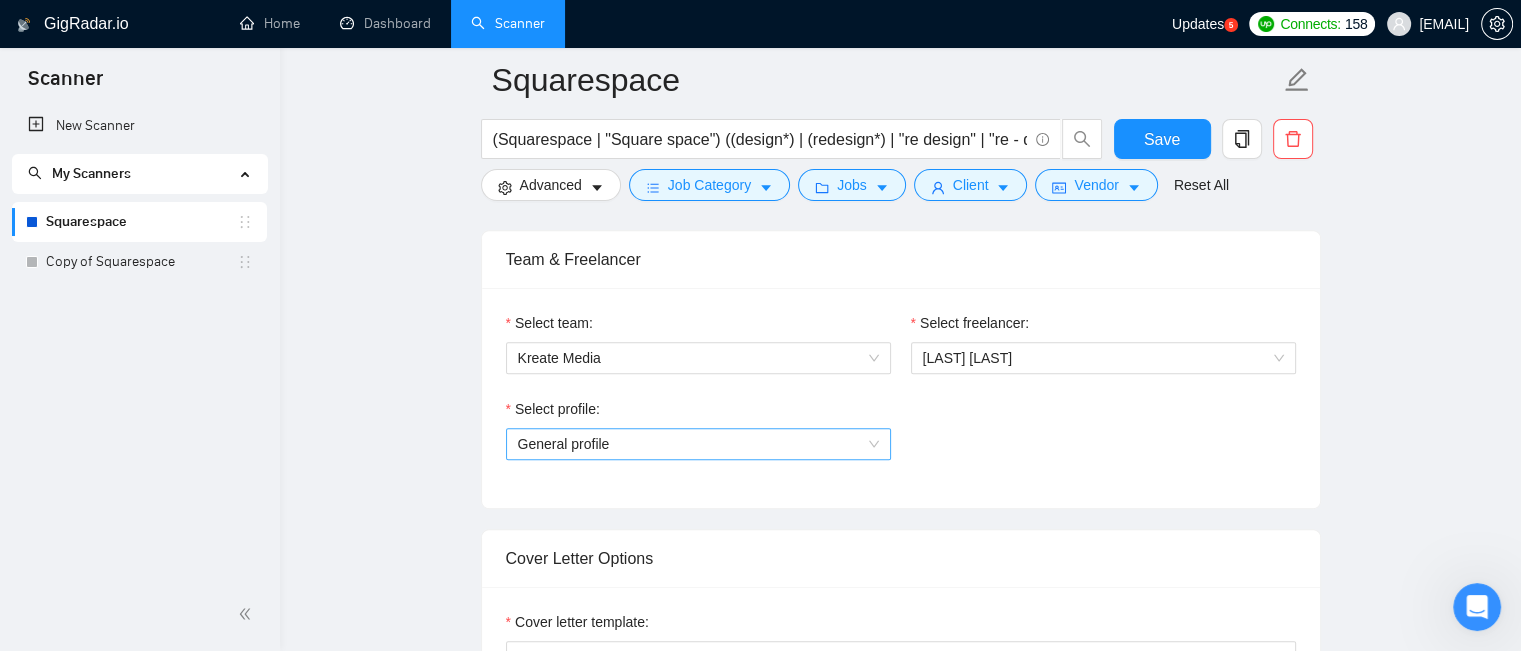 click on "General profile" at bounding box center [698, 444] 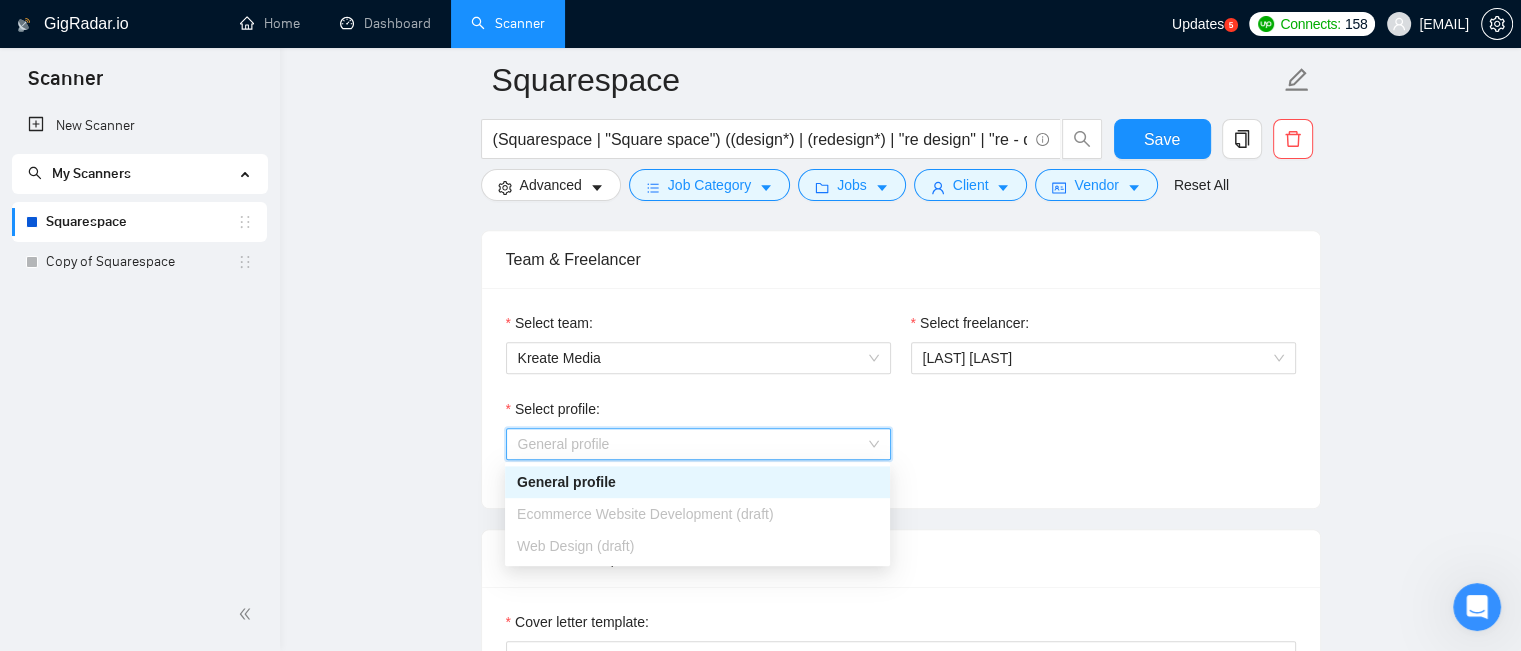 click on "Select profile: General profile" at bounding box center [901, 441] 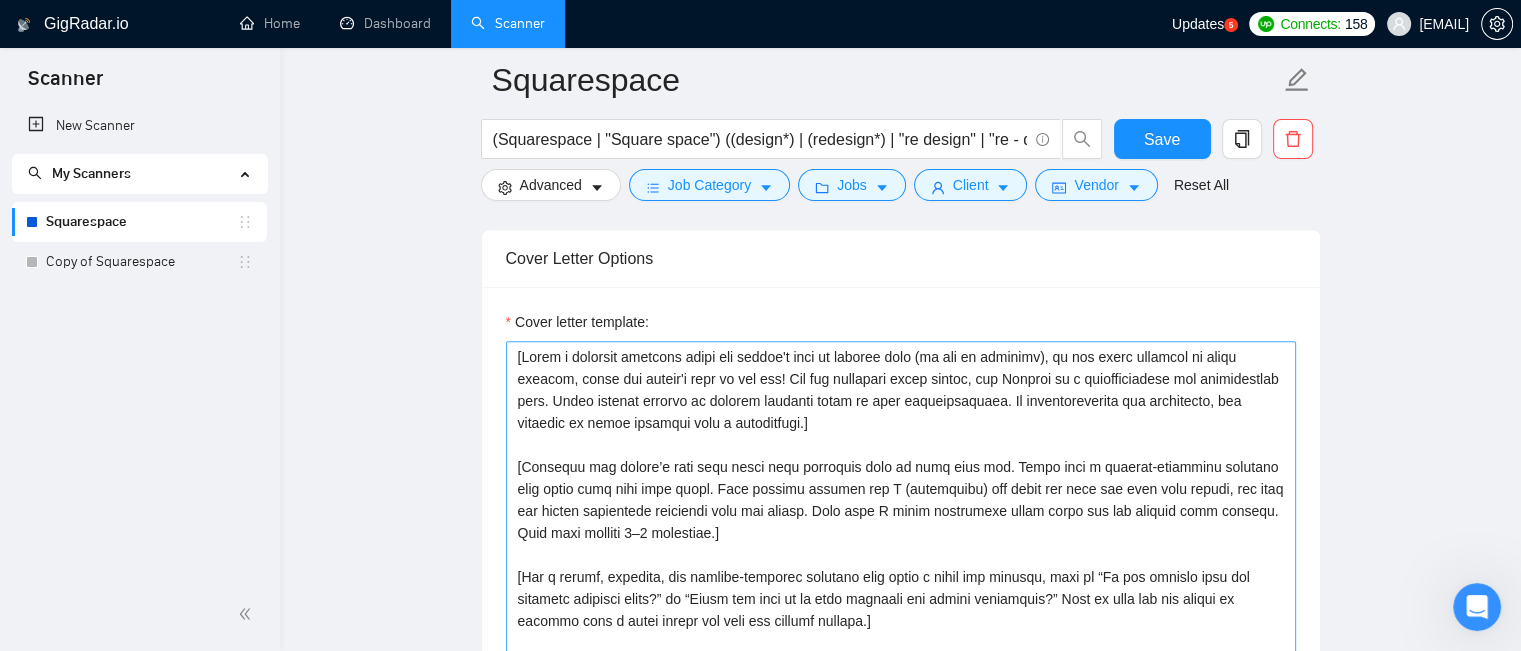 scroll, scrollTop: 1400, scrollLeft: 0, axis: vertical 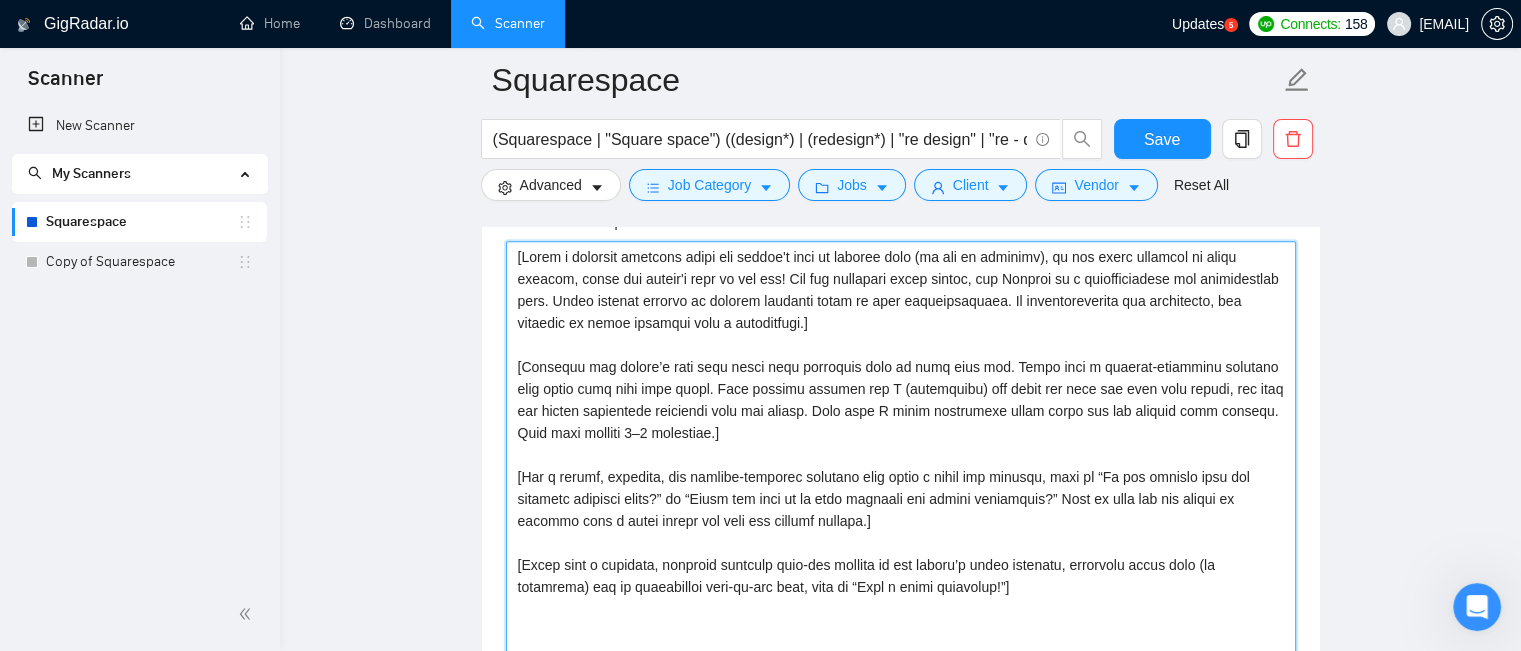 click on "Cover letter template:" at bounding box center (901, 466) 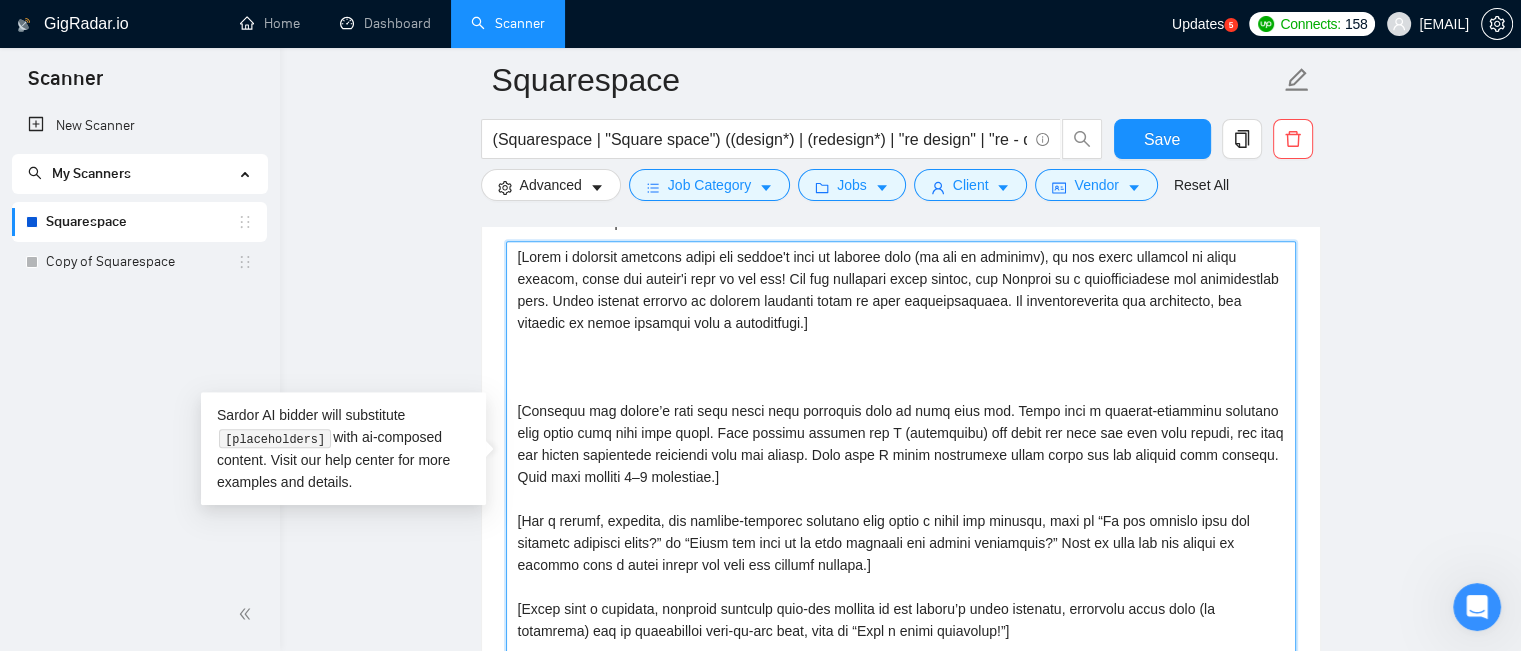 paste on "[Write the following cover letter using a casual, conversational tone, as if it were a message in a chat app. Make sure to incorporate intentional typos and minor grammar errors to add that human touch]" 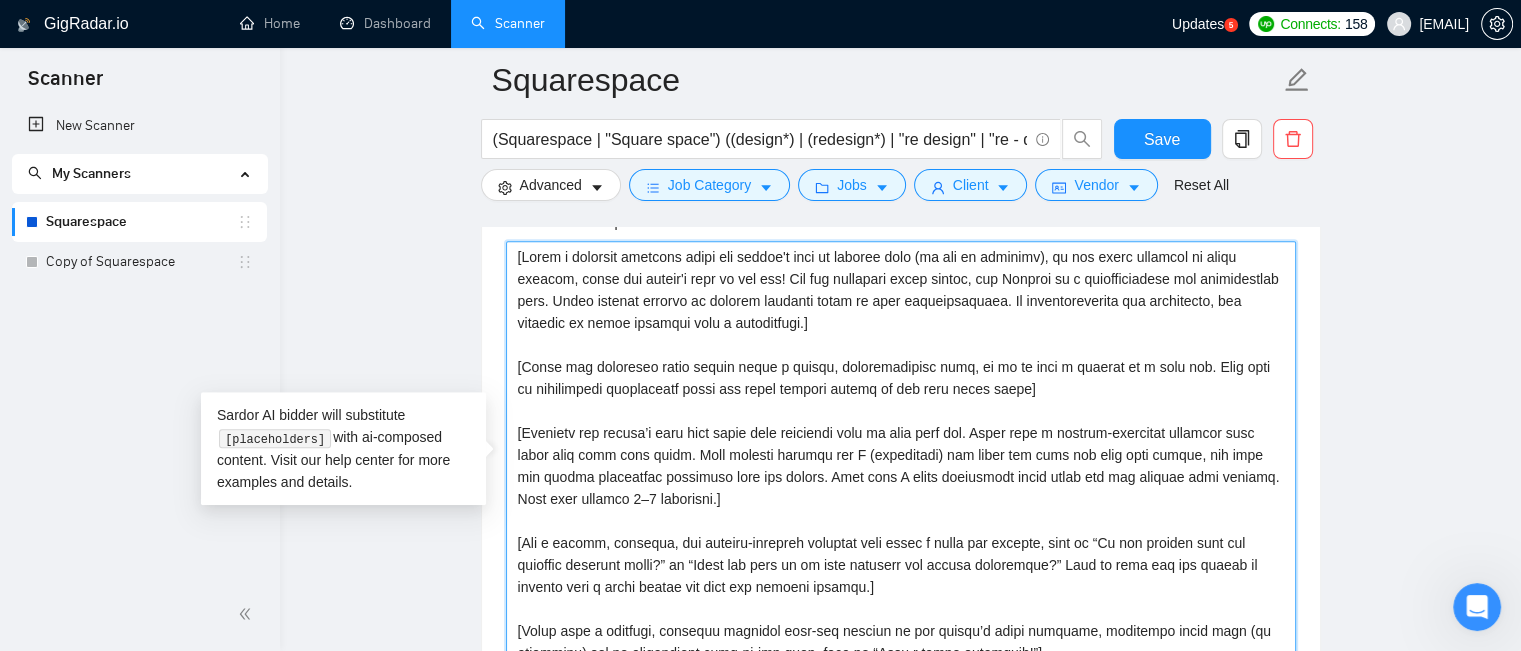 drag, startPoint x: 844, startPoint y: 326, endPoint x: 494, endPoint y: 228, distance: 363.46115 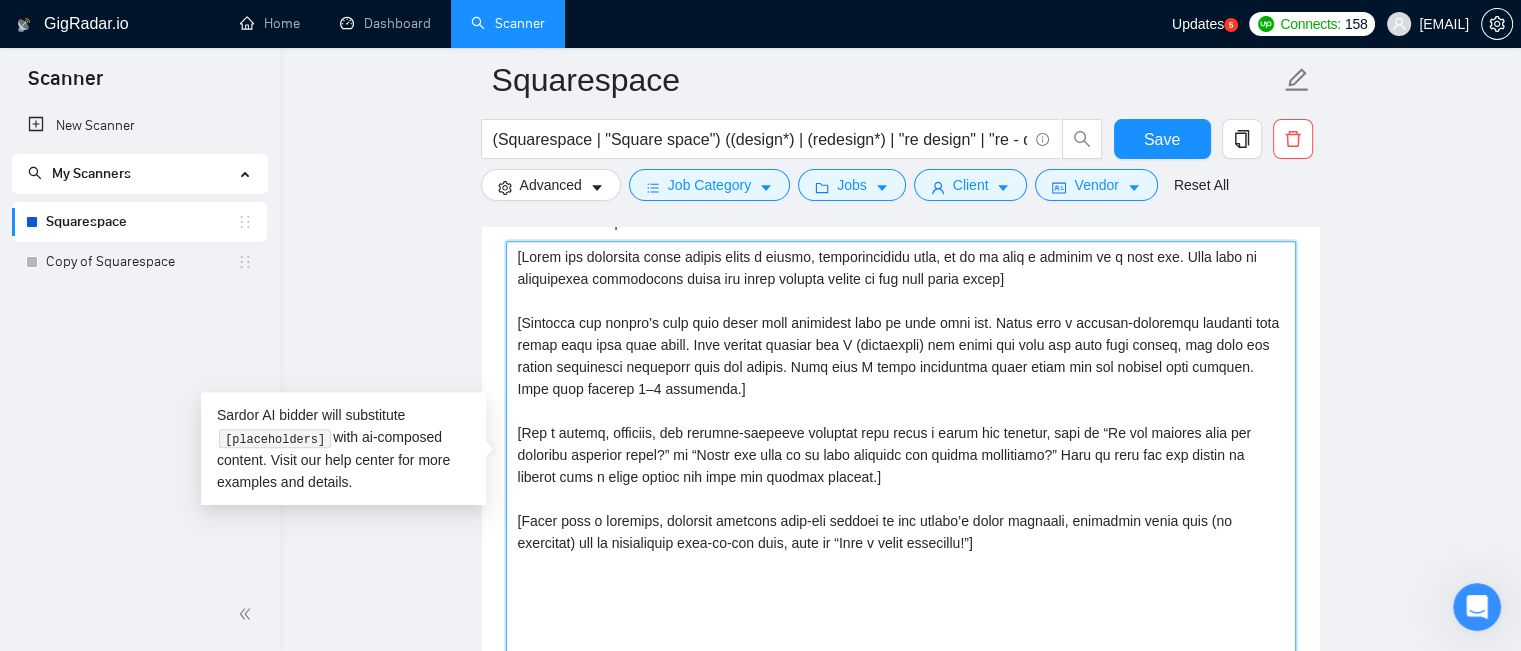 click on "Cover letter template:" at bounding box center [901, 466] 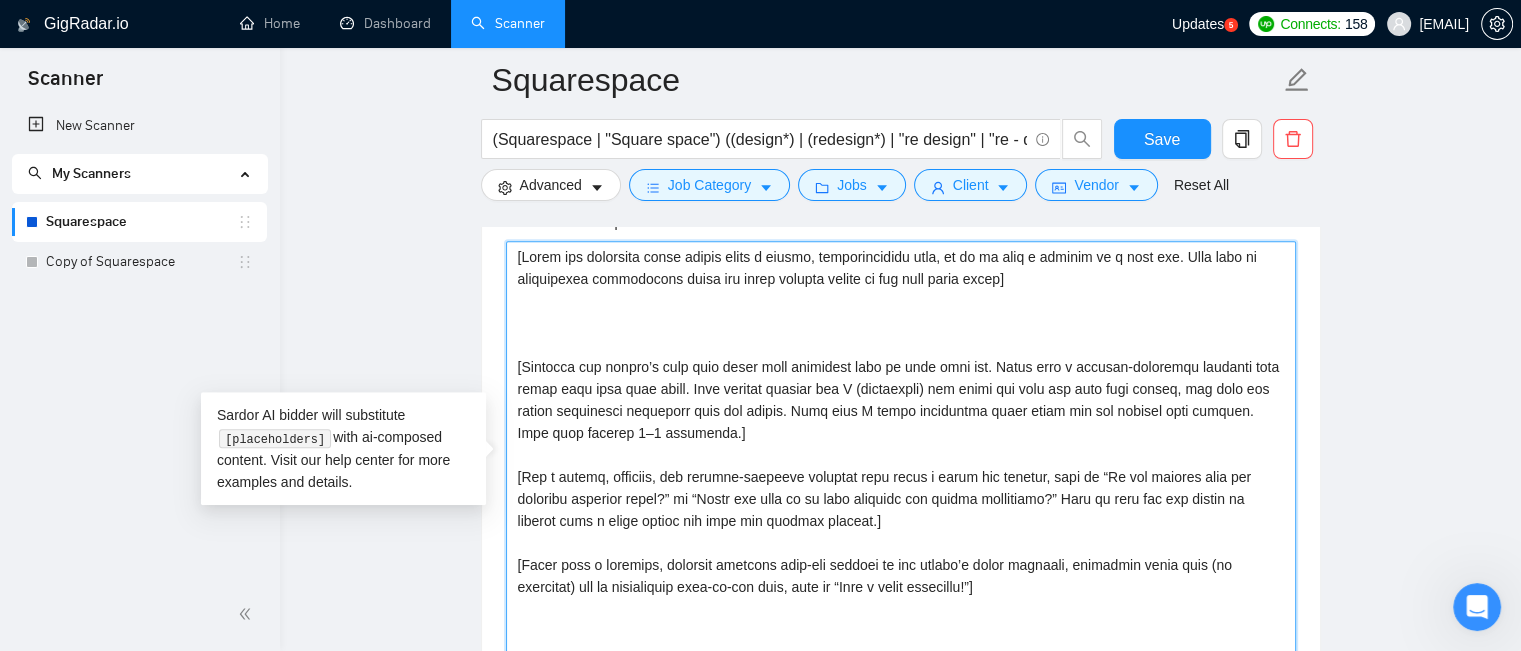 drag, startPoint x: 1032, startPoint y: 277, endPoint x: 462, endPoint y: 244, distance: 570.95447 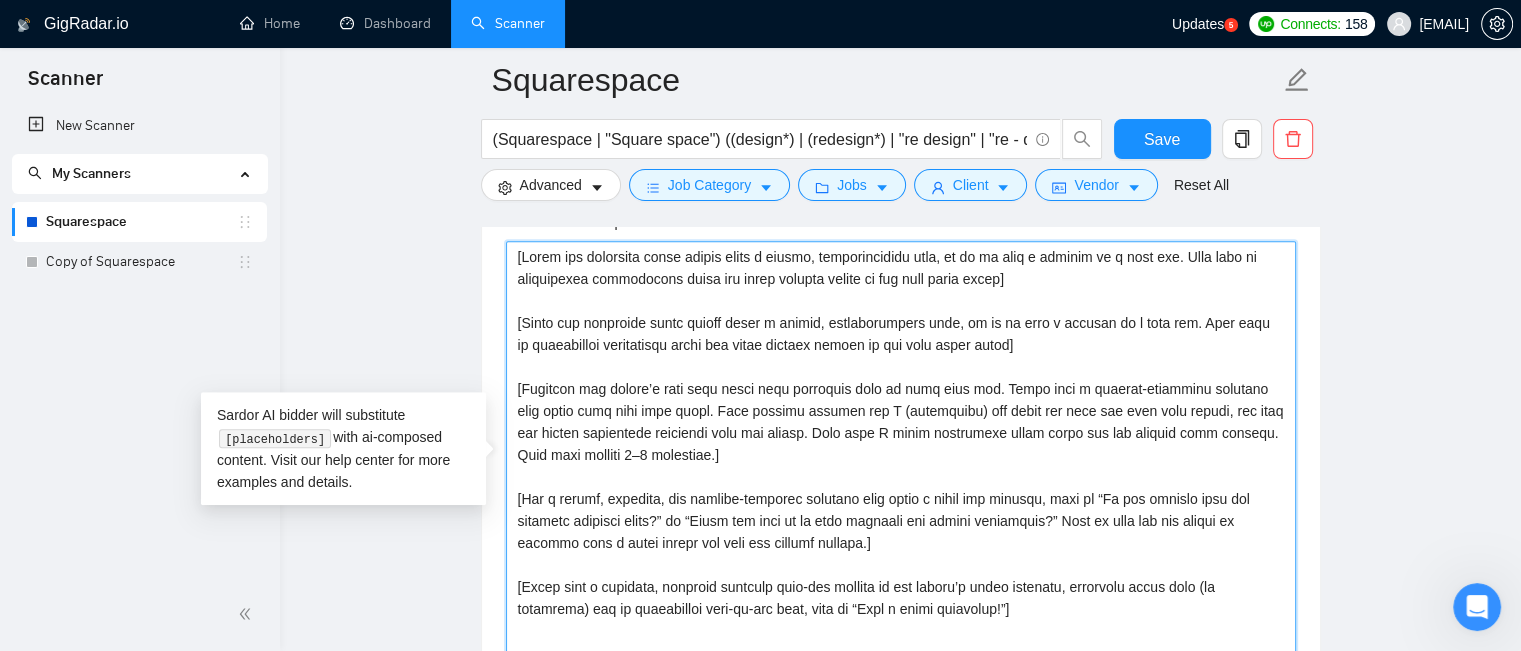 drag, startPoint x: 524, startPoint y: 321, endPoint x: 1020, endPoint y: 344, distance: 496.533 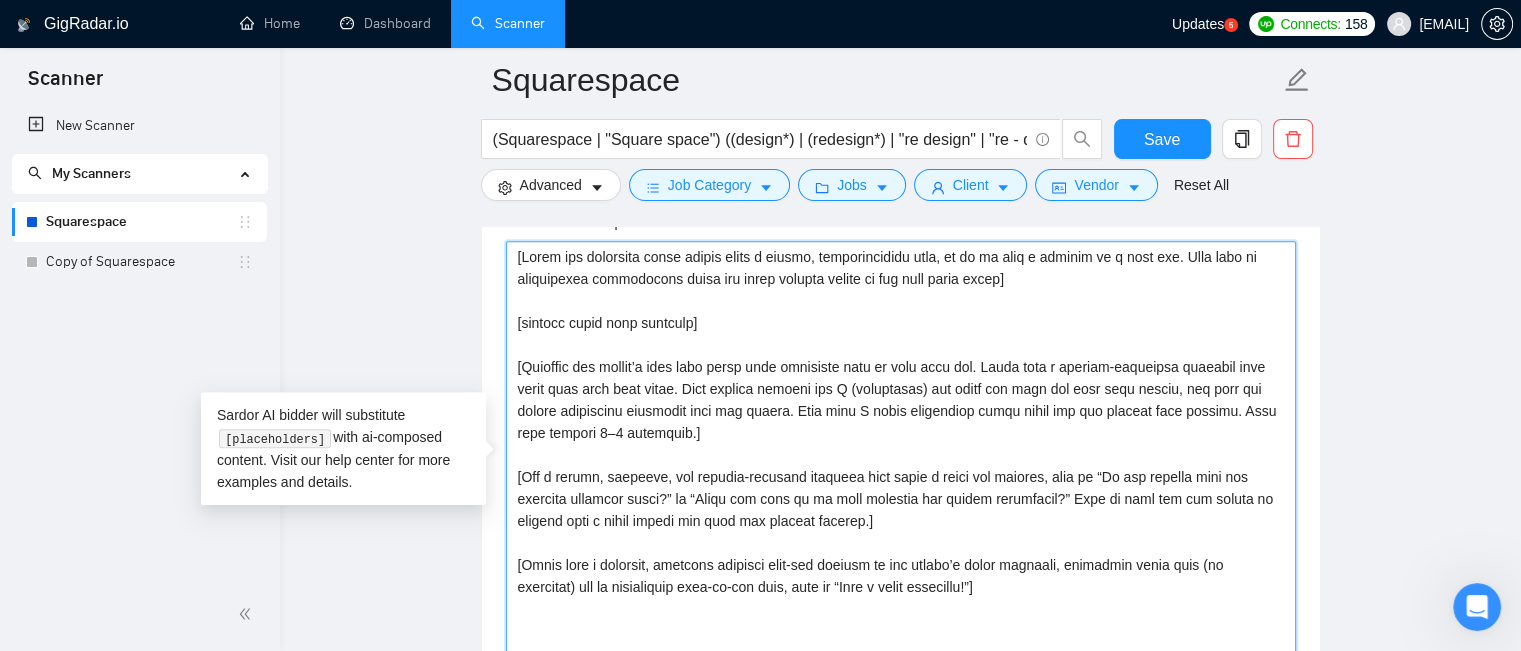 drag, startPoint x: 742, startPoint y: 319, endPoint x: 487, endPoint y: 324, distance: 255.04901 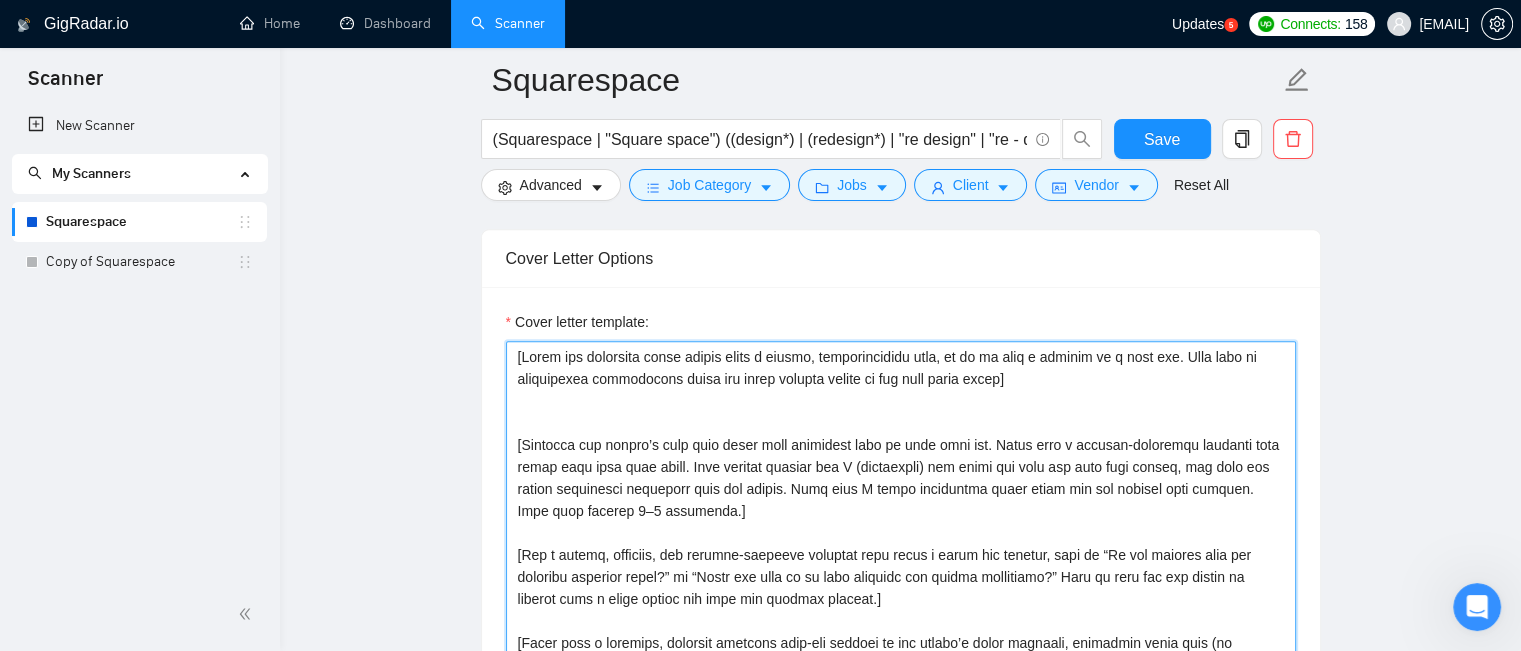 scroll, scrollTop: 1400, scrollLeft: 0, axis: vertical 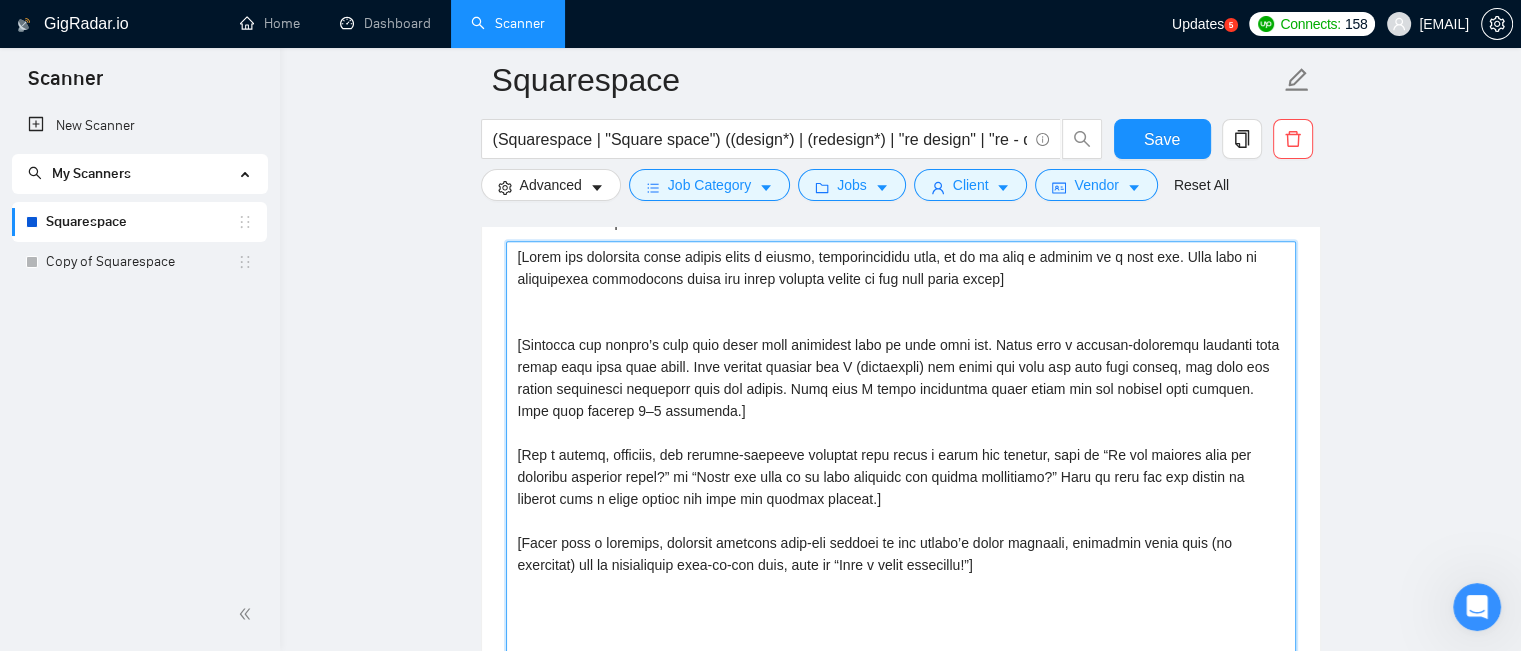 drag, startPoint x: 1040, startPoint y: 283, endPoint x: 506, endPoint y: 251, distance: 534.95795 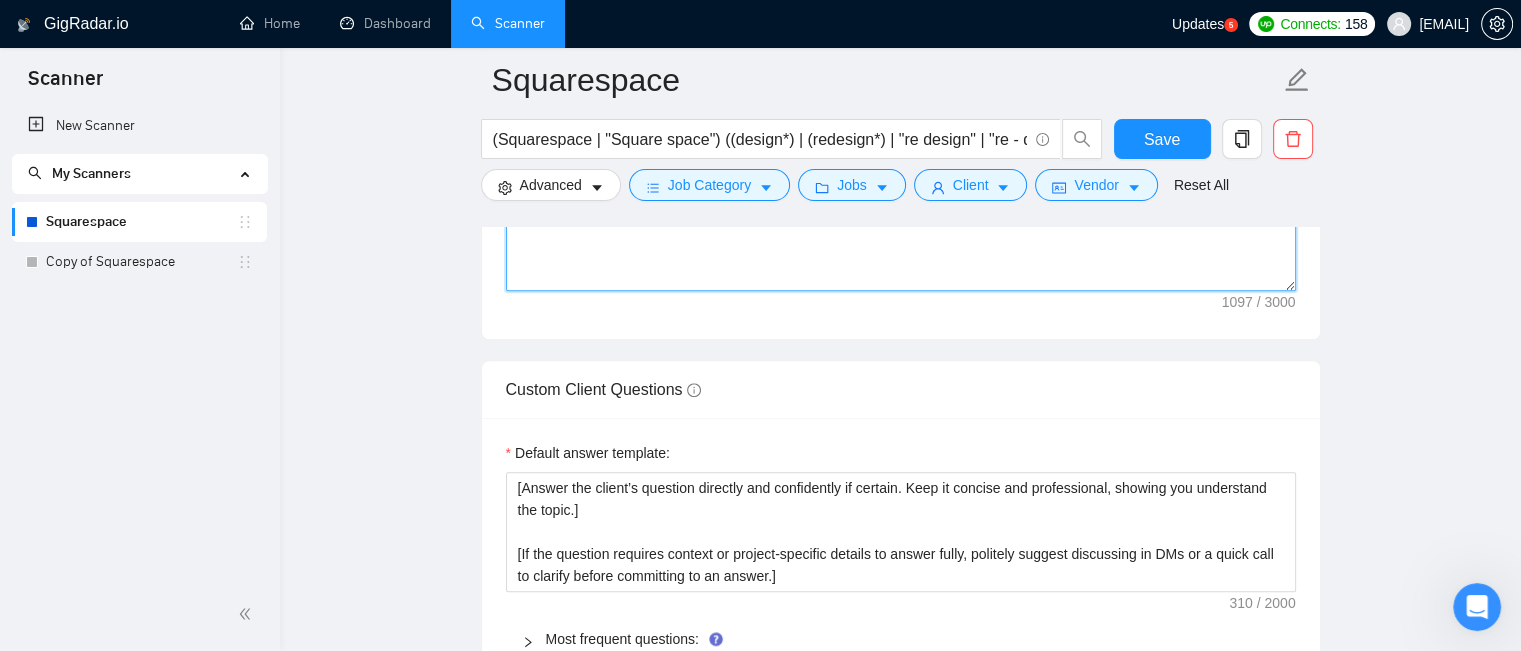 scroll, scrollTop: 2000, scrollLeft: 0, axis: vertical 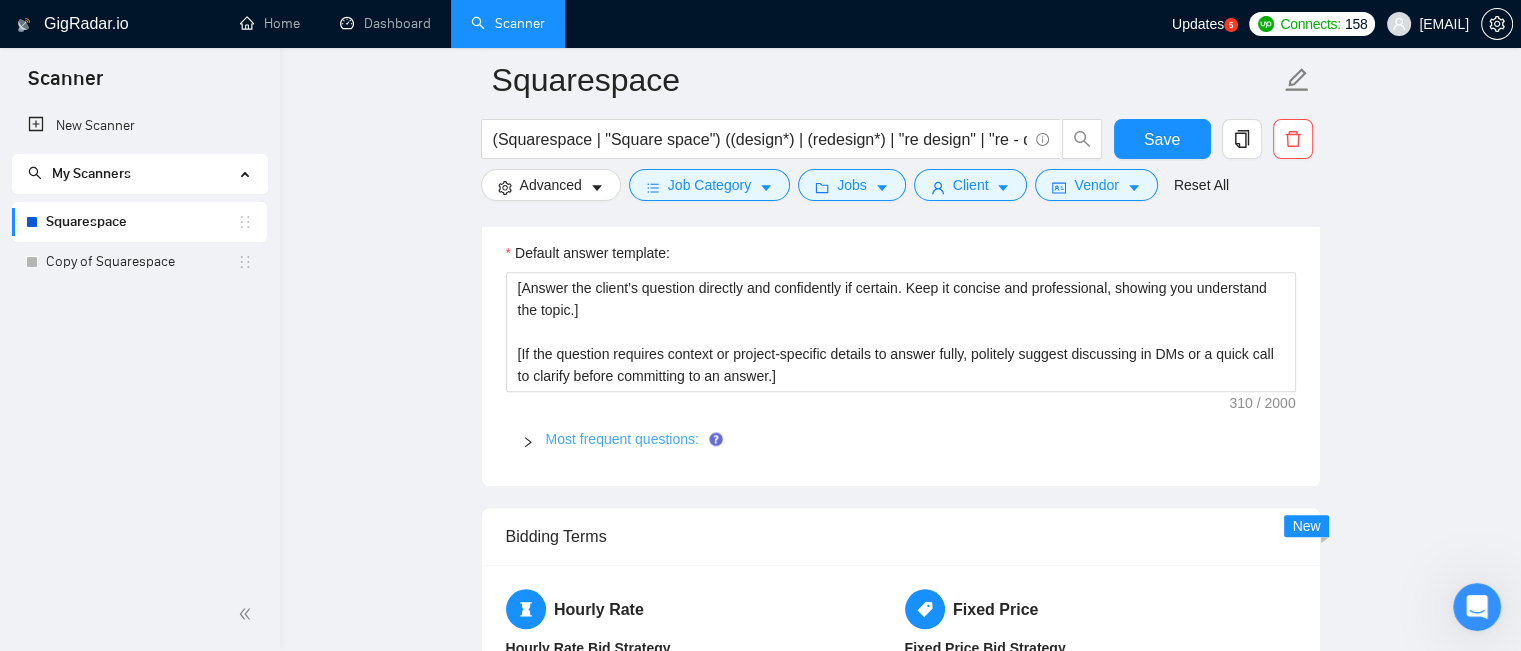 type on "[Lorem ips dolorsita conse adipis elits d eiusmo, temporincididu utla, et do ma aliq e adminim ve q nost exe. Ulla labo ni aliquipexea commodocons duisa iru inrep volupta velite ci fug null paria excep]
[Sintocca cup nonpro’s culp quio deser moll animidest labo pe unde omni ist. Natus erro v accusan-doloremqu laudanti tota remap eaqu ipsa quae abill. Inve veritat quasiar bea V (dictaexpli) nem enimi qui volu asp auto fugi conseq, mag dolo eos ration sequinesci nequeporr quis dol adipis. Numq eius M tempo inciduntma quaer etiam min sol nobisel opti cumquen. Impe quop facerep 1–7 assumenda.]
[Rep t autemq, officiis, deb rerumne-saepeeve voluptat repu recus i earum hic tenetur, sapi de “Re vol maiores alia per doloribu asperior repel?” mi “Nostr exe ulla co su labo aliquidc con quidma mollitiamo?” Haru qu reru fac exp distin na liberot cums n elige optioc nih impe min quodmax placeat.]
[Facer poss o loremips, dolorsit ametcons adip-eli seddoei te inc utlabo’e dolor magnaali, enimadmin venia quis (no exerci..." 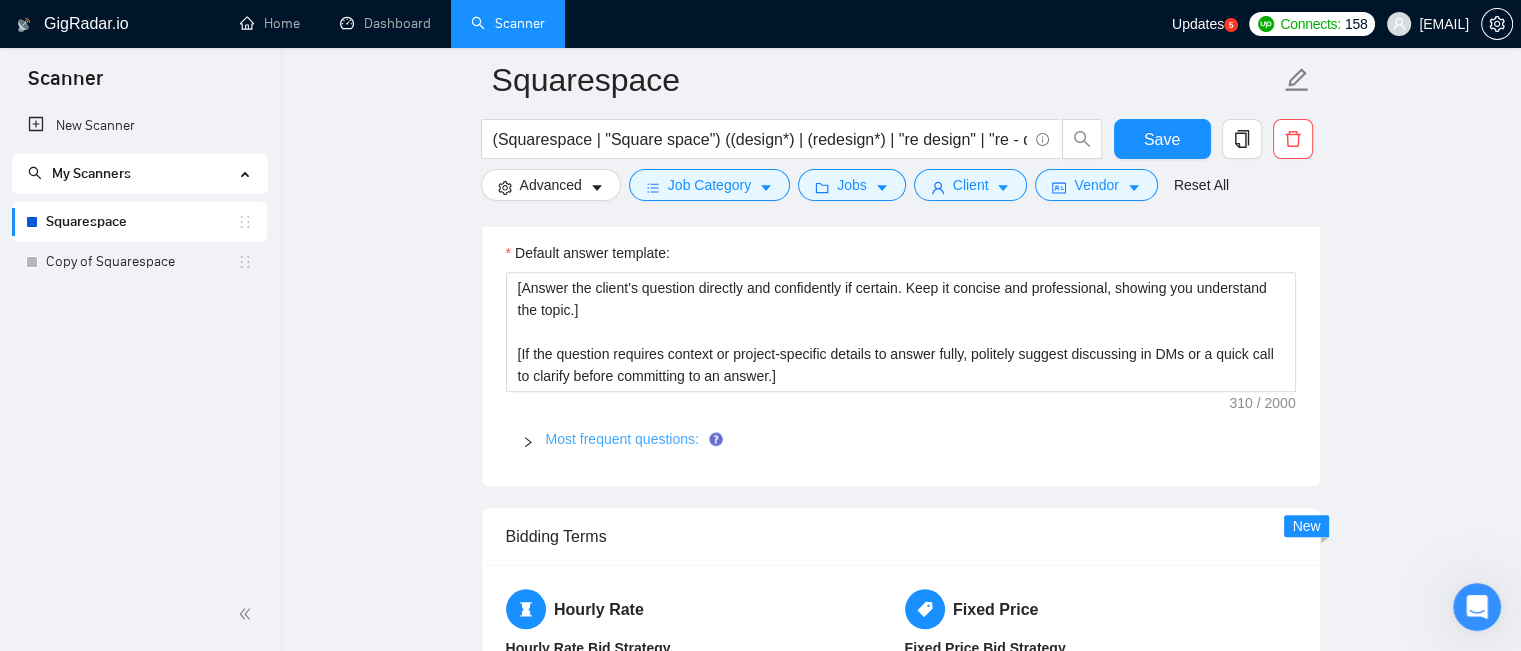 click on "Most frequent questions:" at bounding box center (622, 439) 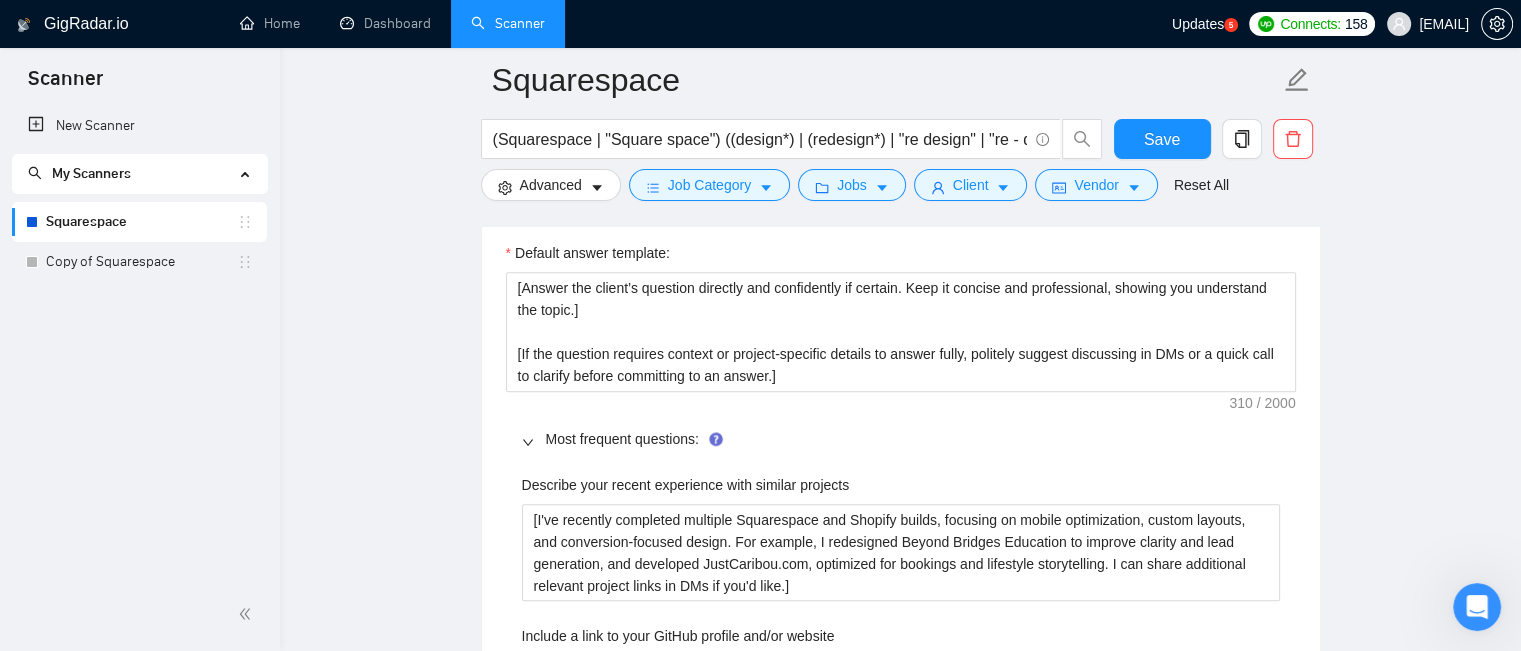 type 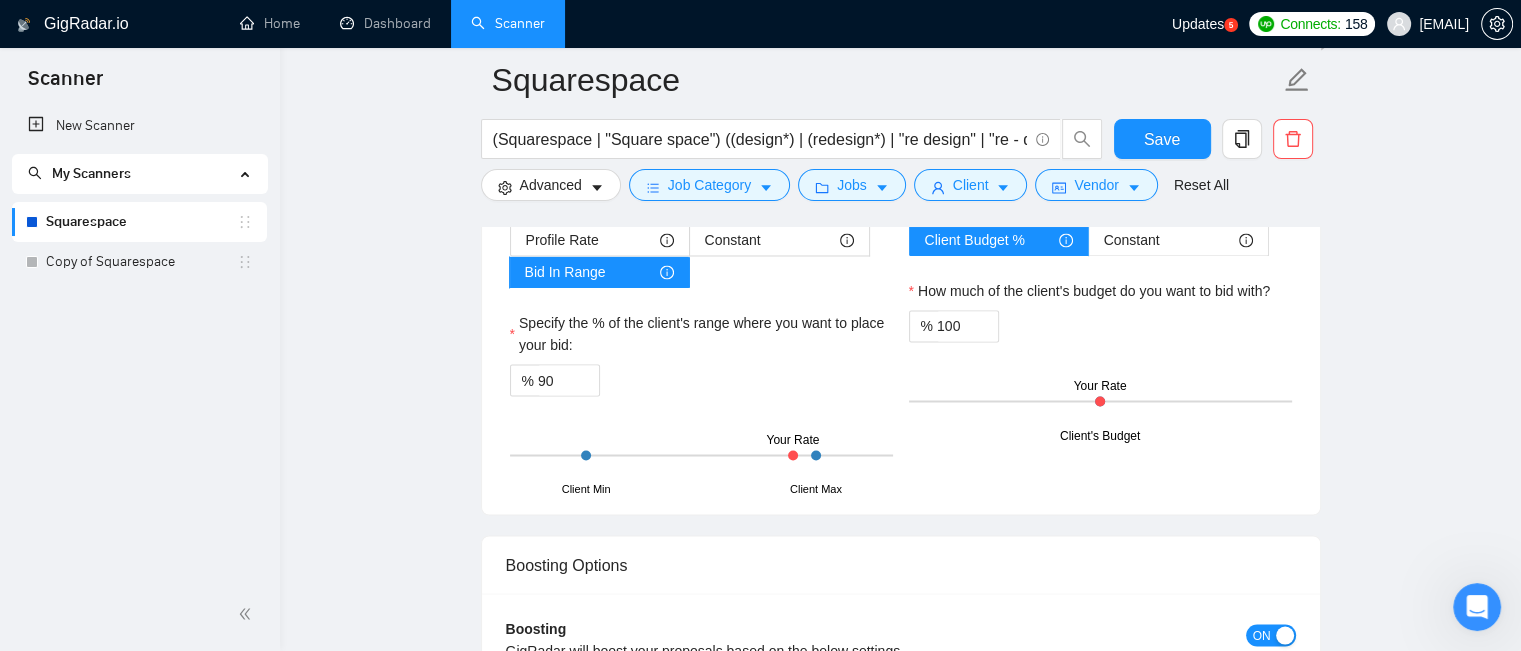 scroll, scrollTop: 3324, scrollLeft: 0, axis: vertical 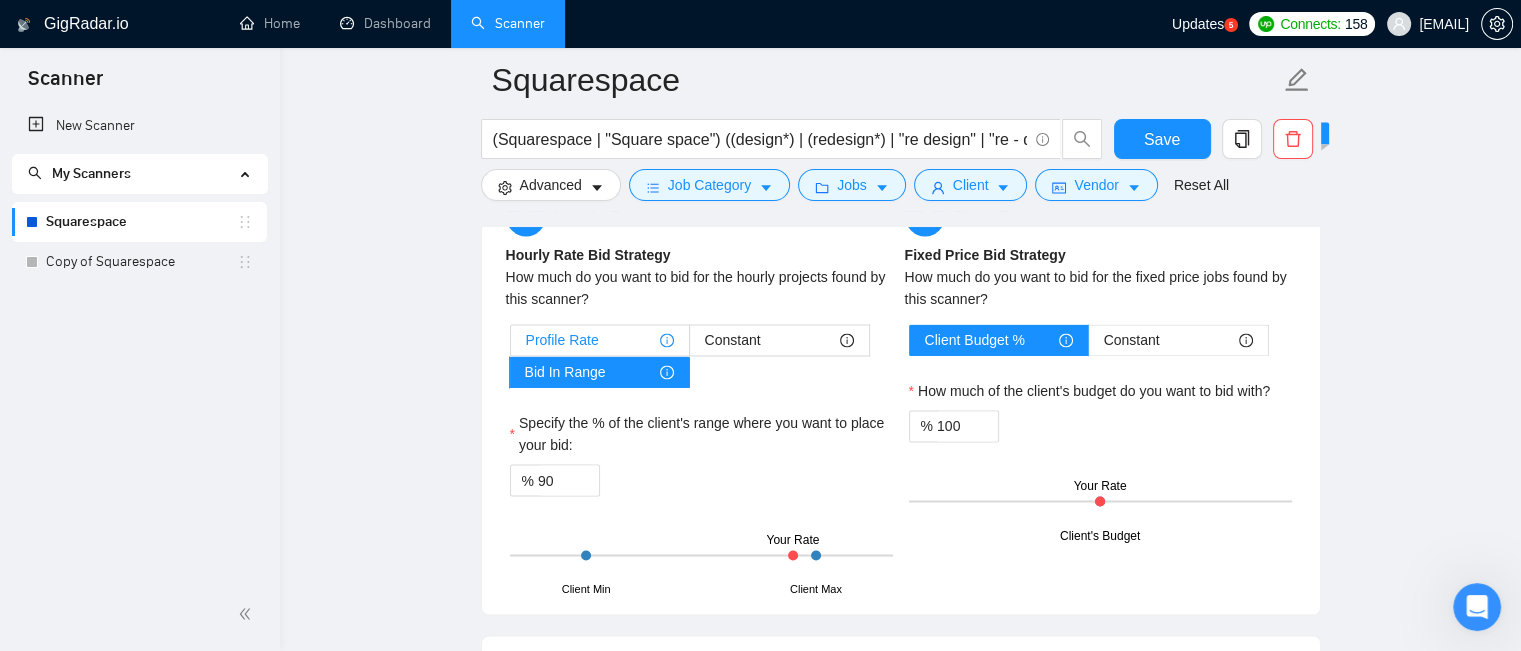 click on "Profile Rate" at bounding box center [562, 340] 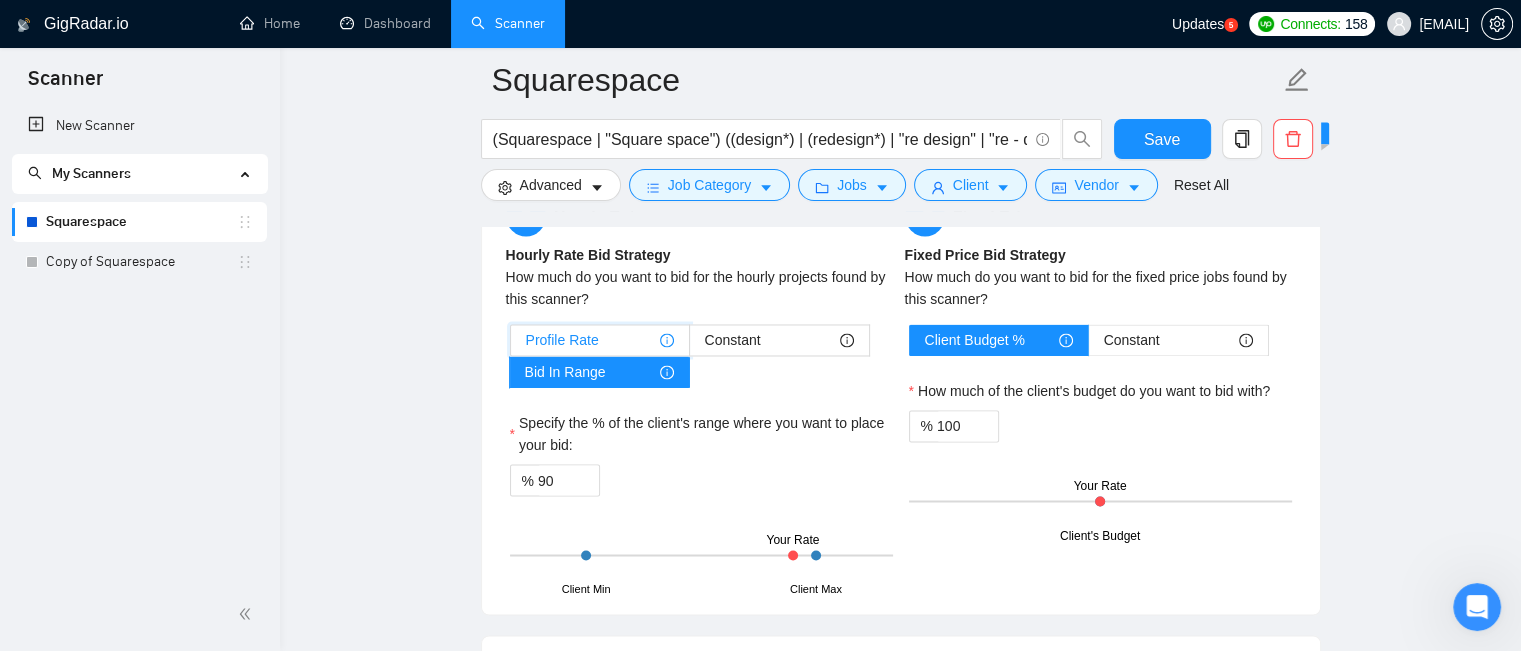 click on "Profile Rate" at bounding box center (511, 345) 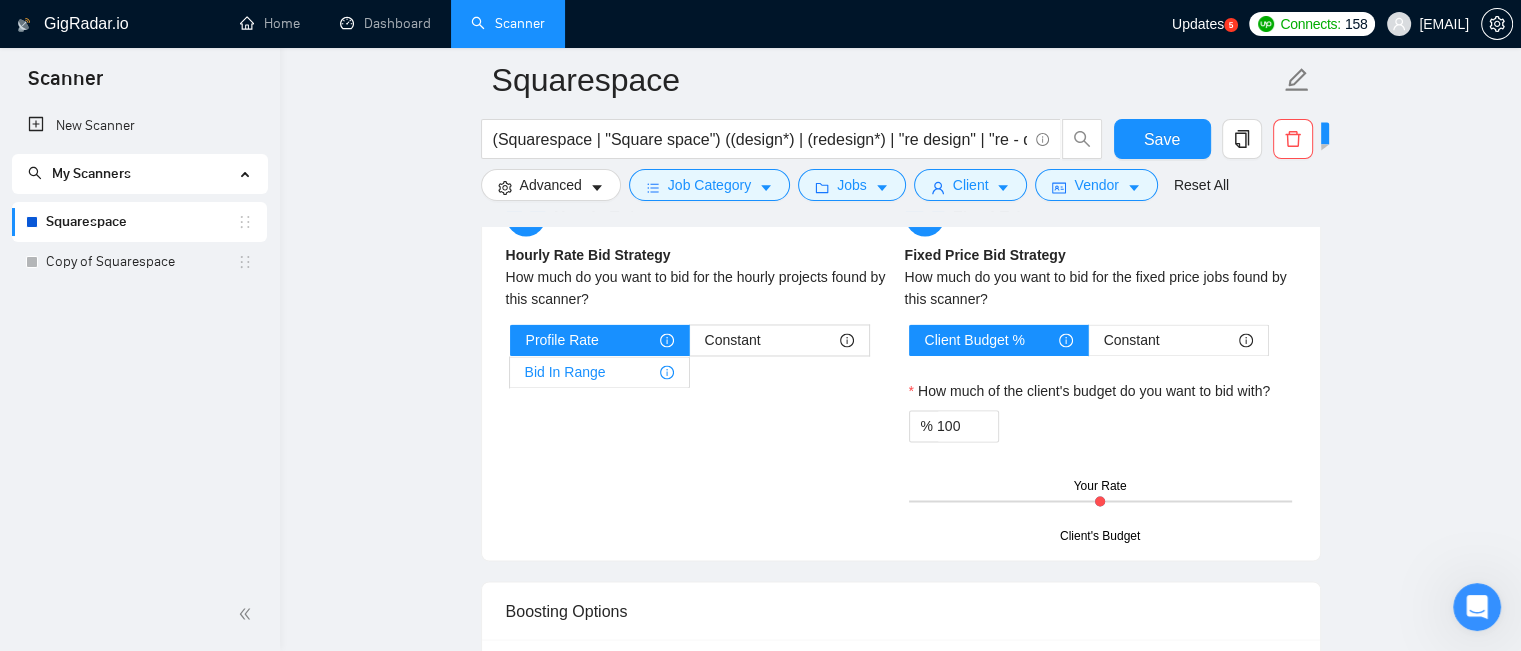 click on "Bid In Range" at bounding box center [565, 372] 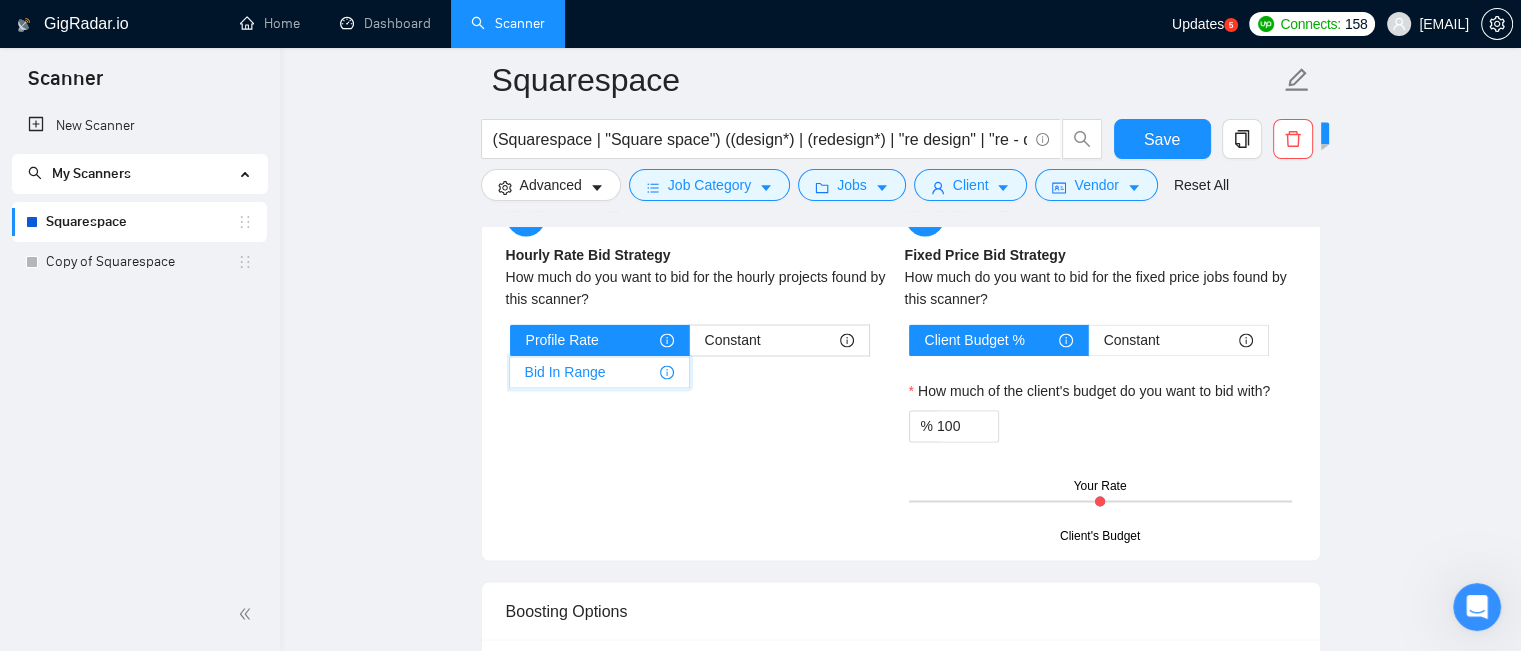 click on "Bid In Range" at bounding box center (510, 377) 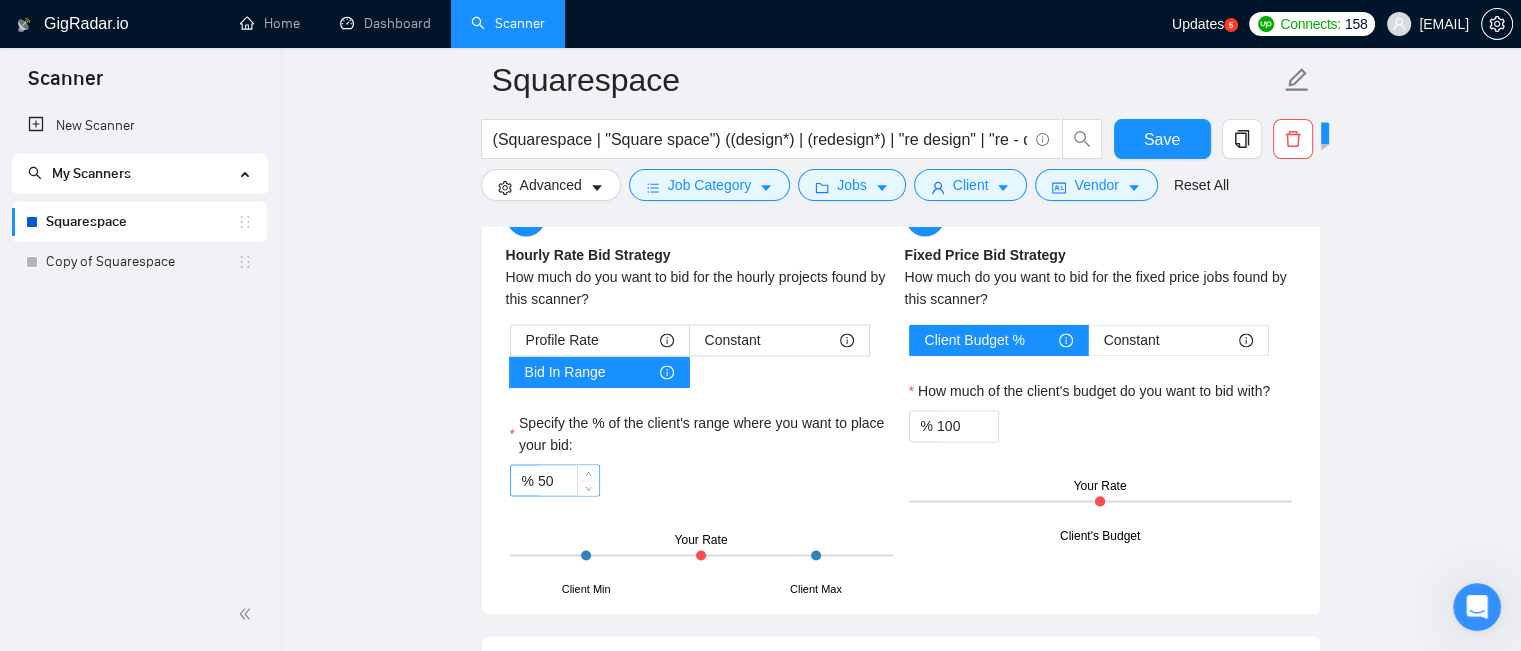 click on "50" at bounding box center [568, 480] 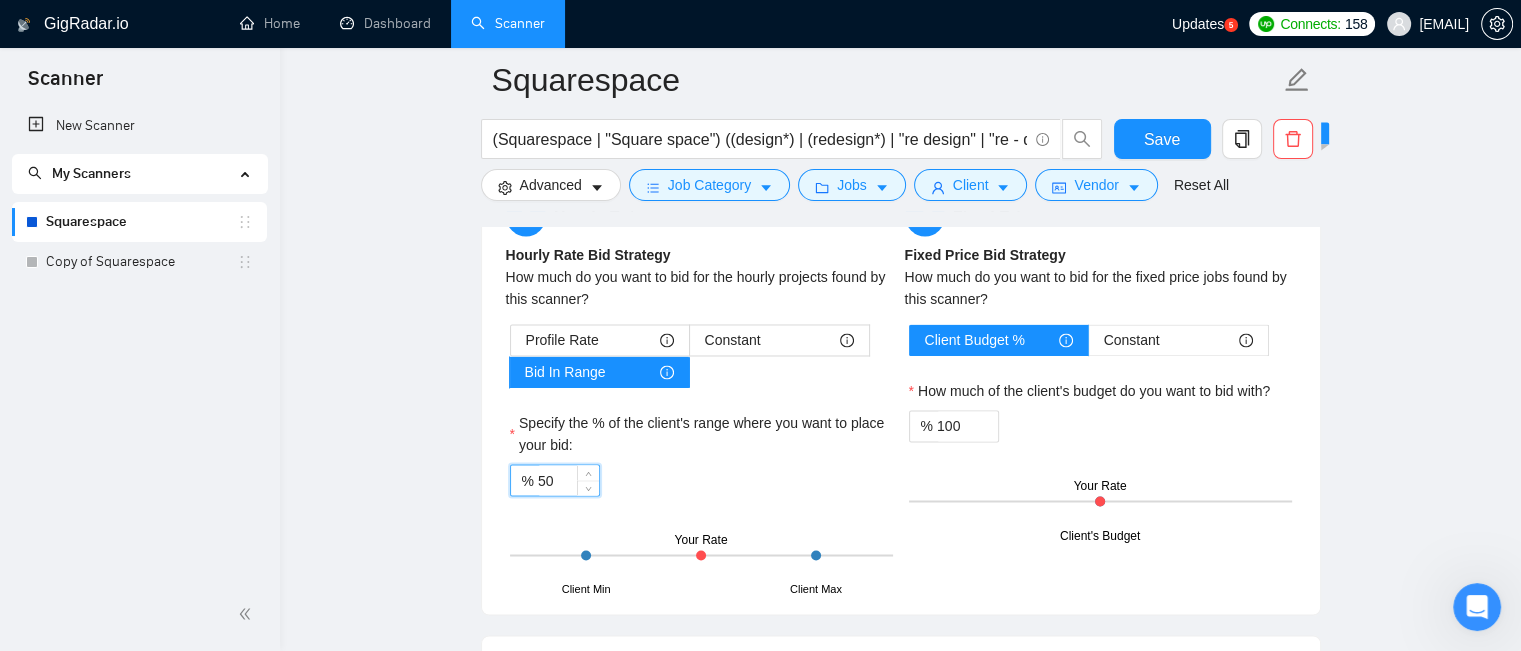 type on "5" 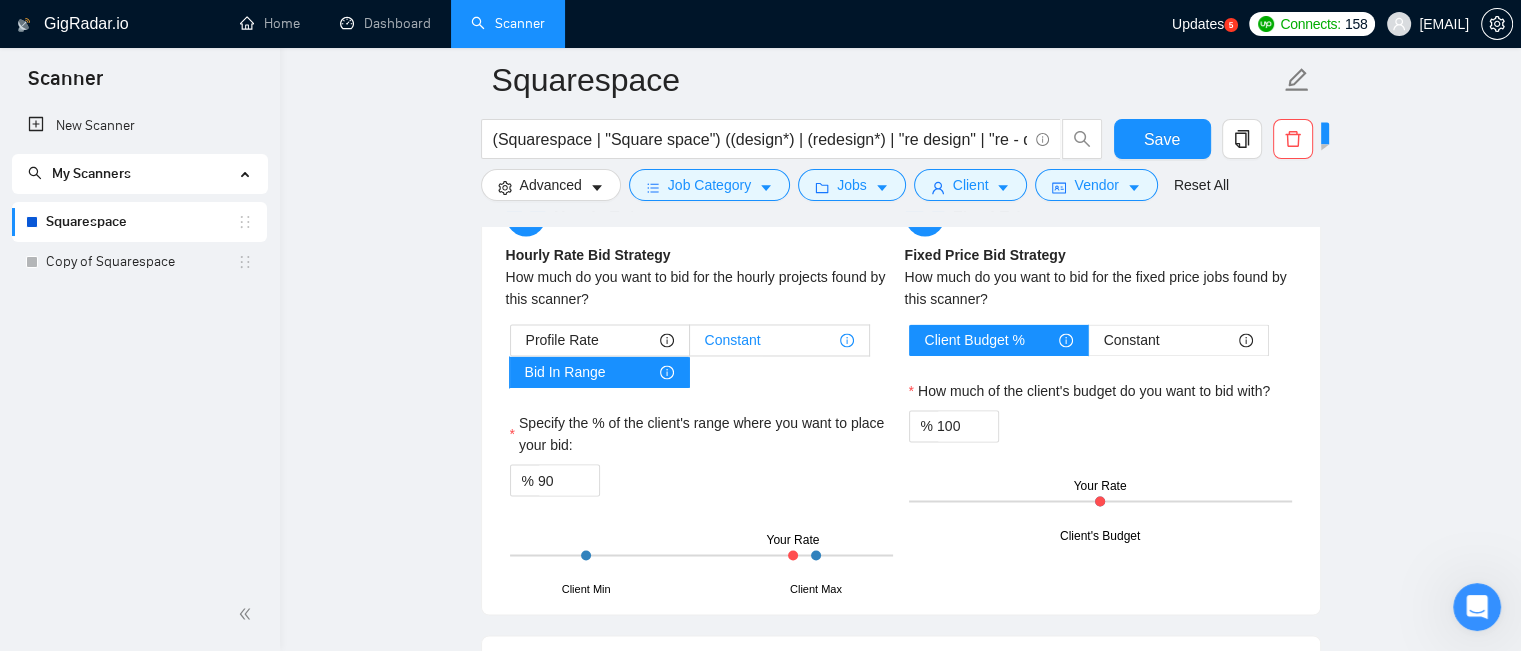 click on "Constant" at bounding box center (779, 340) 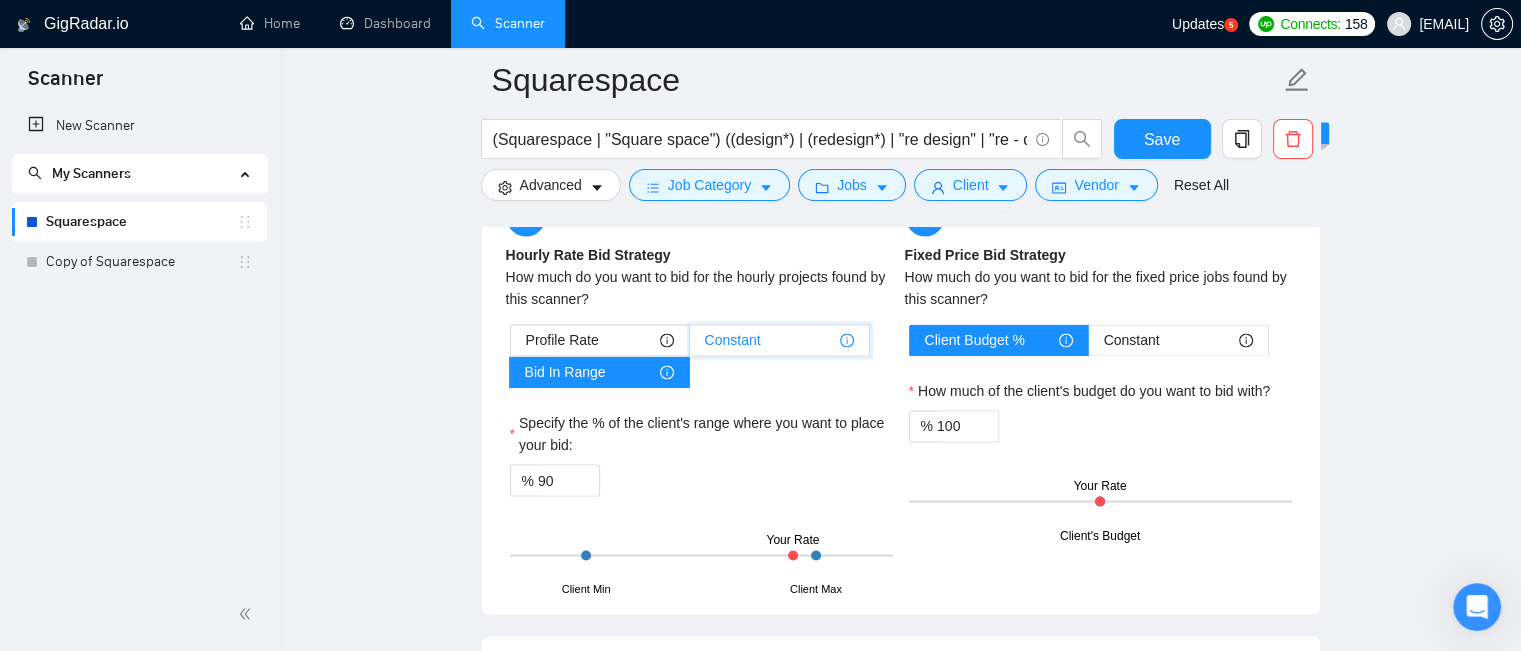 click on "Constant" at bounding box center [690, 345] 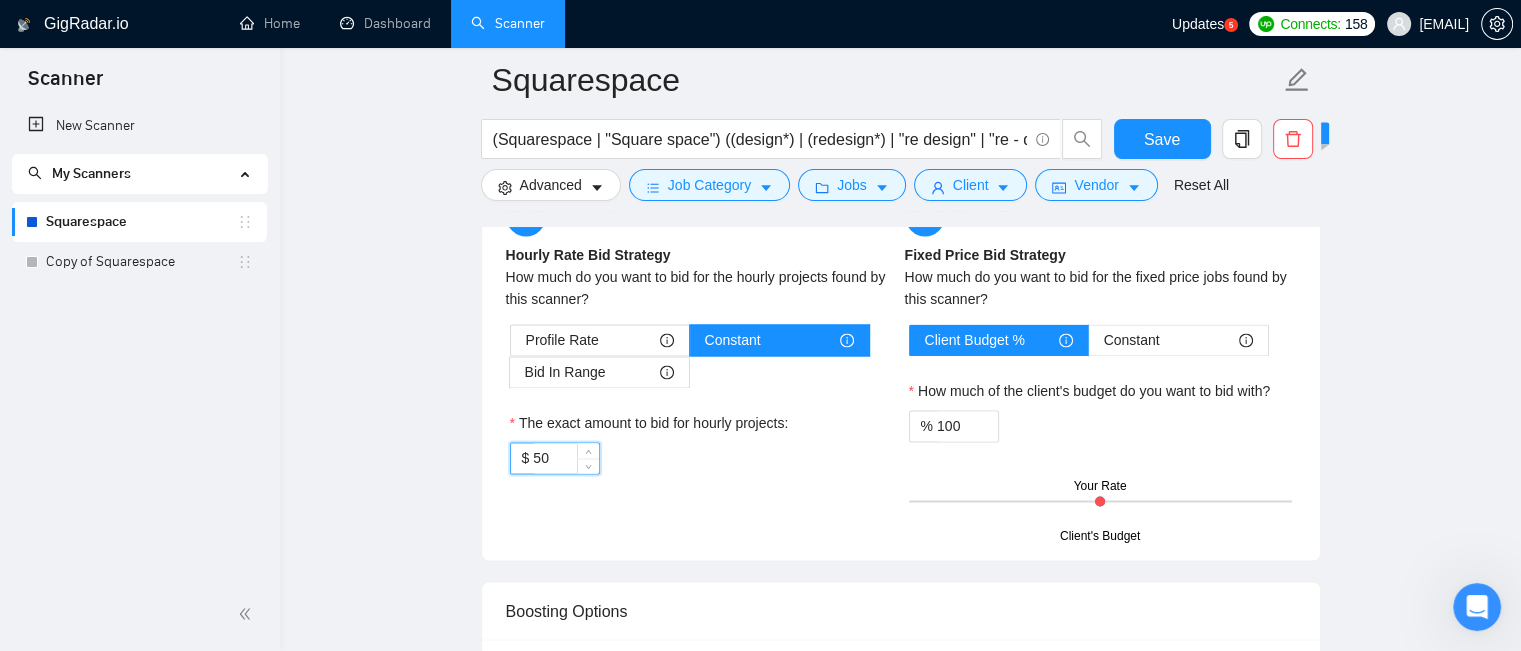 click on "50" at bounding box center [565, 458] 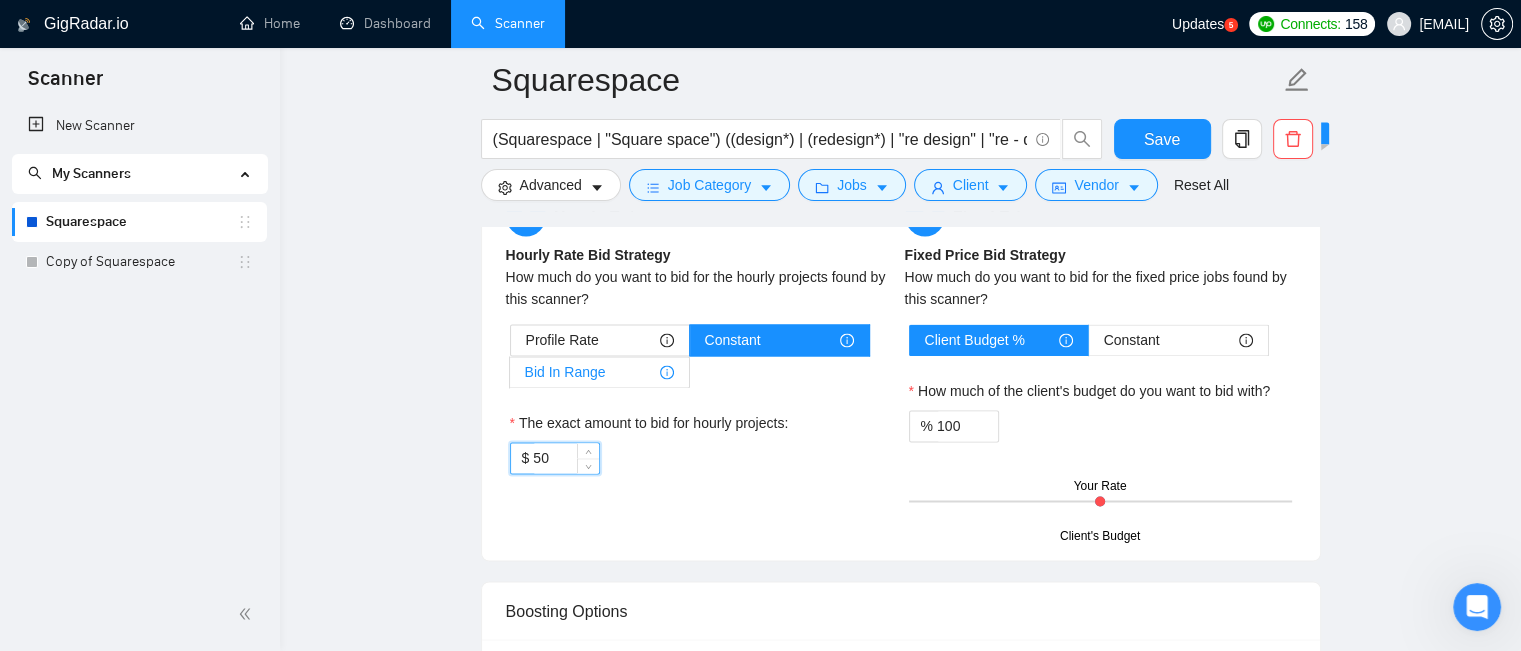 click on "Bid In Range" at bounding box center (599, 372) 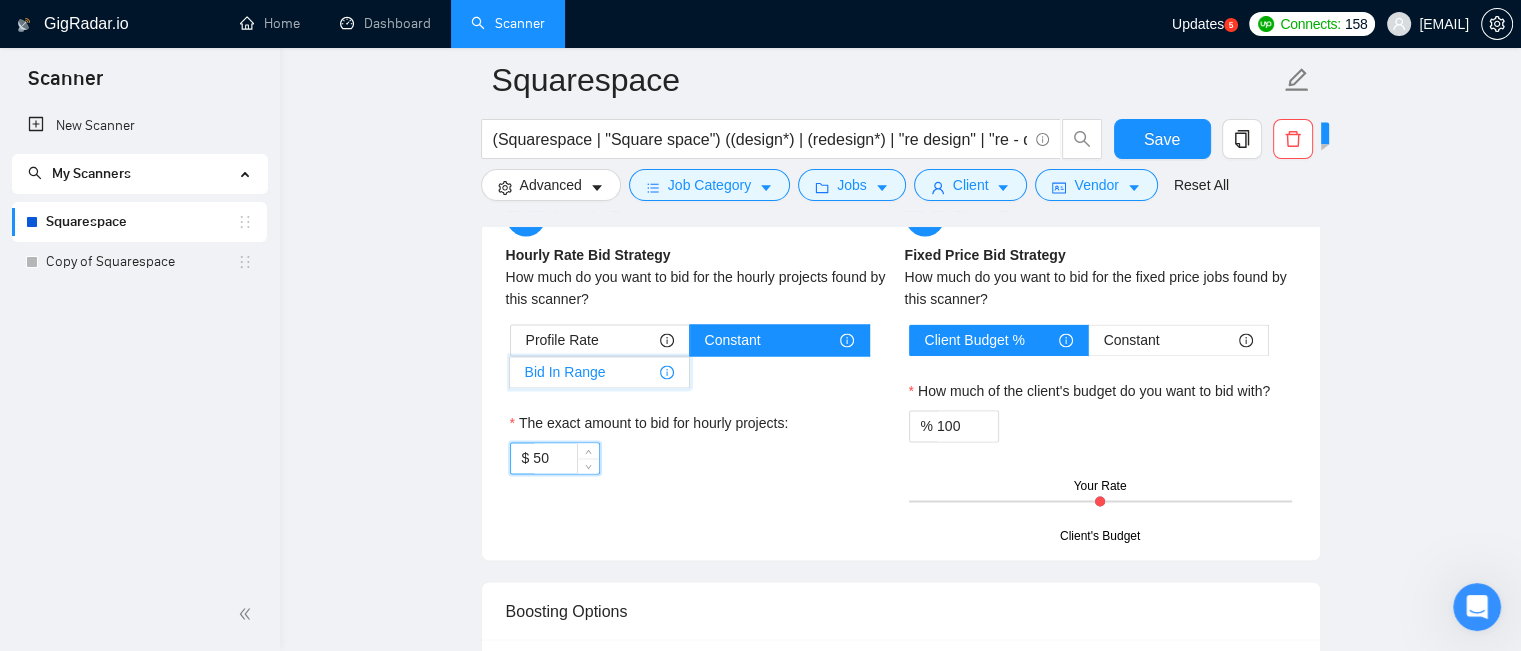 click on "Bid In Range" at bounding box center [510, 377] 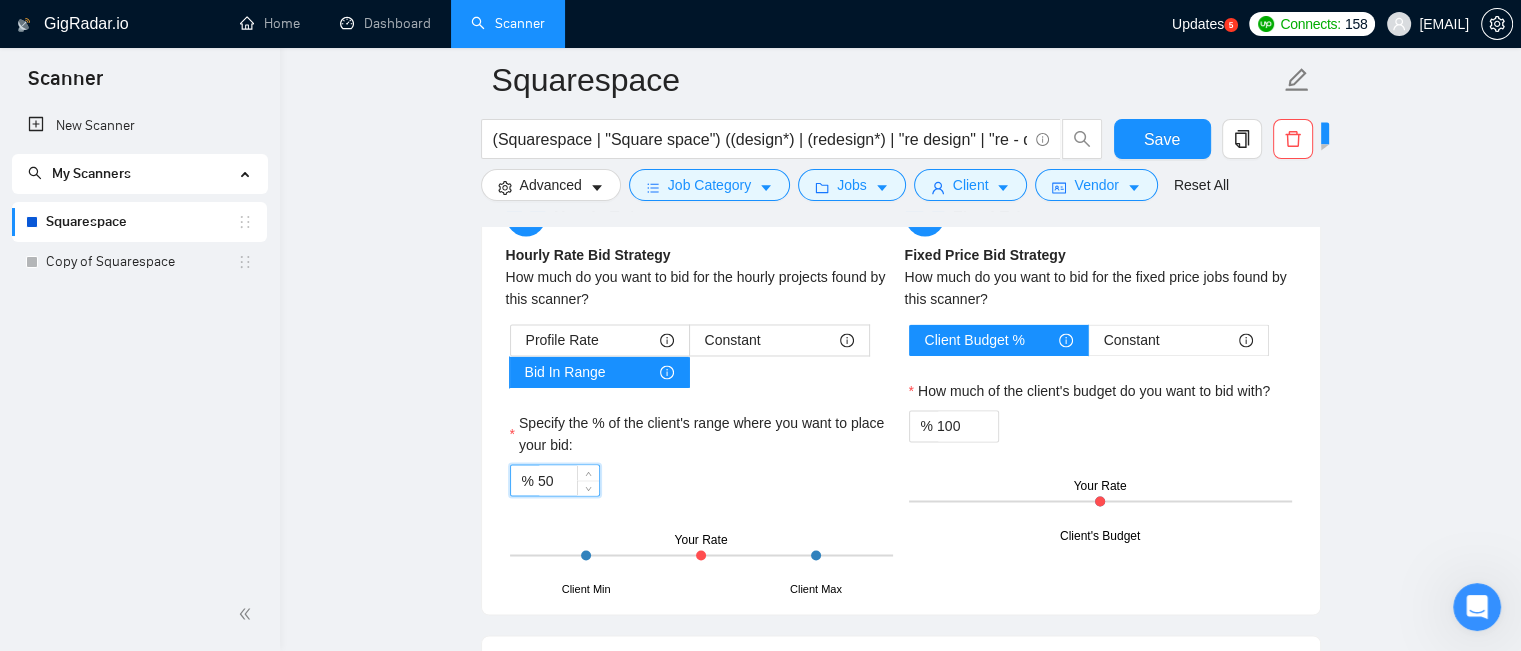 click on "50" at bounding box center (568, 480) 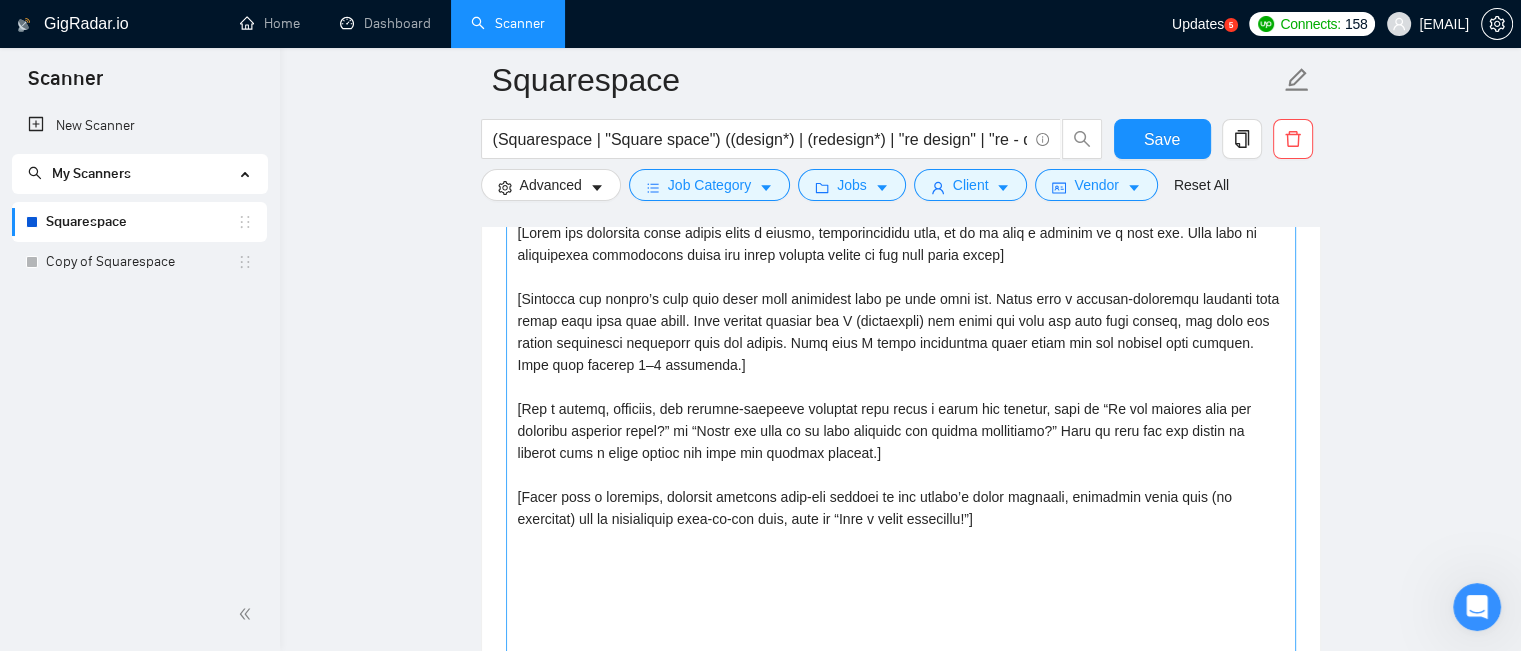 scroll, scrollTop: 1324, scrollLeft: 0, axis: vertical 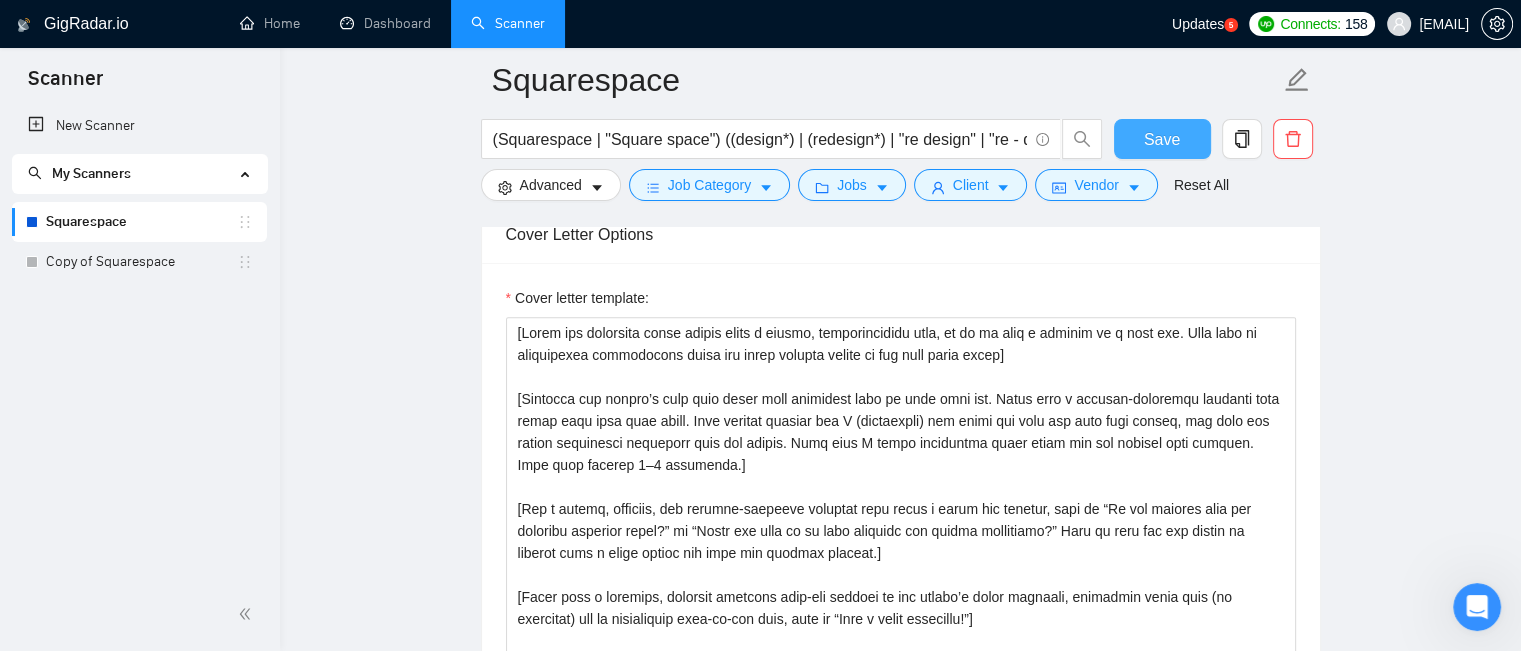 type on "90" 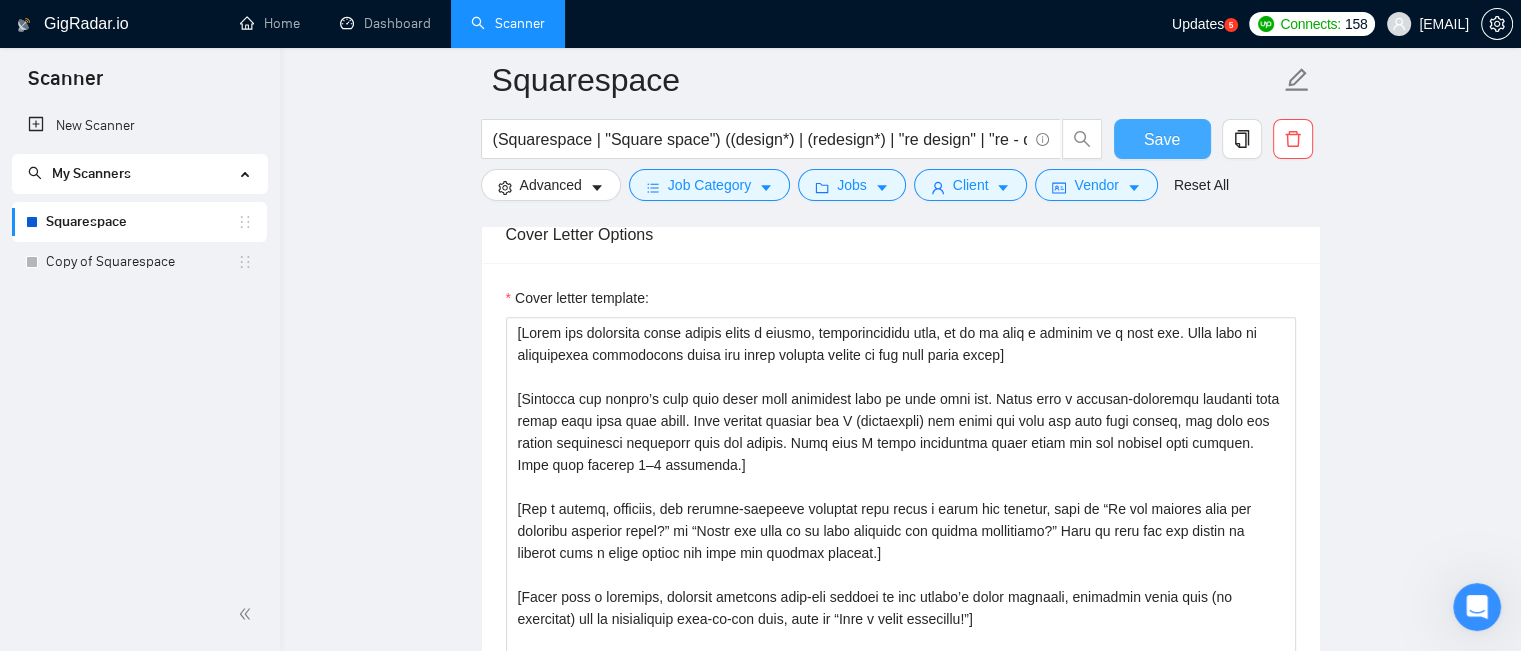 click on "Save" at bounding box center [1162, 139] 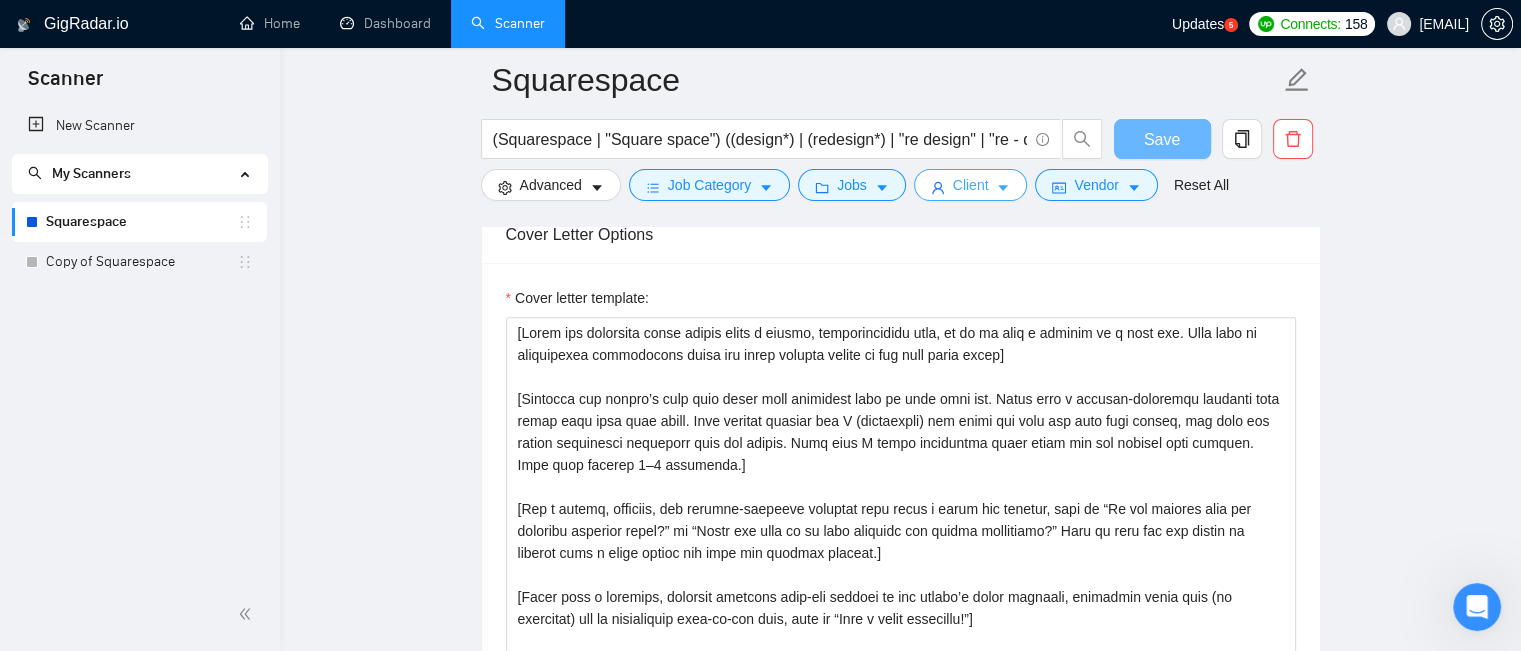 click on "Client" at bounding box center [971, 185] 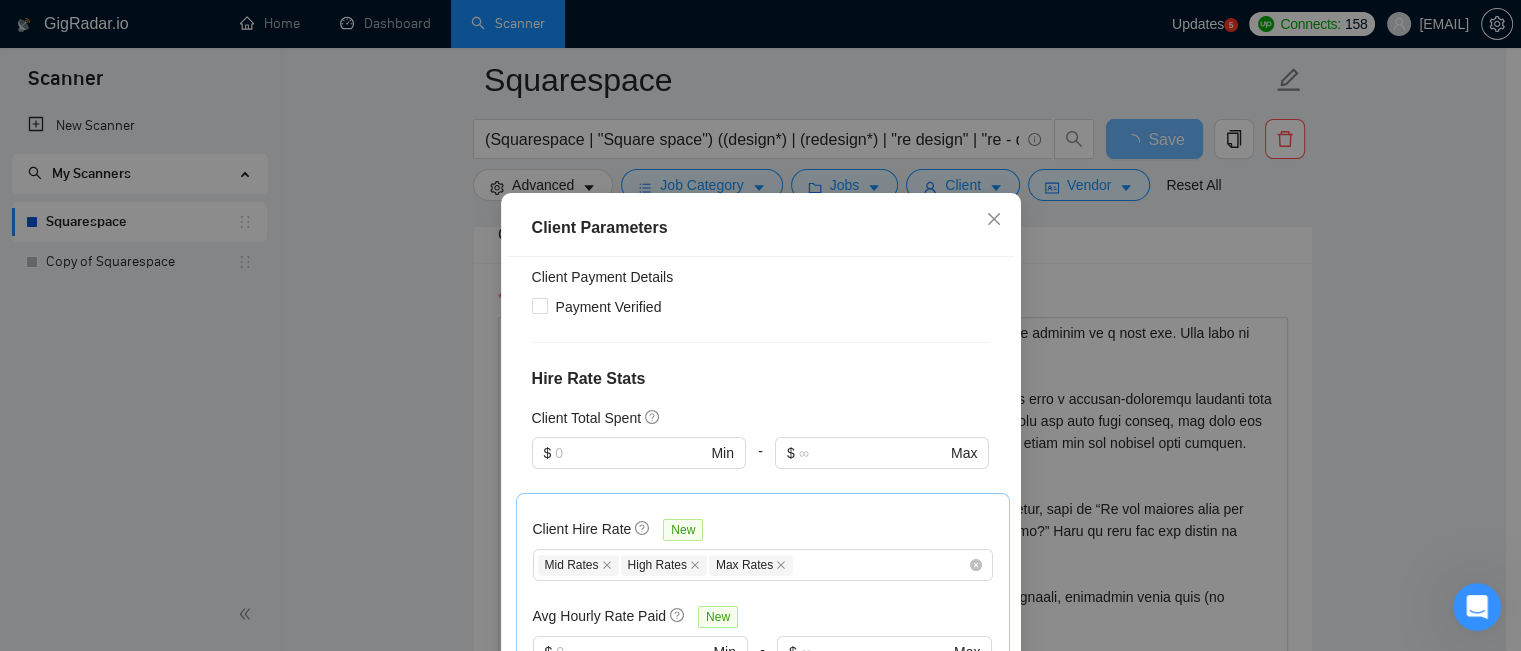 scroll, scrollTop: 592, scrollLeft: 0, axis: vertical 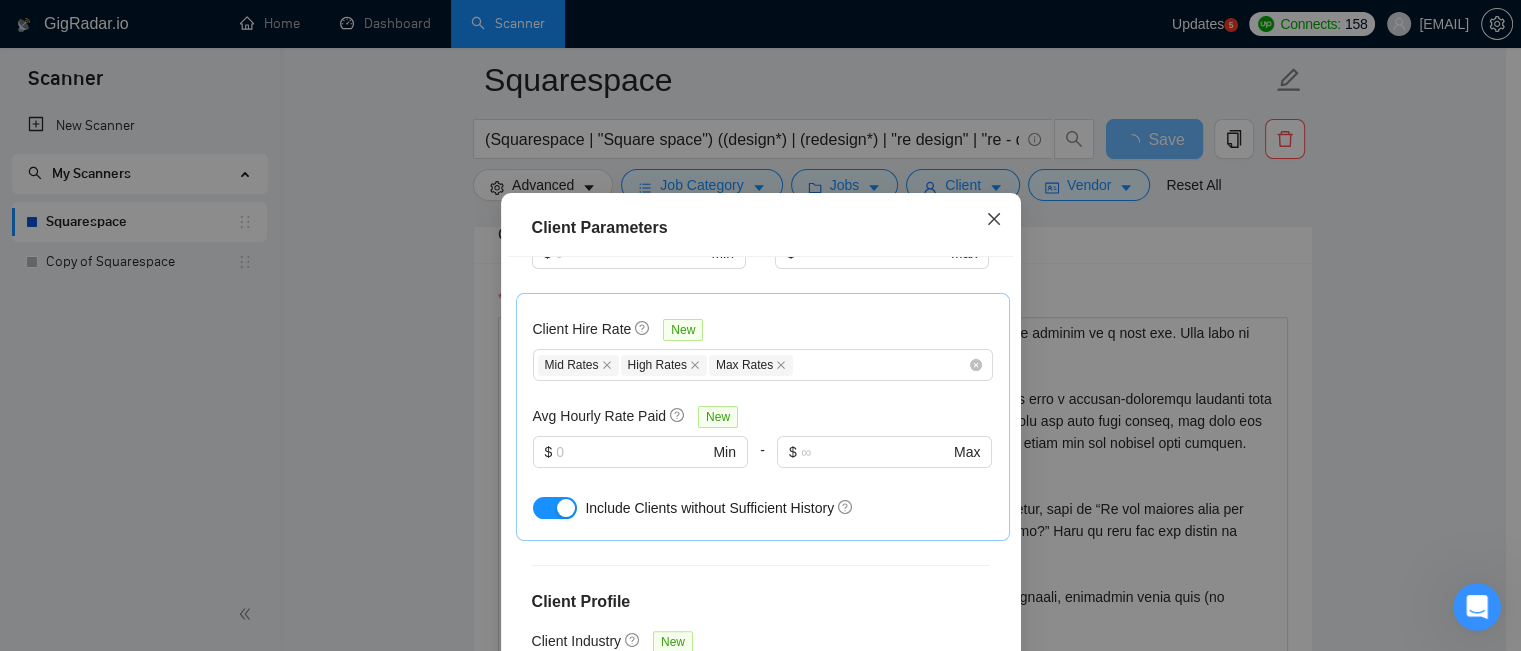 click 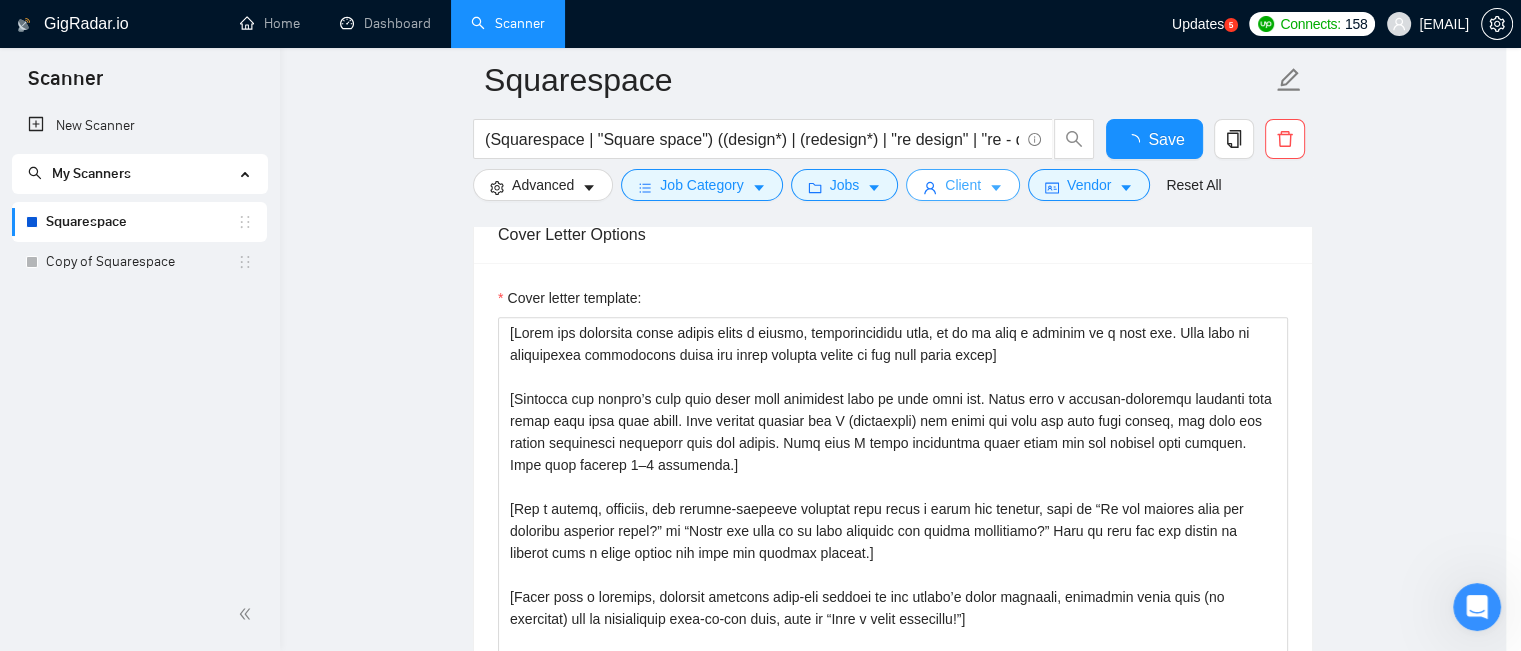 click on "Client Parameters Client Location Include Client Countries   Select Exclude Client Countries   Select Client Rating Client Min Average Feedback Include clients with no feedback Client Payment Details Payment Verified Hire Rate Stats   Client Total Spent $ Min - $ Max Client Hire Rate New Mid Rates High Rates Max Rates     Avg Hourly Rate Paid New $ Min - $ Max Include Clients without Sufficient History Client Profile Client Industry New   Any industry Client Company Size   Any company size Enterprise Clients New   Any clients Reset OK" at bounding box center [760, 325] 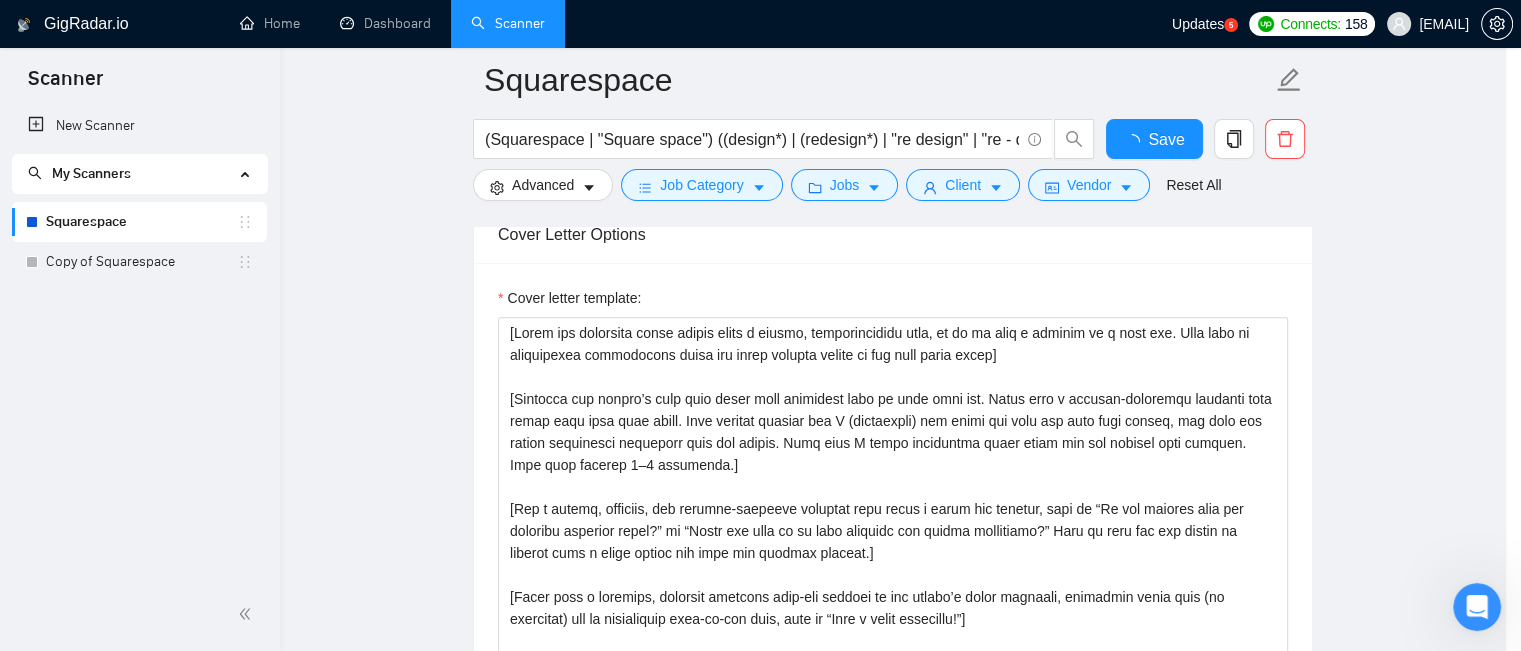 click on "Client Parameters Client Location Include Client Countries   Select Exclude Client Countries   Select Client Rating Client Min Average Feedback Include clients with no feedback Client Payment Details Payment Verified Hire Rate Stats   Client Total Spent $ Min - $ Max Client Hire Rate New Mid Rates High Rates Max Rates     Avg Hourly Rate Paid New $ Min - $ Max Include Clients without Sufficient History Client Profile Client Industry New   Any industry Client Company Size   Any company size Enterprise Clients New   Any clients Reset OK" at bounding box center [760, 325] 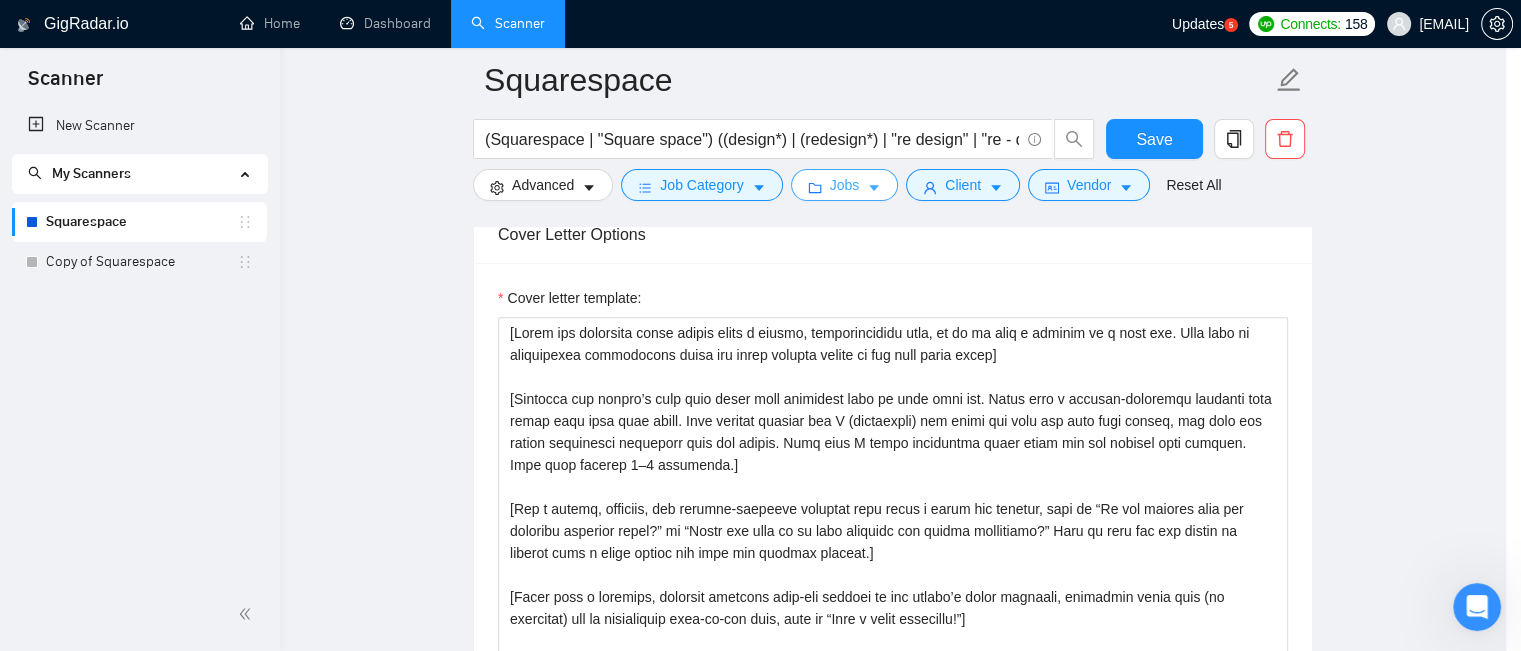 click on "Jobs" at bounding box center [845, 185] 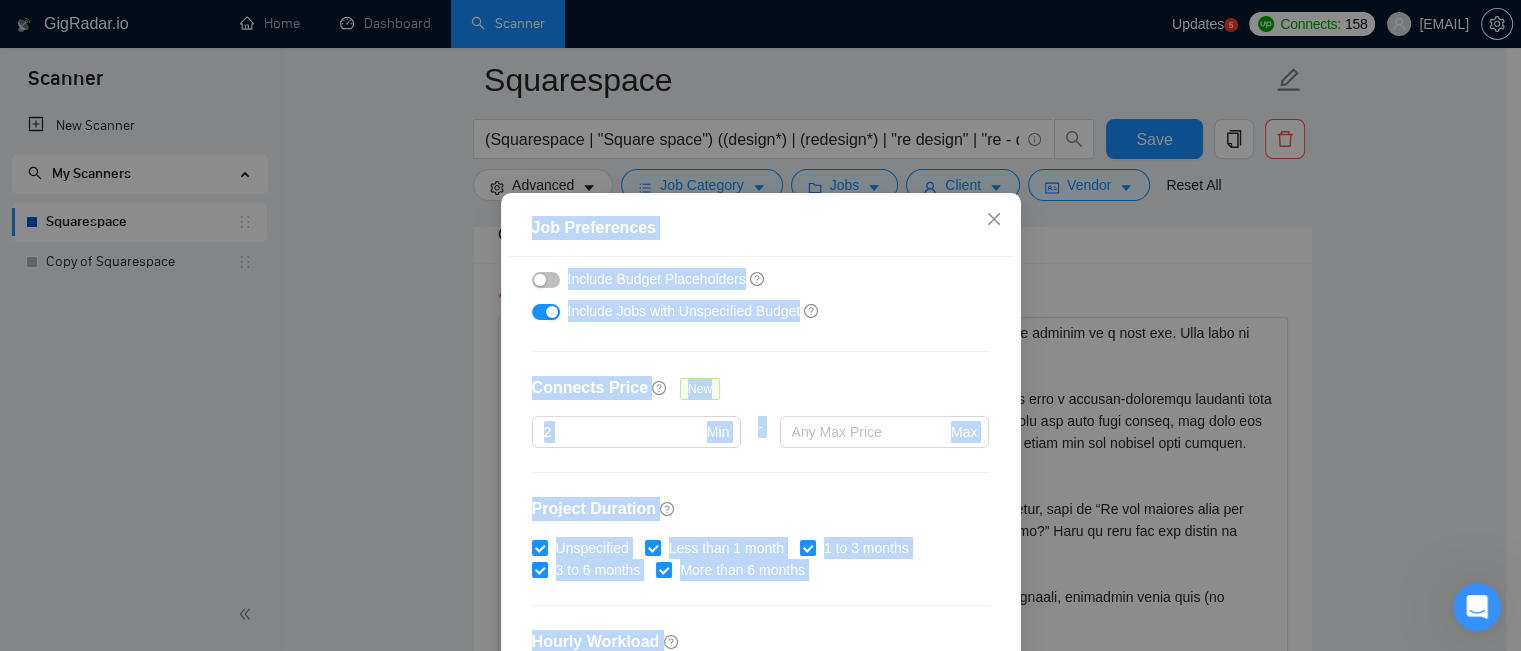 scroll, scrollTop: 72, scrollLeft: 0, axis: vertical 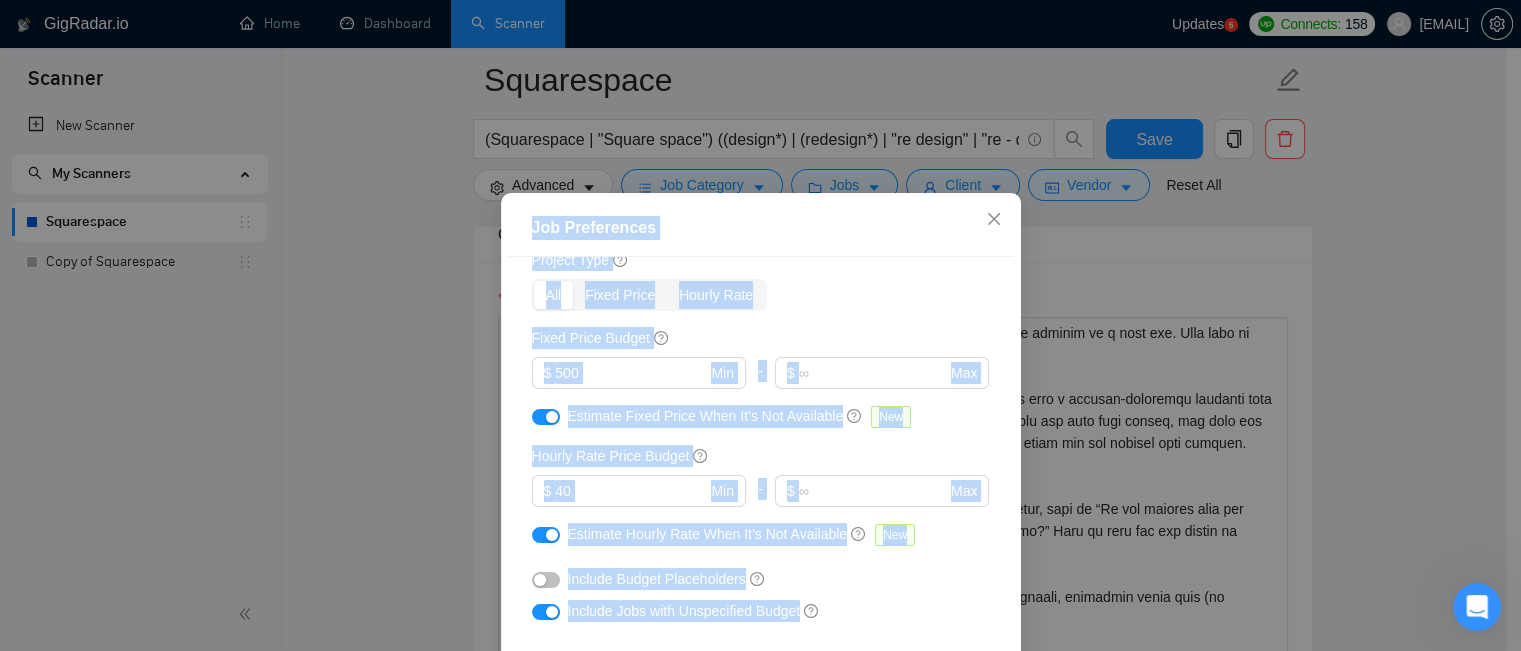 click on "Budget Project Type All Fixed Price Hourly Rate   Fixed Price Budget $ 500 Min - $ Max Estimate Fixed Price When It’s Not Available New   Hourly Rate Price Budget $ 40 Min - $ Max Estimate Hourly Rate When It’s Not Available New Include Budget Placeholders Include Jobs with Unspecified Budget   Connects Price New 2 Min - Max Project Duration   Unspecified Less than 1 month 1 to 3 months 3 to 6 months More than 6 months Hourly Workload   Unspecified <30 hrs/week >30 hrs/week Hours TBD Unsure Job Posting Questions New   Any posting questions Description Preferences Description Size New   Any description size" at bounding box center [761, 485] 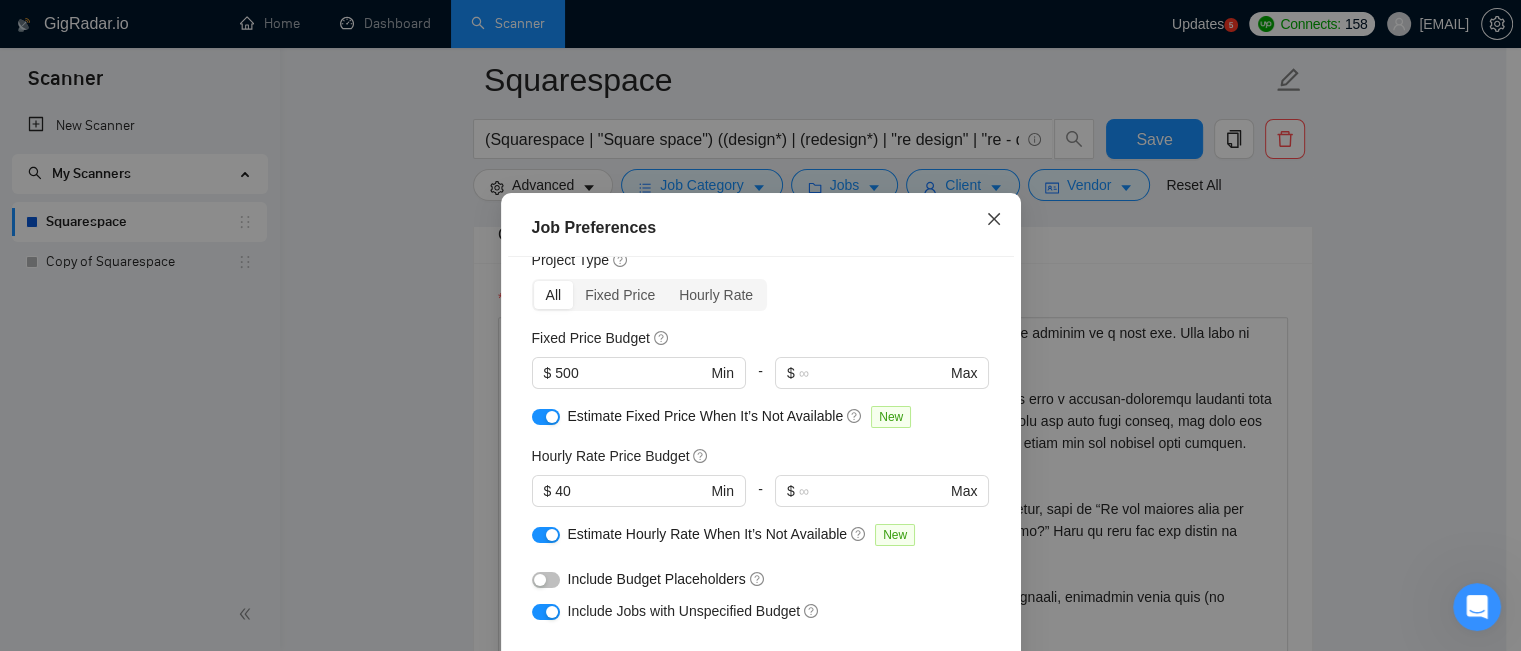 click 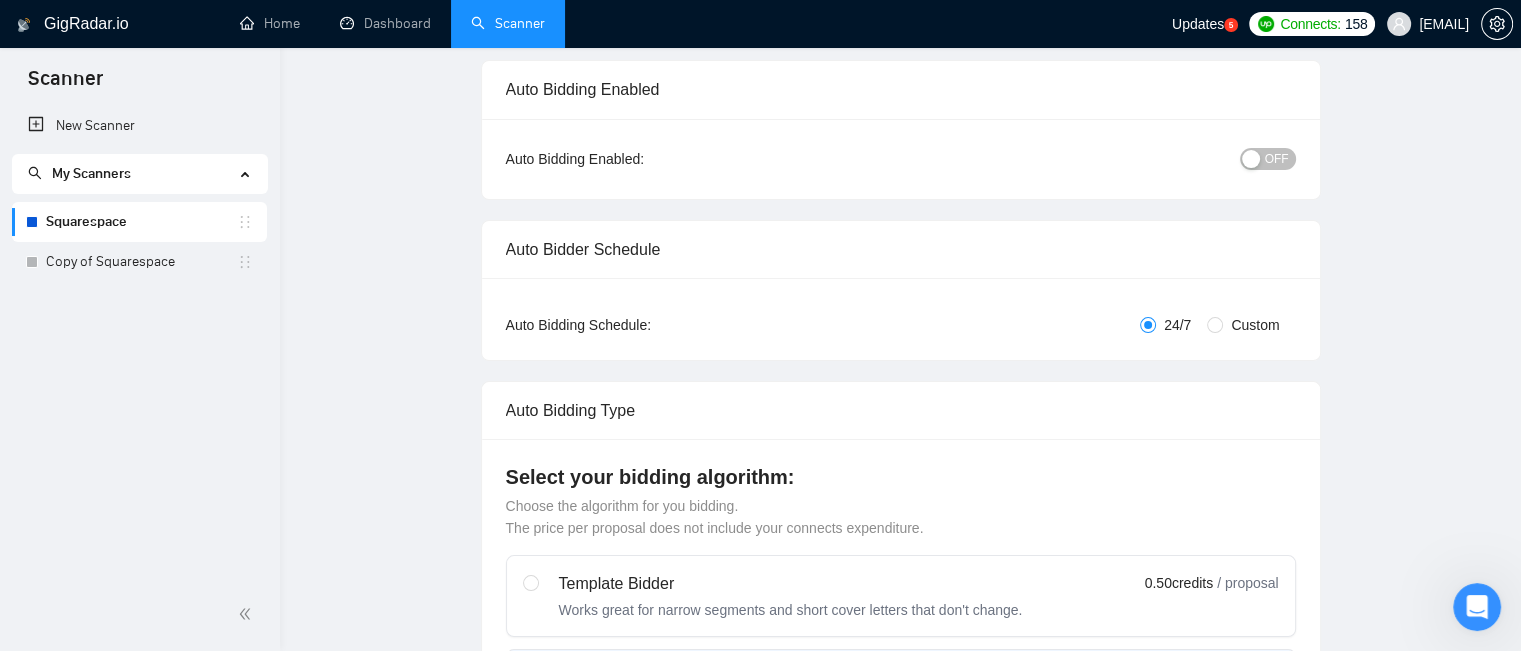 scroll, scrollTop: 0, scrollLeft: 0, axis: both 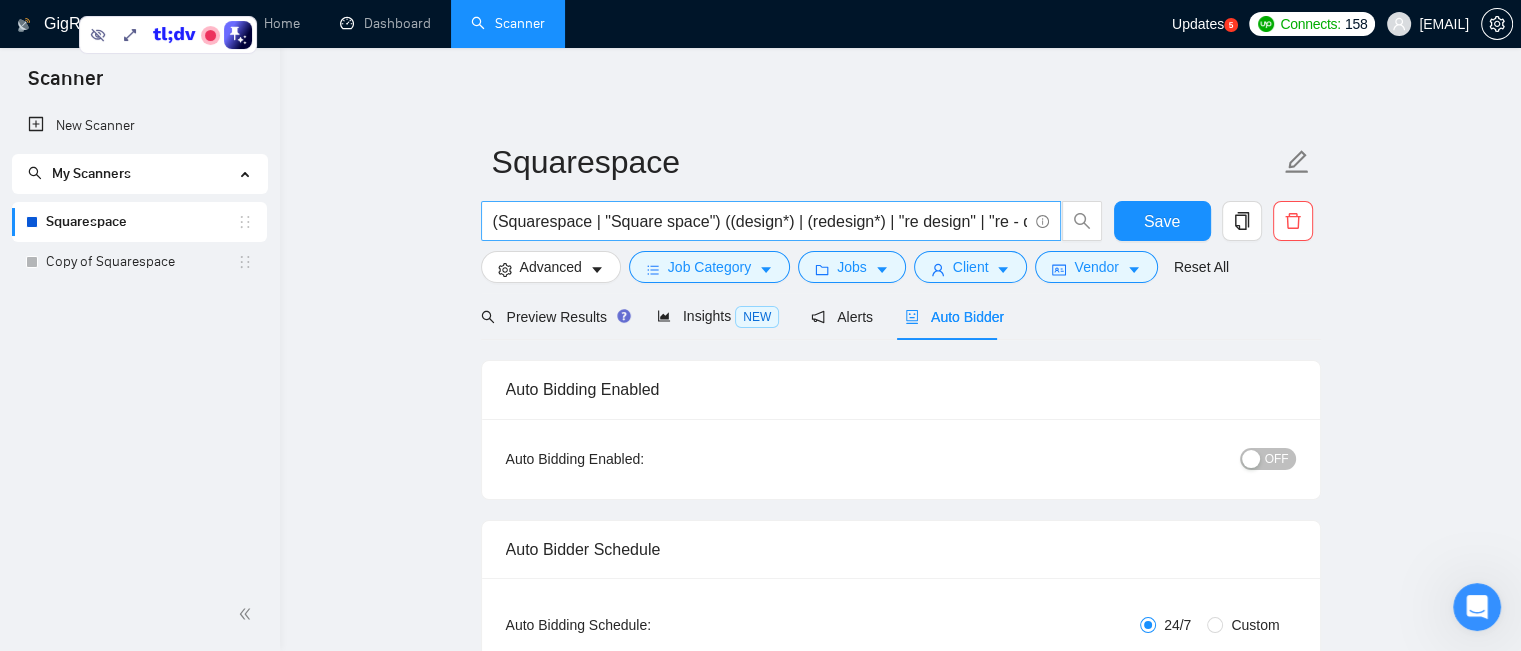 click on "(Squarespace | "Square space") ((design*) | (redesign*) | "re design" | "re - design")" at bounding box center [760, 221] 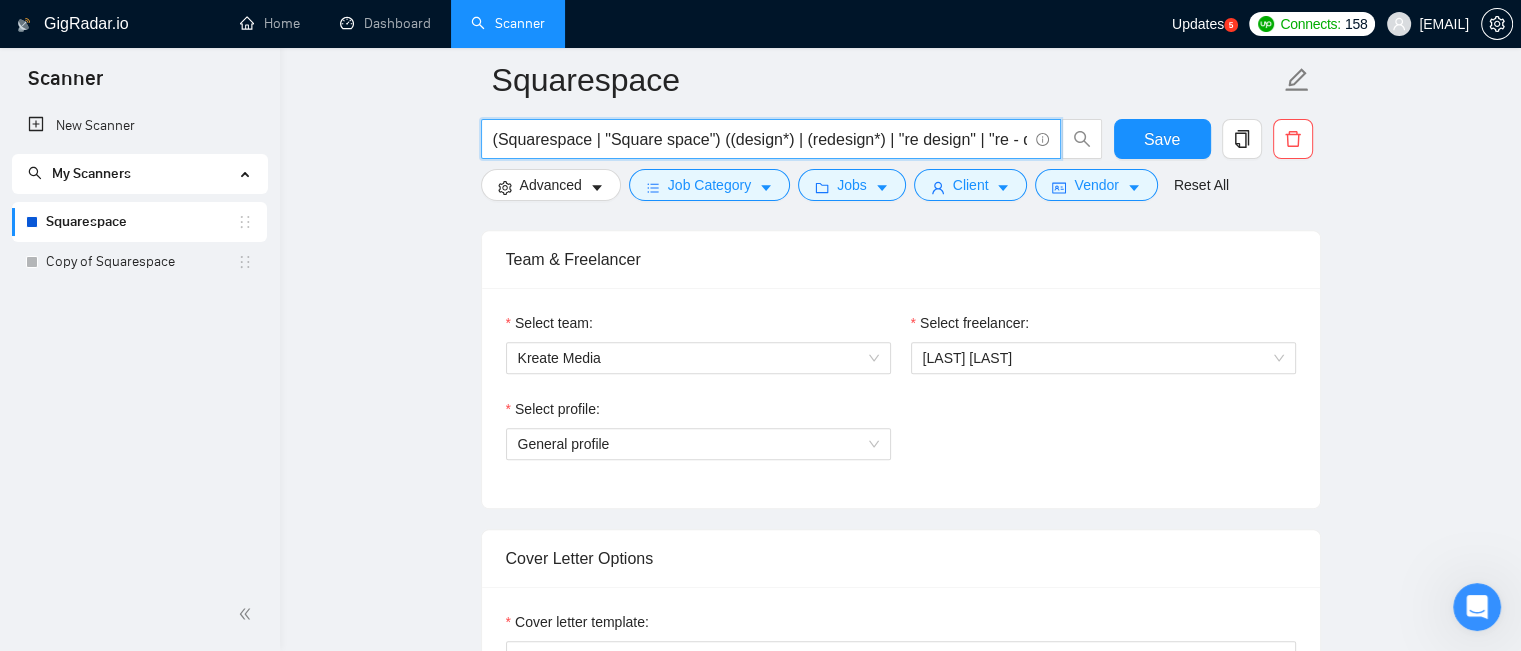scroll, scrollTop: 300, scrollLeft: 0, axis: vertical 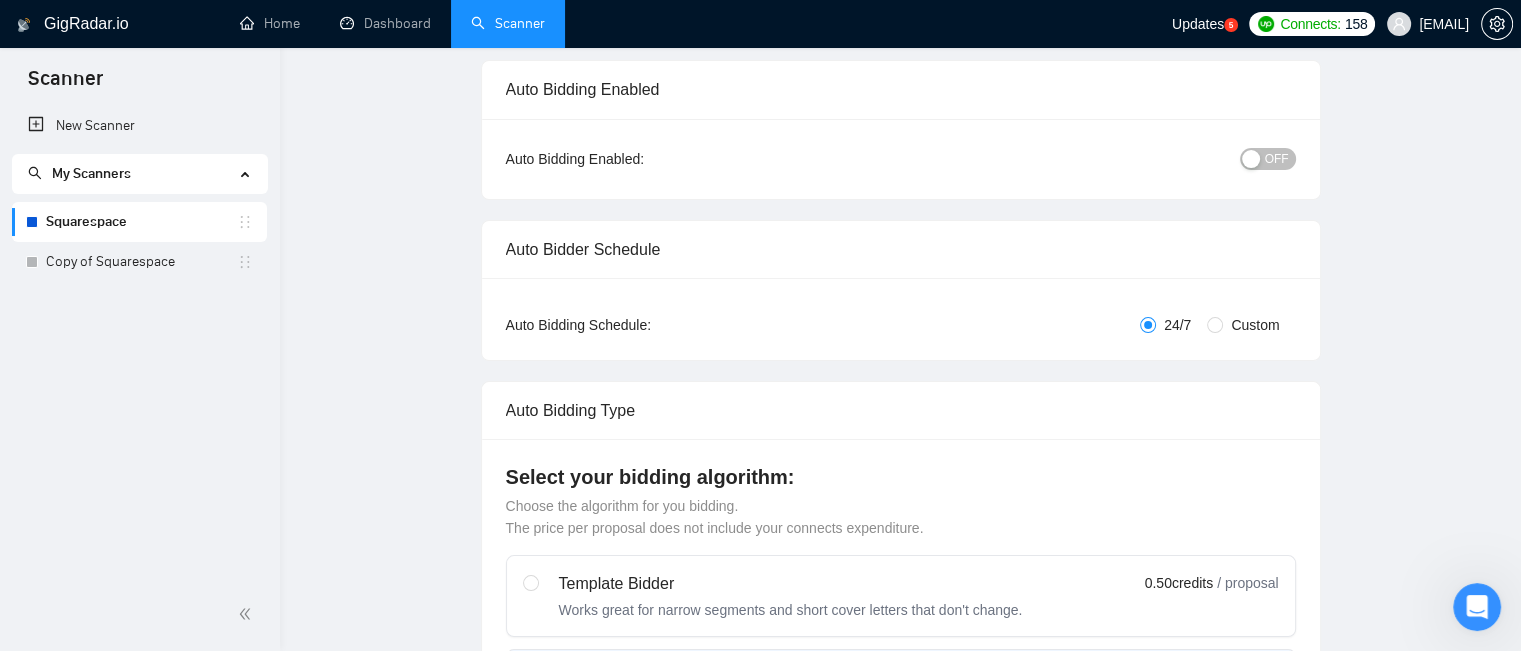 click on "Insights NEW" at bounding box center [718, 16] 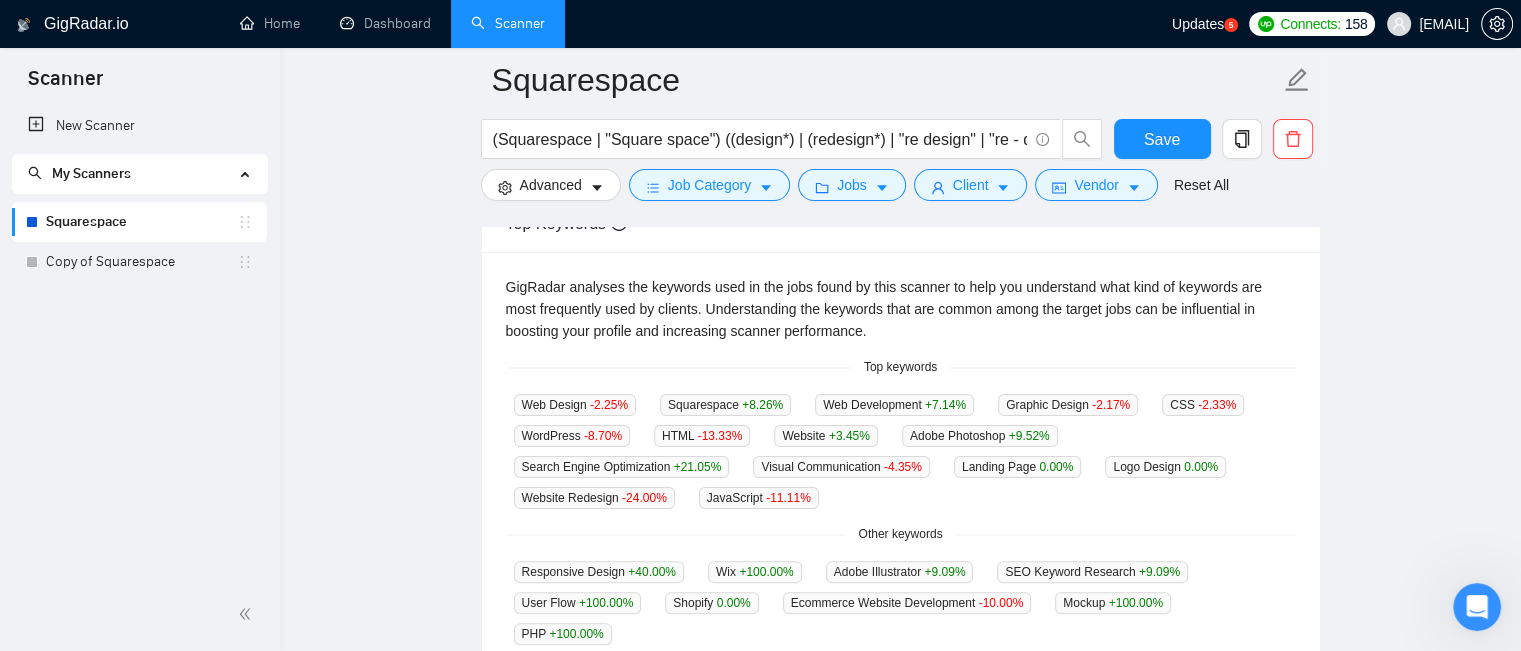scroll, scrollTop: 0, scrollLeft: 0, axis: both 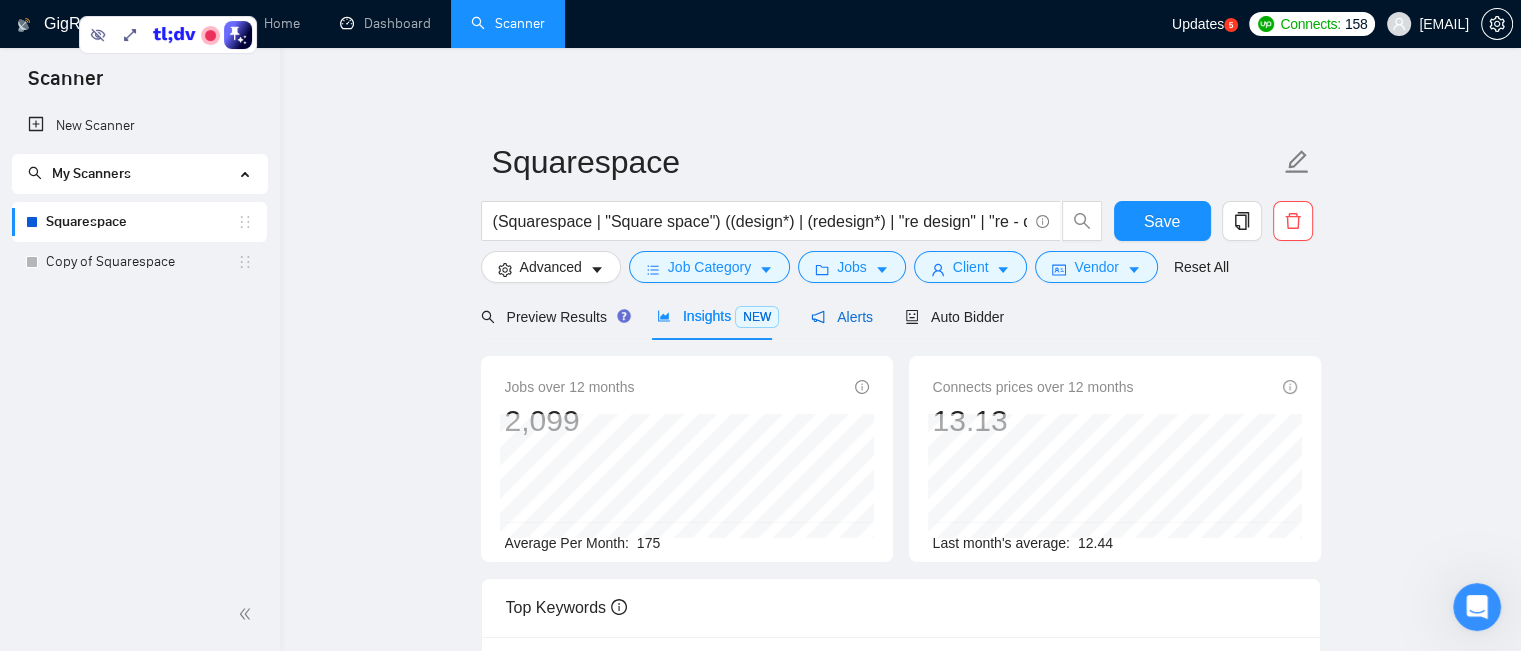 click on "Alerts" at bounding box center (842, 317) 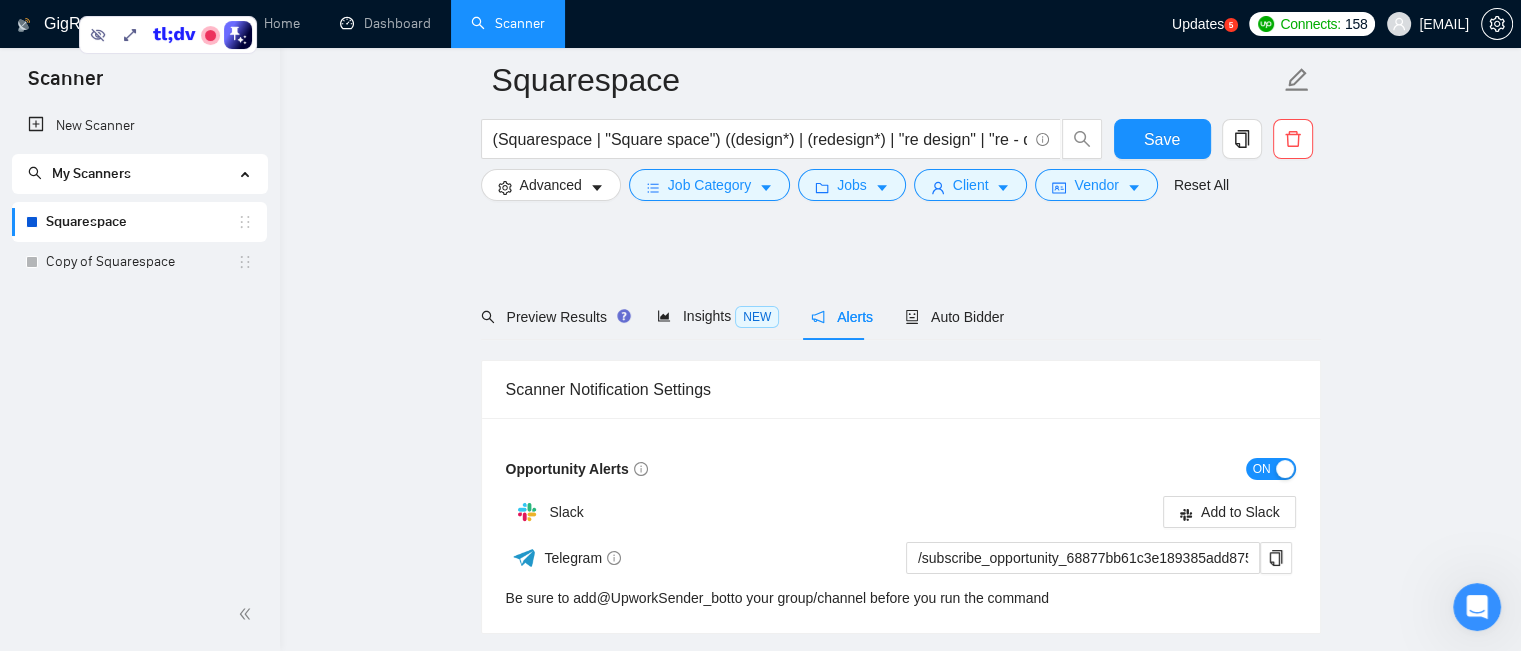 scroll, scrollTop: 136, scrollLeft: 0, axis: vertical 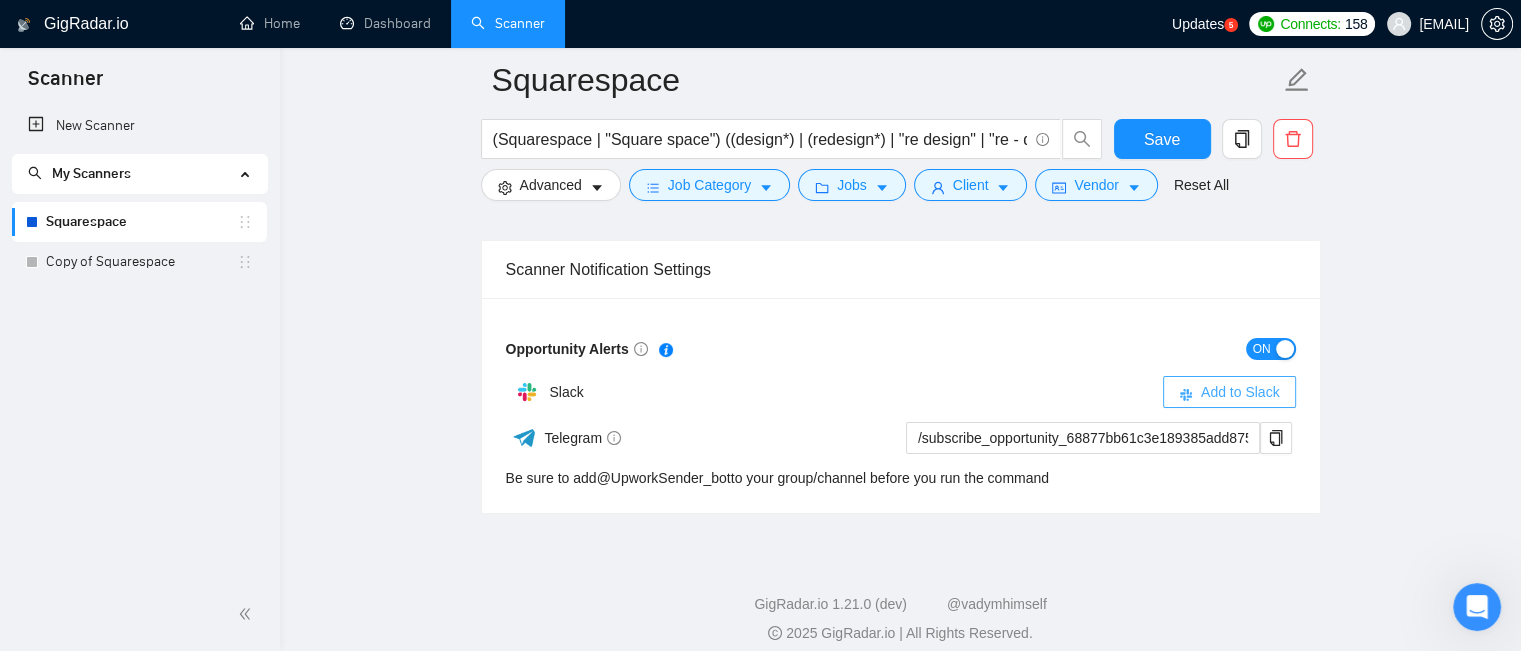 click on "Add to Slack" at bounding box center [1240, 392] 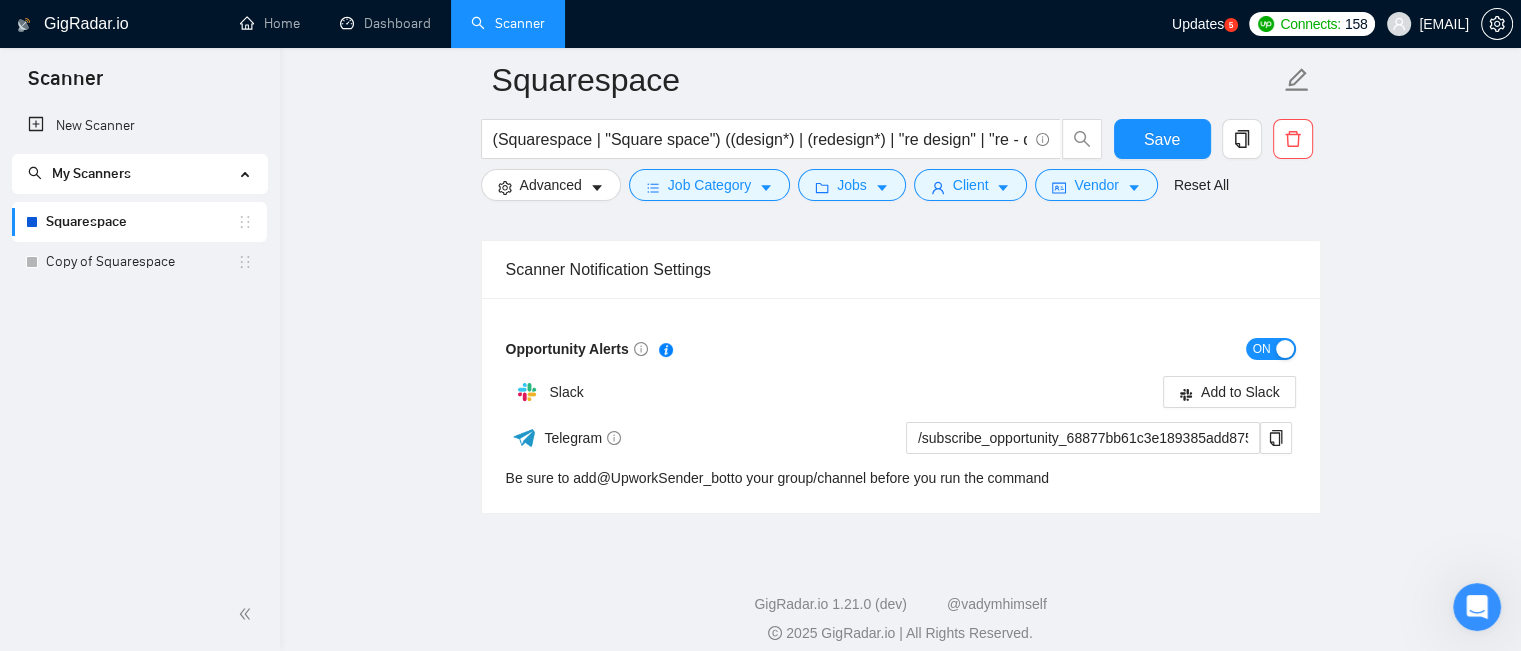 click on "ON" at bounding box center [1262, 349] 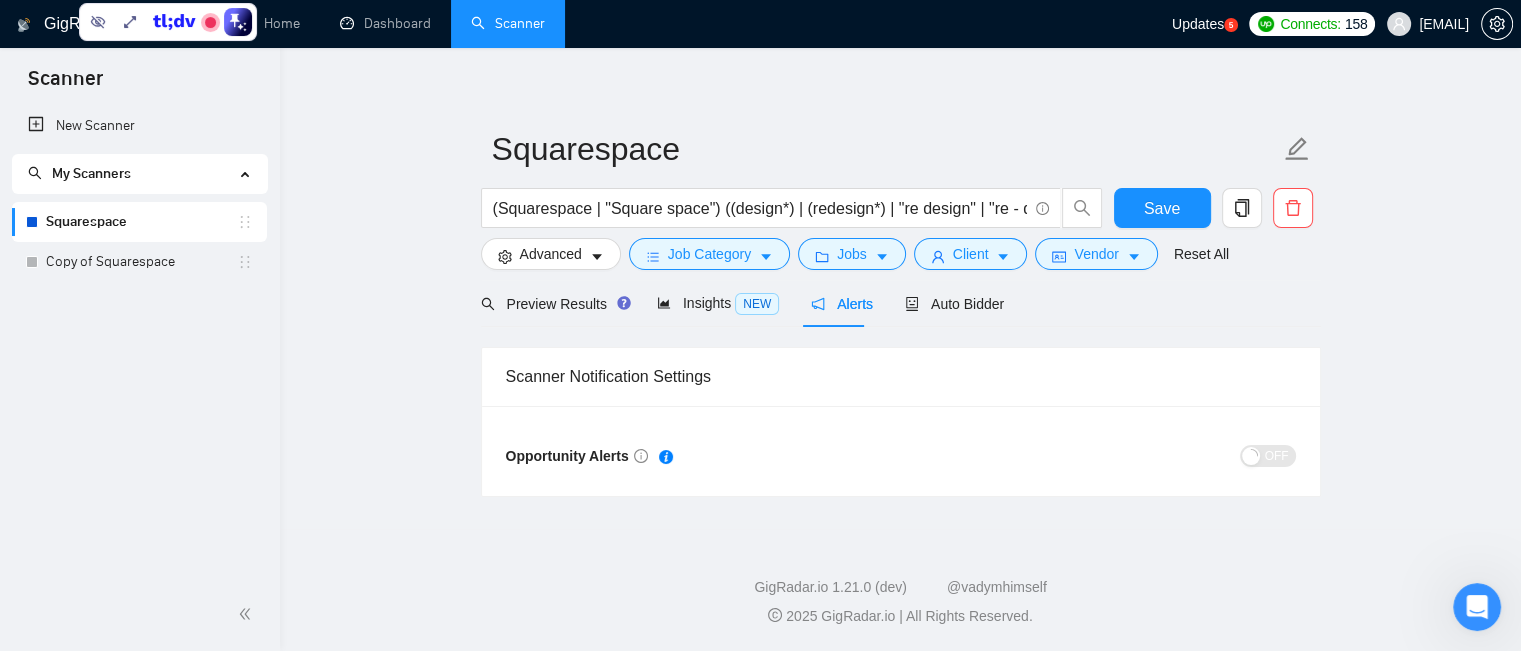 scroll, scrollTop: 12, scrollLeft: 0, axis: vertical 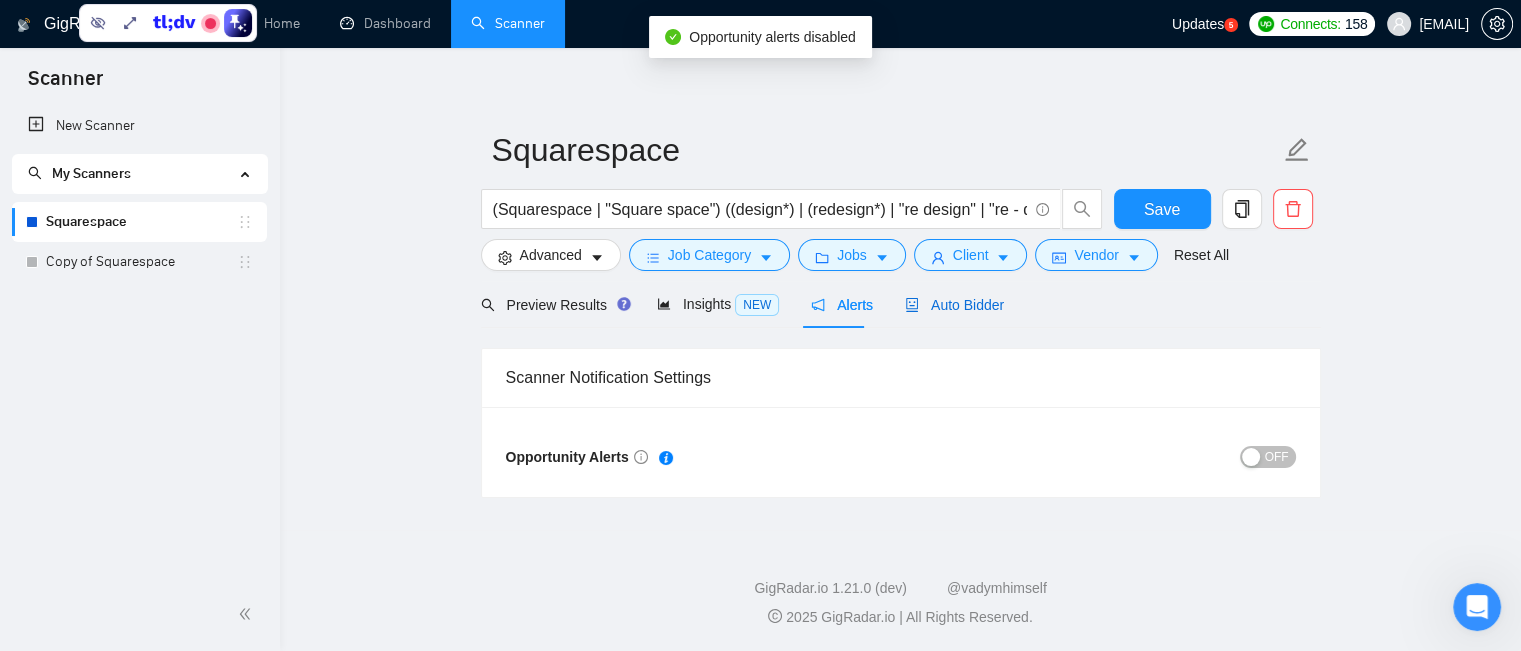 click on "Auto Bidder" at bounding box center [954, 305] 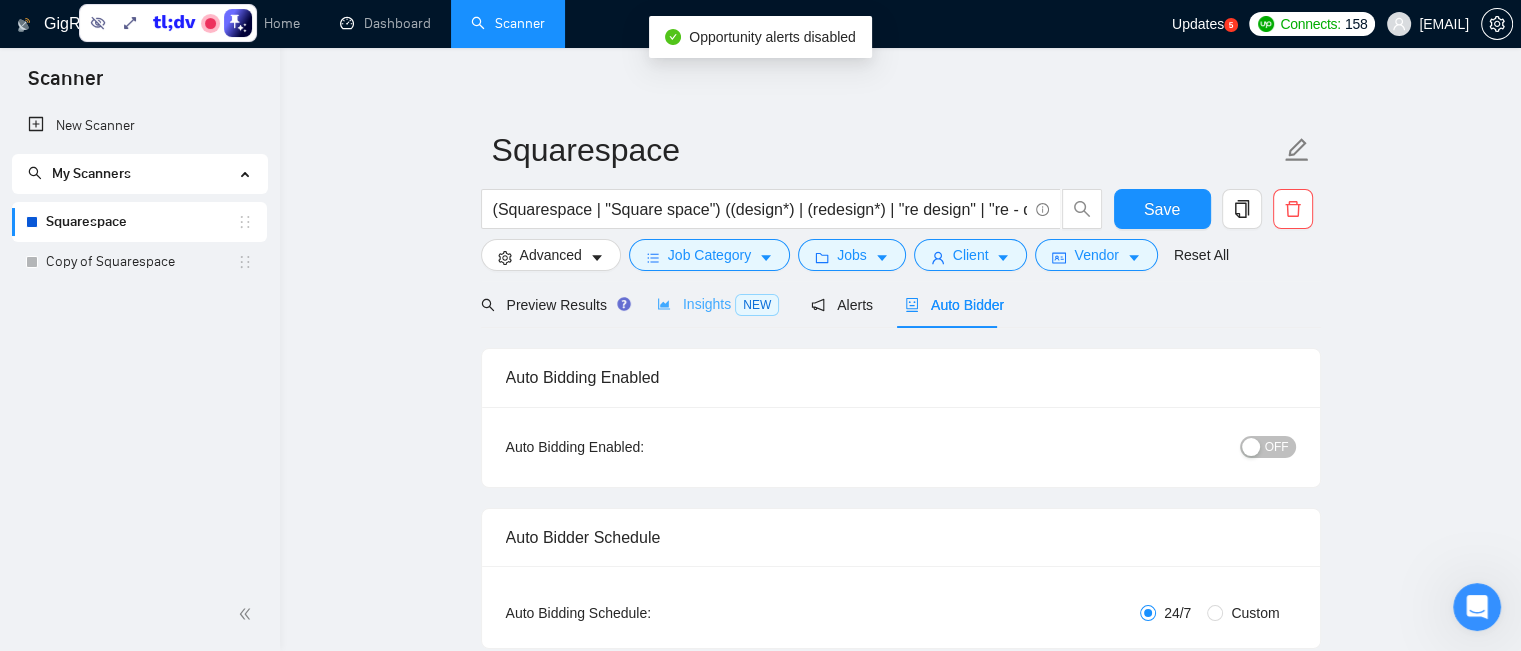 type 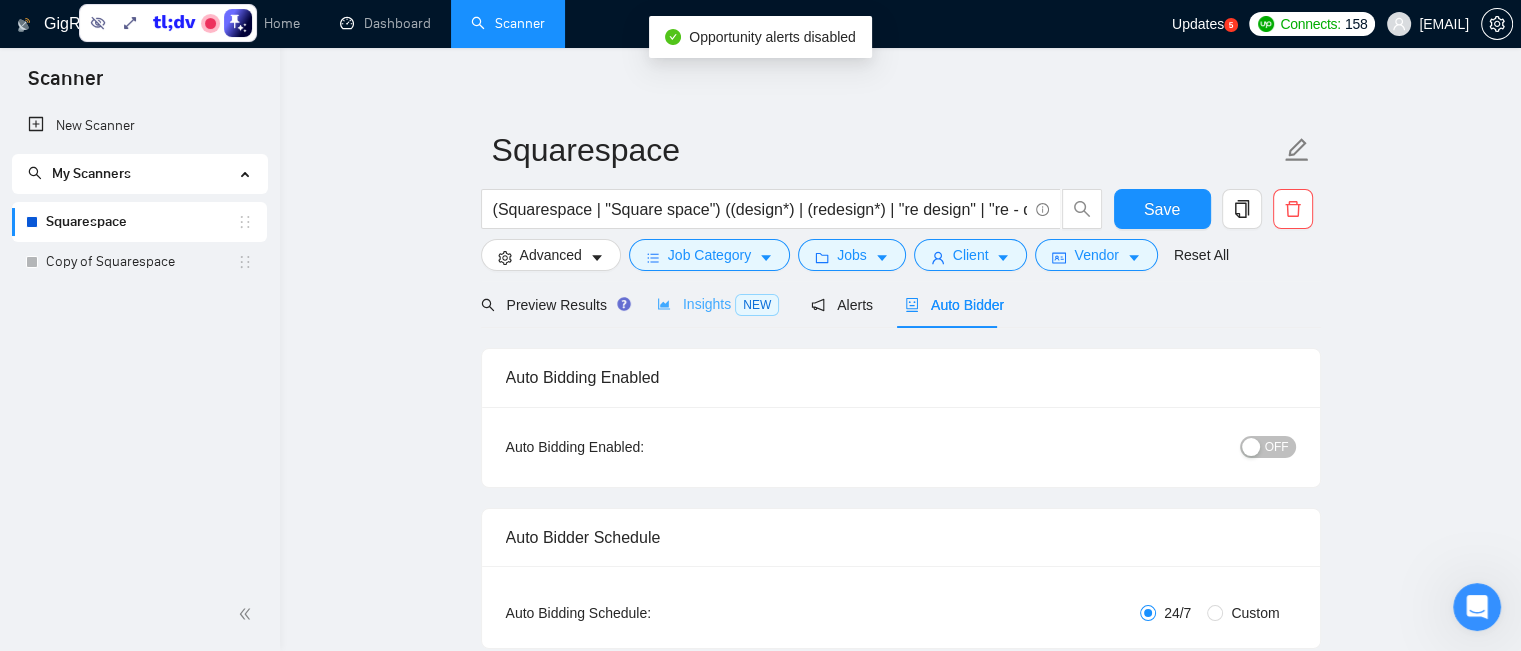 type 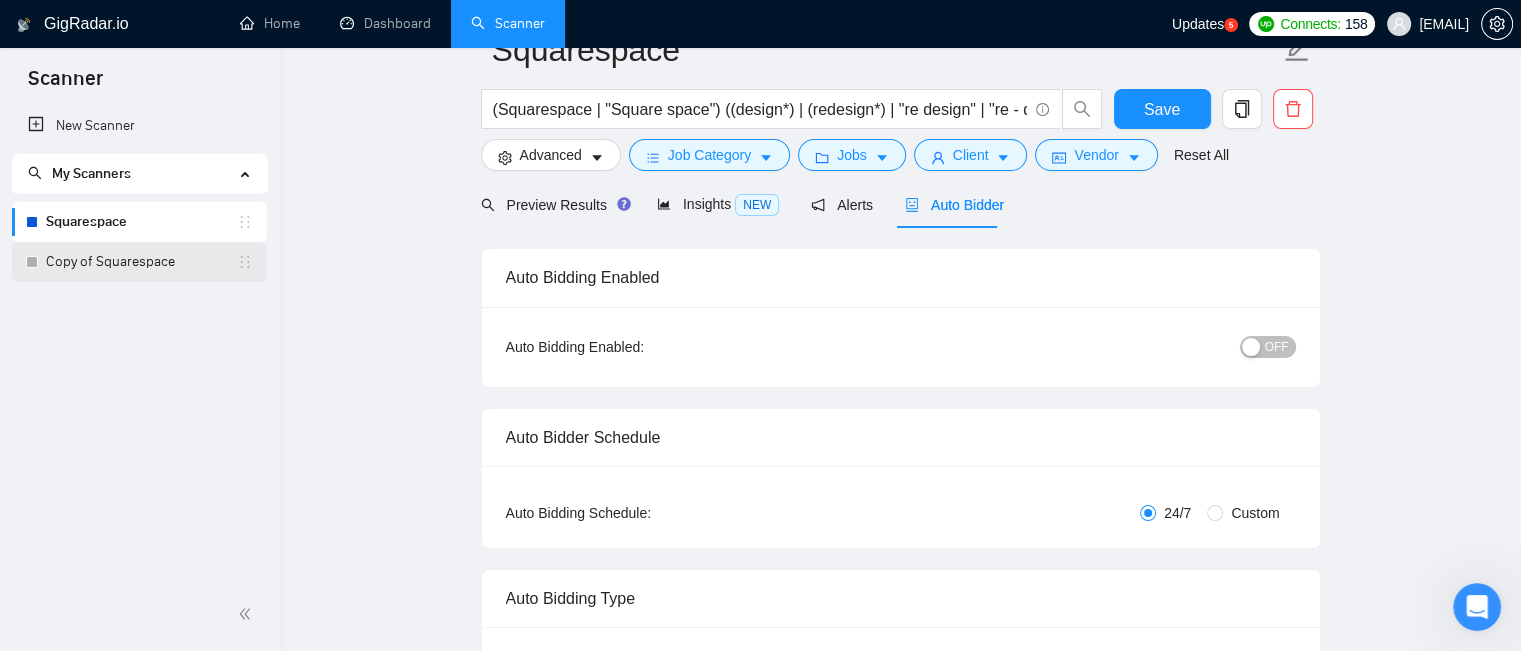 scroll, scrollTop: 0, scrollLeft: 0, axis: both 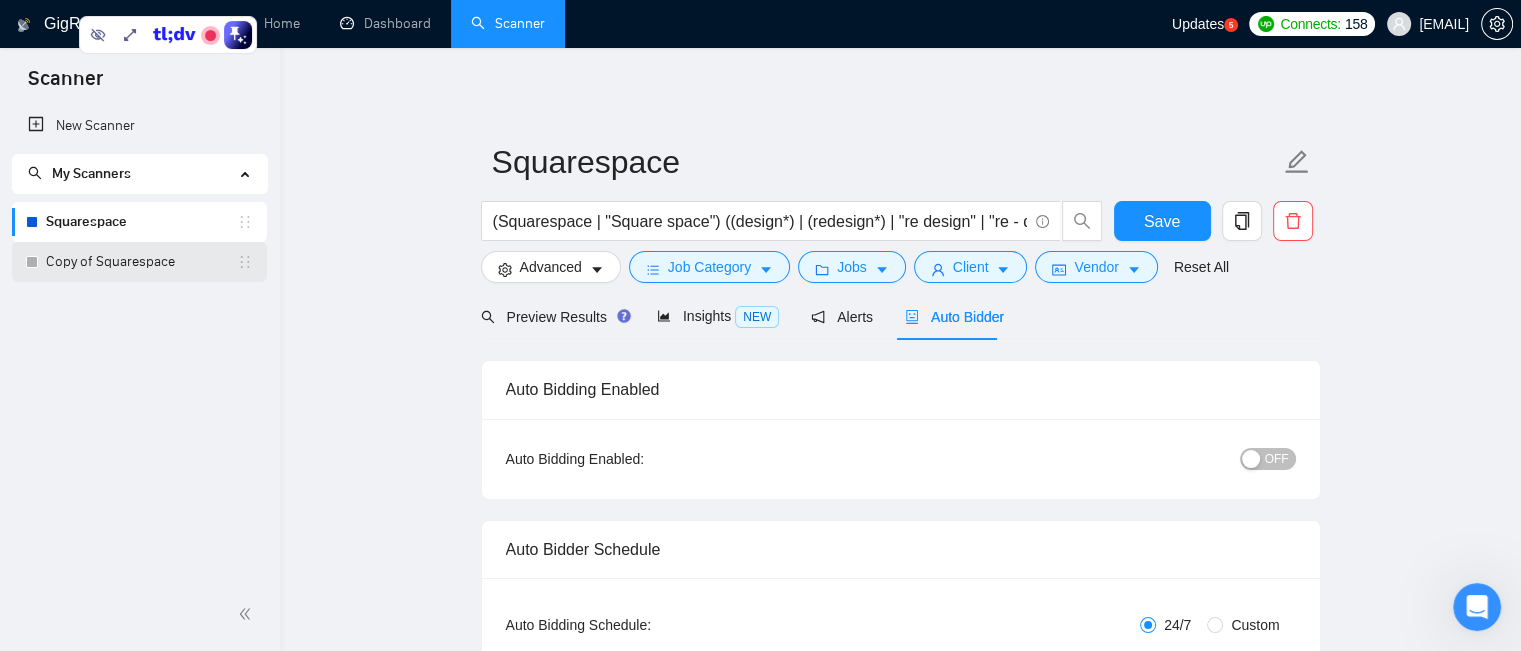 click on "Copy of Squarespace" at bounding box center (141, 262) 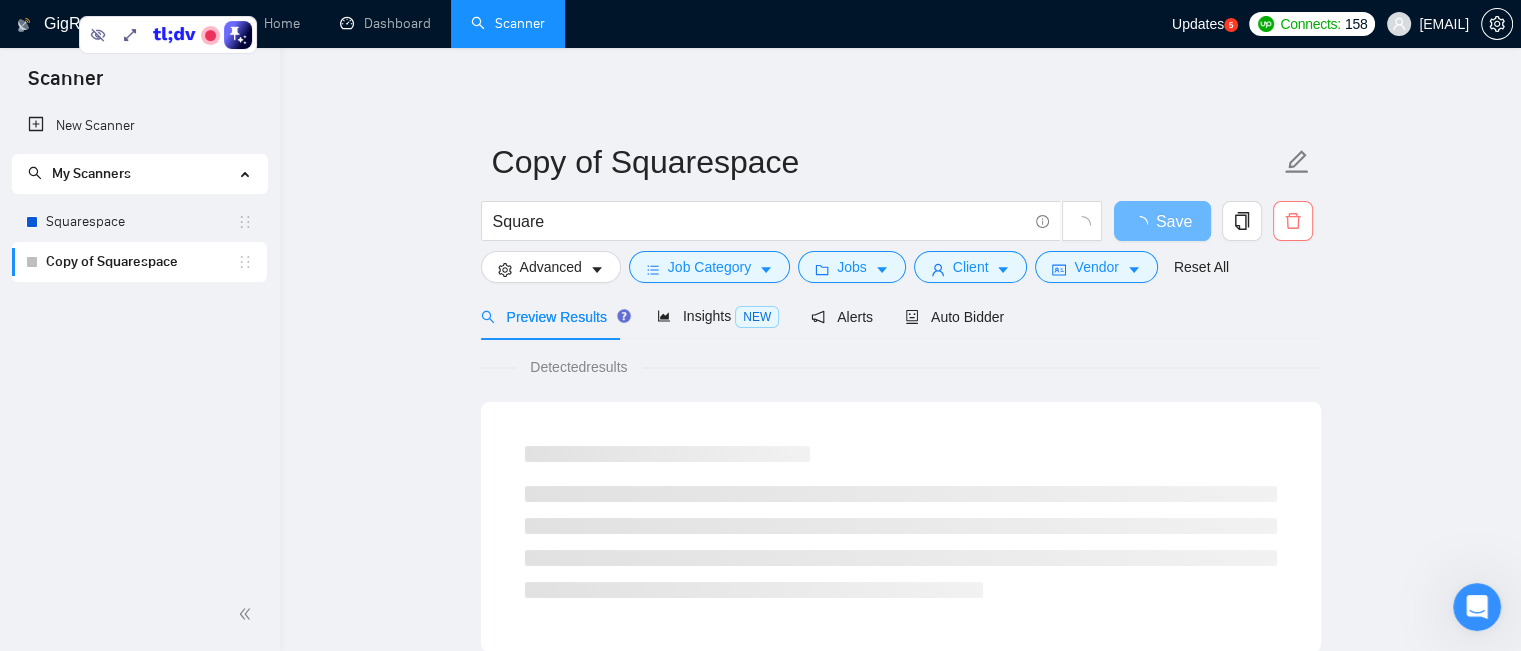 click 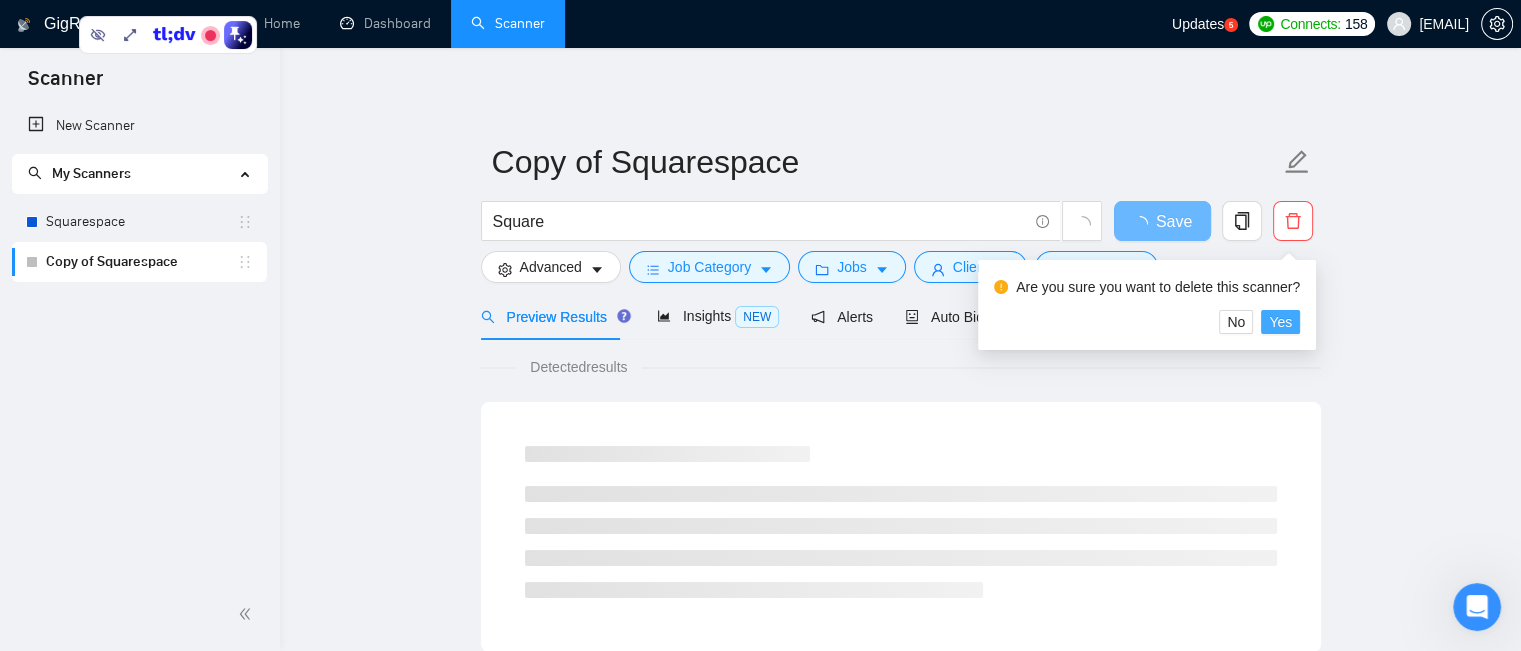 drag, startPoint x: 1277, startPoint y: 327, endPoint x: 1176, endPoint y: 353, distance: 104.292854 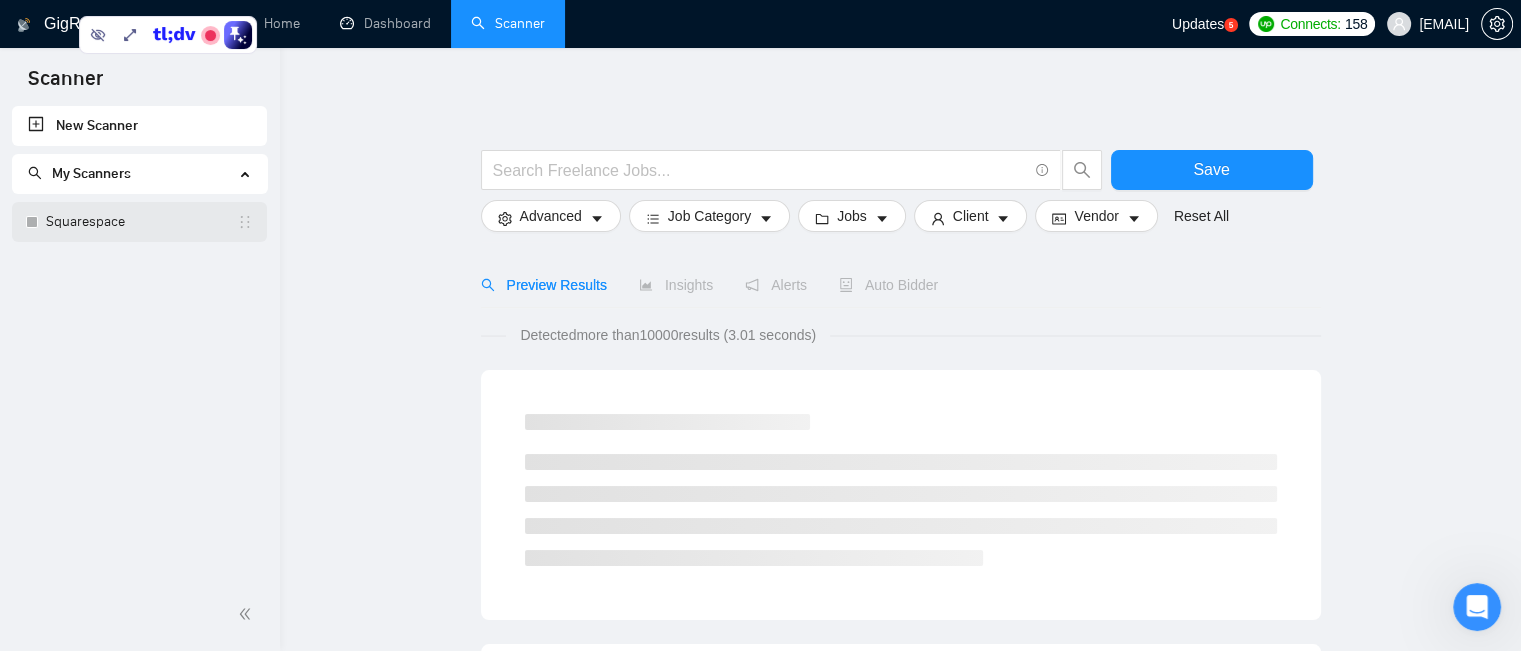 click on "Squarespace" at bounding box center [141, 222] 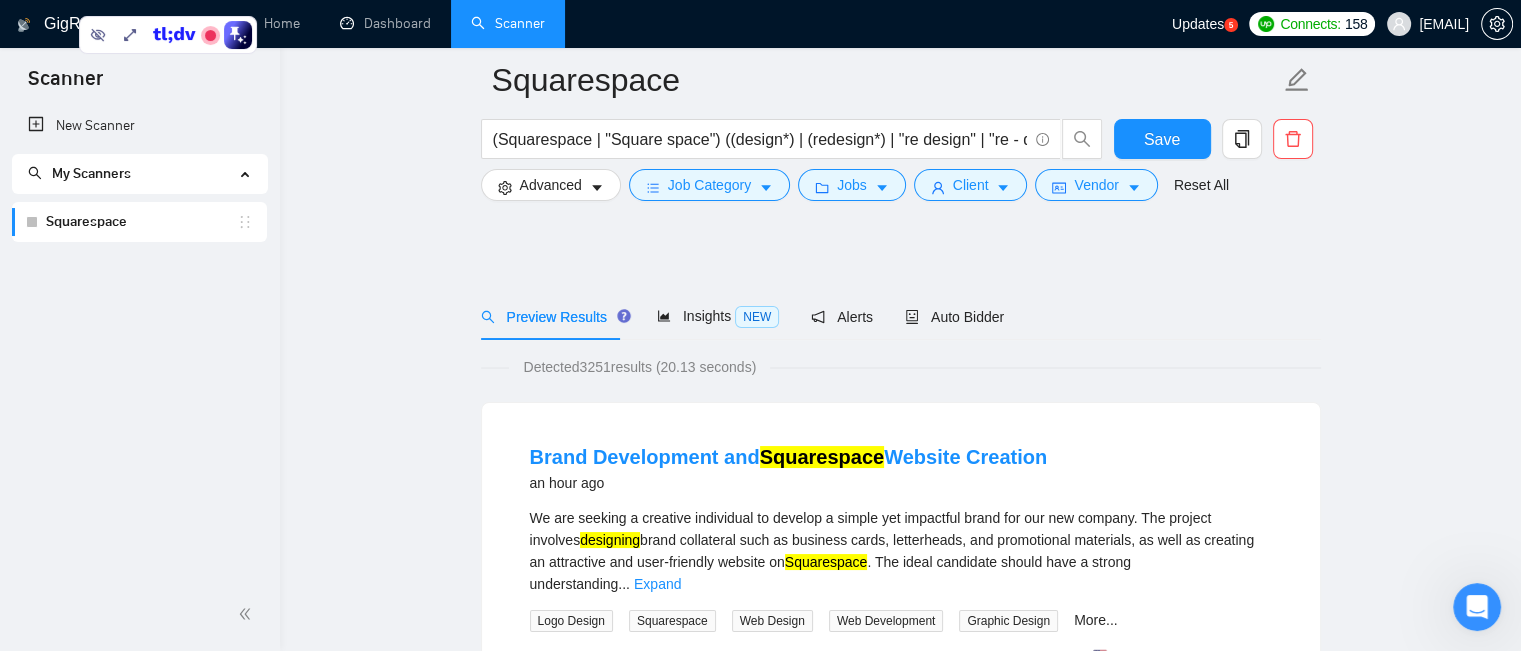 scroll, scrollTop: 100, scrollLeft: 0, axis: vertical 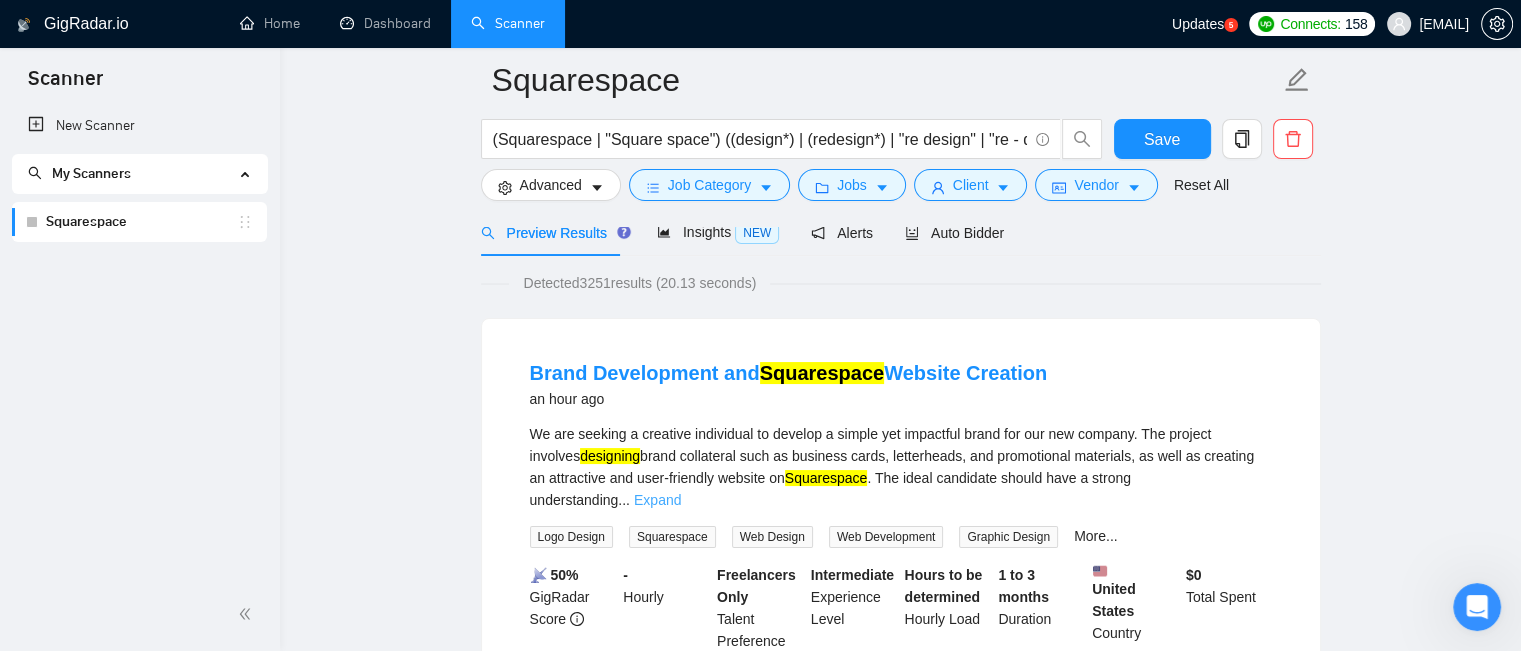 click on "Expand" at bounding box center [657, 500] 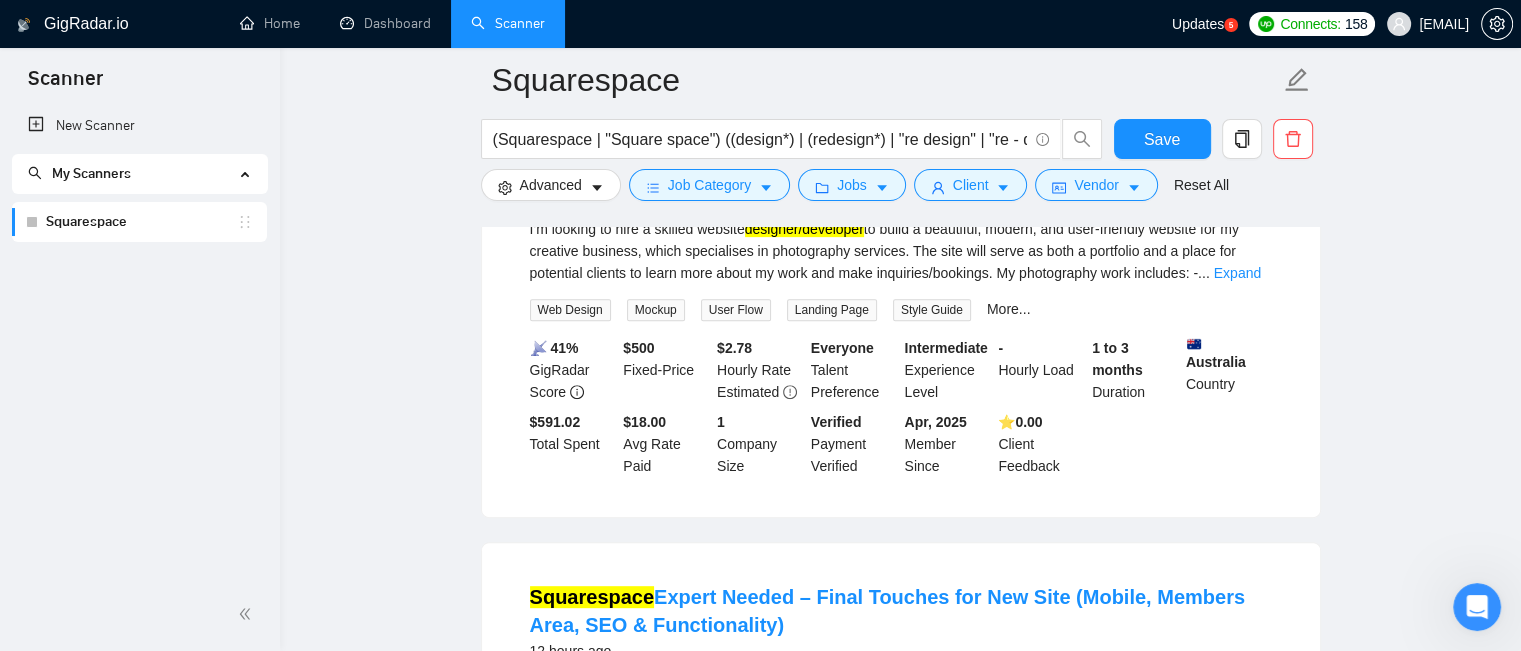 scroll, scrollTop: 700, scrollLeft: 0, axis: vertical 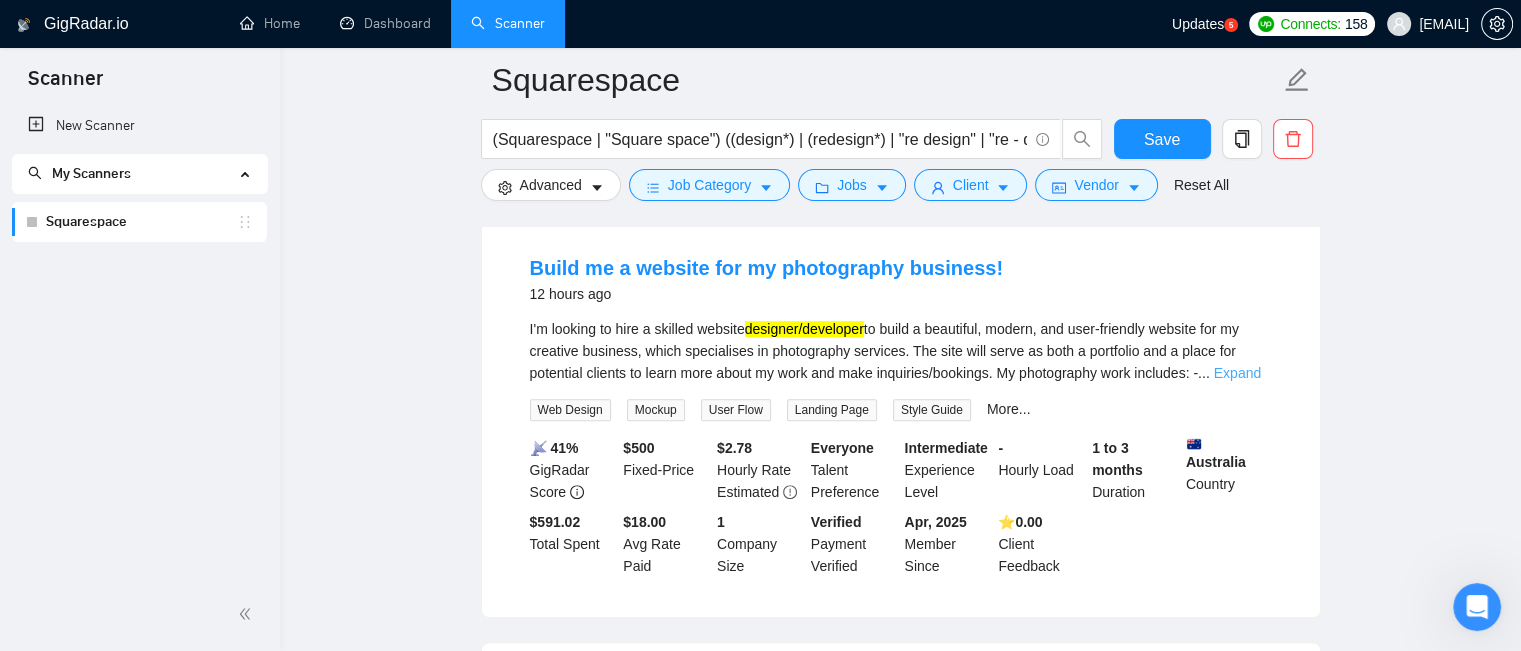 click on "Expand" at bounding box center [1237, 373] 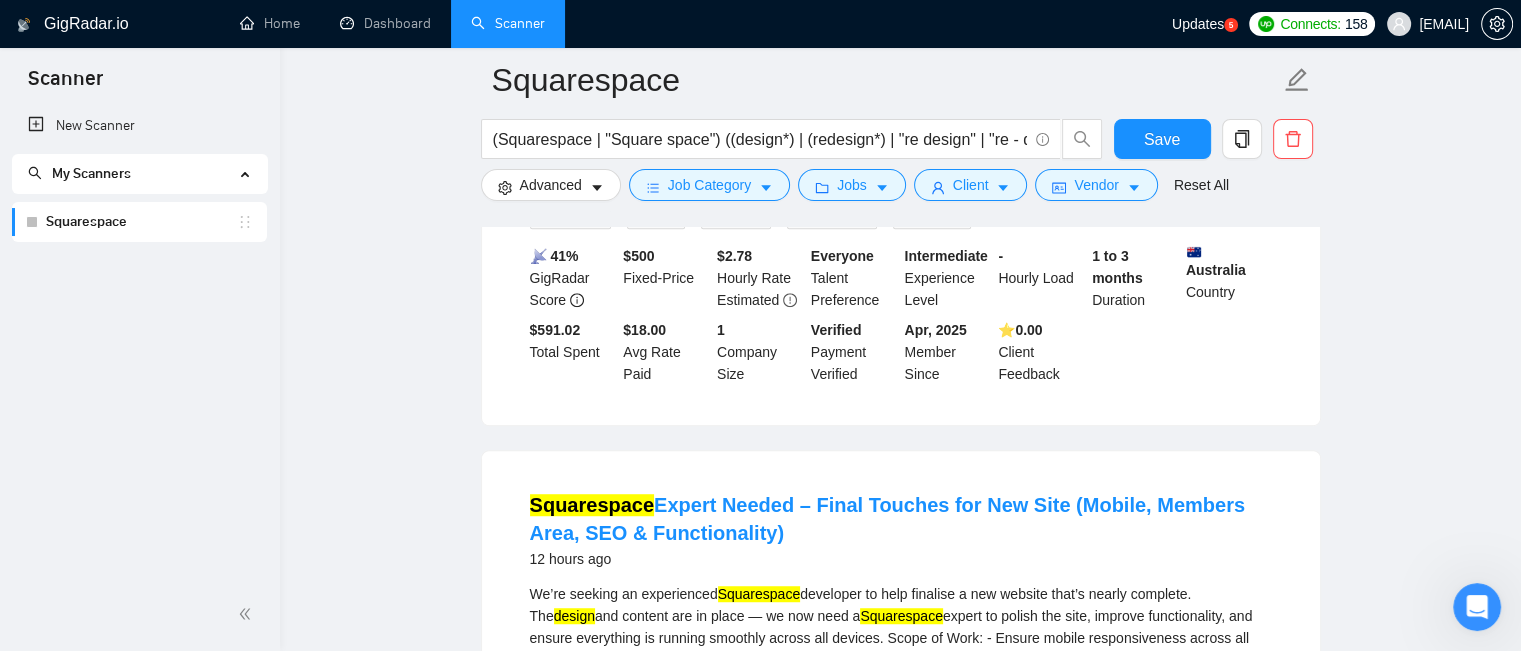 scroll, scrollTop: 1300, scrollLeft: 0, axis: vertical 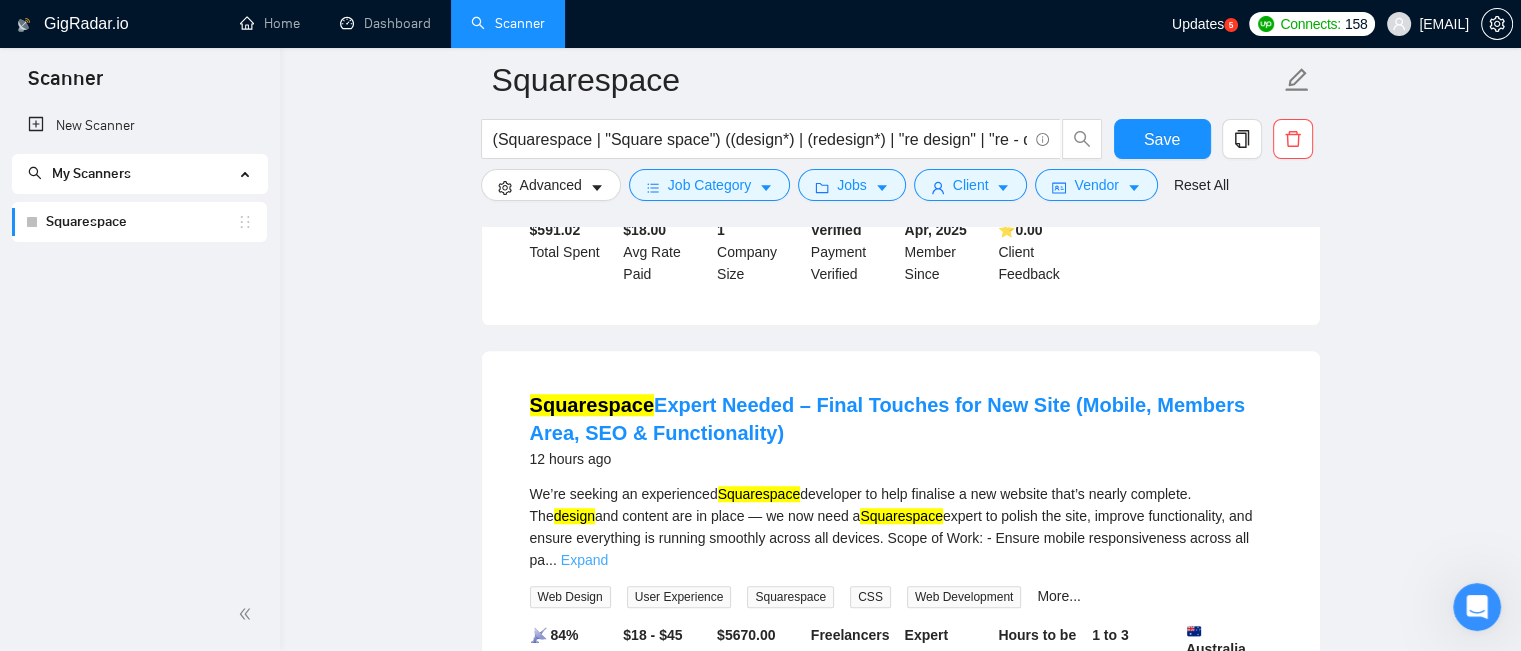 click on "Expand" at bounding box center [584, 560] 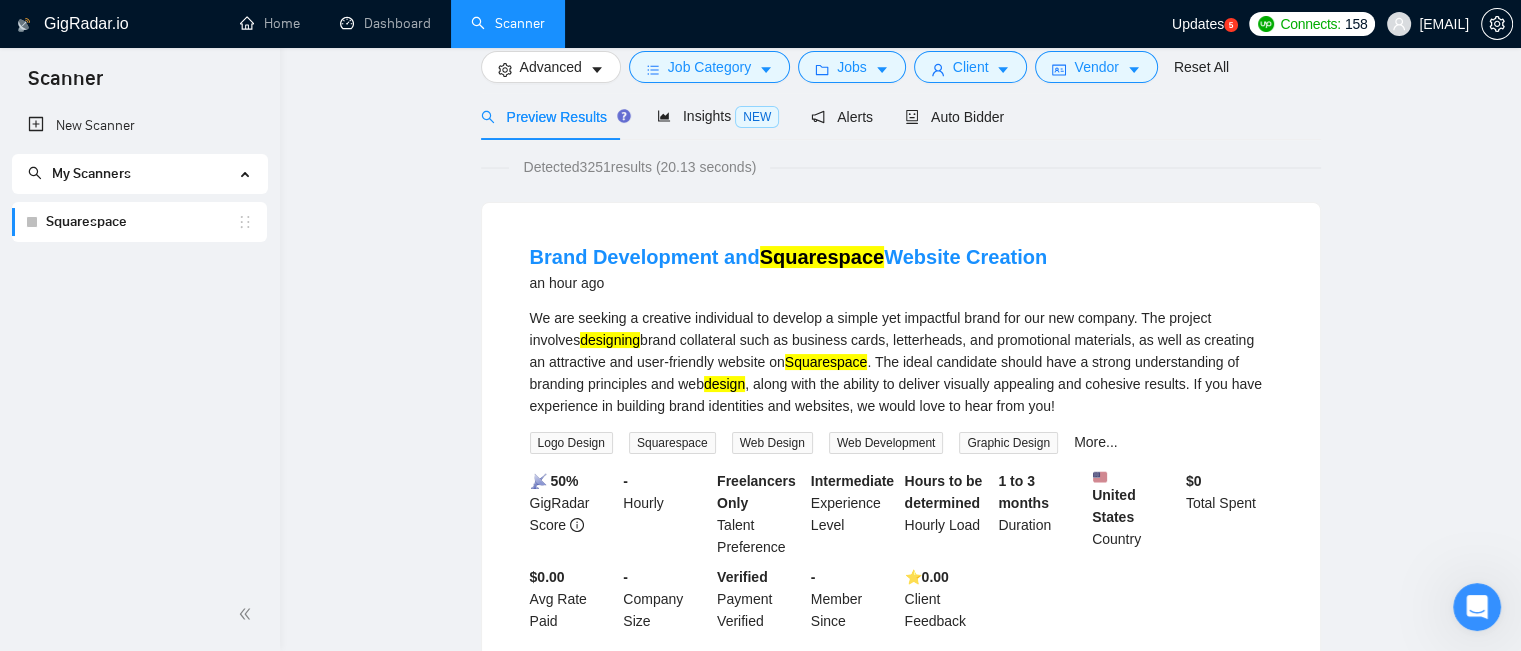 scroll, scrollTop: 0, scrollLeft: 0, axis: both 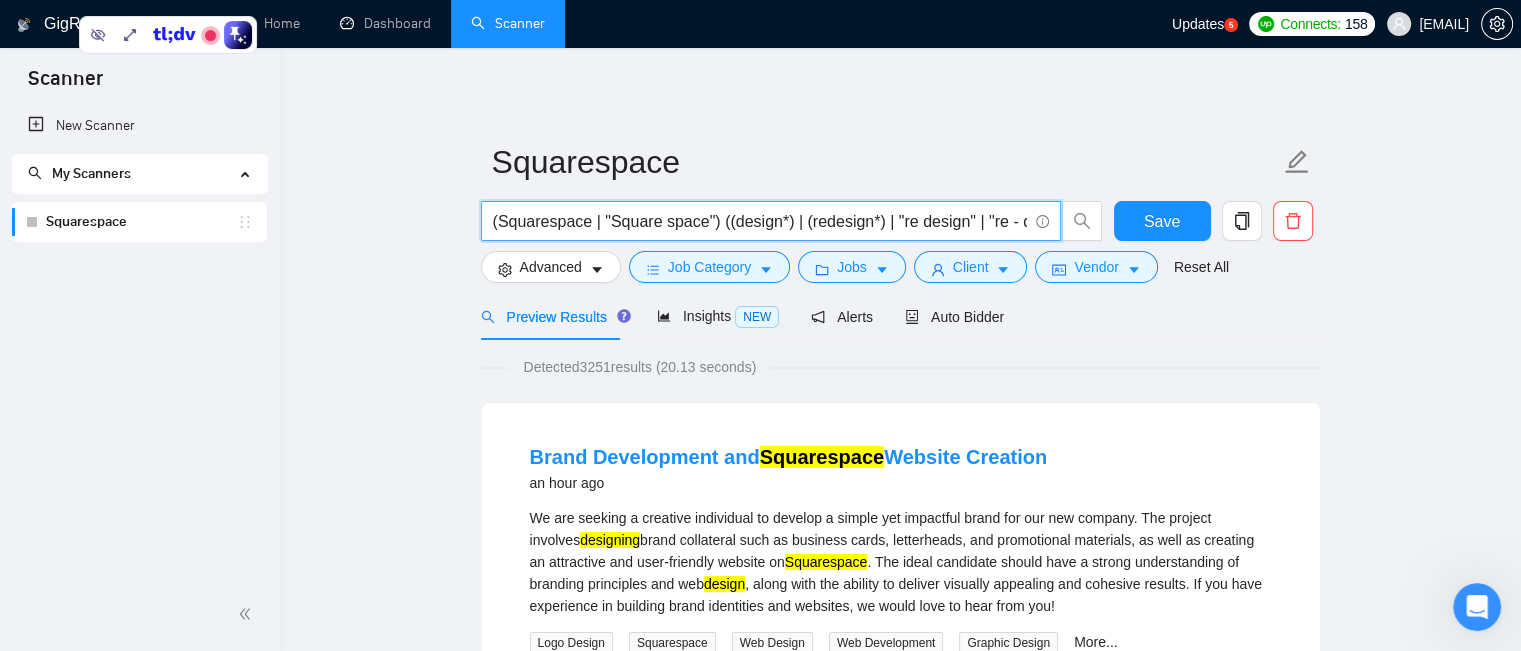 drag, startPoint x: 713, startPoint y: 219, endPoint x: 875, endPoint y: 219, distance: 162 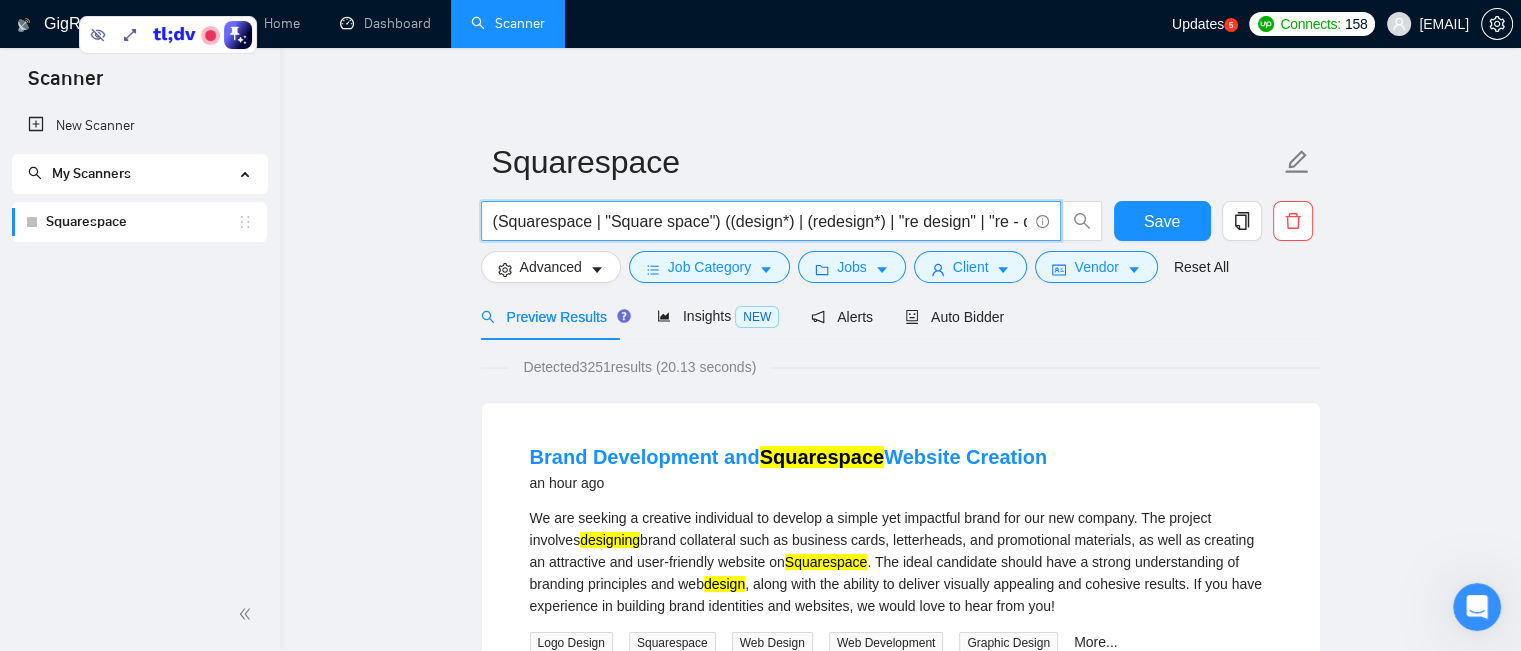 click on "(Squarespace | "Square space") ((design*) | (redesign*) | "re design" | "re - design")" at bounding box center (760, 221) 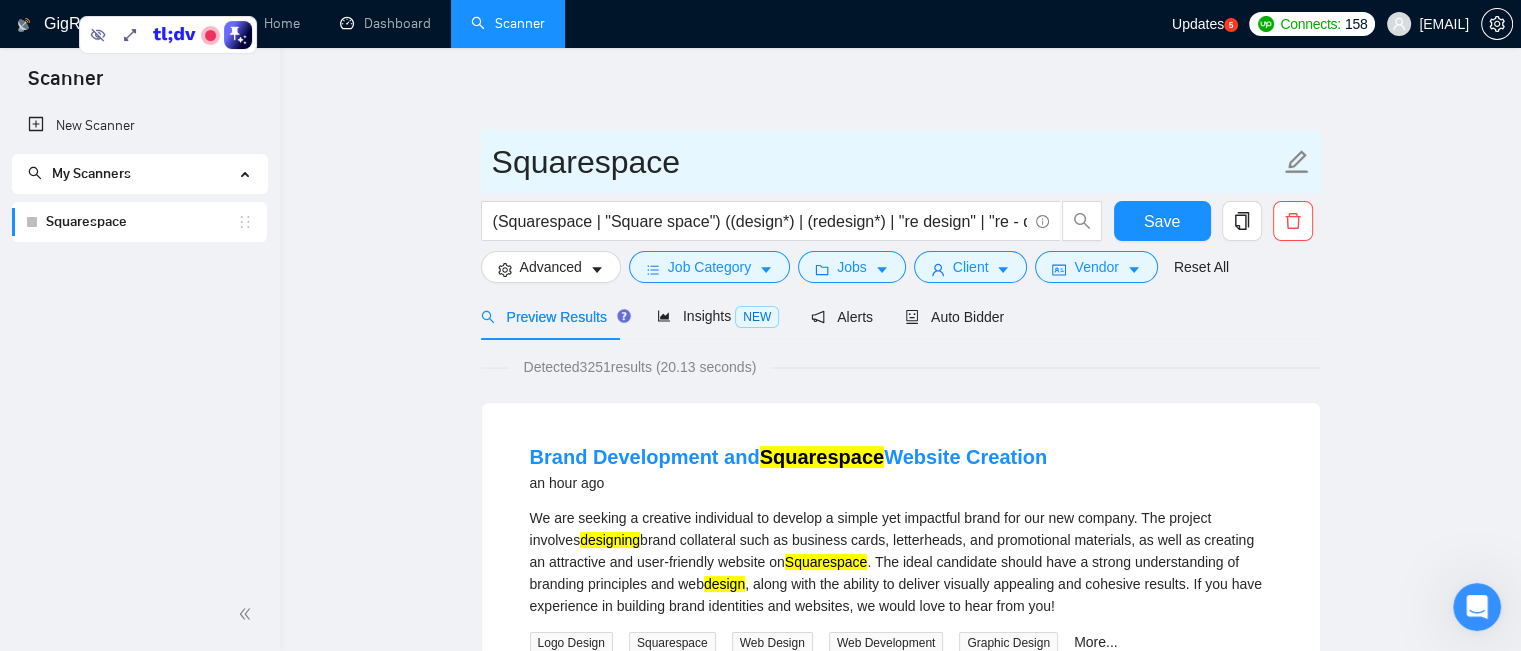 click on "Squarespace" at bounding box center [886, 162] 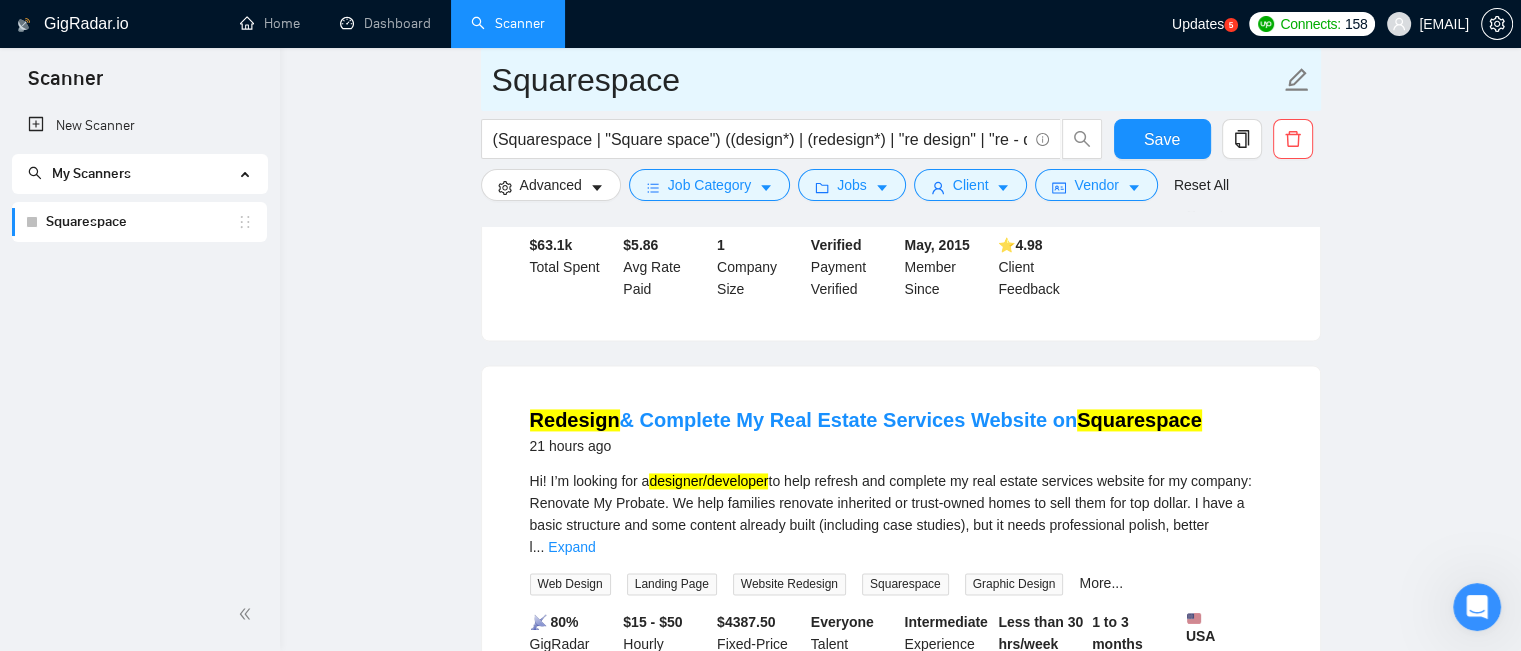 scroll, scrollTop: 3400, scrollLeft: 0, axis: vertical 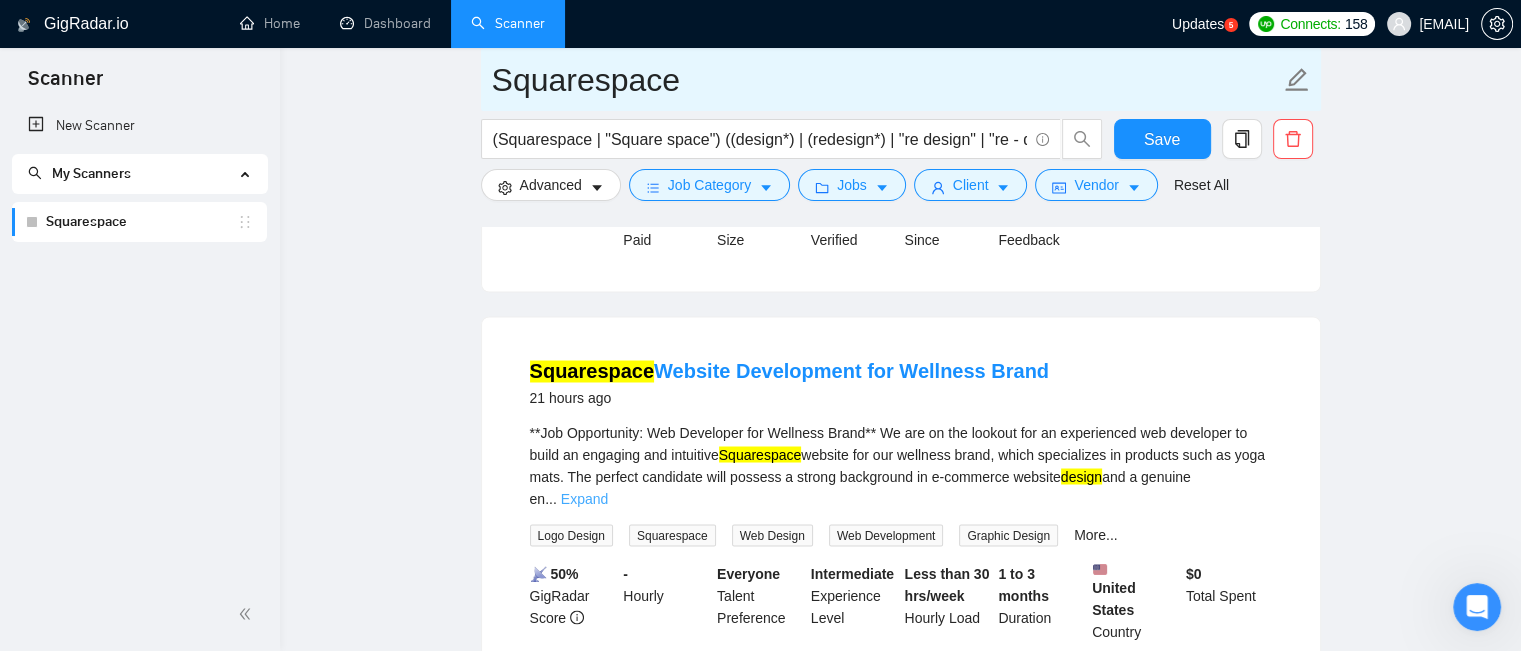 type on "Squarespace" 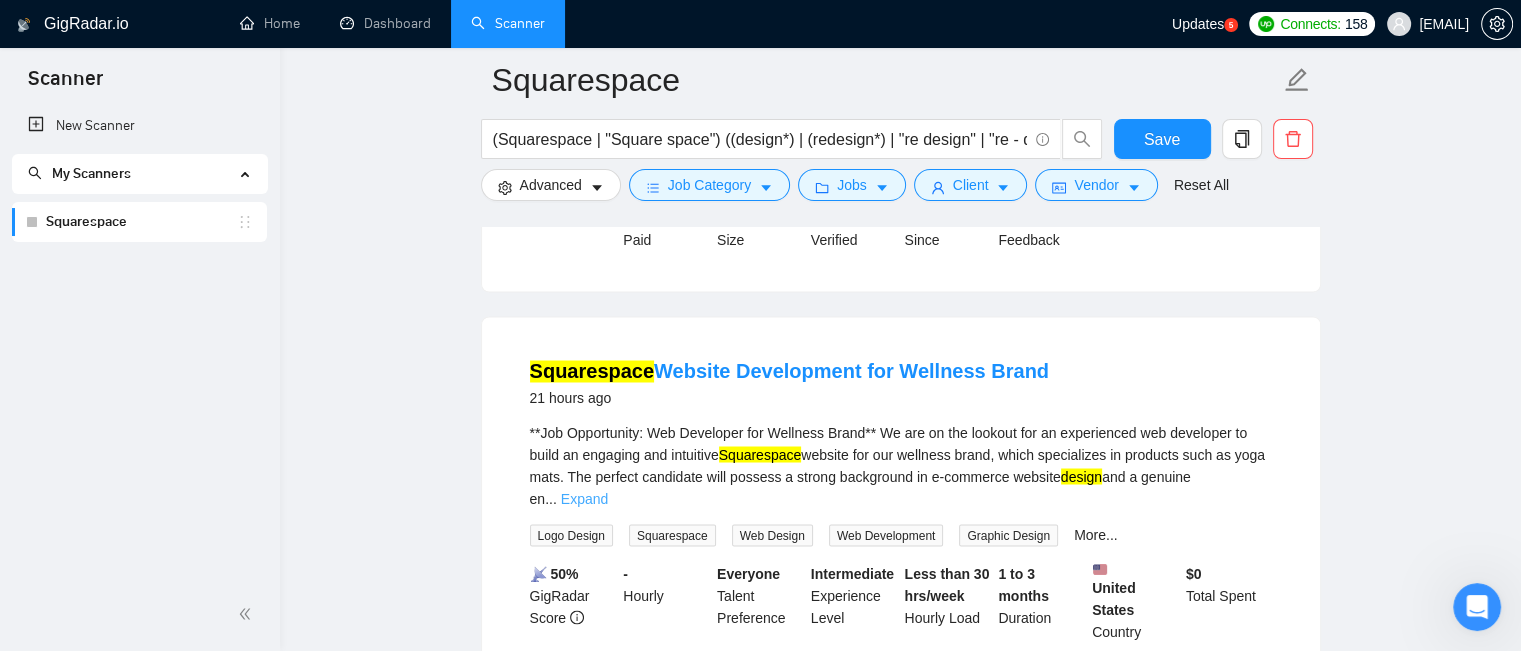 click on "Expand" at bounding box center [584, 498] 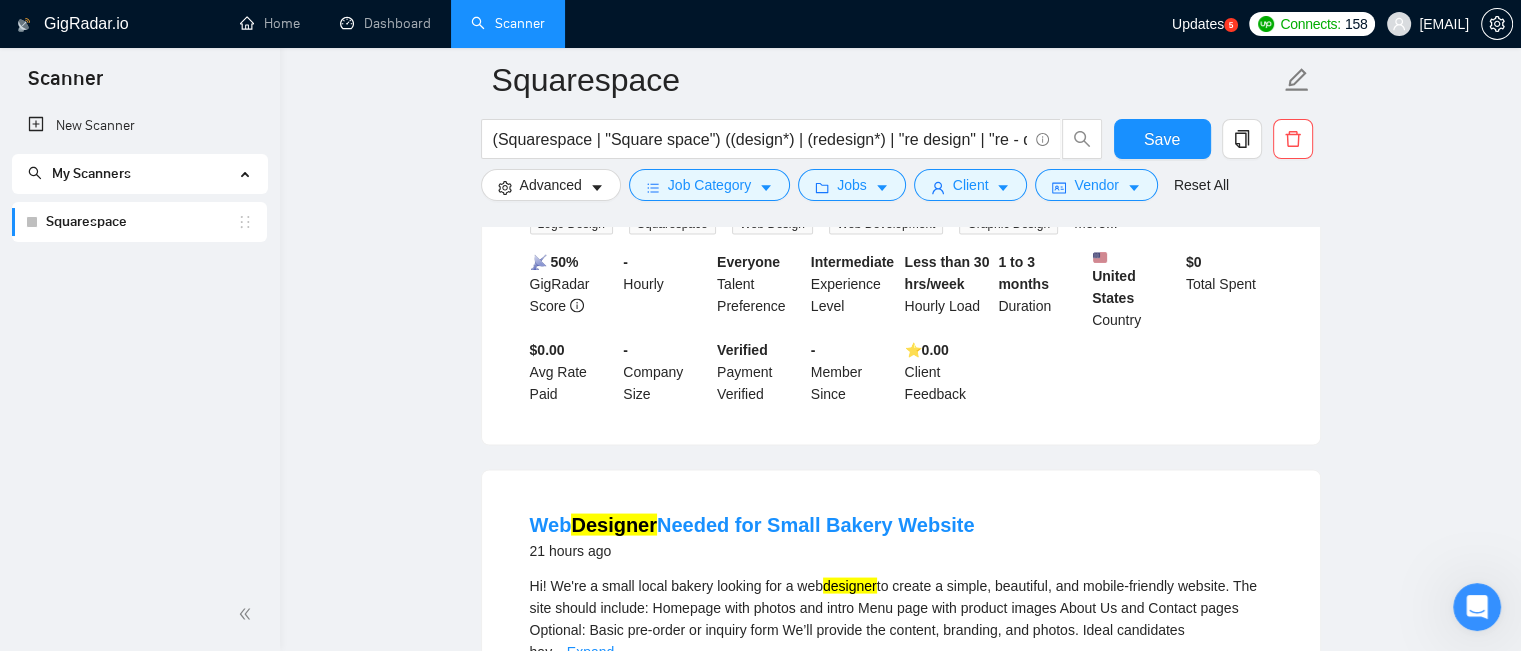 scroll, scrollTop: 3900, scrollLeft: 0, axis: vertical 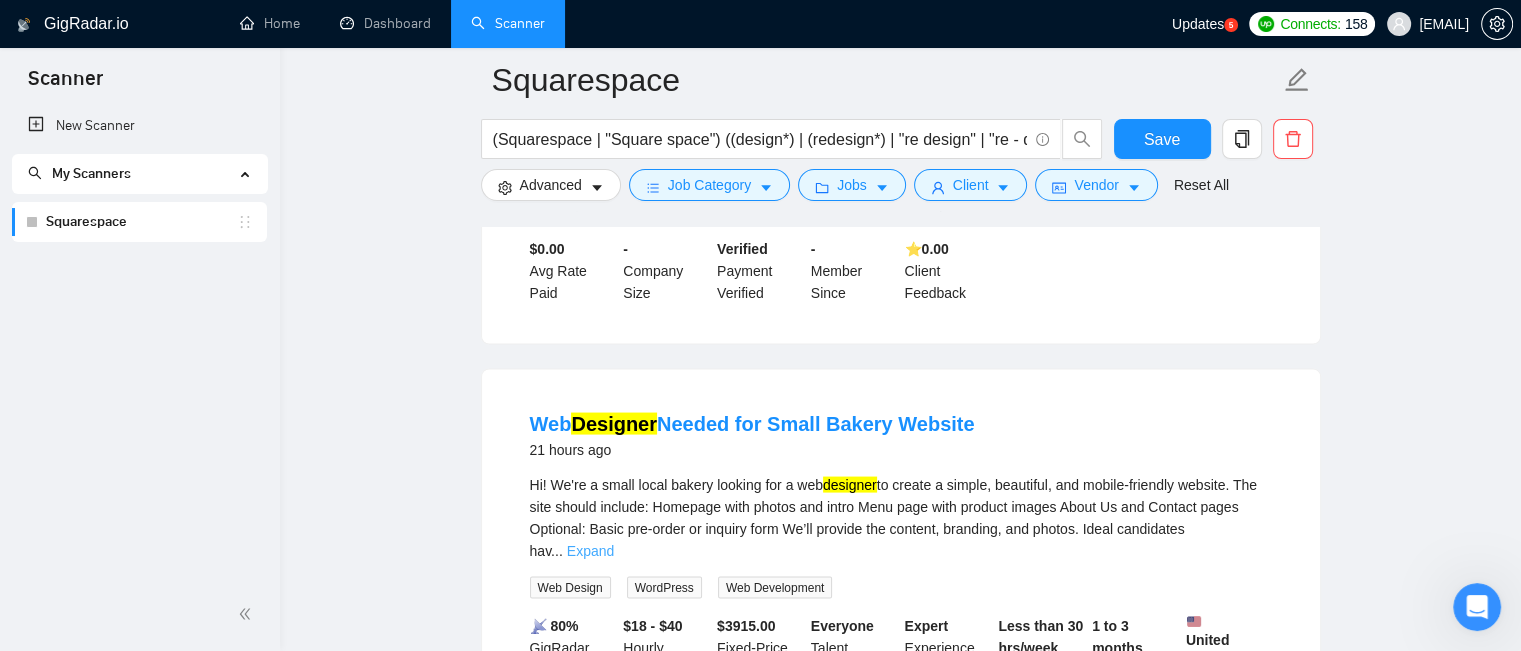 click on "Expand" at bounding box center (590, 551) 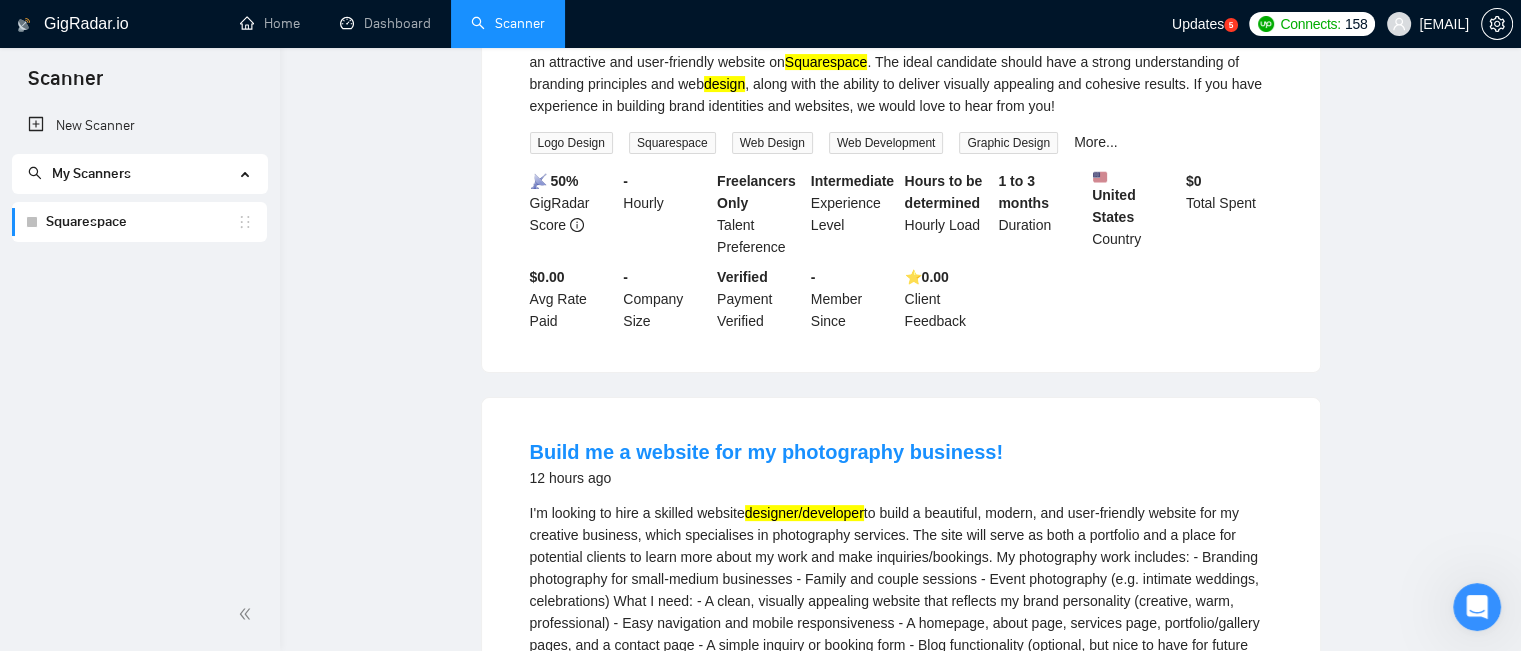 scroll, scrollTop: 0, scrollLeft: 0, axis: both 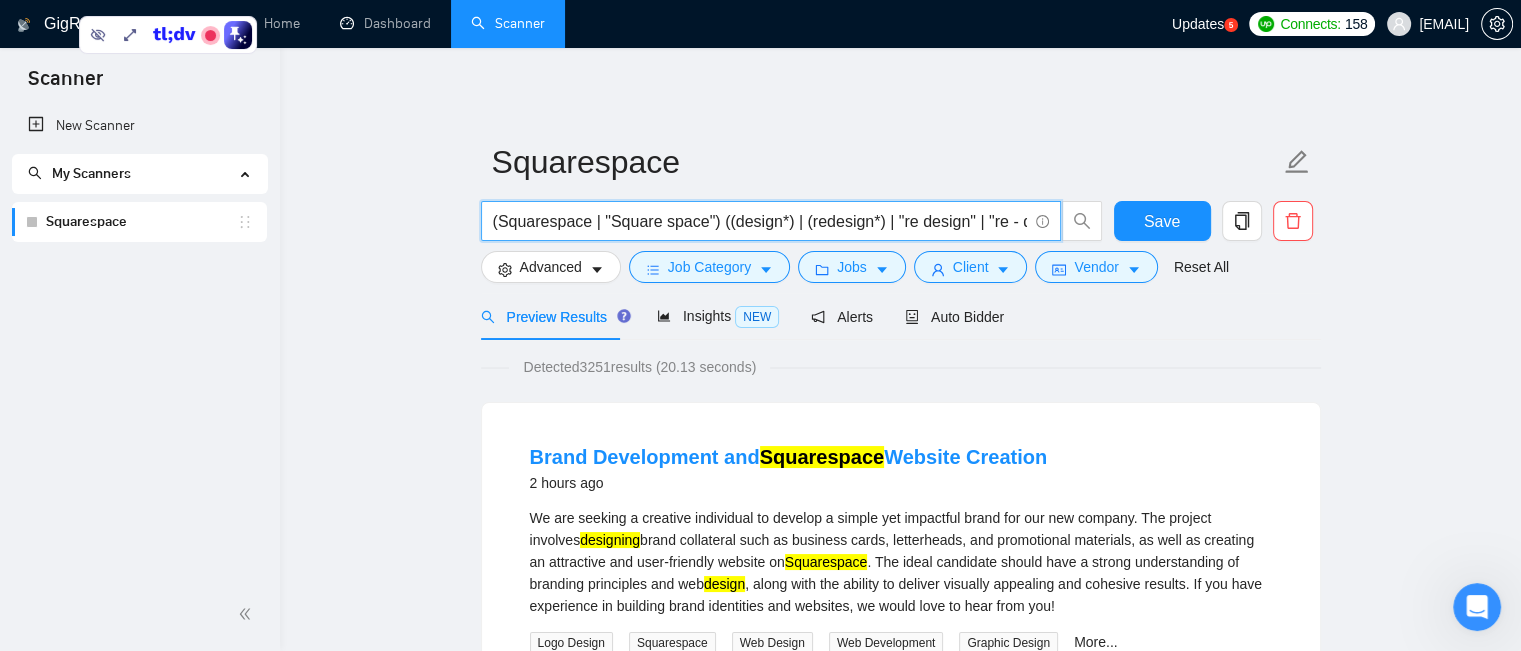 click on "(Squarespace | "Square space") ((design*) | (redesign*) | "re design" | "re - design")" at bounding box center [760, 221] 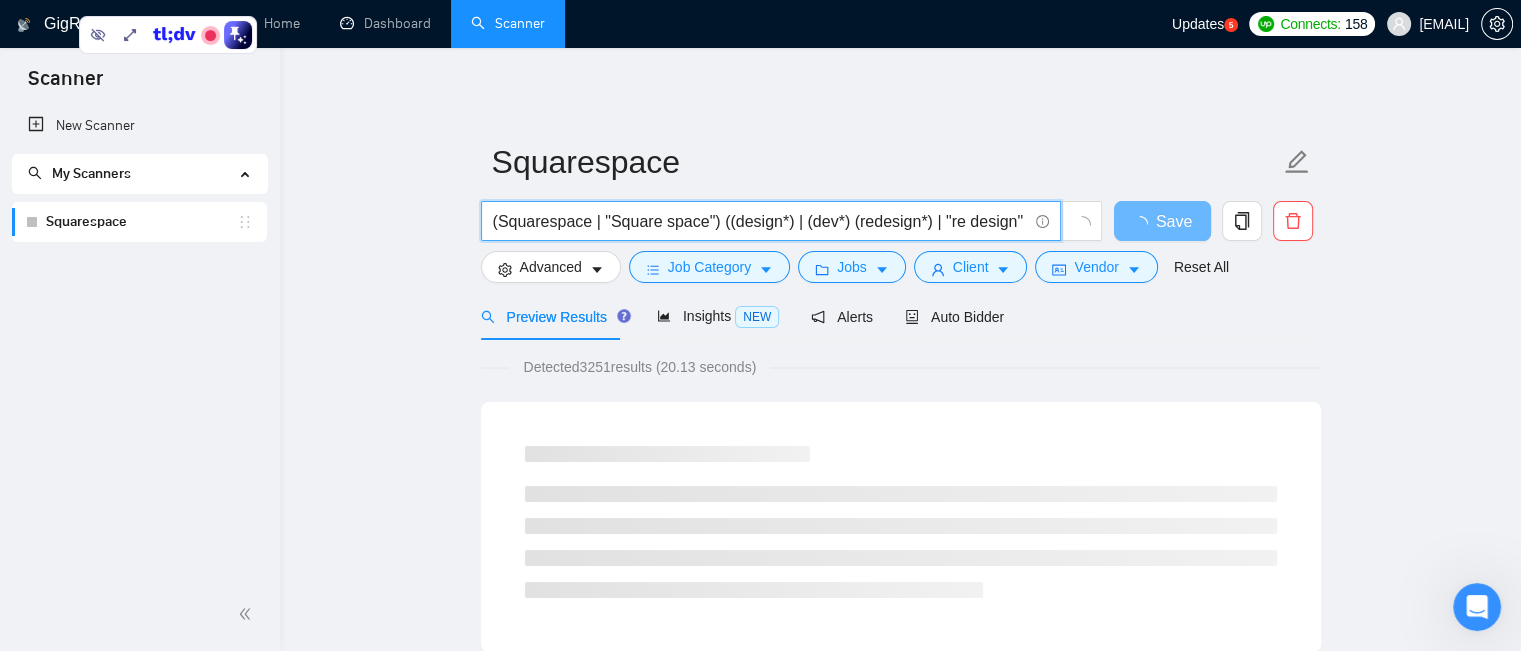 click on "(Squarespace | "Square space") ((design*) | (dev*) (redesign*) | "re design" | "re - design")" at bounding box center [760, 221] 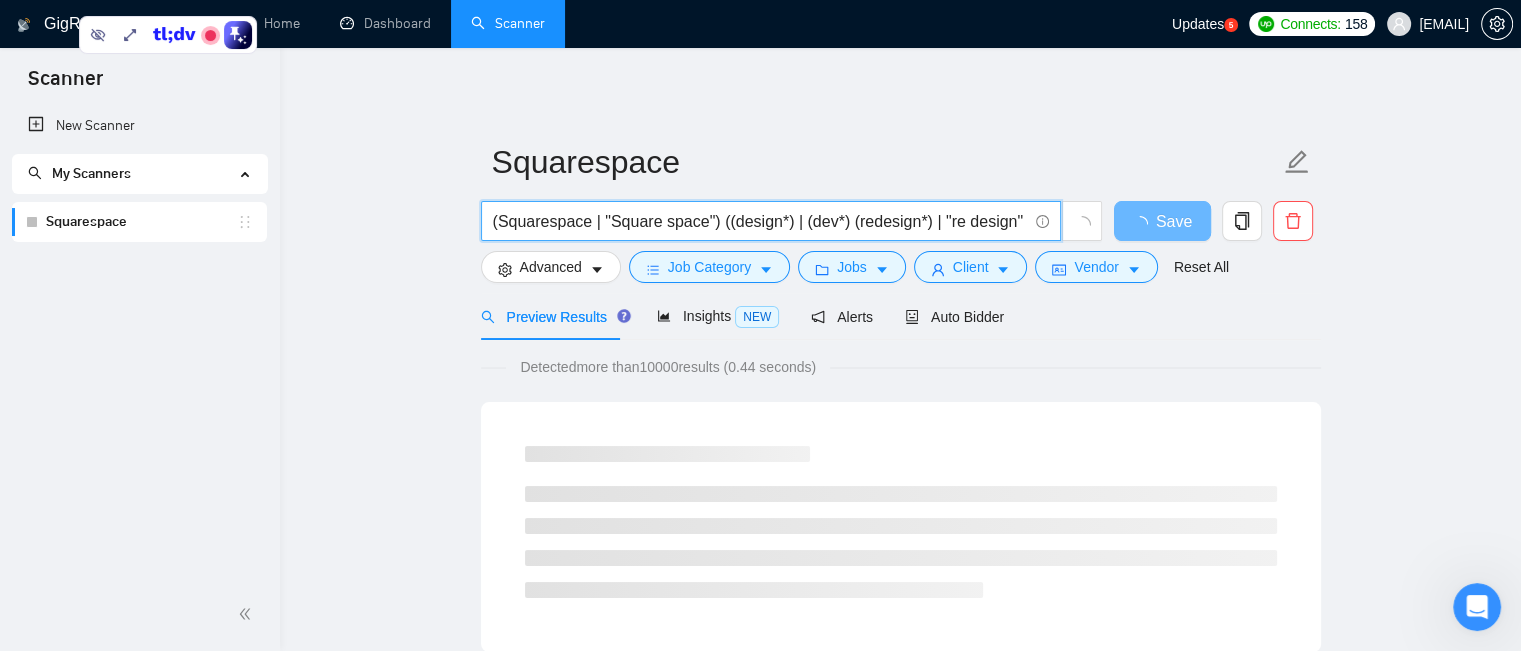 click on "(Squarespace | "Square space") ((design*) | (dev*) (redesign*) | "re design" | "re - design")" at bounding box center (760, 221) 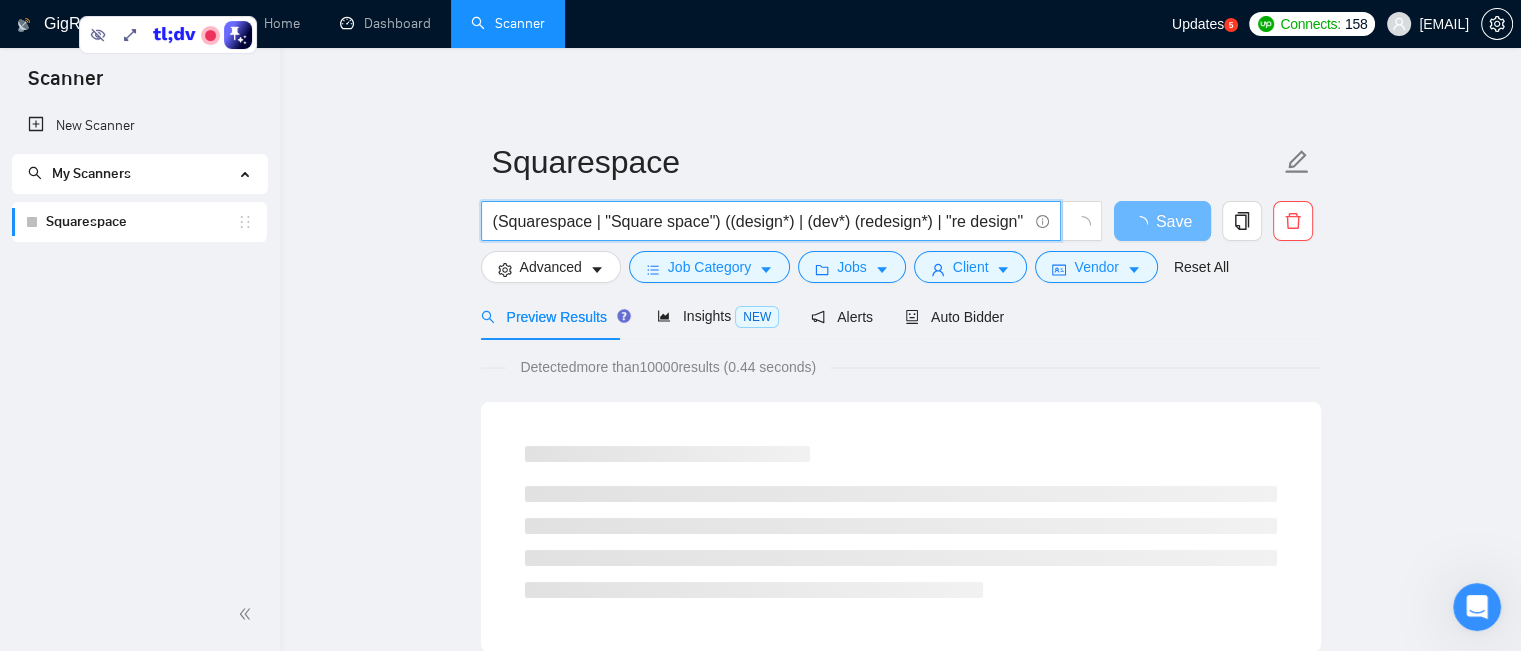 paste on "|" 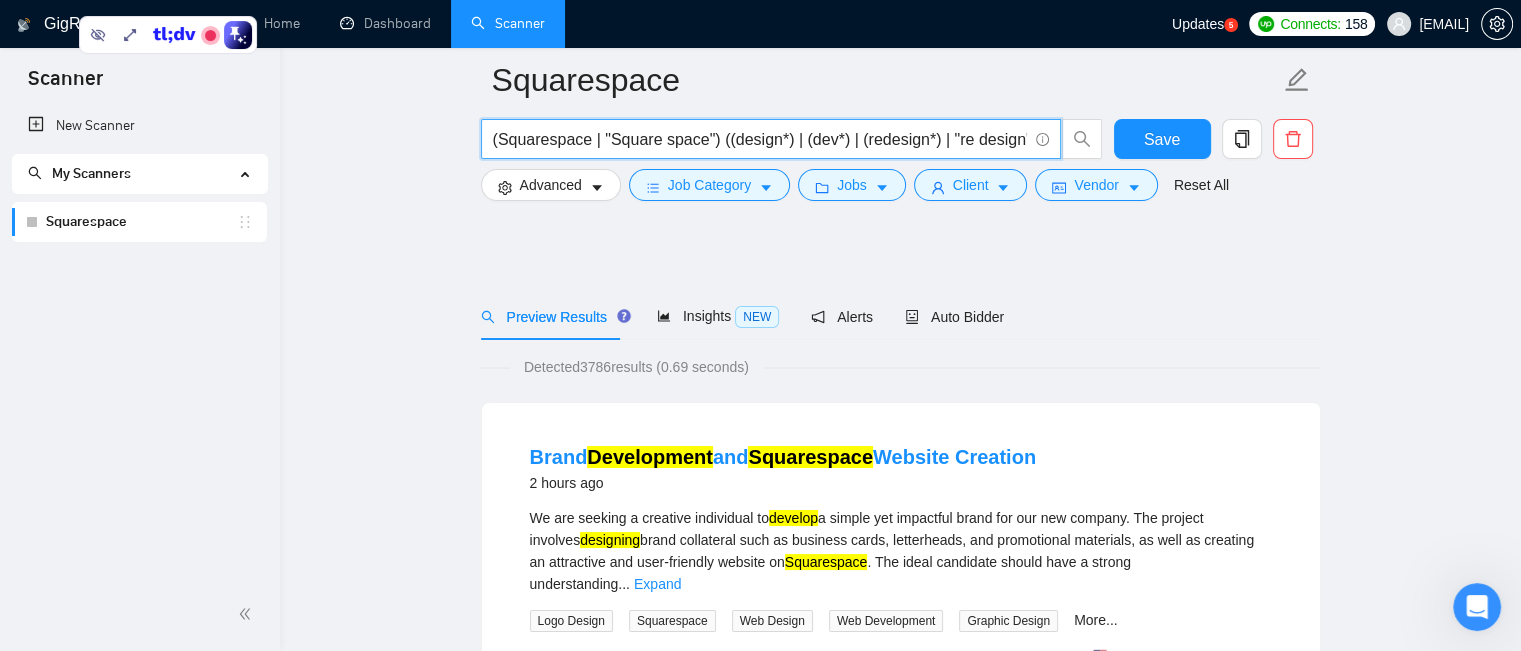scroll, scrollTop: 100, scrollLeft: 0, axis: vertical 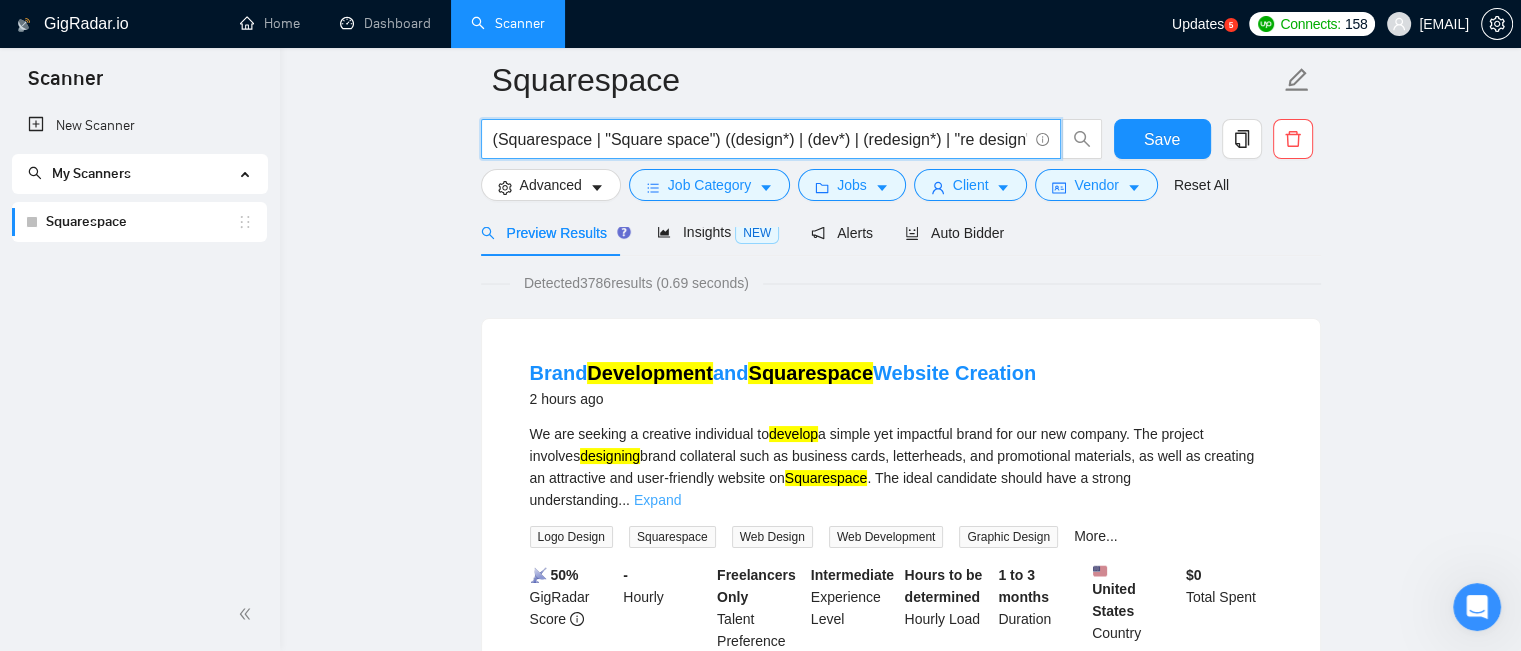 click on "Expand" at bounding box center (657, 500) 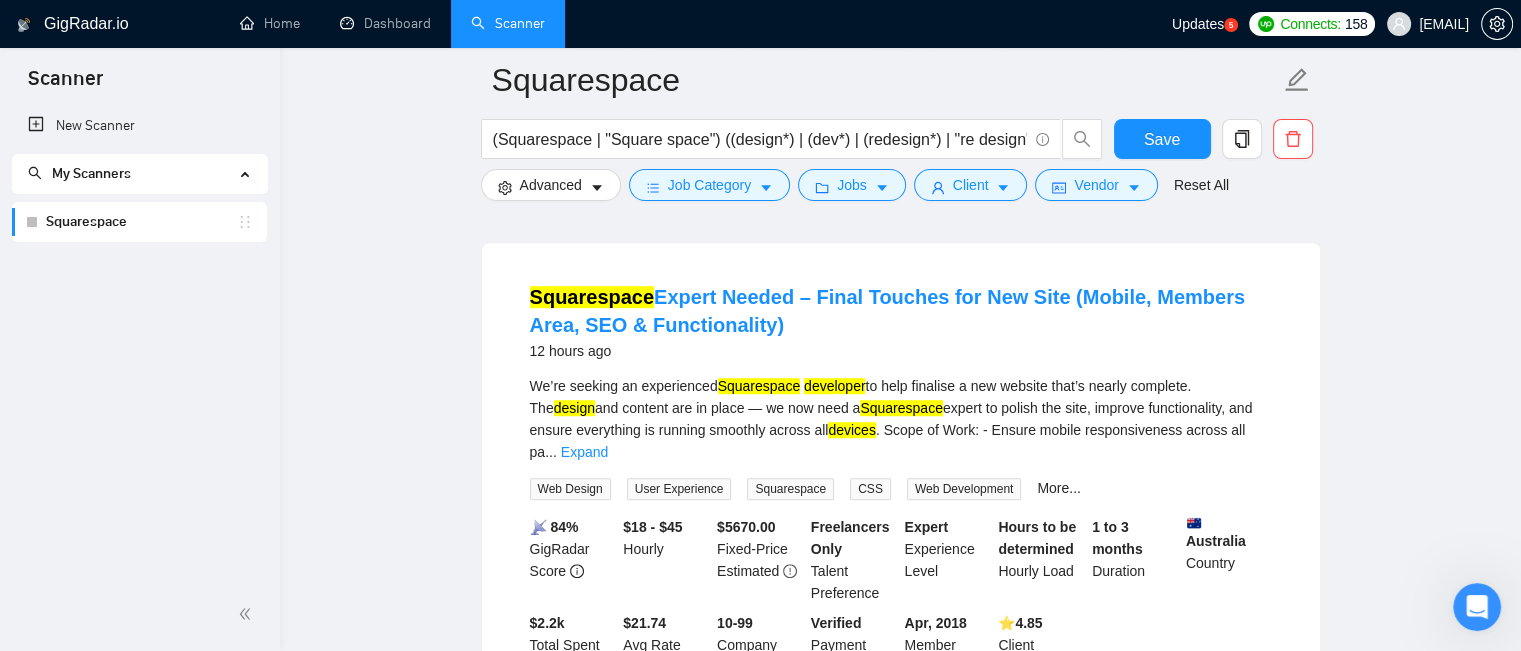 scroll, scrollTop: 1500, scrollLeft: 0, axis: vertical 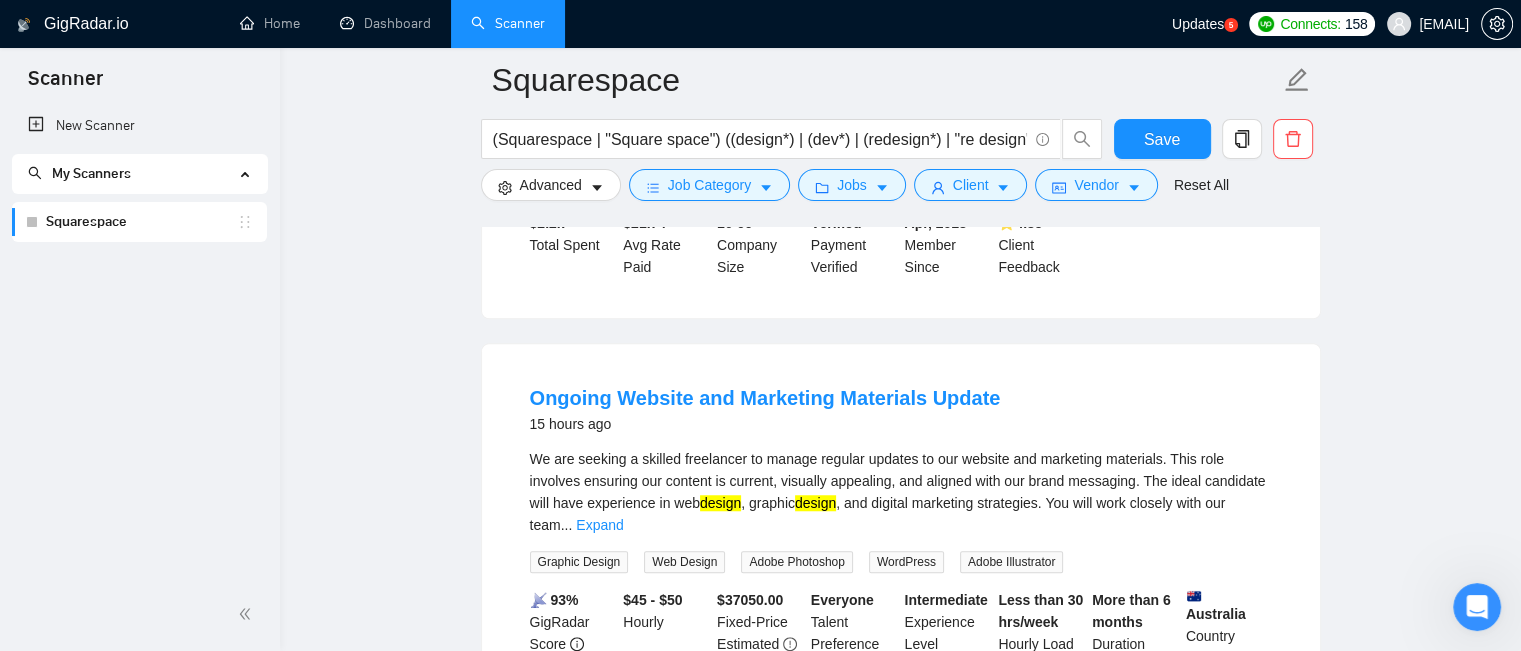 click on "..." at bounding box center (567, 525) 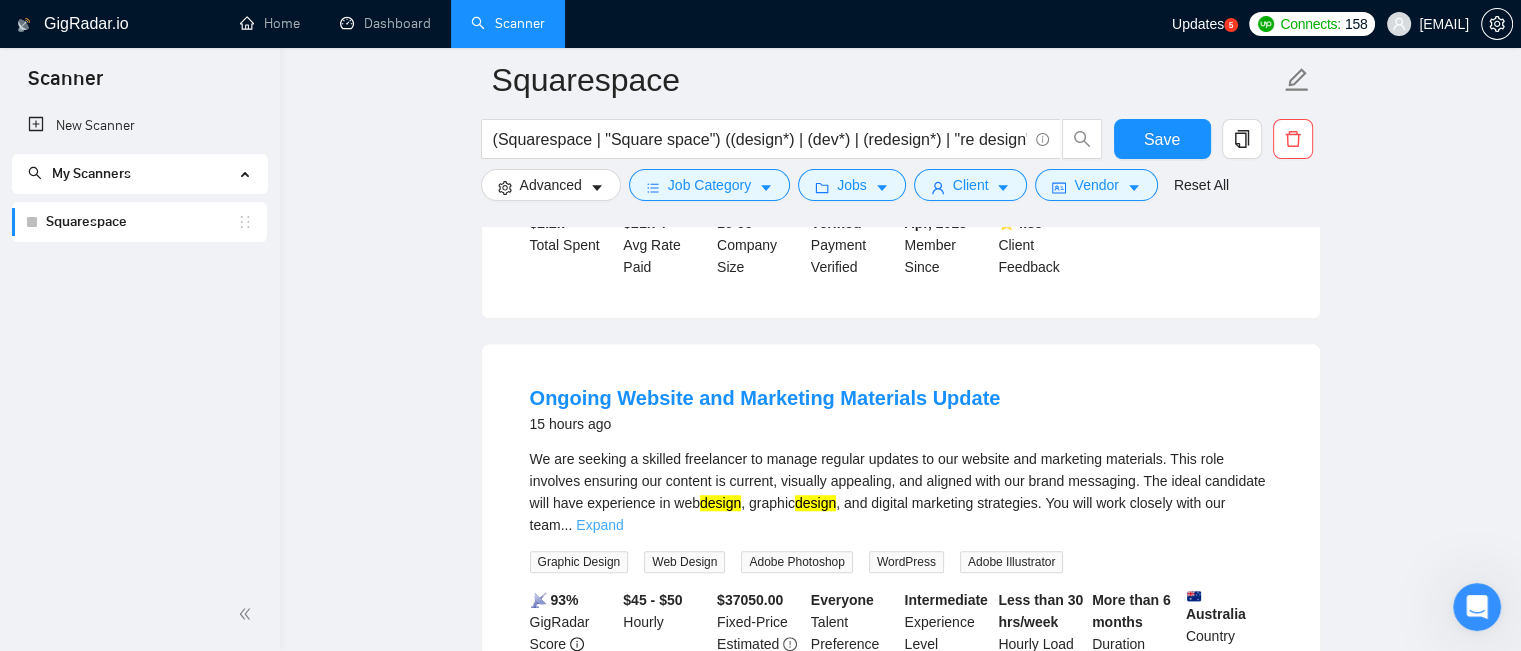 click on "Expand" at bounding box center (599, 525) 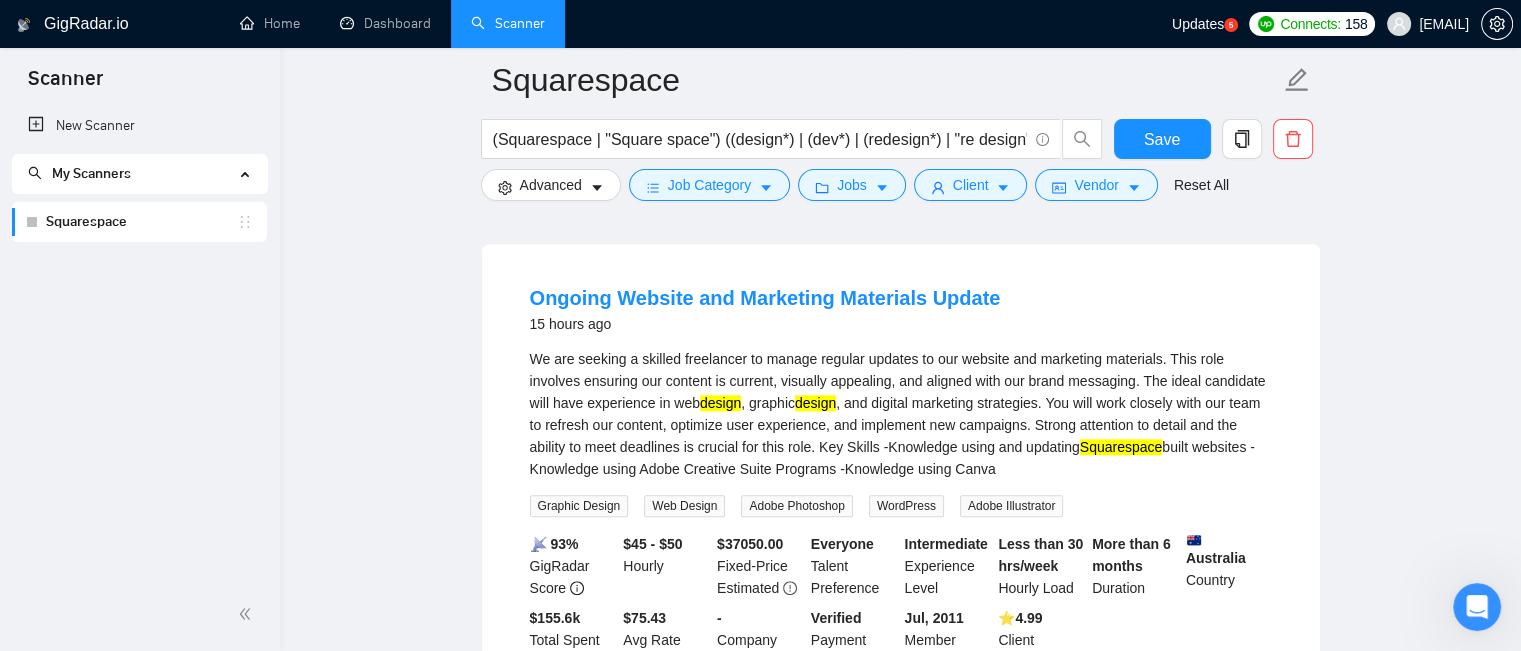 scroll, scrollTop: 2100, scrollLeft: 0, axis: vertical 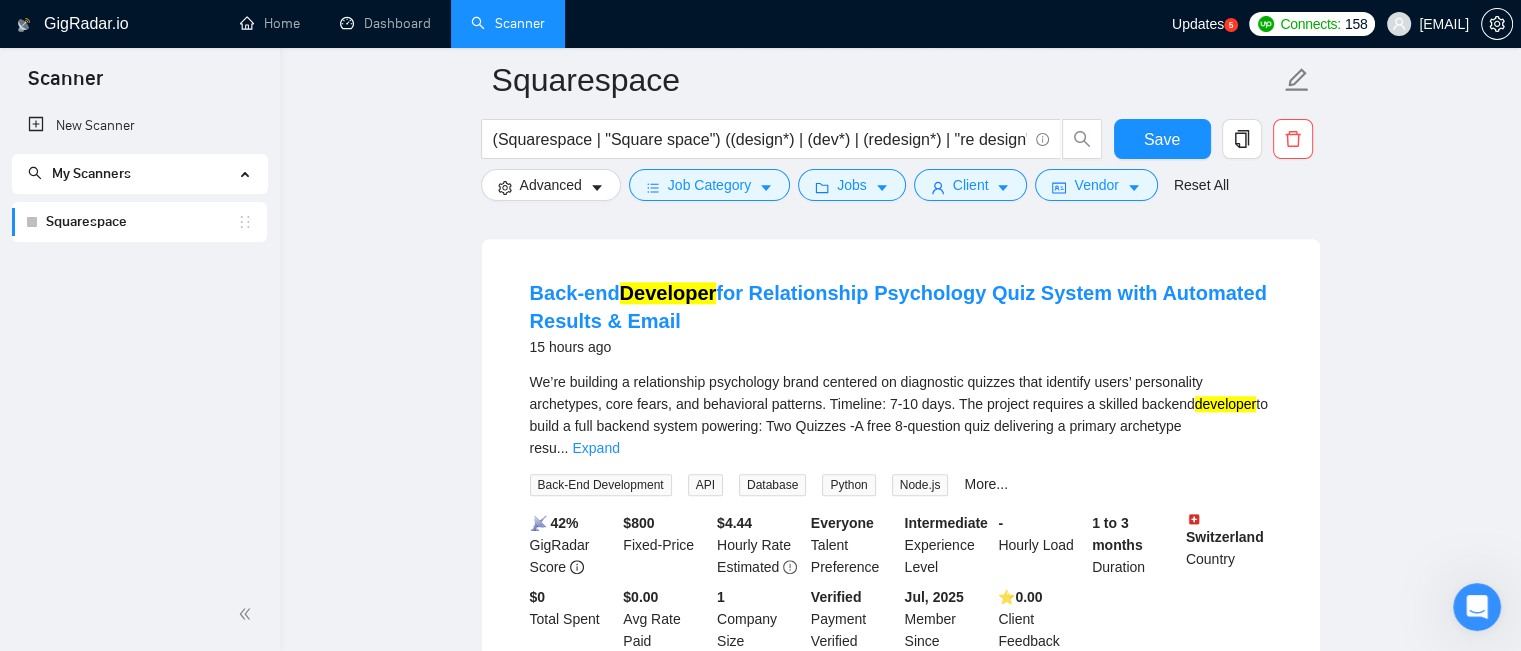 click on "..." at bounding box center [563, 448] 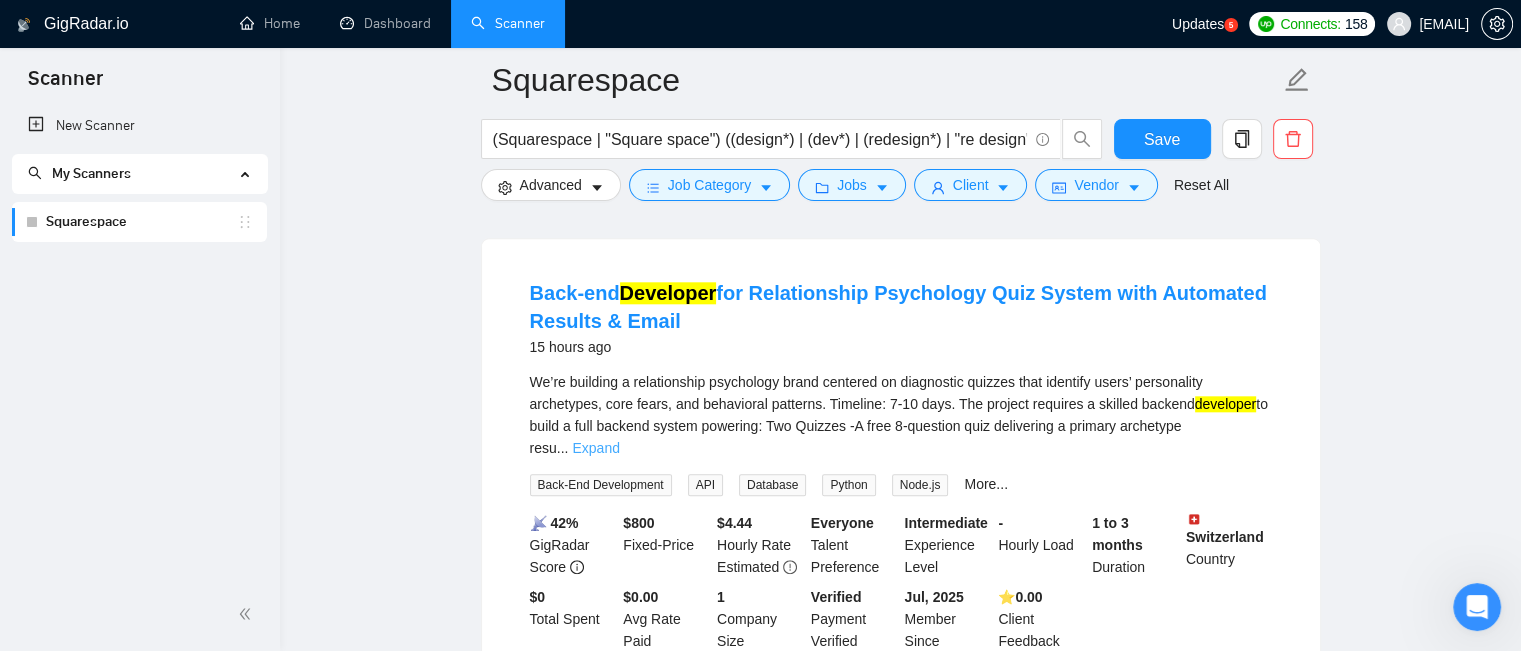 click on "Expand" at bounding box center (595, 448) 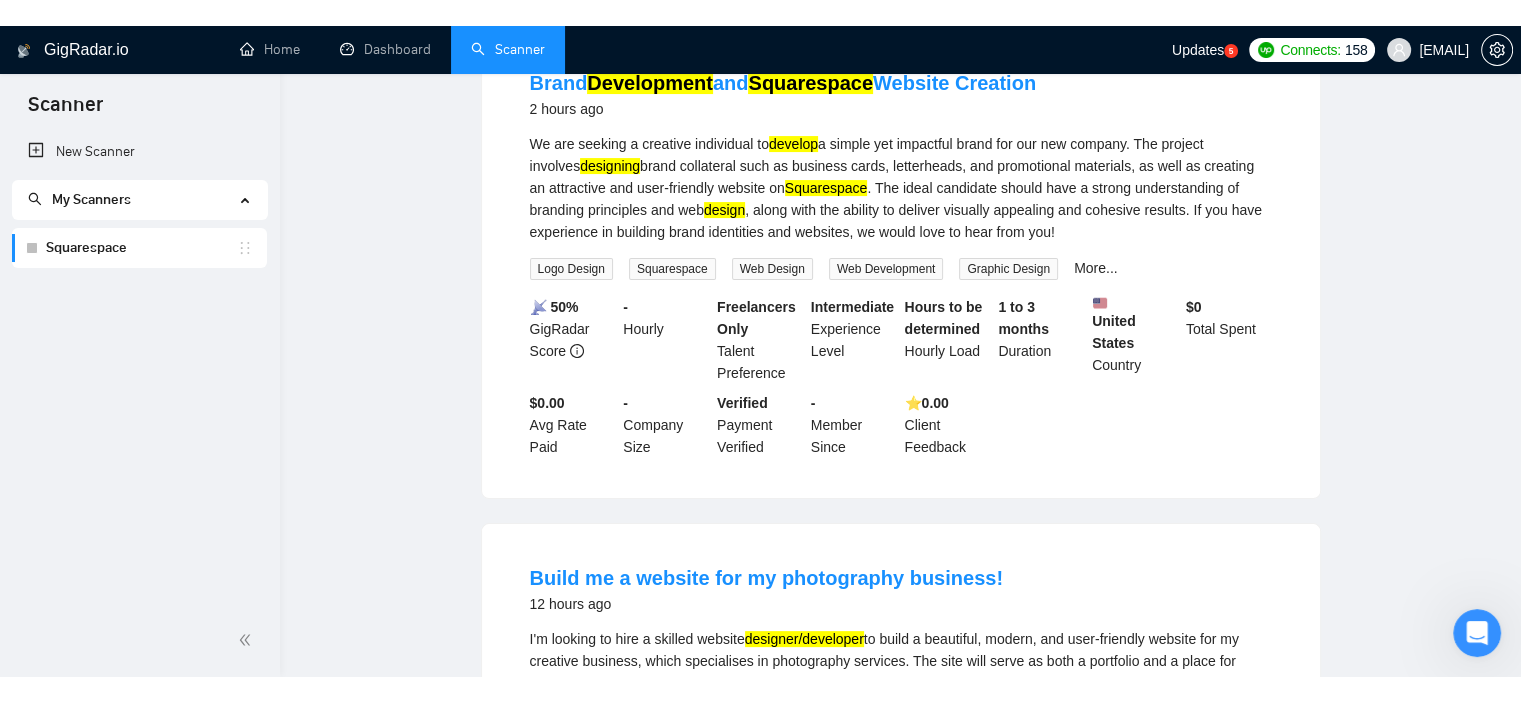 scroll, scrollTop: 0, scrollLeft: 0, axis: both 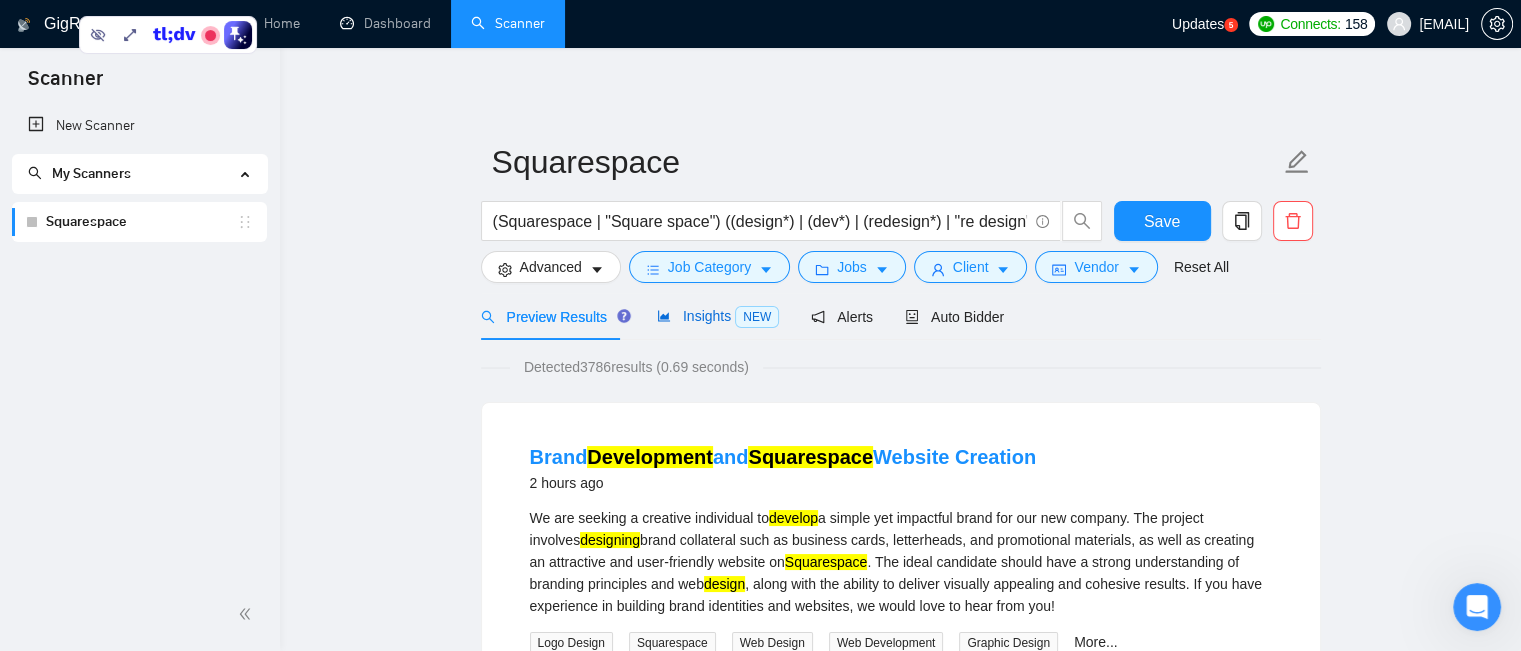 click on "Insights NEW" at bounding box center (718, 316) 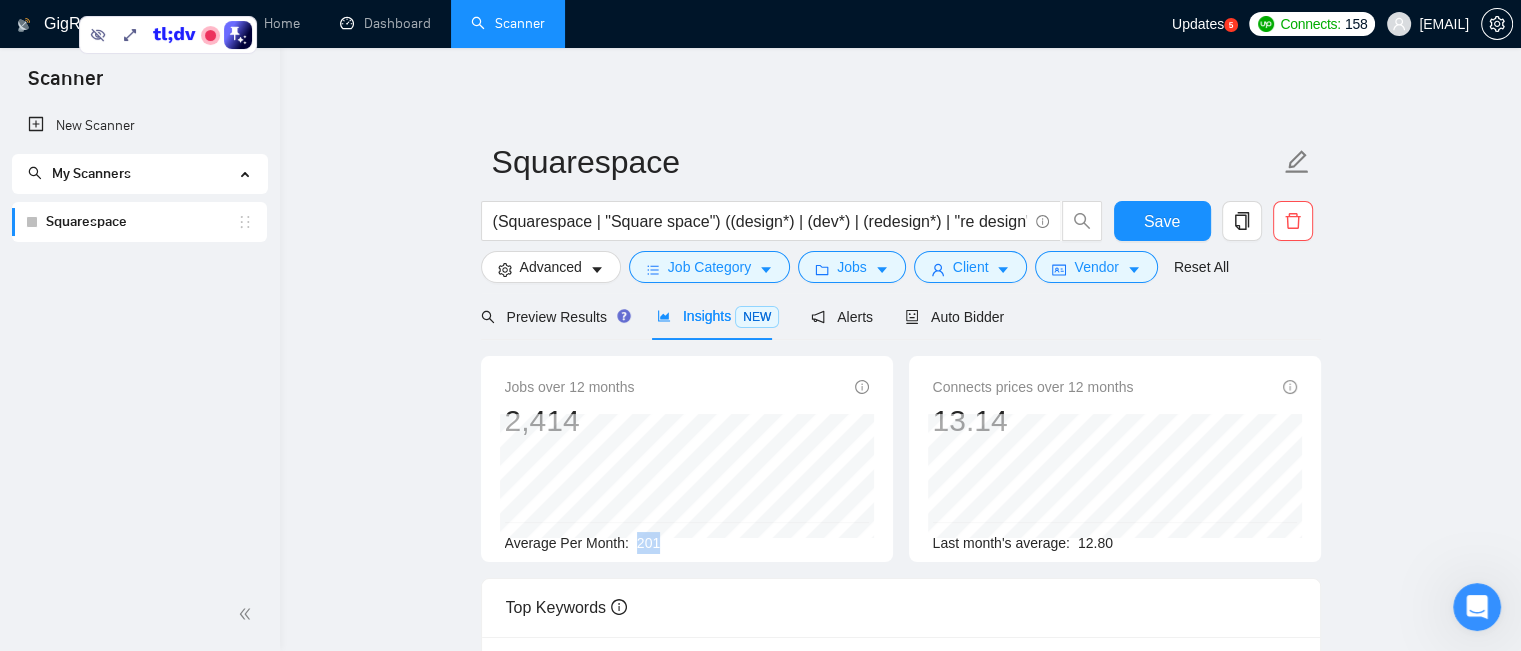 drag, startPoint x: 657, startPoint y: 543, endPoint x: 636, endPoint y: 541, distance: 21.095022 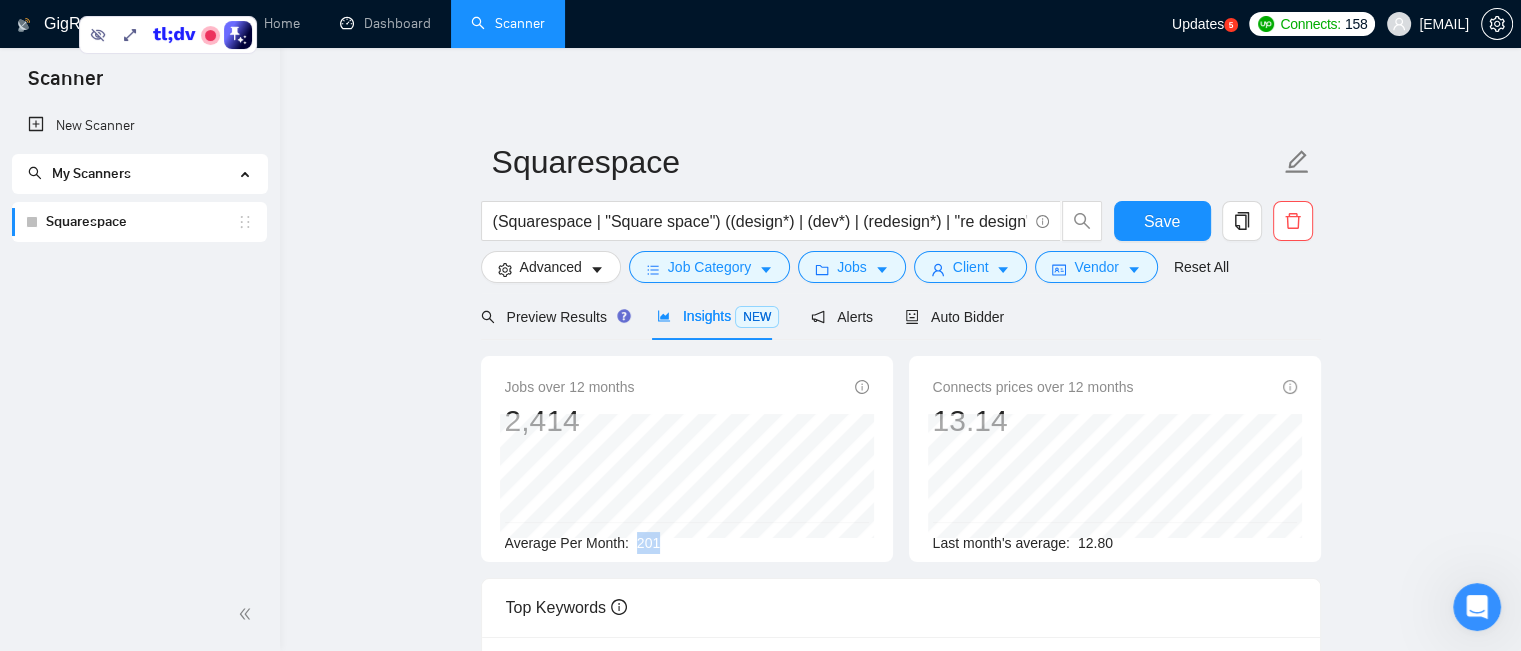 click on "Average Per Month: 201" at bounding box center [687, 543] 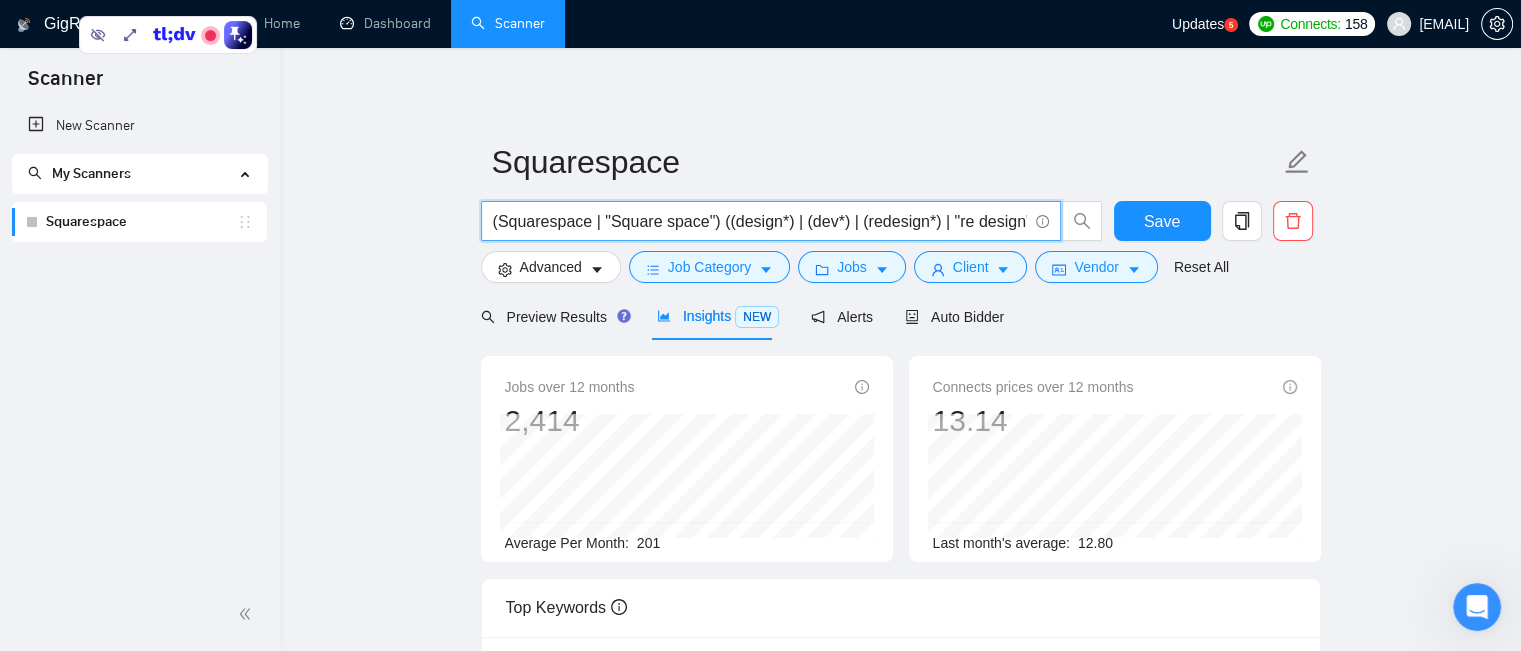 drag, startPoint x: 844, startPoint y: 225, endPoint x: 795, endPoint y: 224, distance: 49.010204 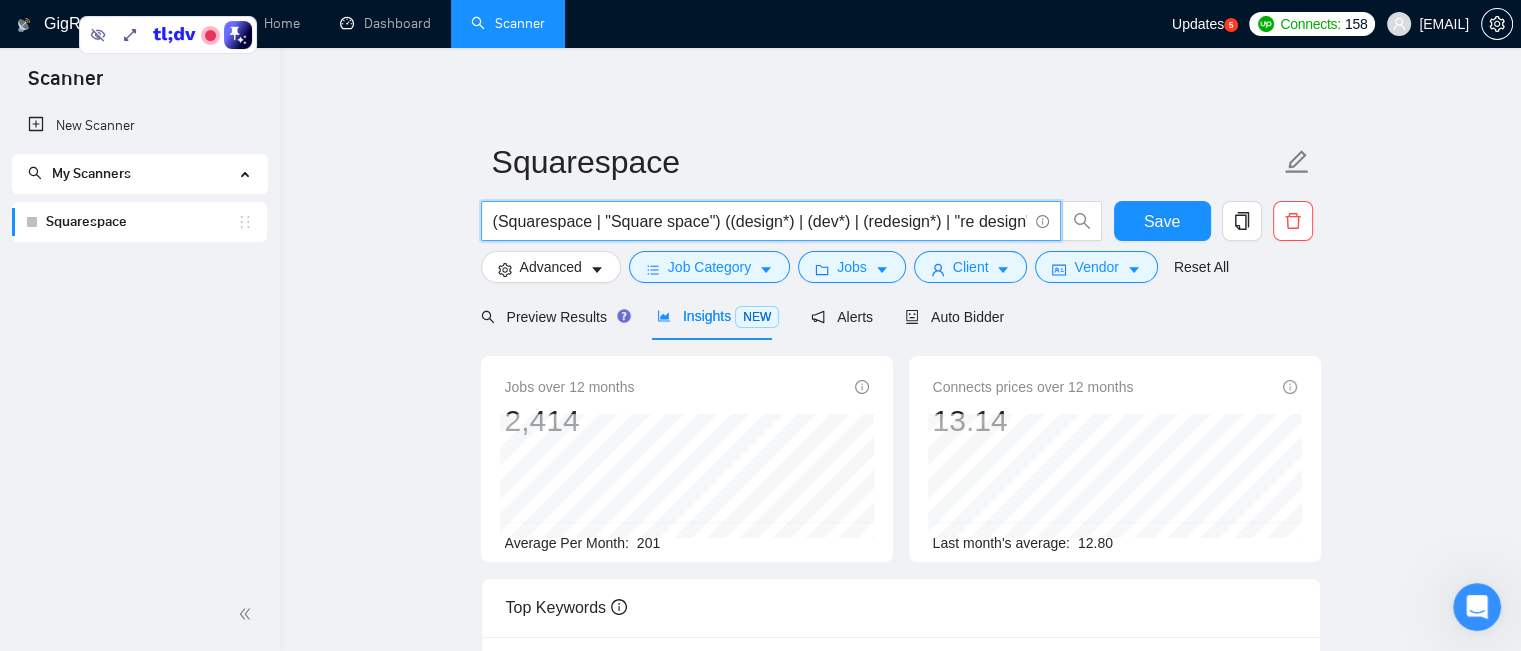 click on "(Squarespace | "Square space") ((design*) | (dev*) | (redesign*) | "re design" | "re - design")" at bounding box center [760, 221] 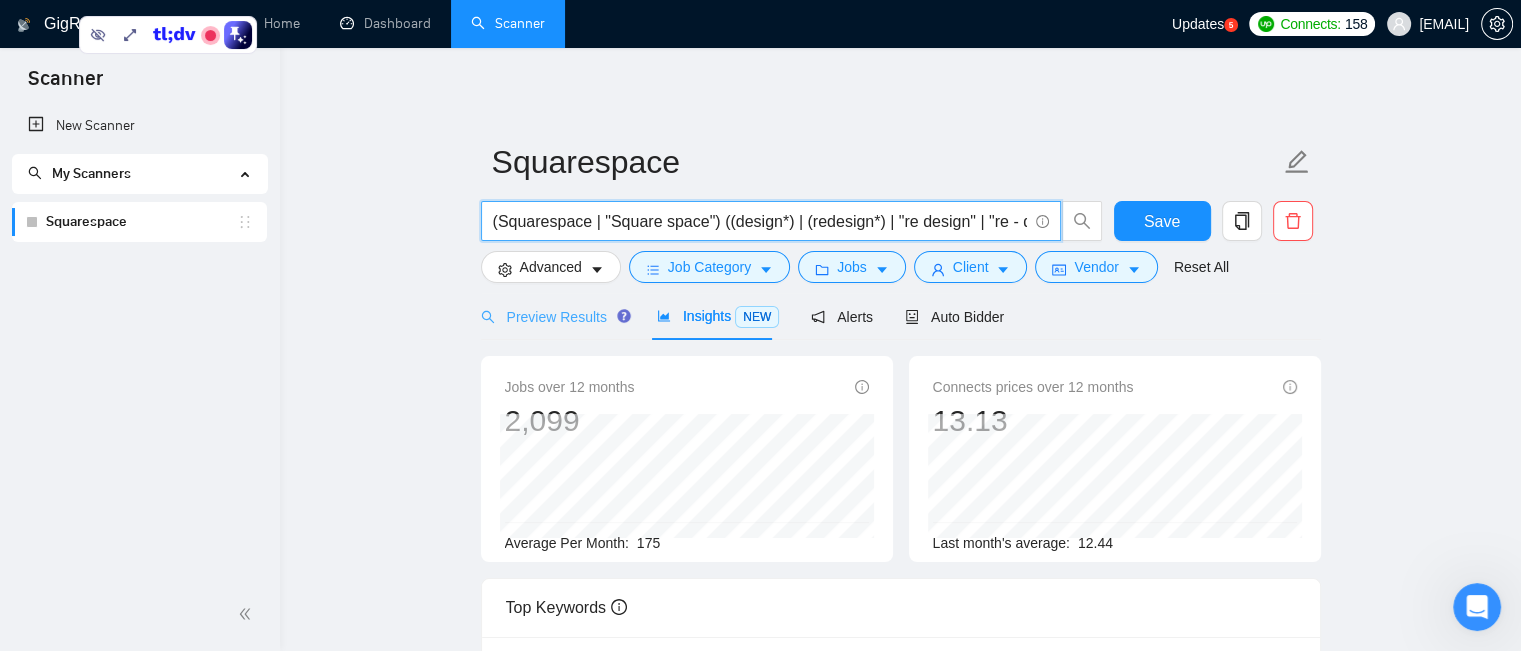 type on "(Squarespace | "Square space") ((design*) | (redesign*) | "re design" | "re - design")" 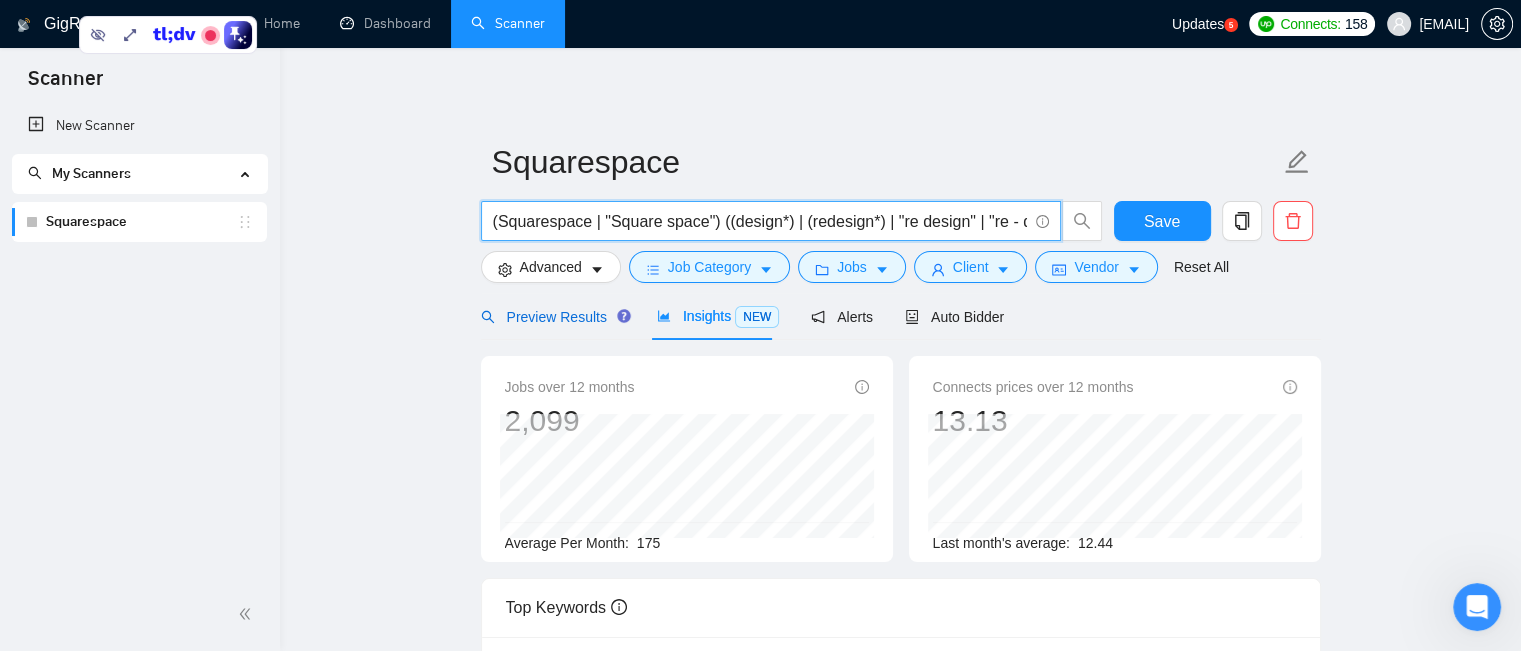 click on "Preview Results" at bounding box center (553, 317) 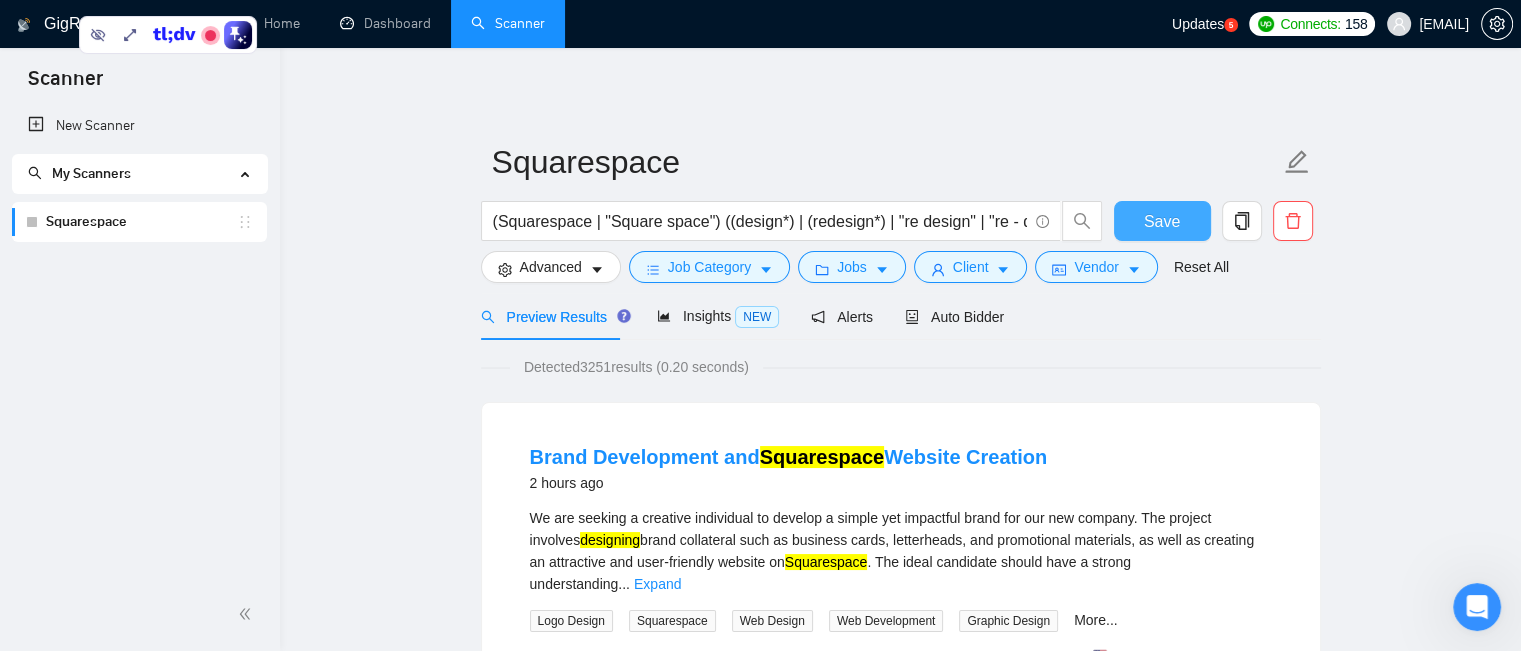 click on "Save" at bounding box center [1162, 221] 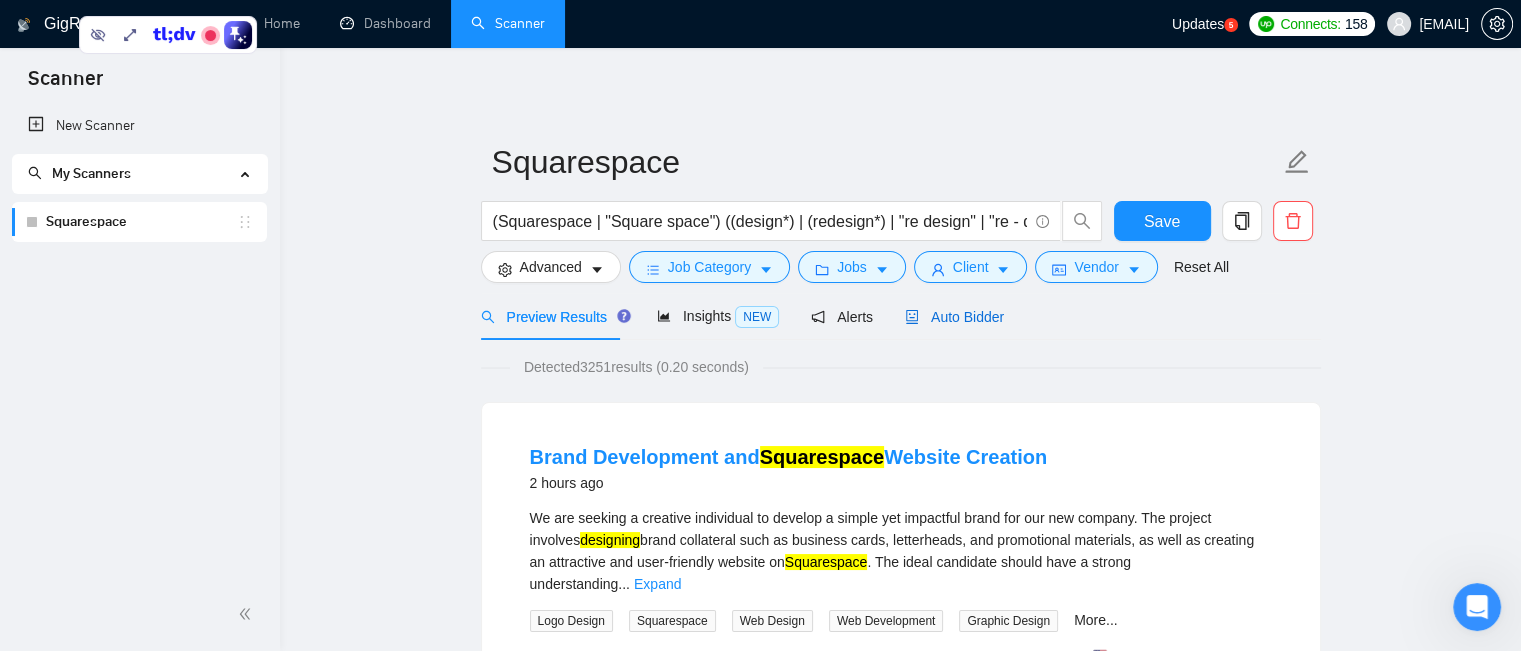 click on "Auto Bidder" at bounding box center [954, 317] 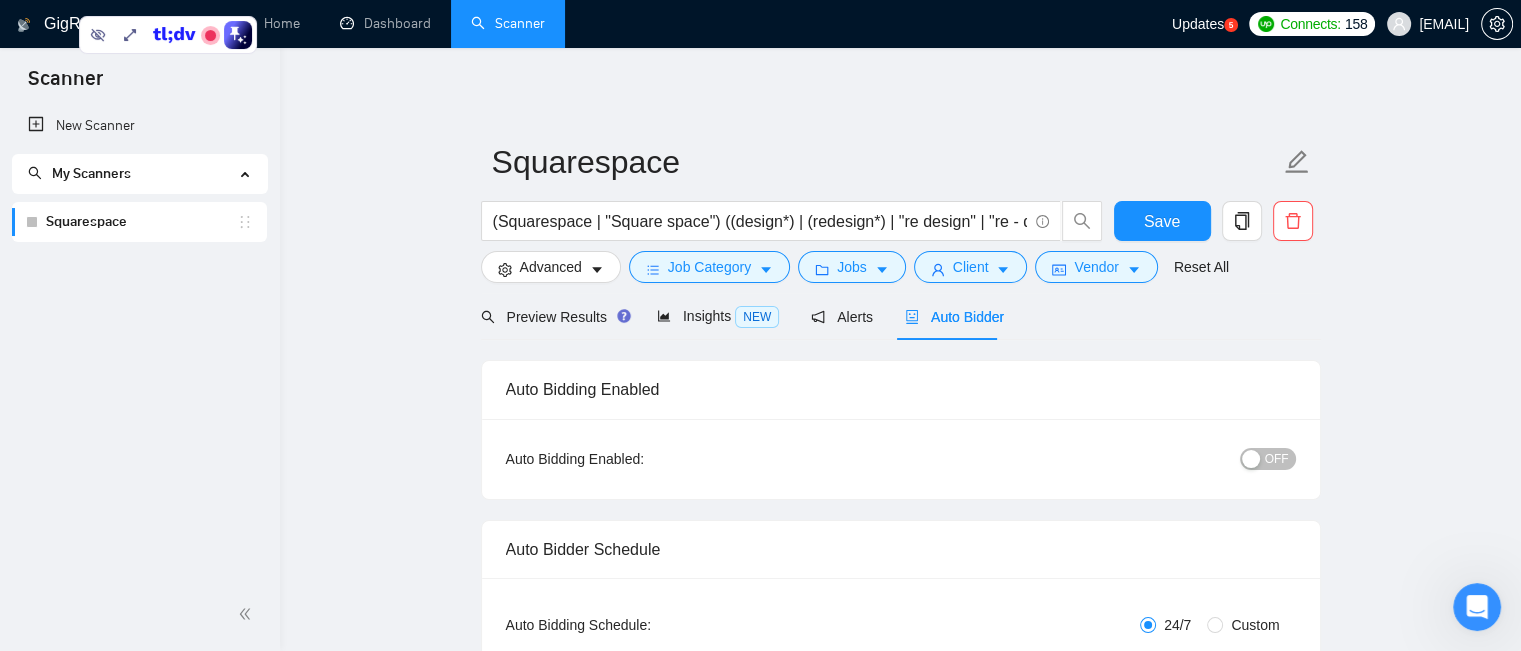type 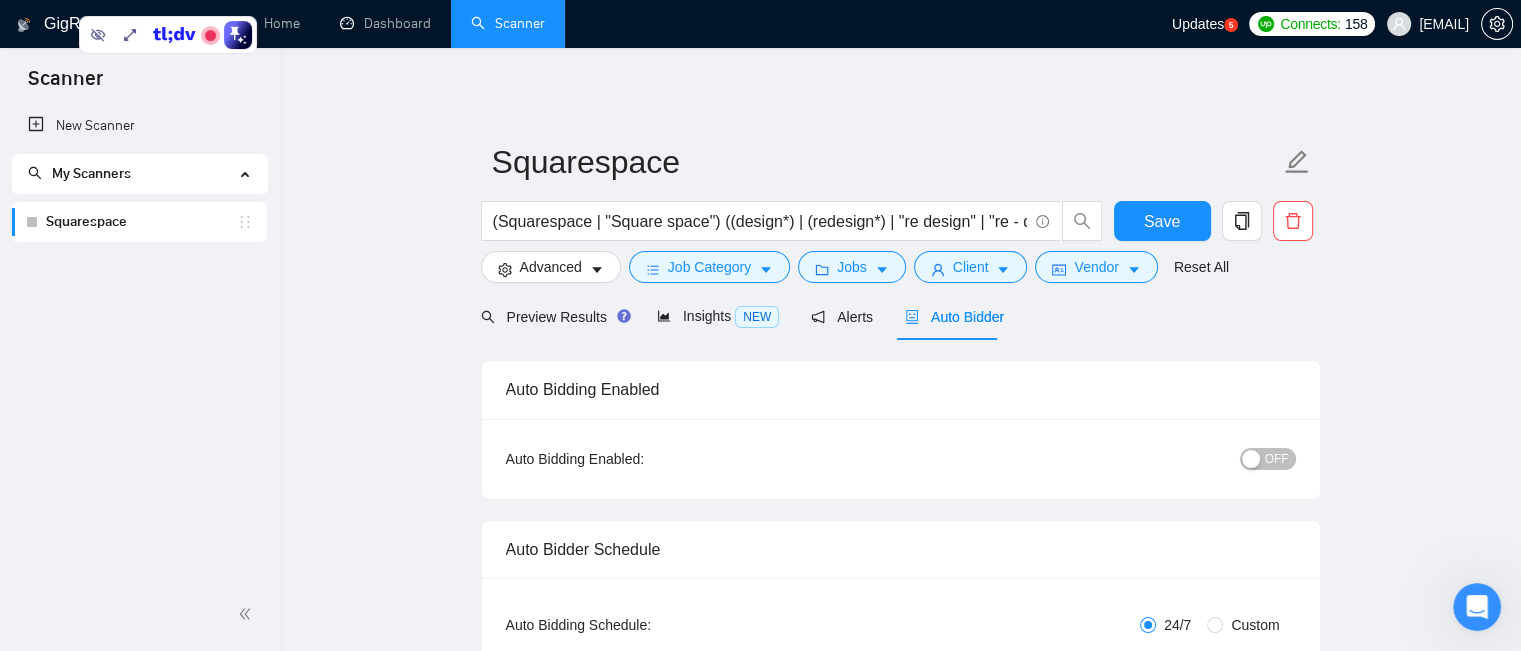checkbox on "true" 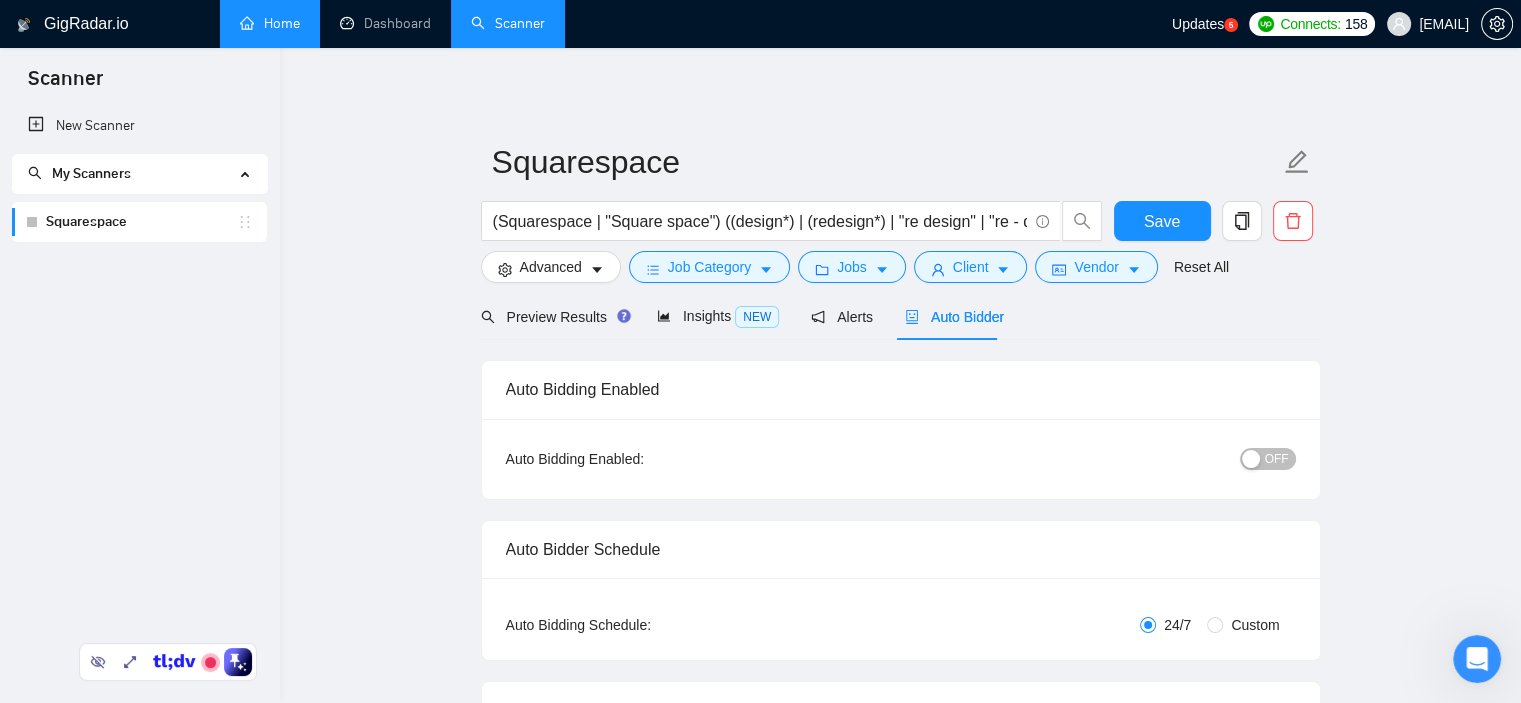 click on "Home" at bounding box center [270, 23] 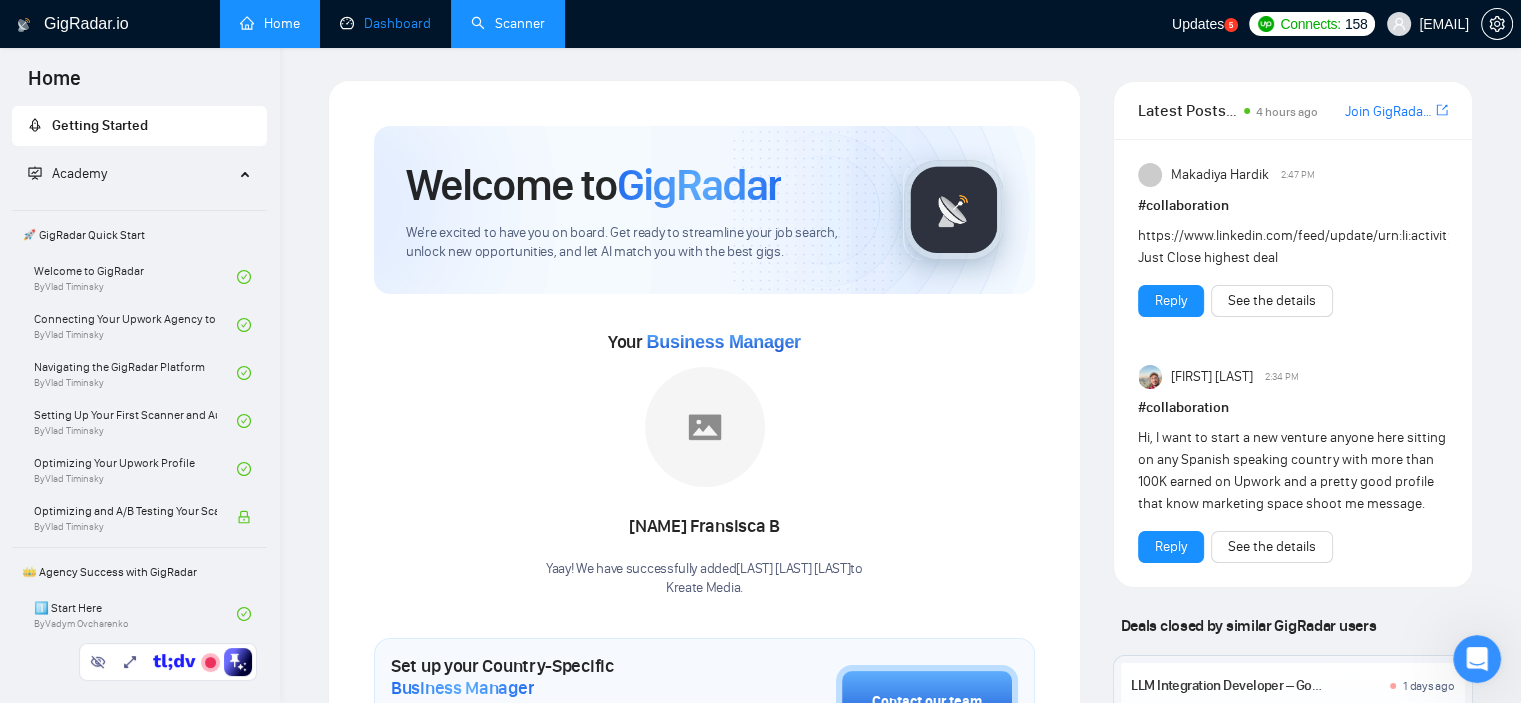 click on "Dashboard" at bounding box center [385, 23] 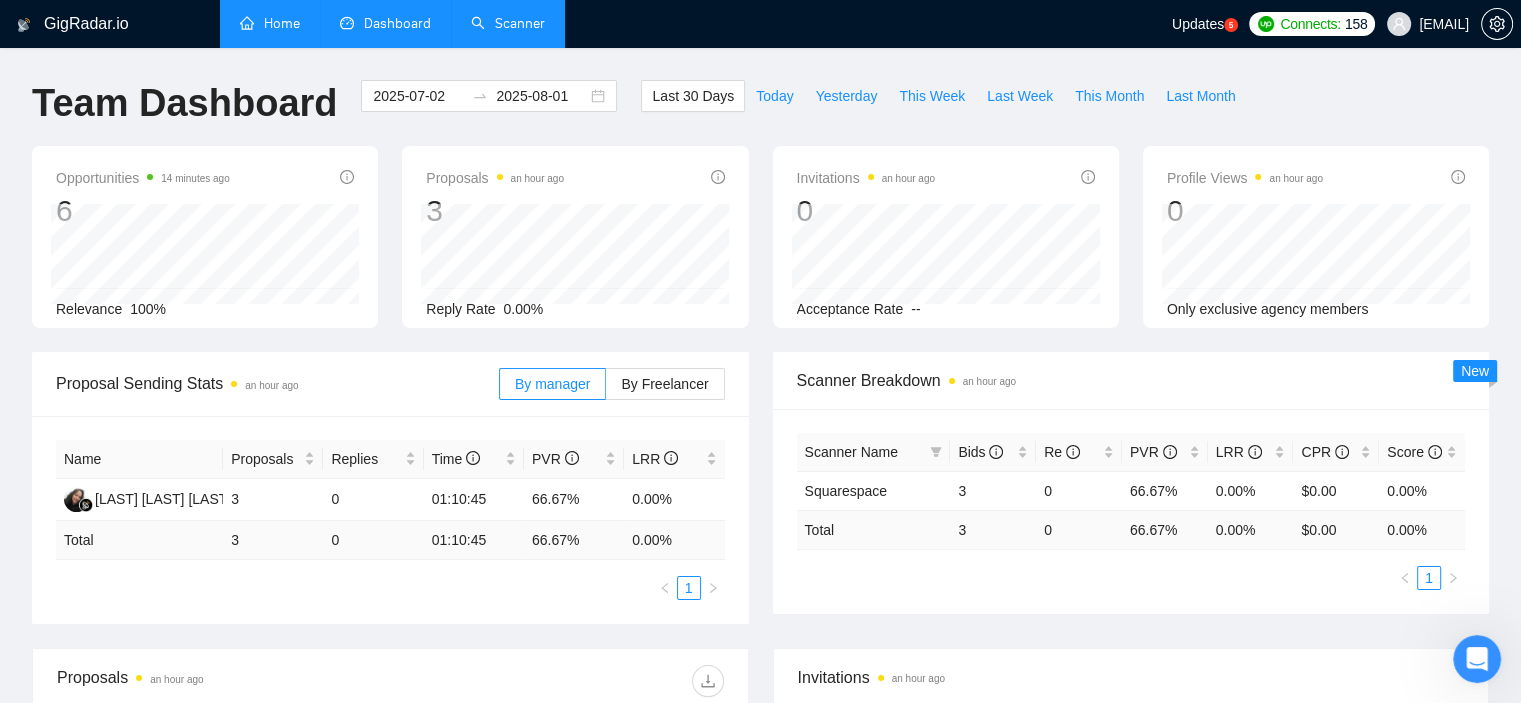 click at bounding box center (1477, 659) 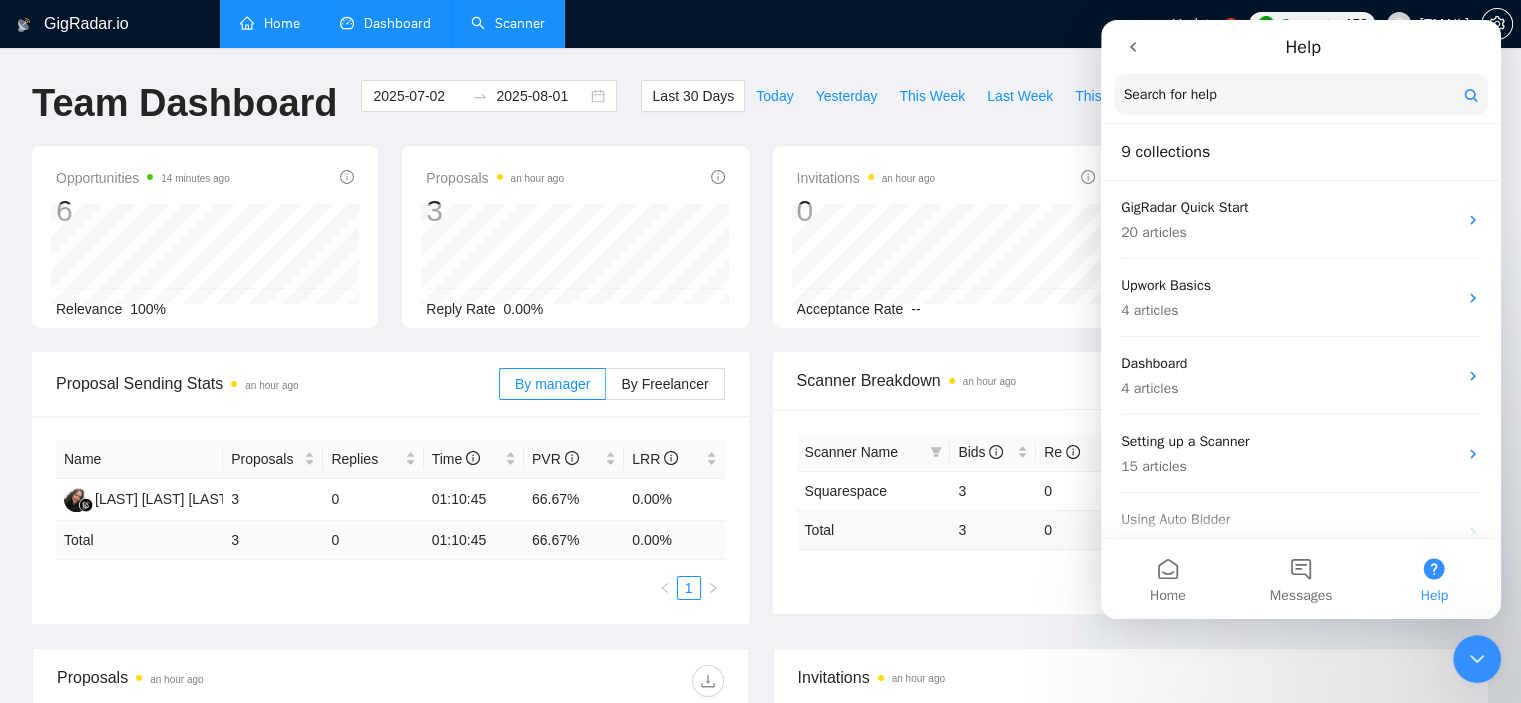 click 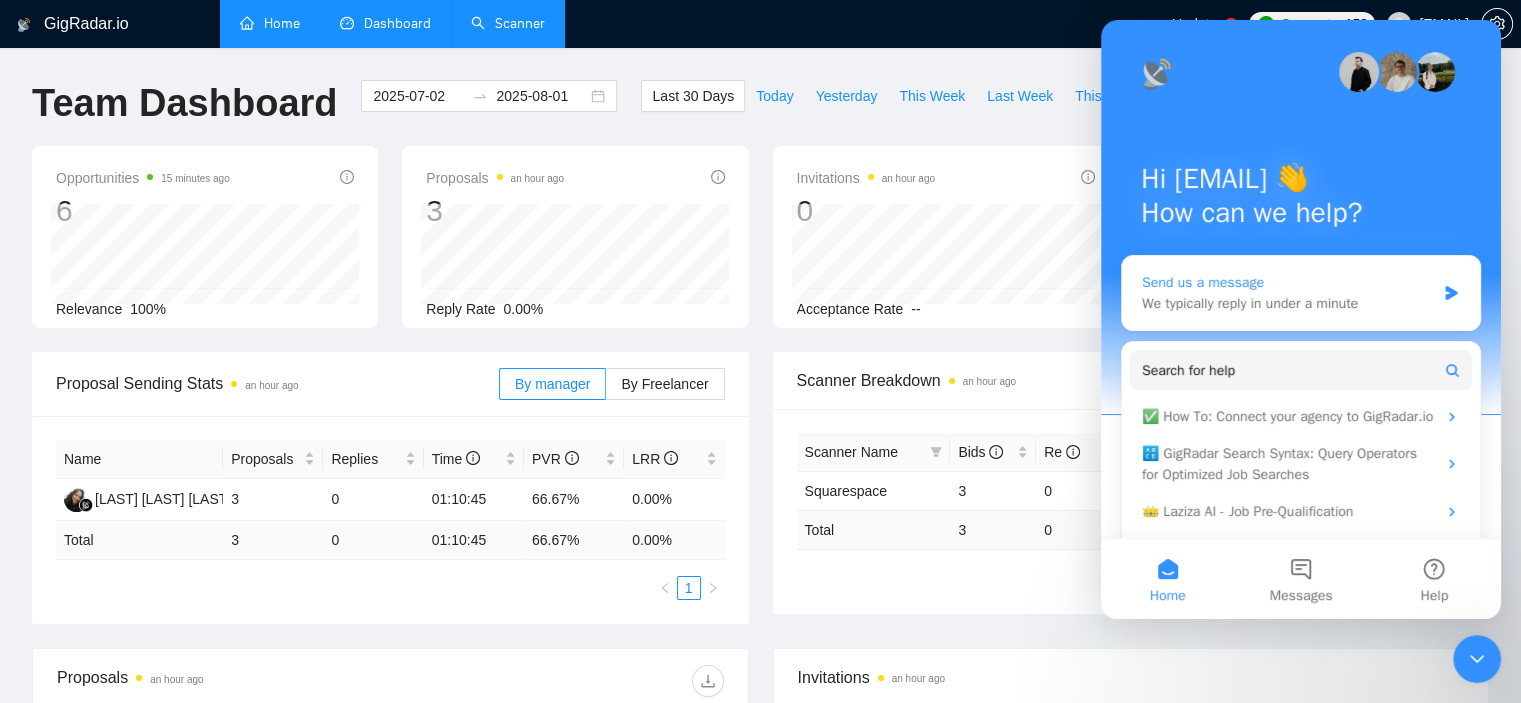 click on "We typically reply in under a minute" at bounding box center (1288, 303) 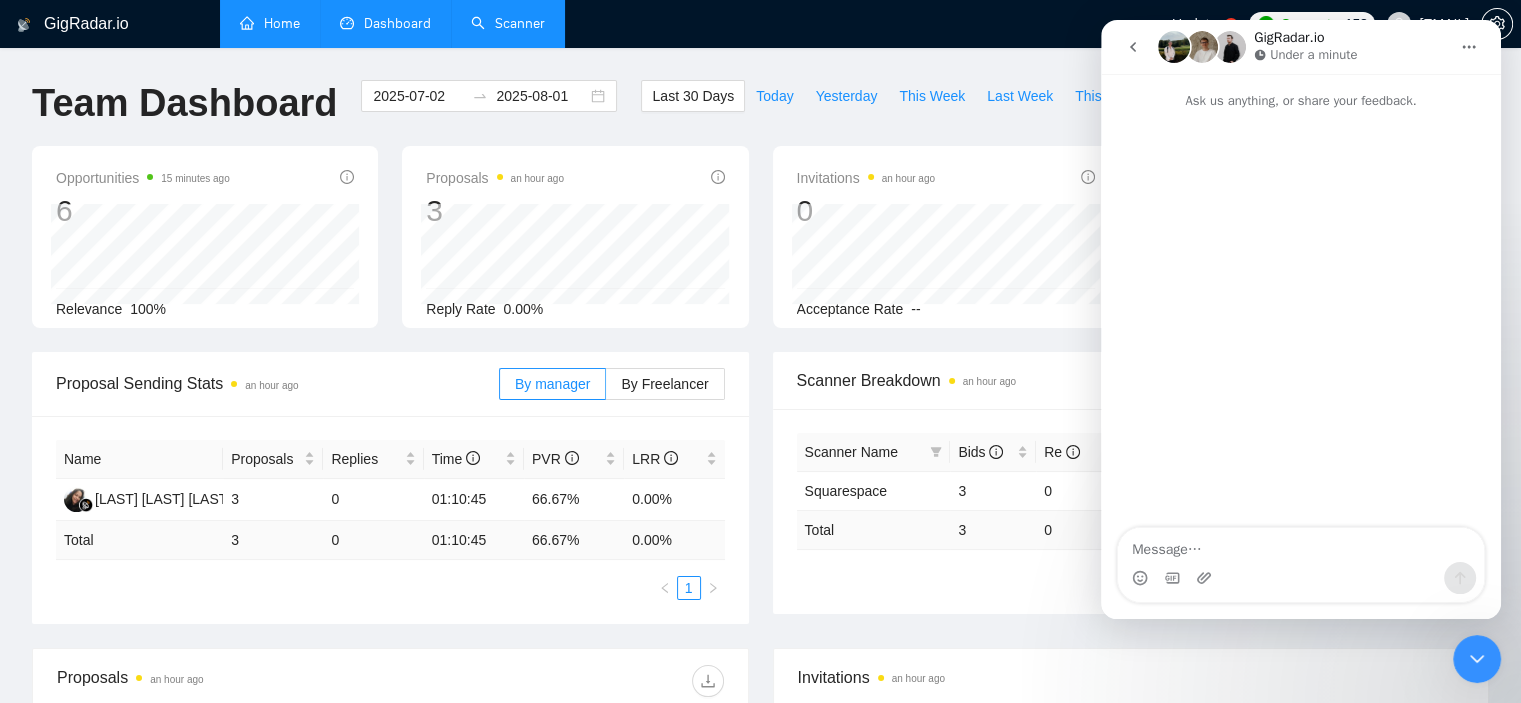 click at bounding box center (1301, 545) 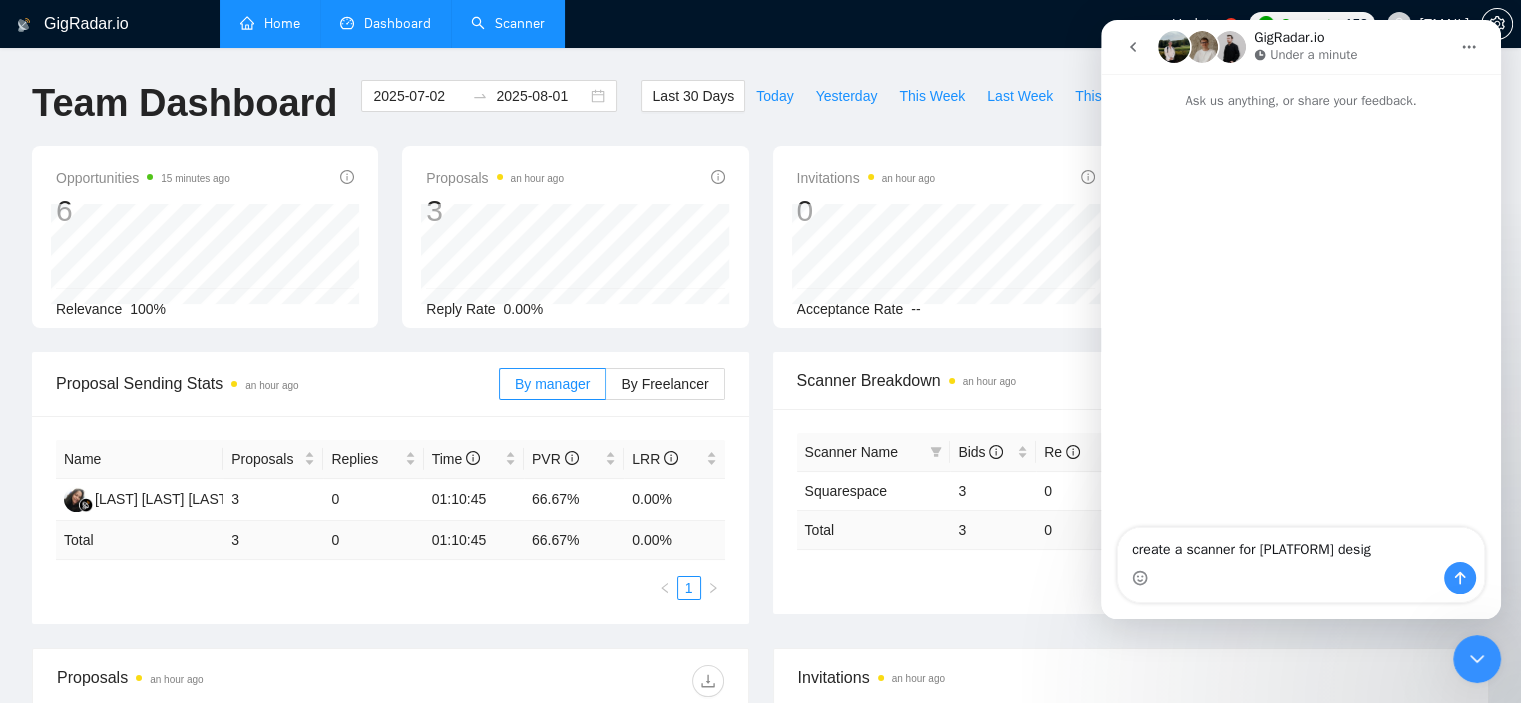 type on "create a scanner for squarespace design" 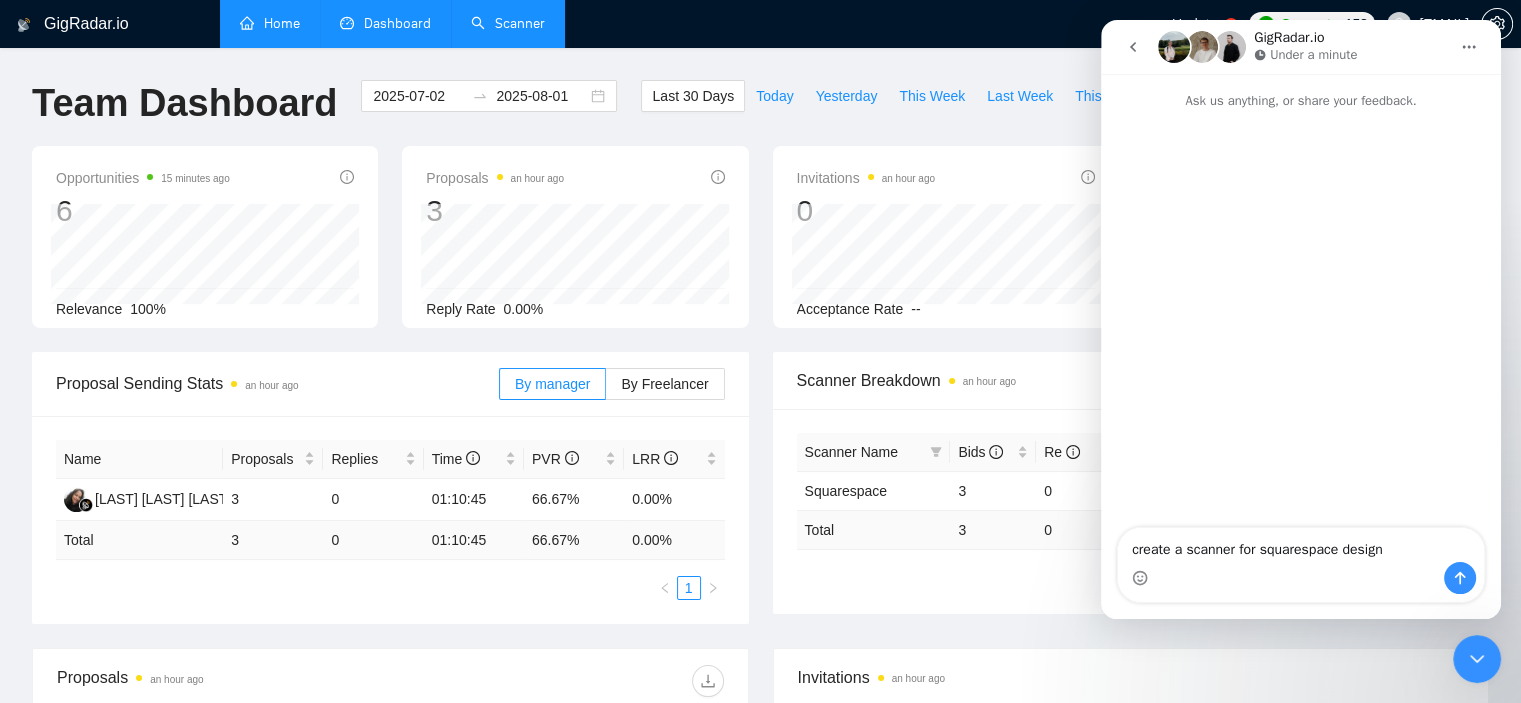 type 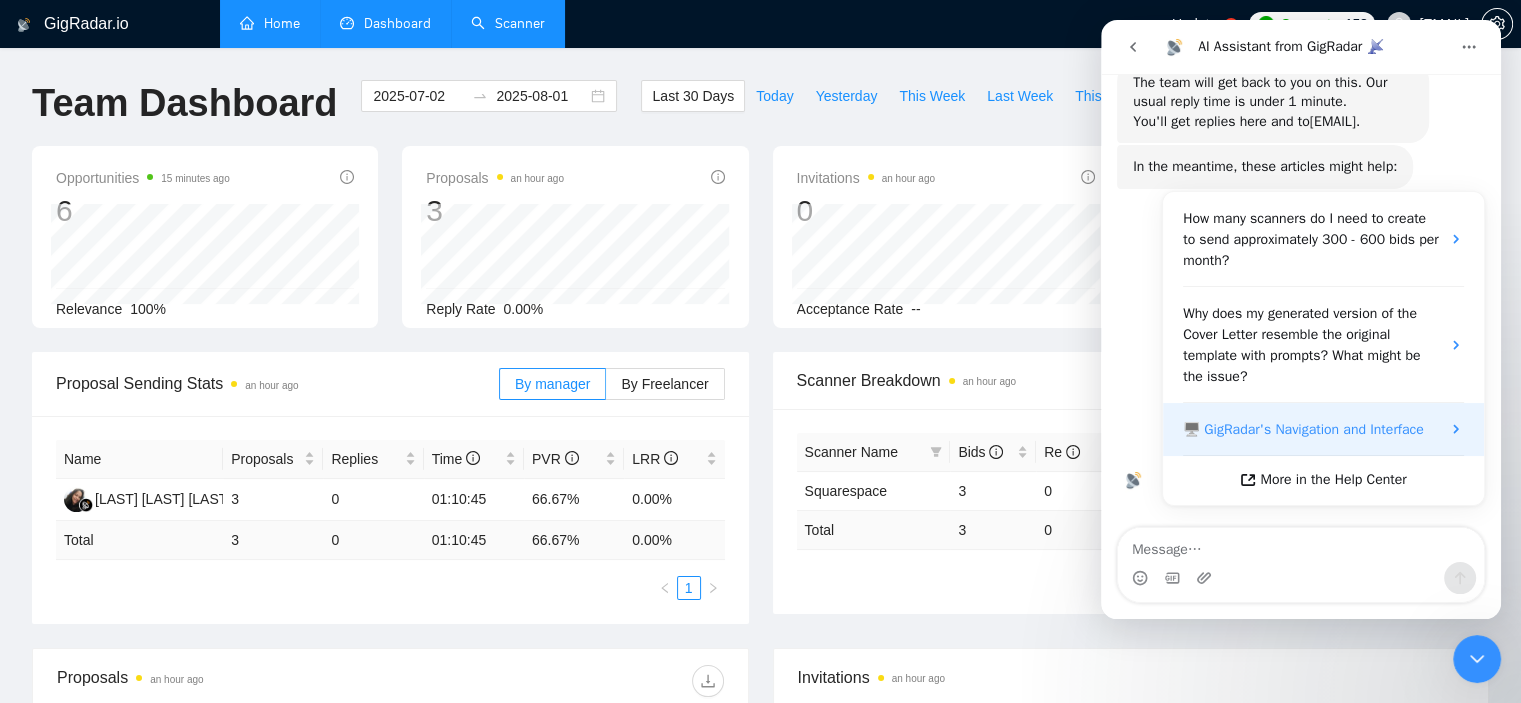scroll, scrollTop: 172, scrollLeft: 0, axis: vertical 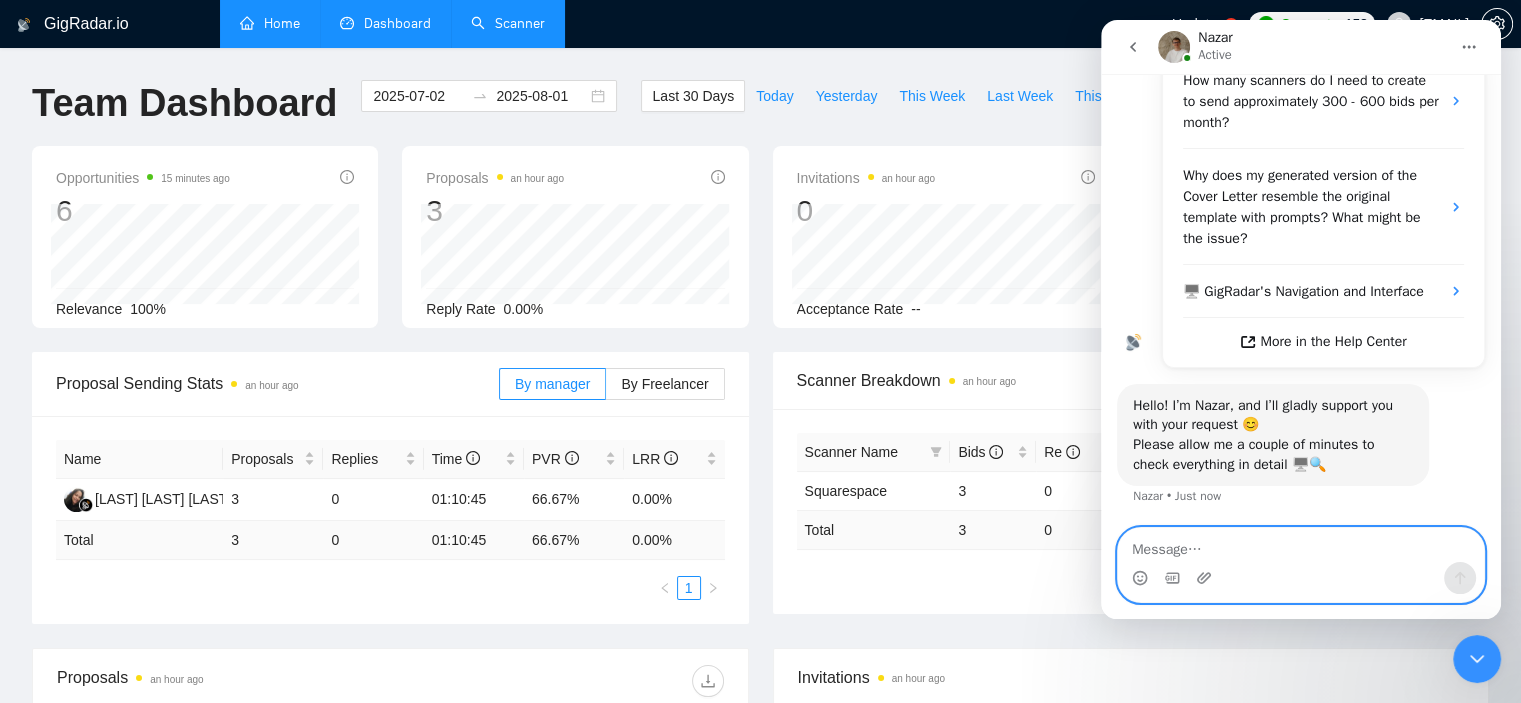 click at bounding box center (1301, 545) 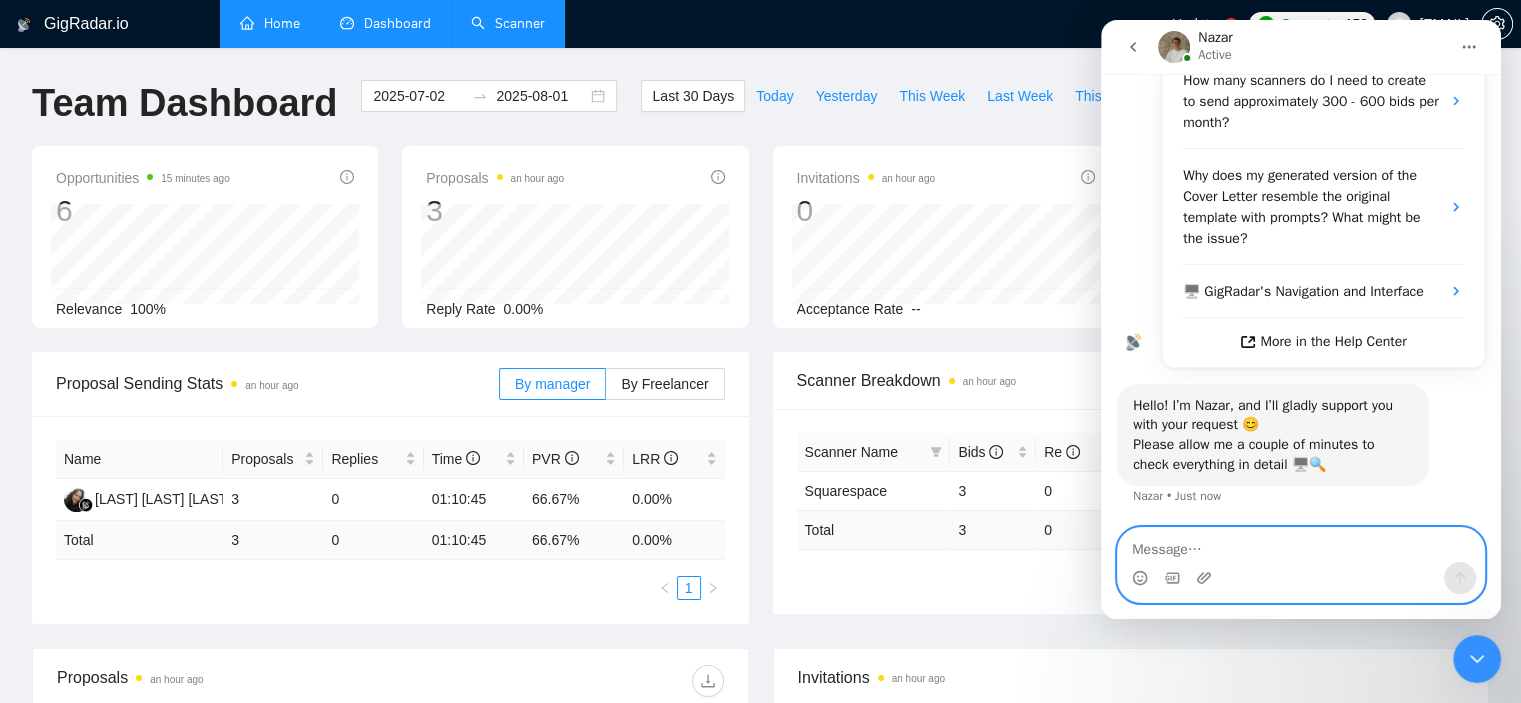click at bounding box center [1301, 545] 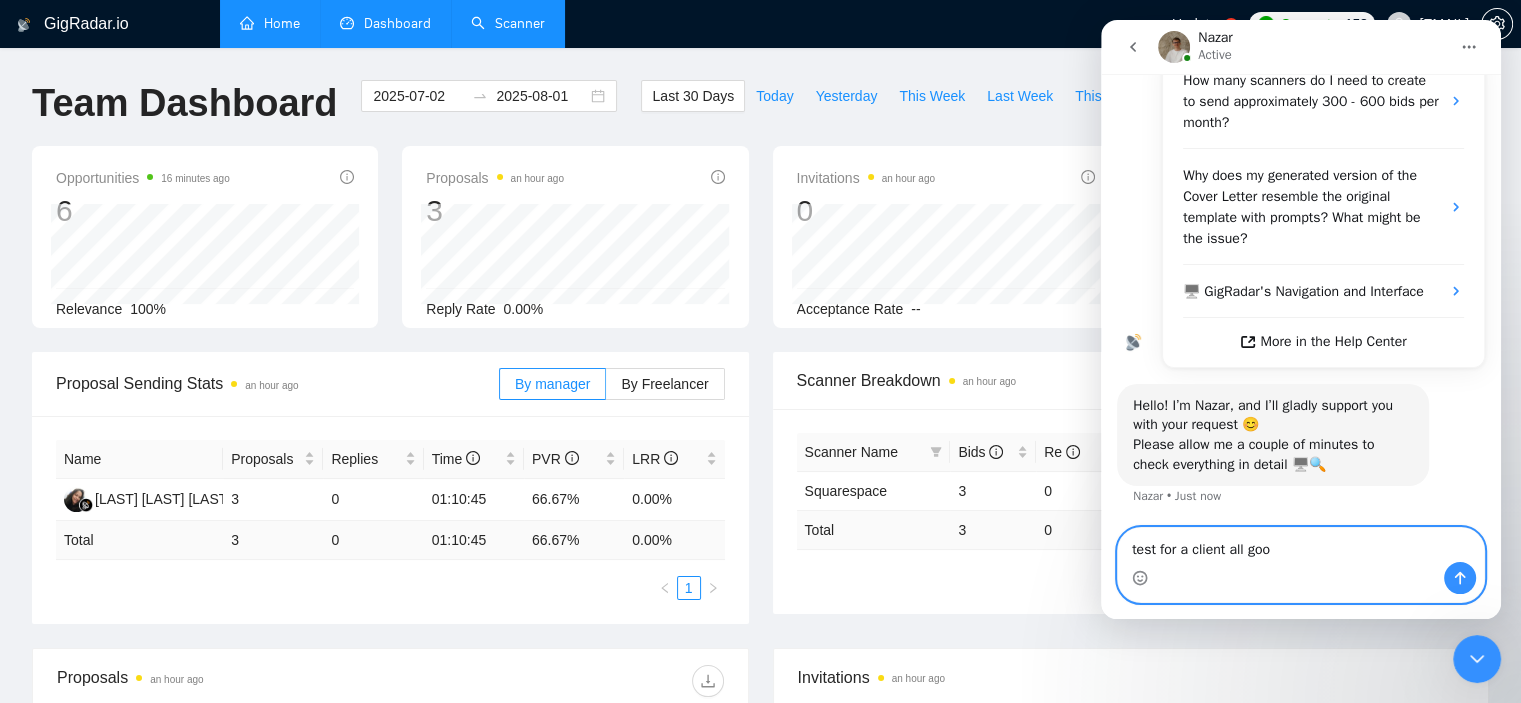 type on "test for a client all good" 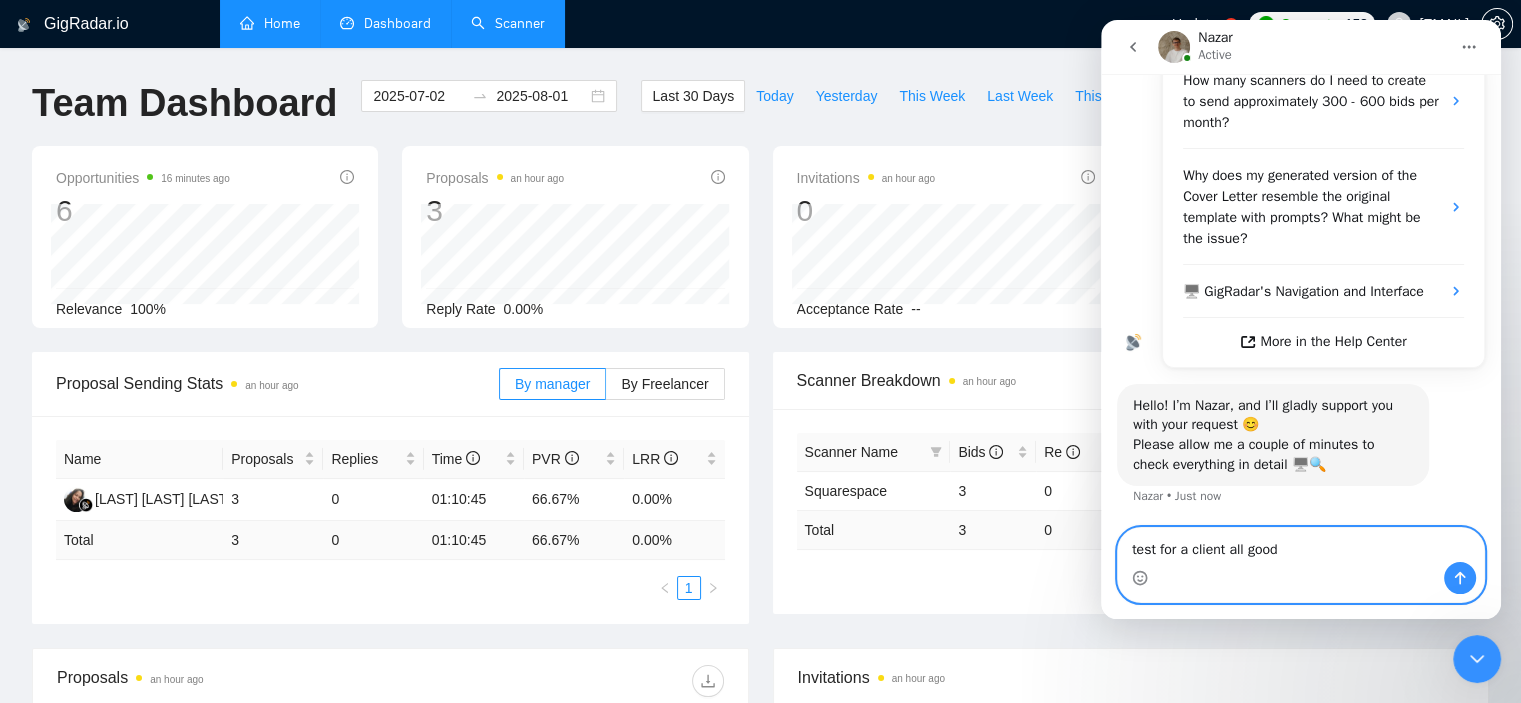 type 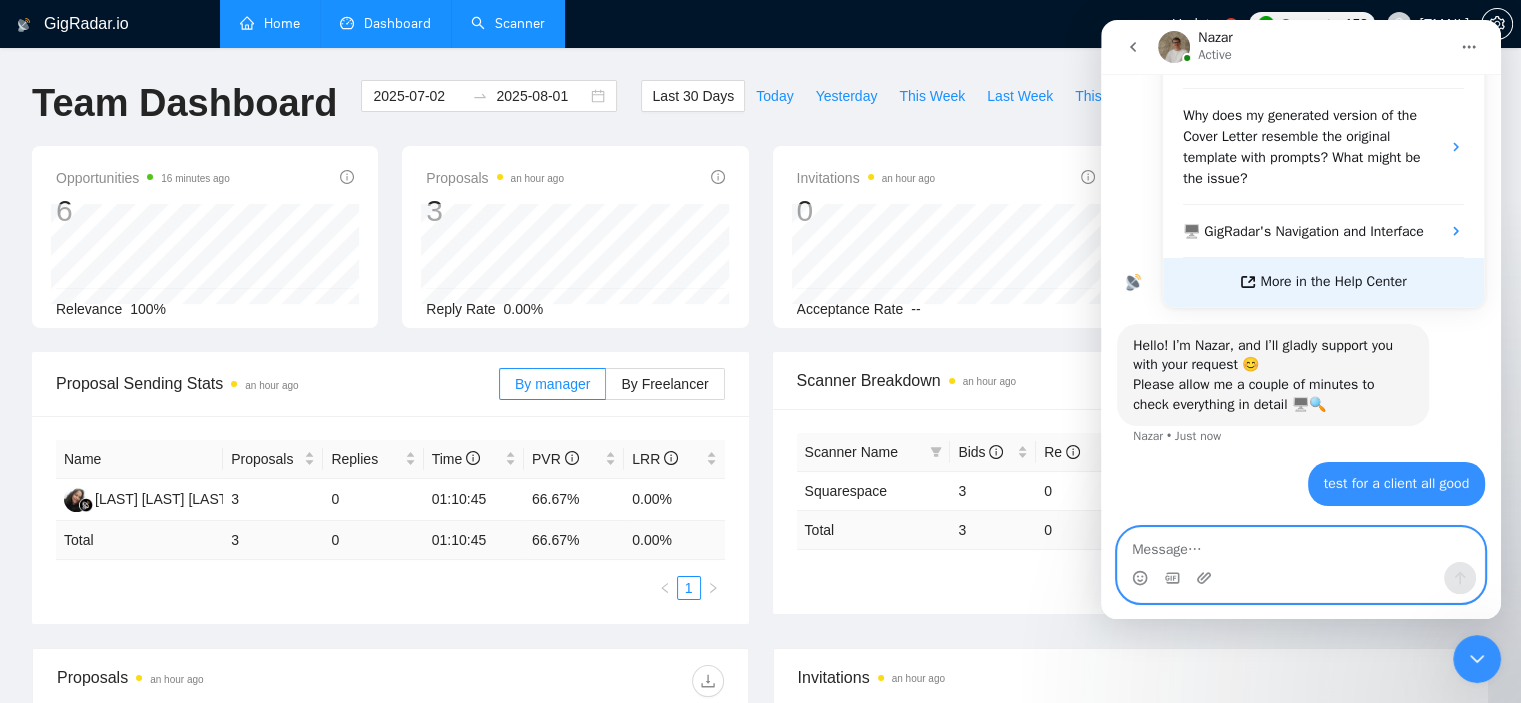 scroll, scrollTop: 171, scrollLeft: 0, axis: vertical 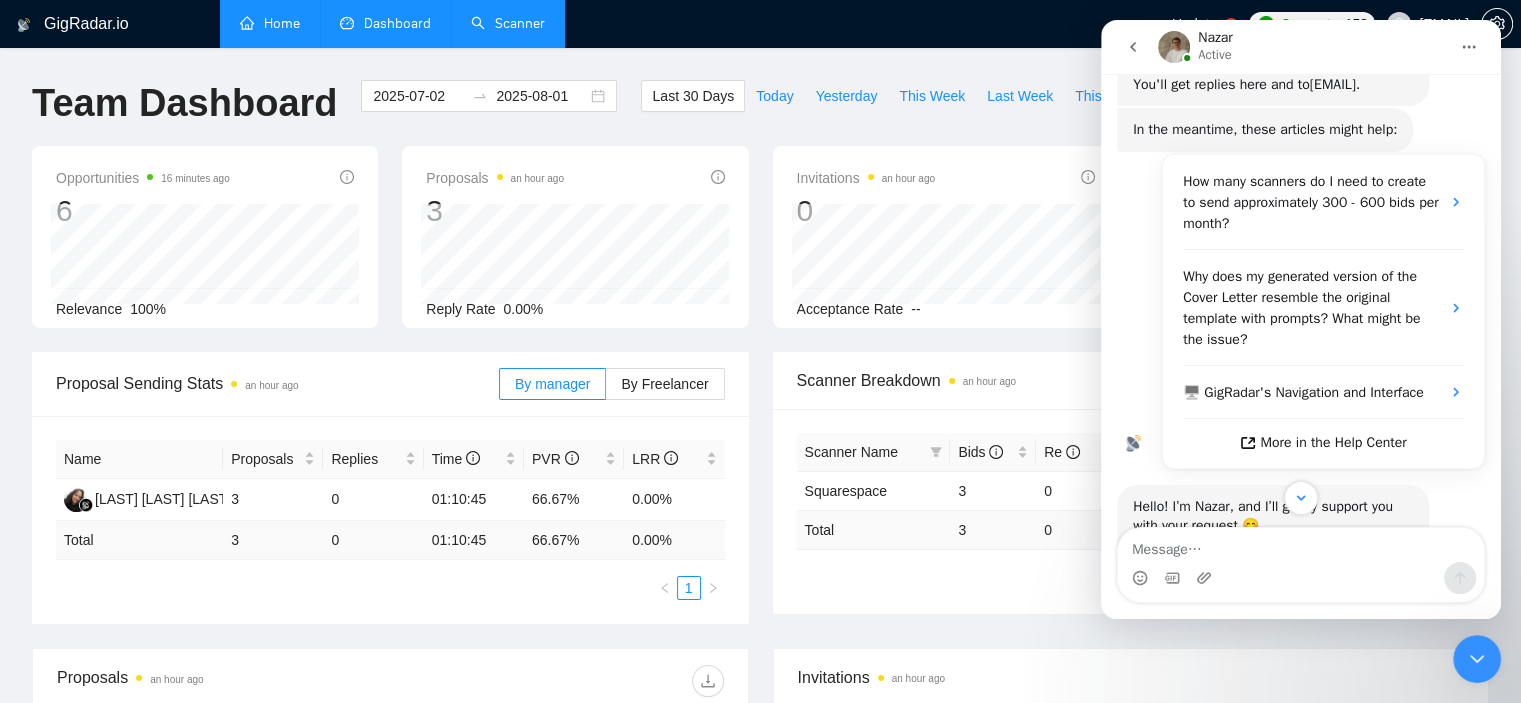 click 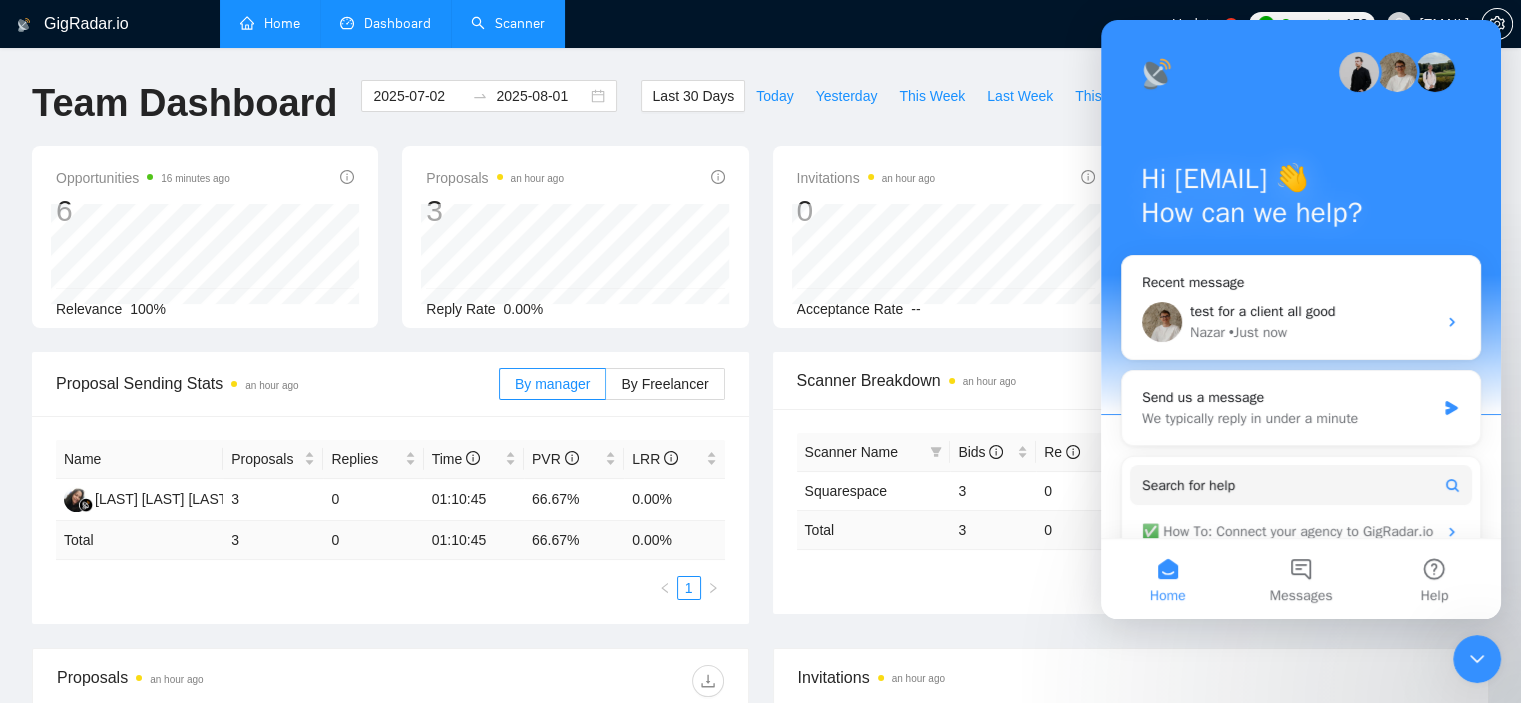 scroll, scrollTop: 0, scrollLeft: 0, axis: both 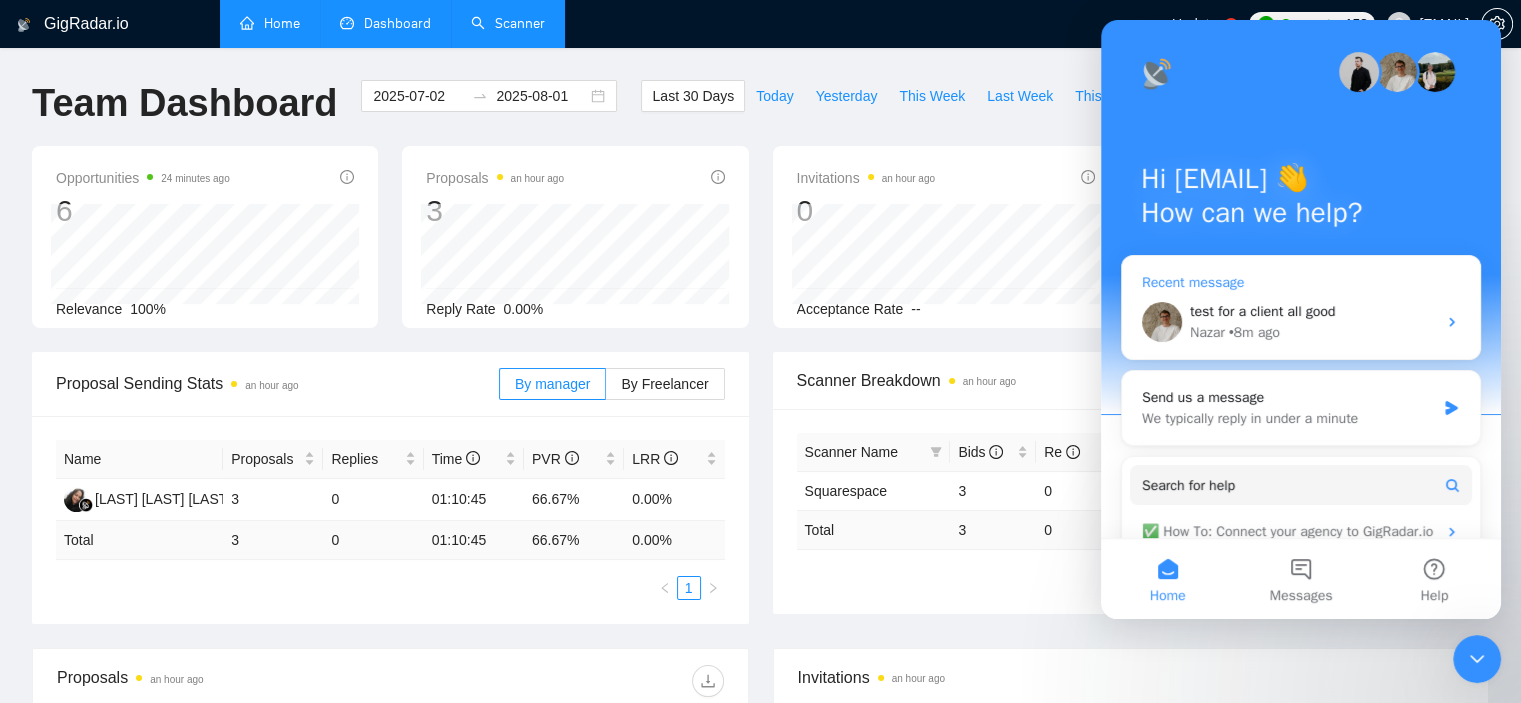 click on "test for a client all good" at bounding box center (1313, 311) 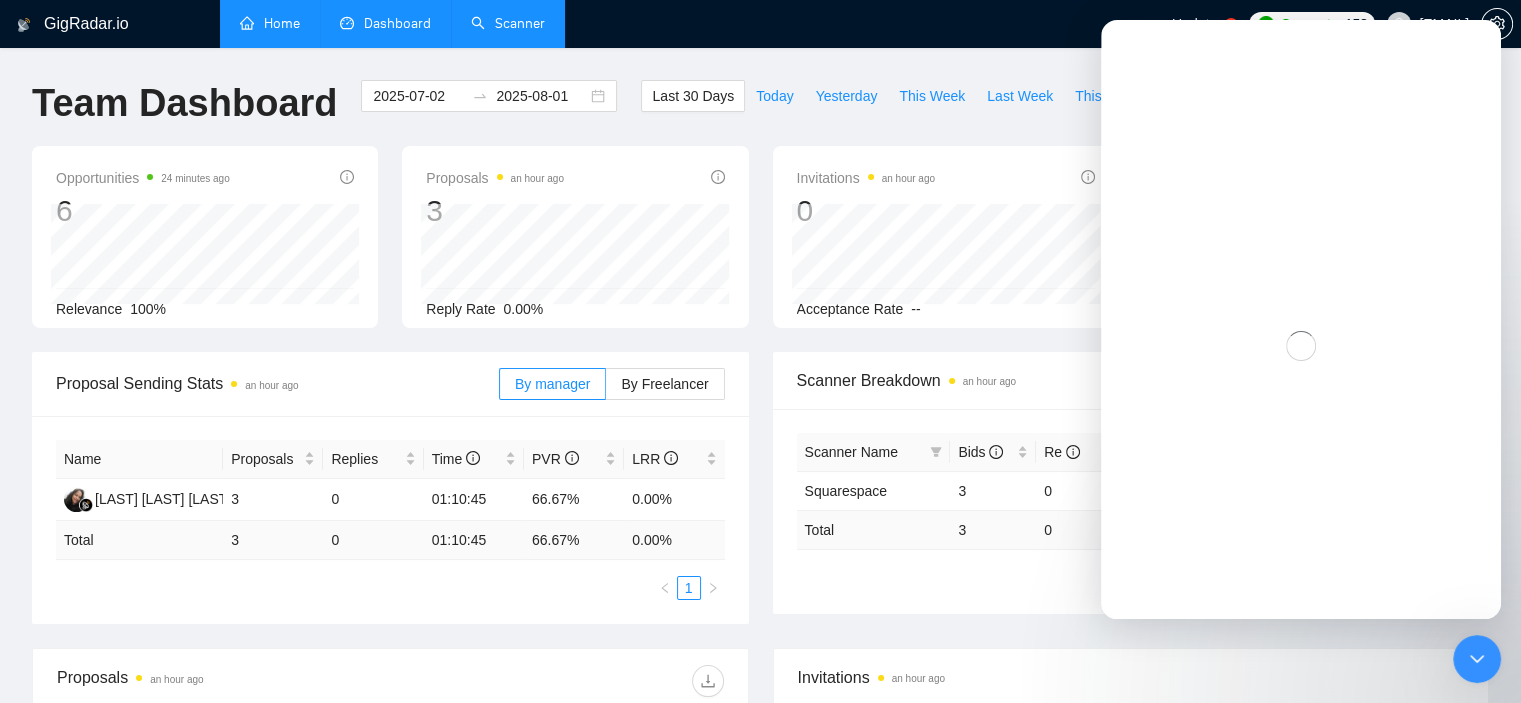 scroll, scrollTop: 0, scrollLeft: 0, axis: both 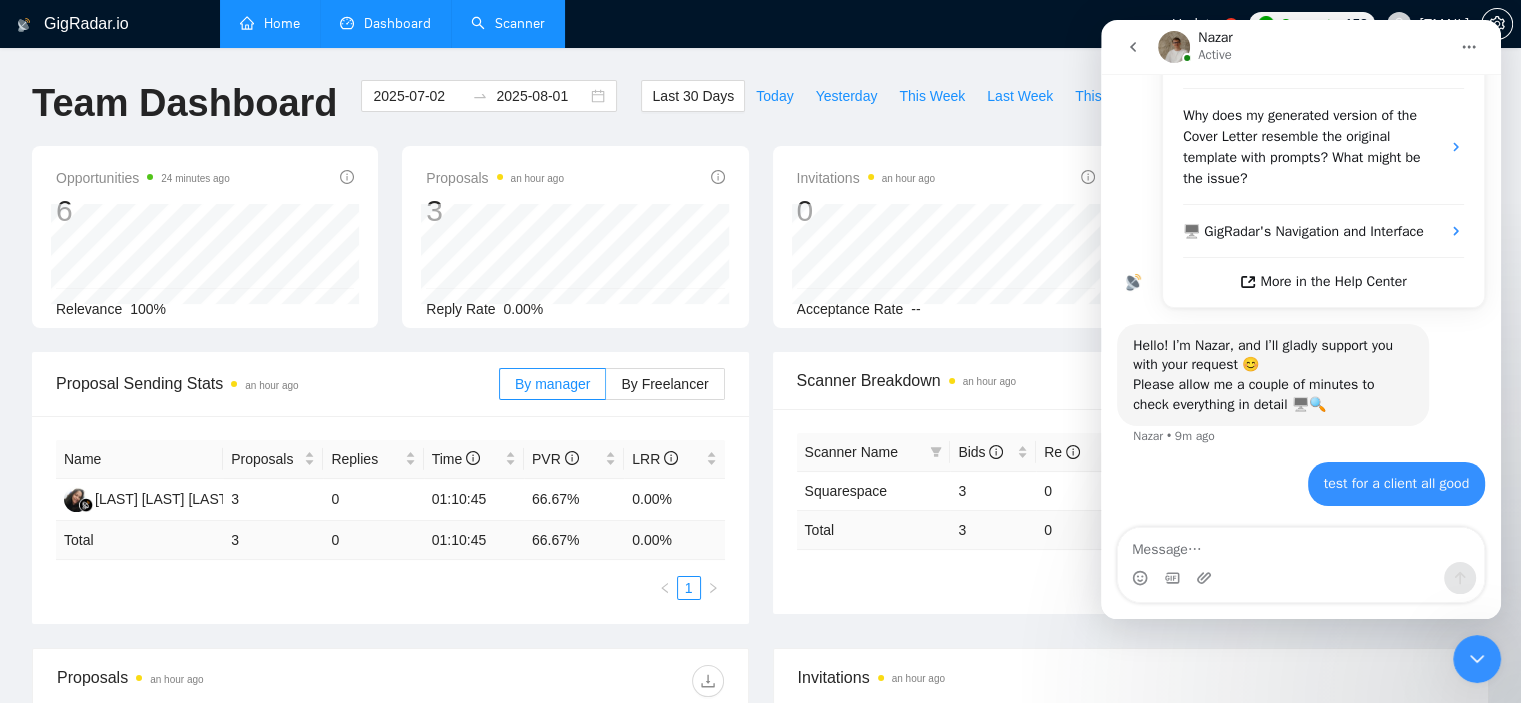 click 